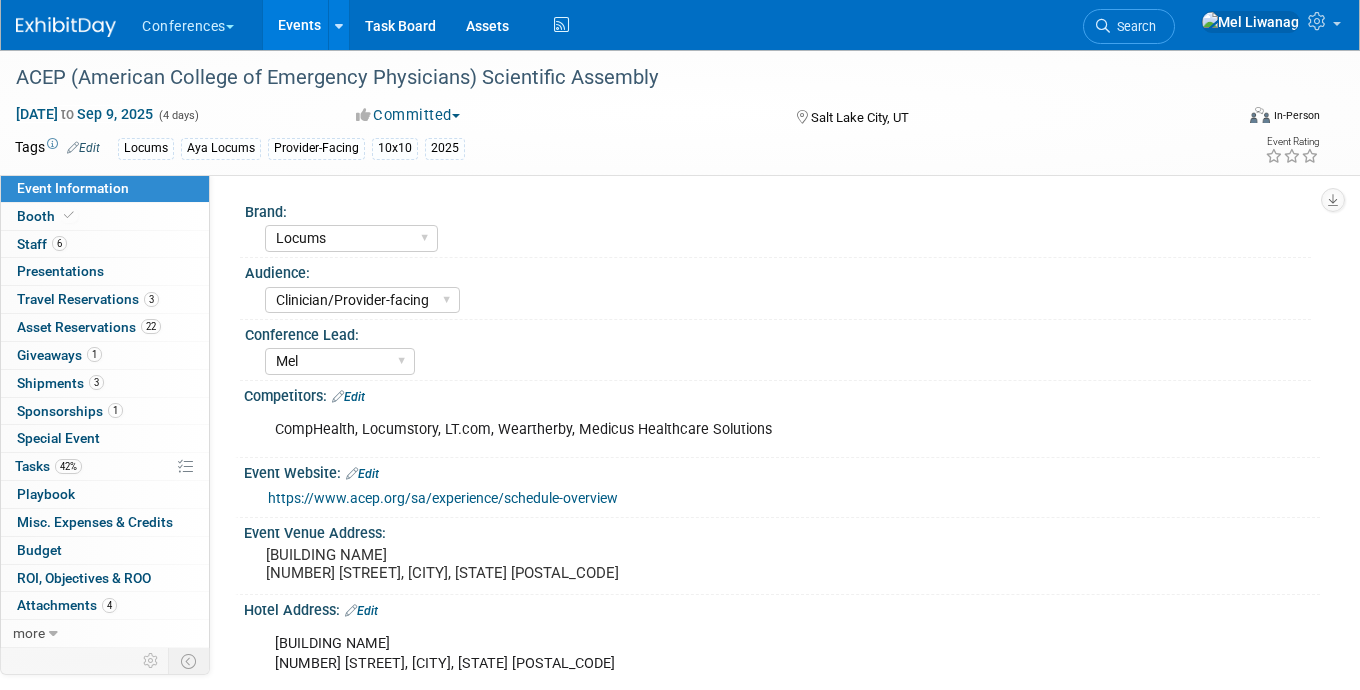 select on "Locums" 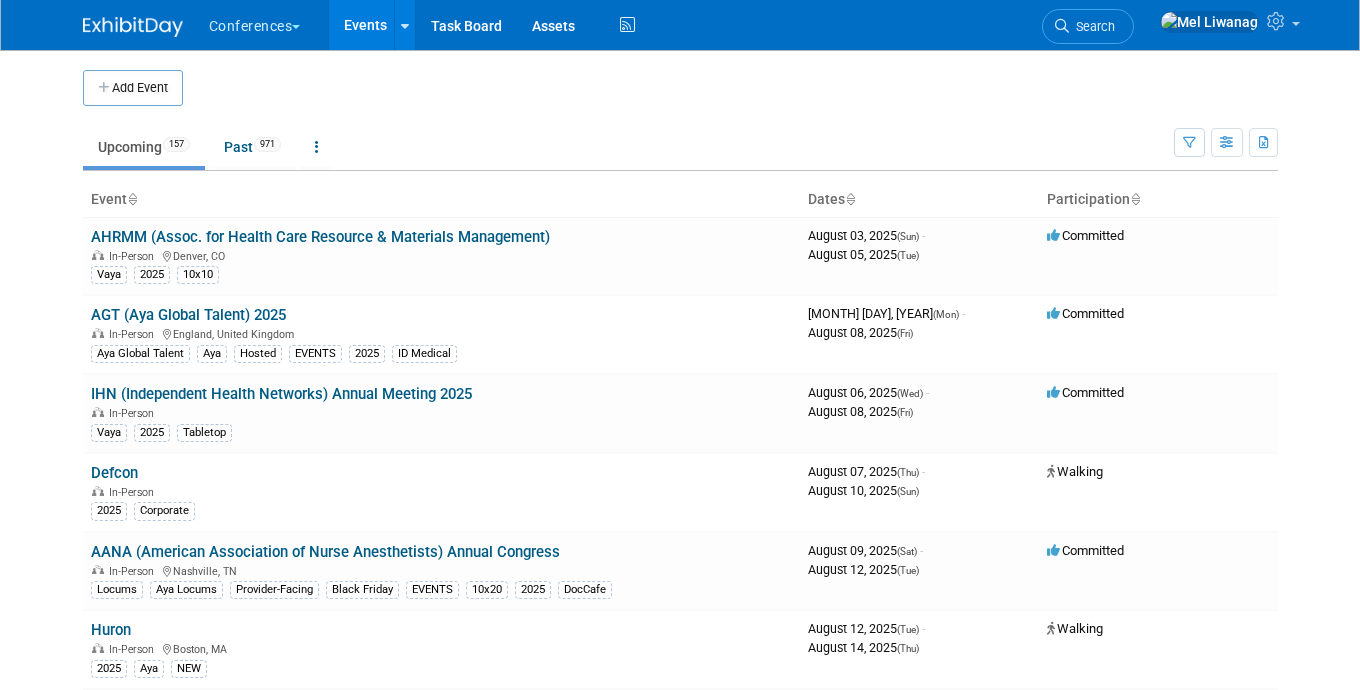 scroll, scrollTop: 0, scrollLeft: 0, axis: both 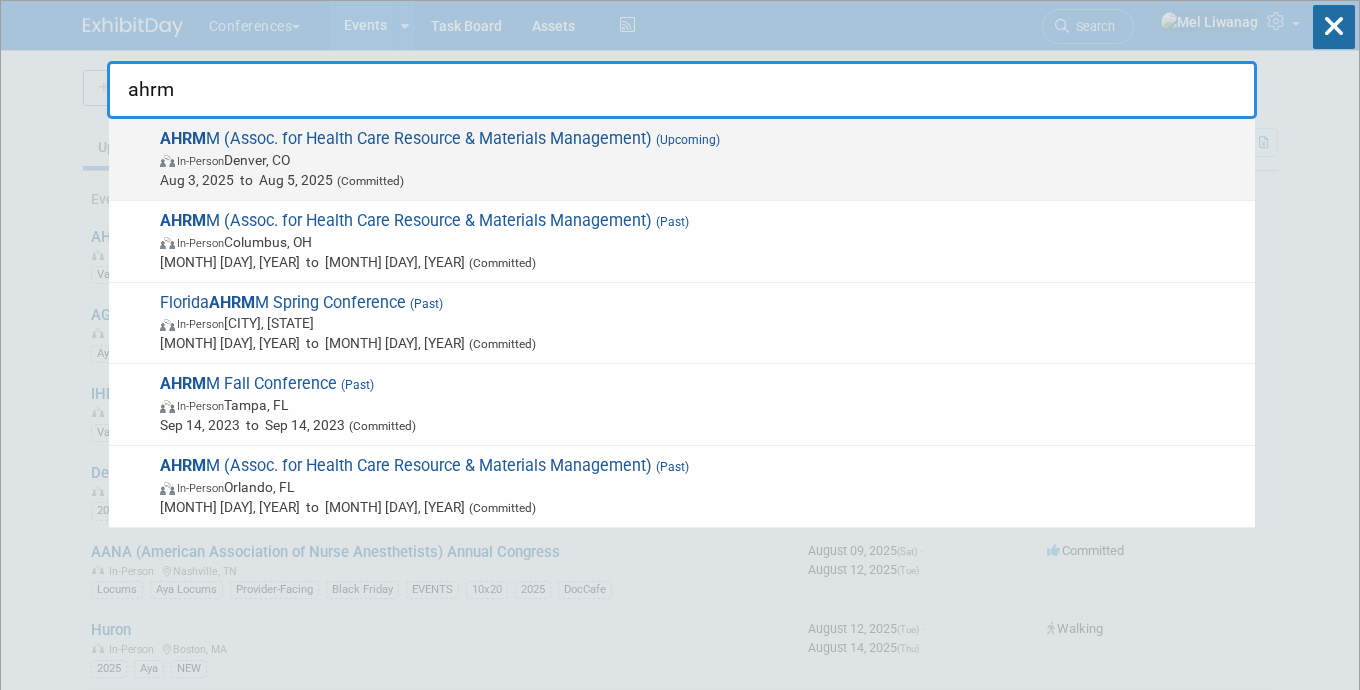 type on "ahrm" 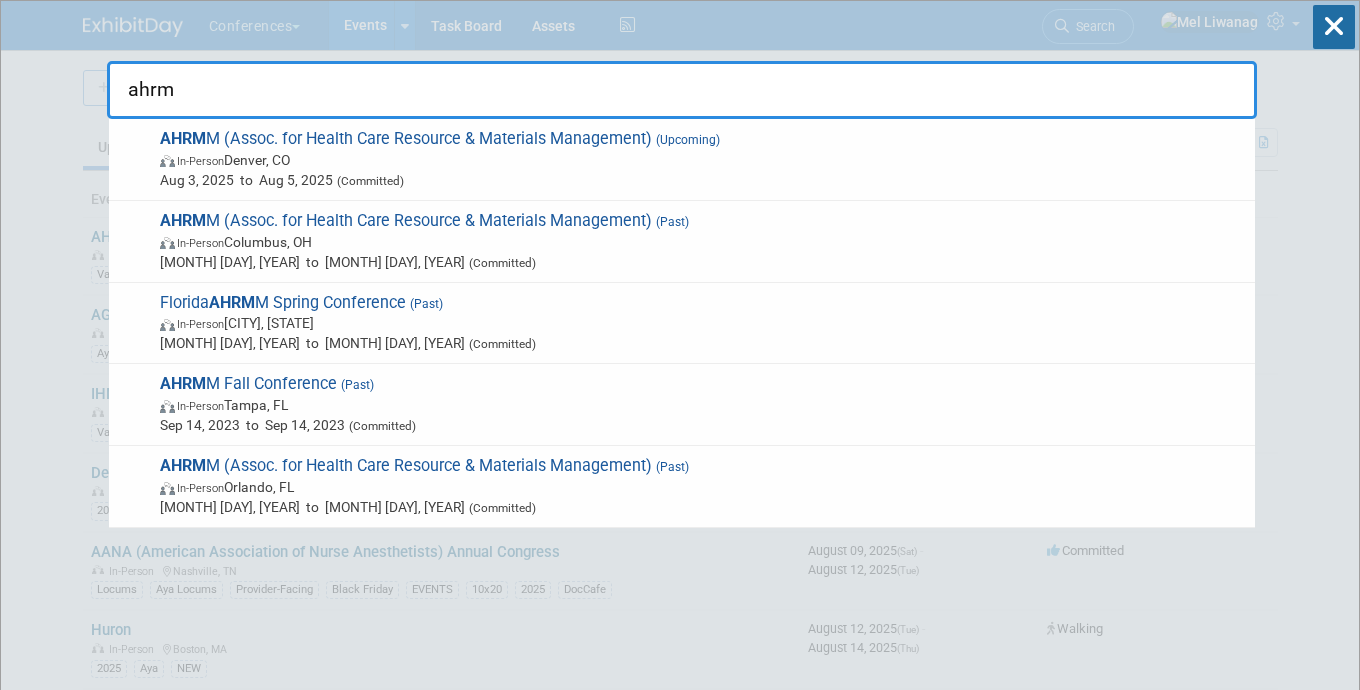 click on "AHRM M (Assoc. for Health Care Resource & Materials Management)  (Upcoming)  In-Person     Denver, CO Aug 3, 2025  to  Aug 5, 2025  (Committed)" at bounding box center [699, 159] 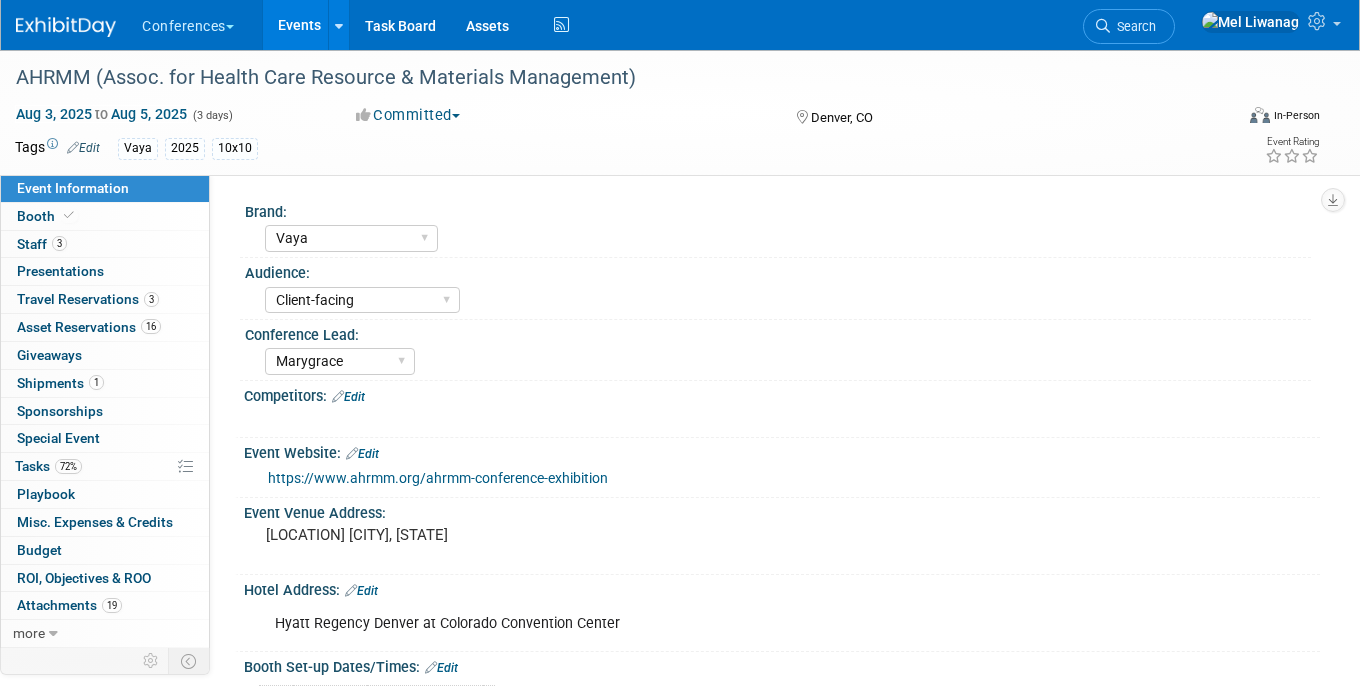 select on "Vaya" 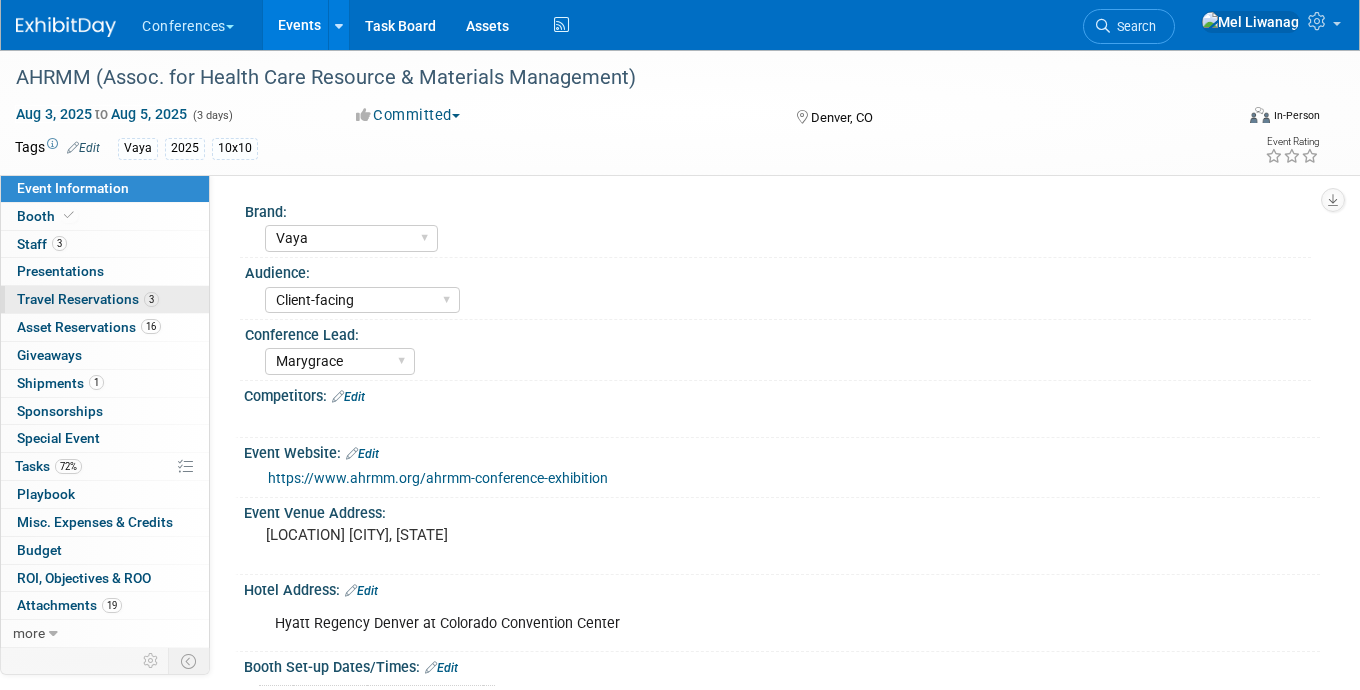 click on "Travel Reservations 3" at bounding box center [88, 299] 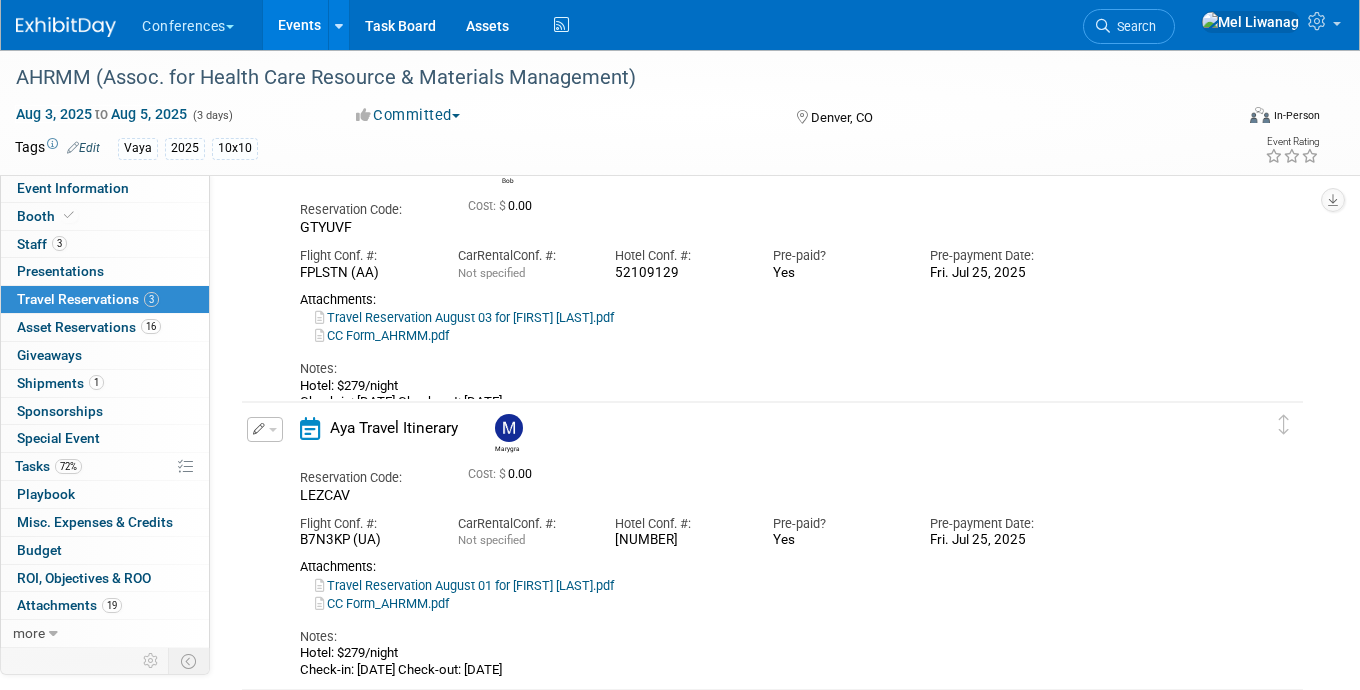 scroll, scrollTop: 148, scrollLeft: 0, axis: vertical 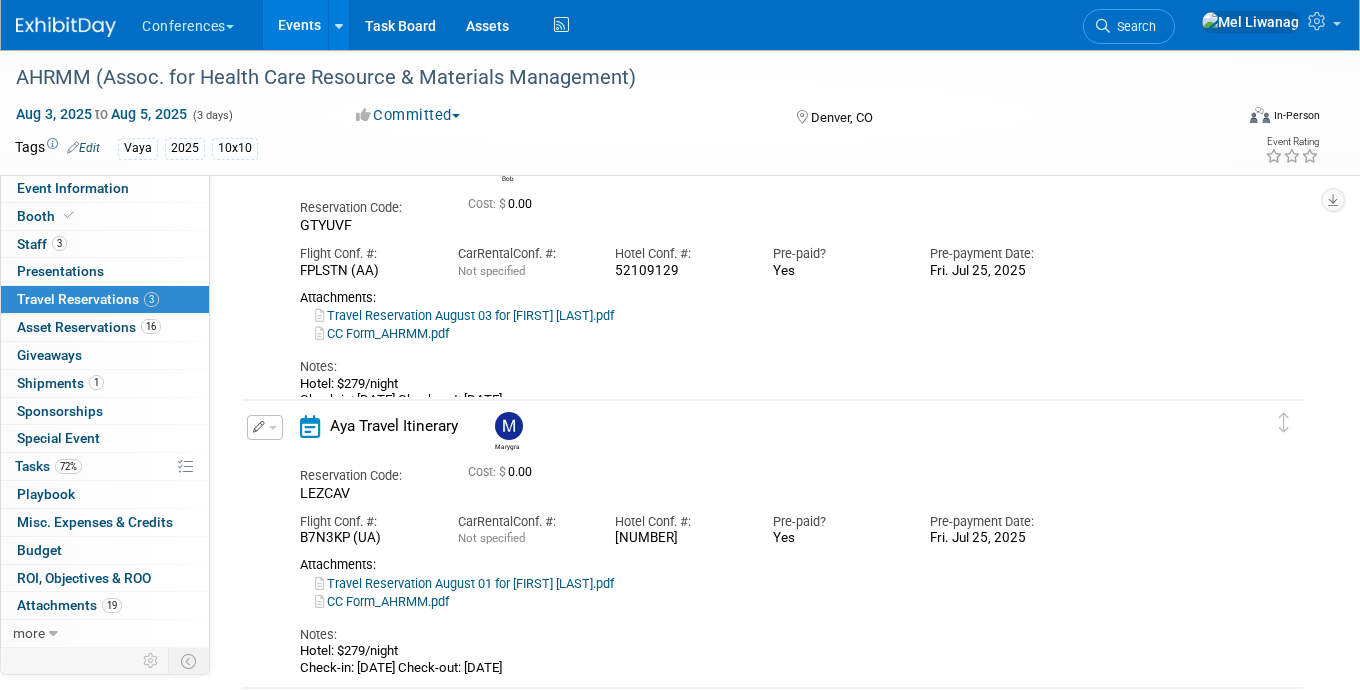 click on "Travel Reservation August 01 for MARYGRACE LEGROS.pdf" at bounding box center [464, 583] 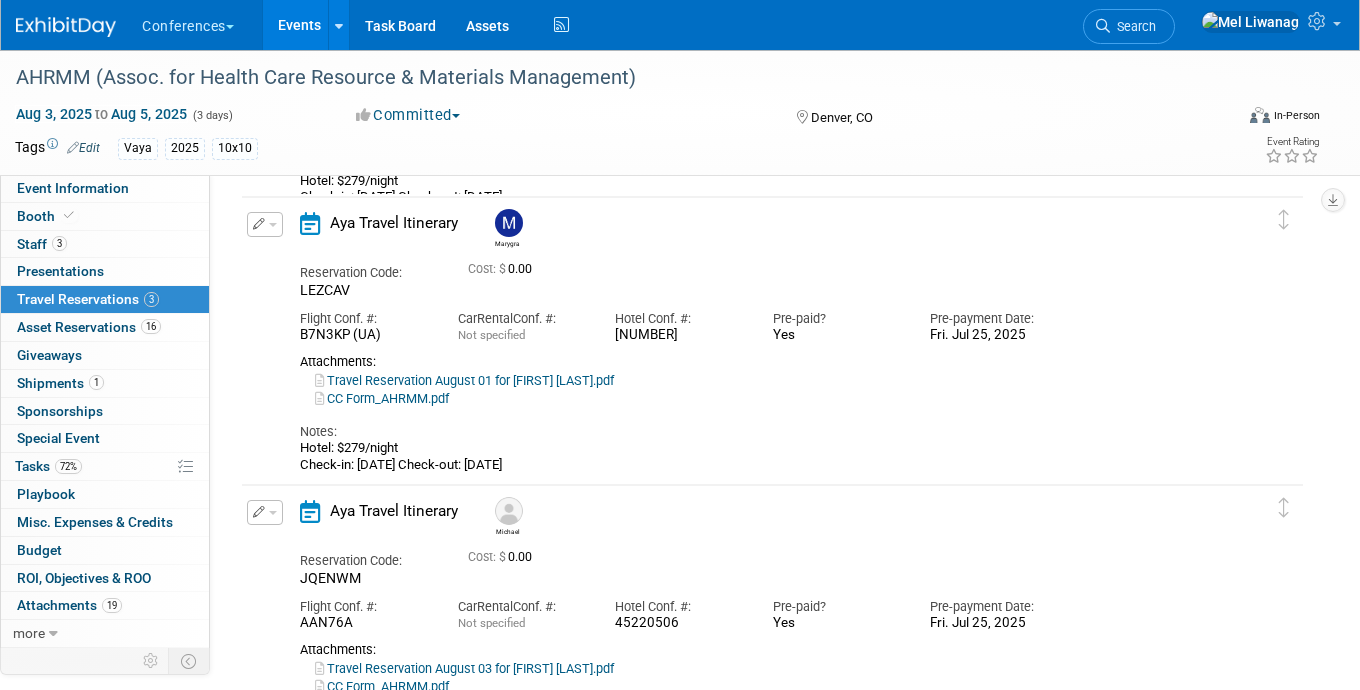 scroll, scrollTop: 0, scrollLeft: 0, axis: both 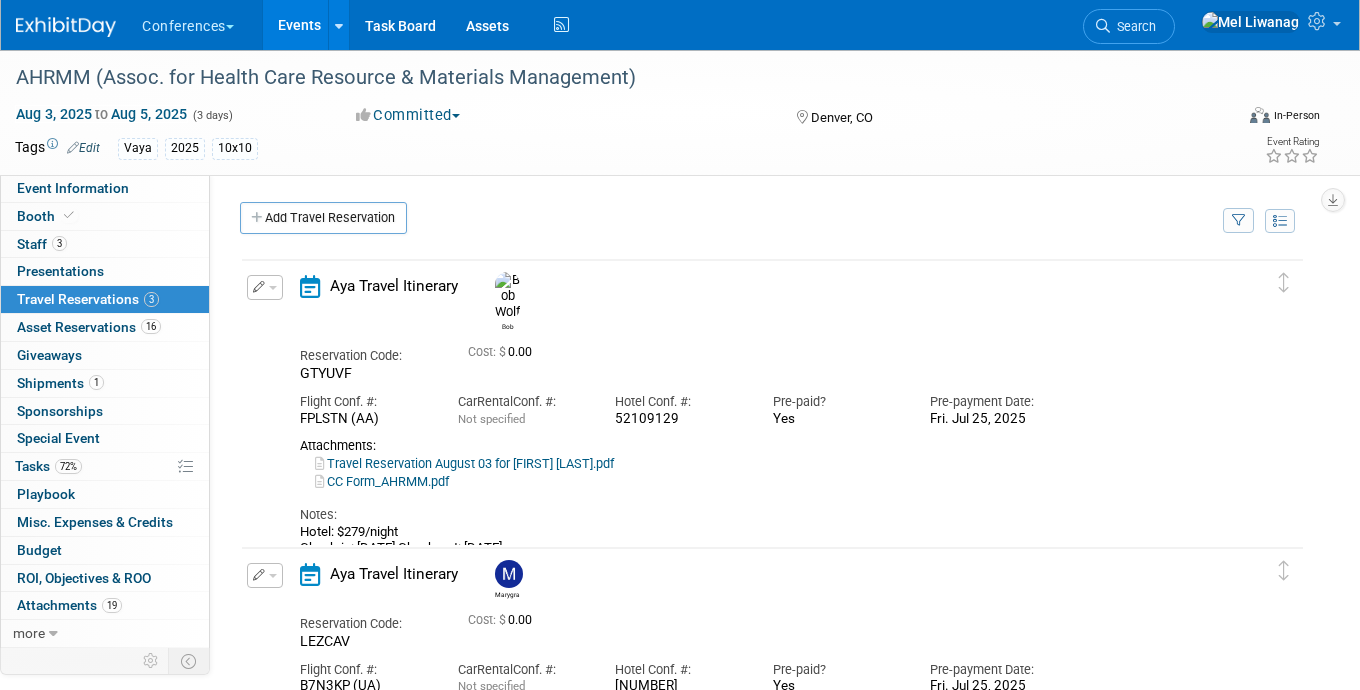 click on "Search" at bounding box center [1129, 26] 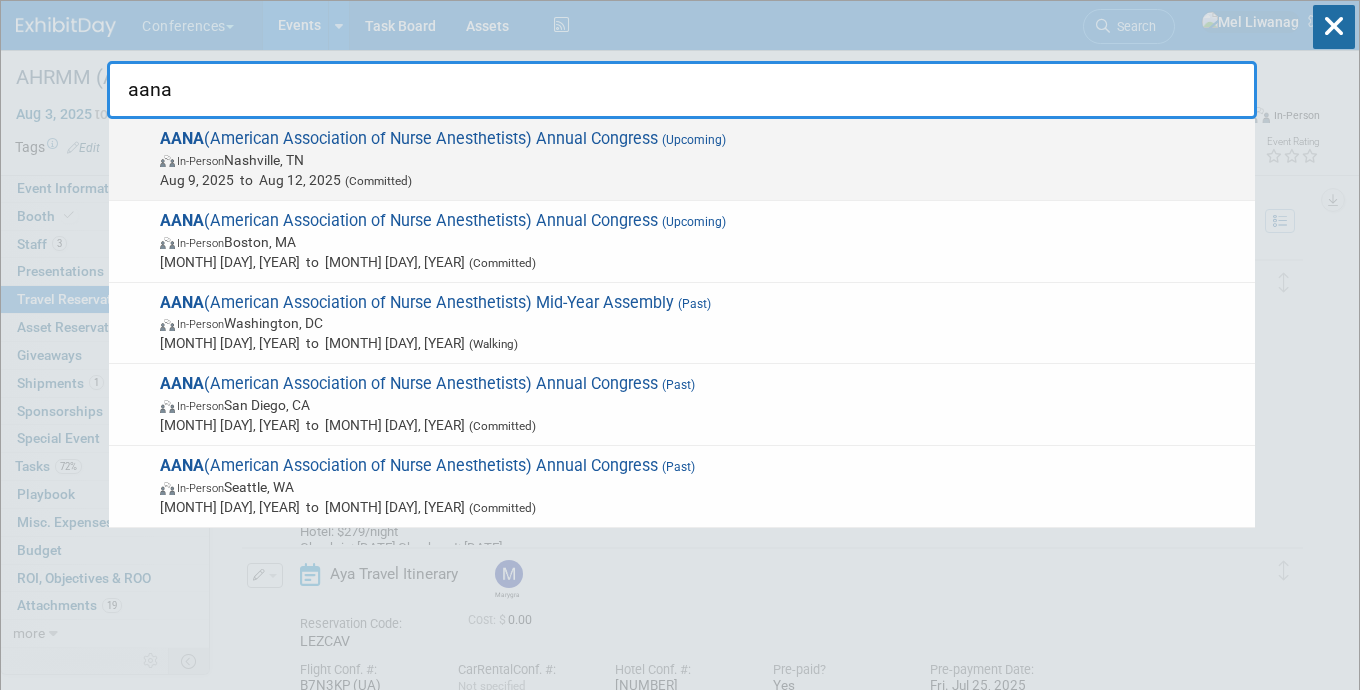 type on "aana" 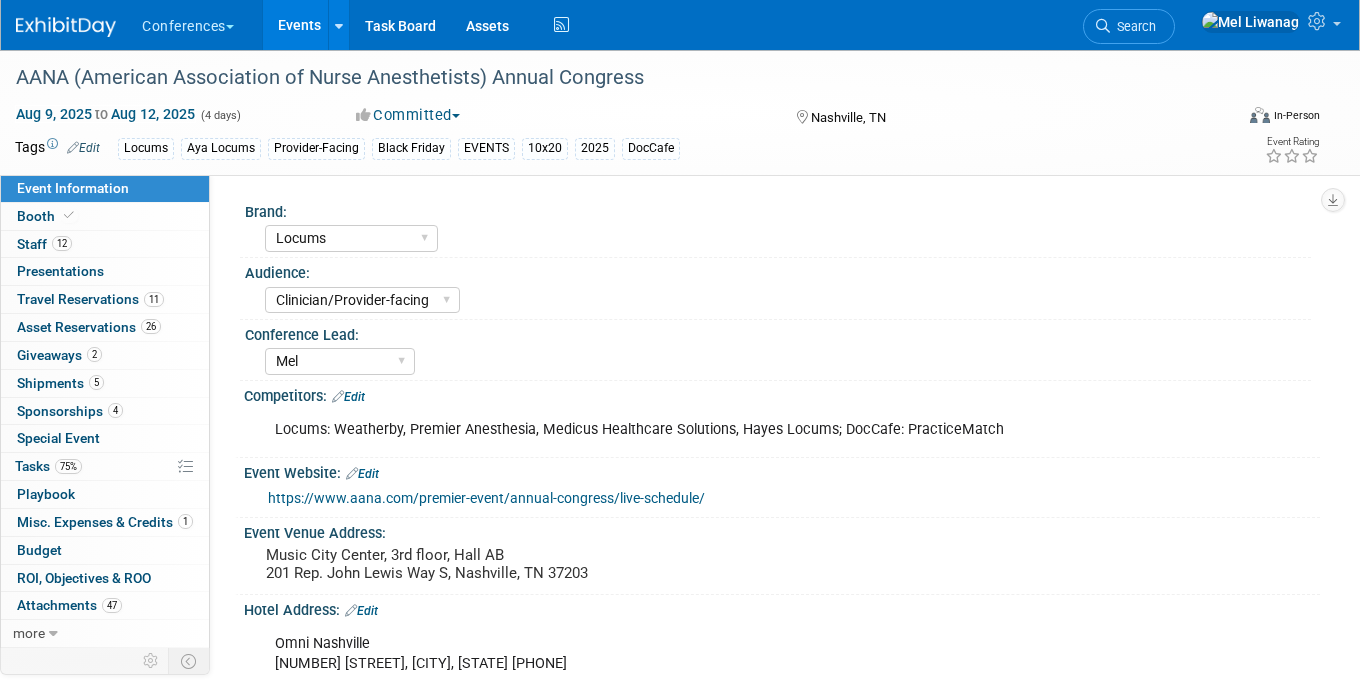 select on "Locums" 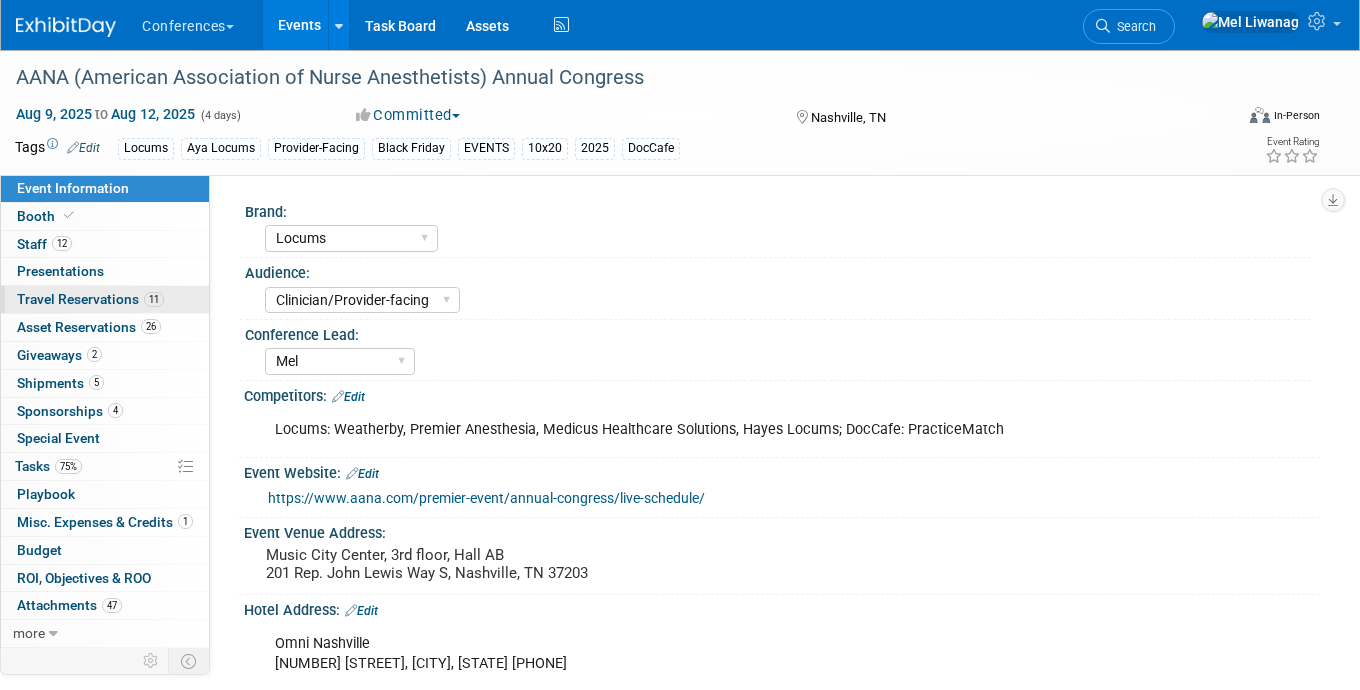 click on "11
Travel Reservations 11" at bounding box center (105, 299) 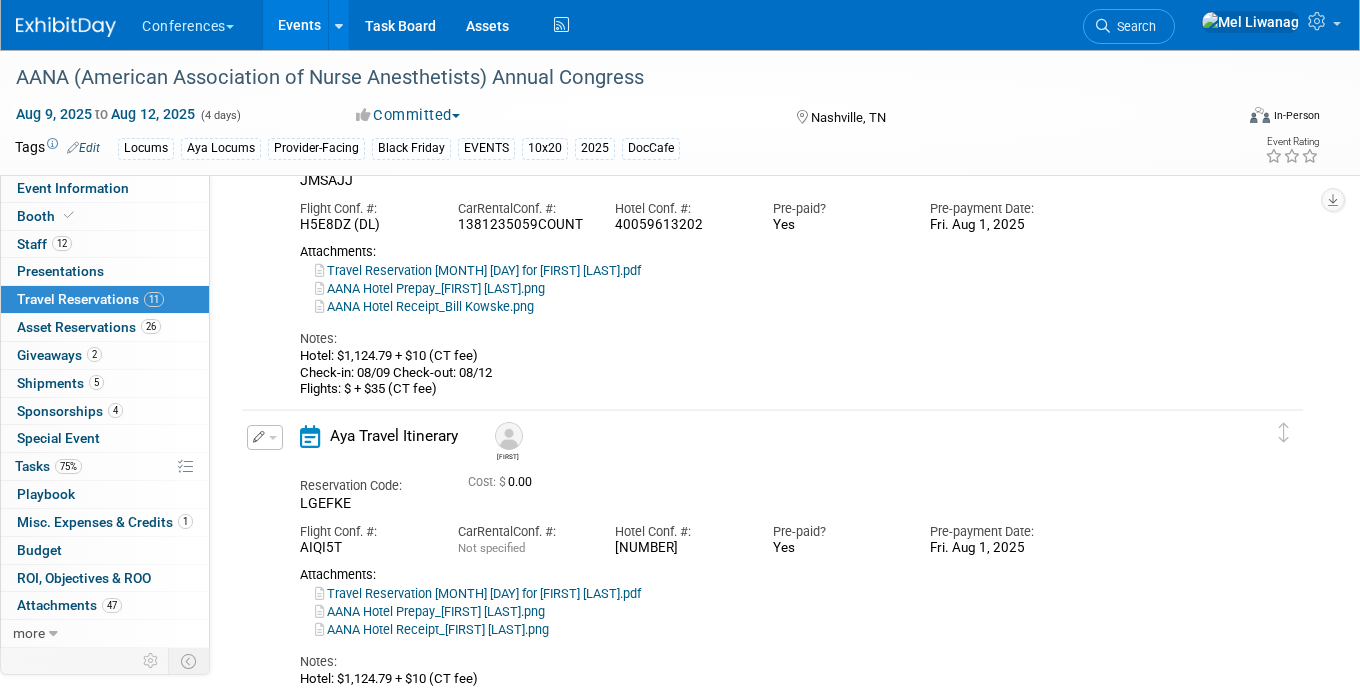 scroll, scrollTop: 65, scrollLeft: 0, axis: vertical 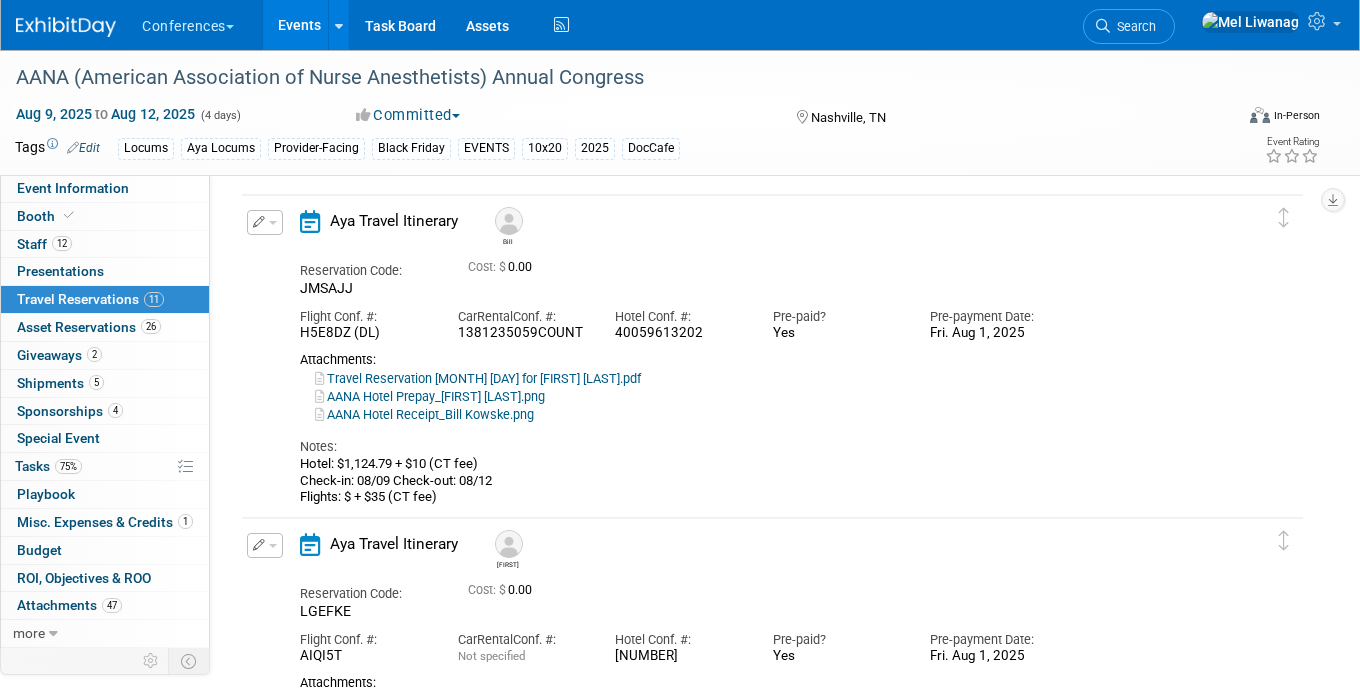 click on "Travel Reservation August 06 for WILLIAM J KOWSKE III.pdf" at bounding box center (478, 378) 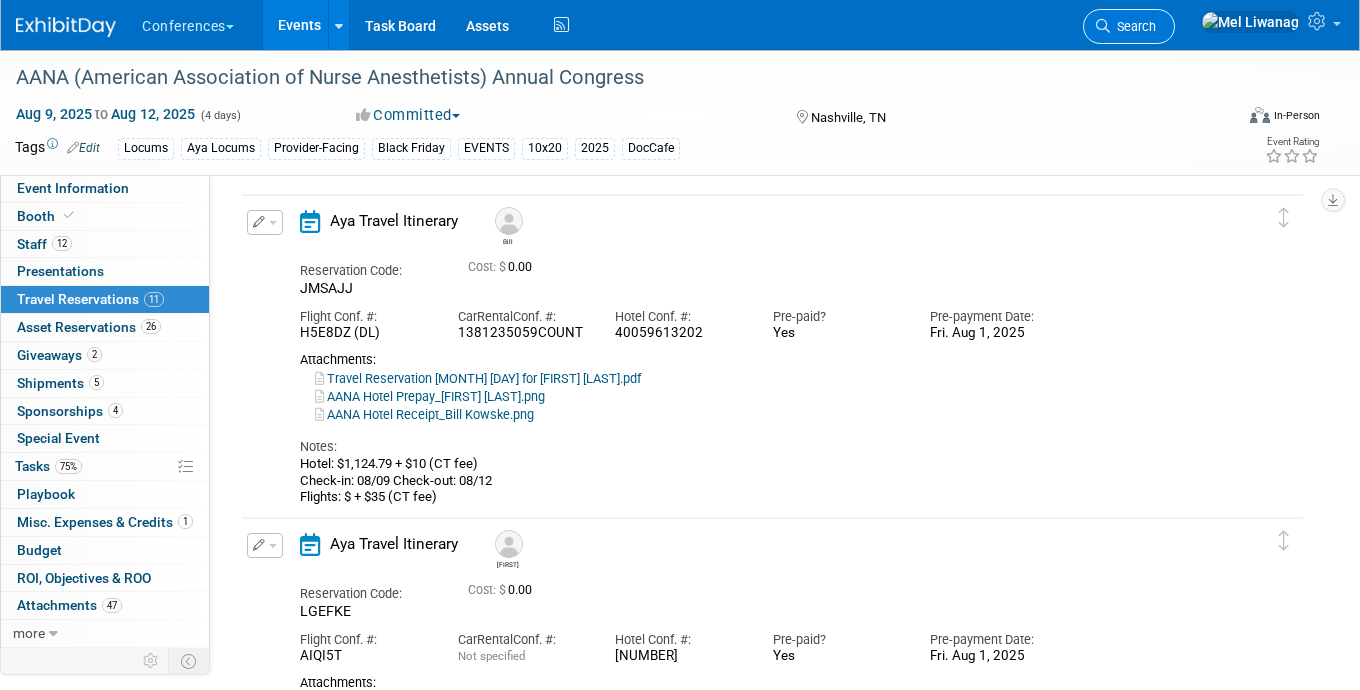 click at bounding box center [1103, 26] 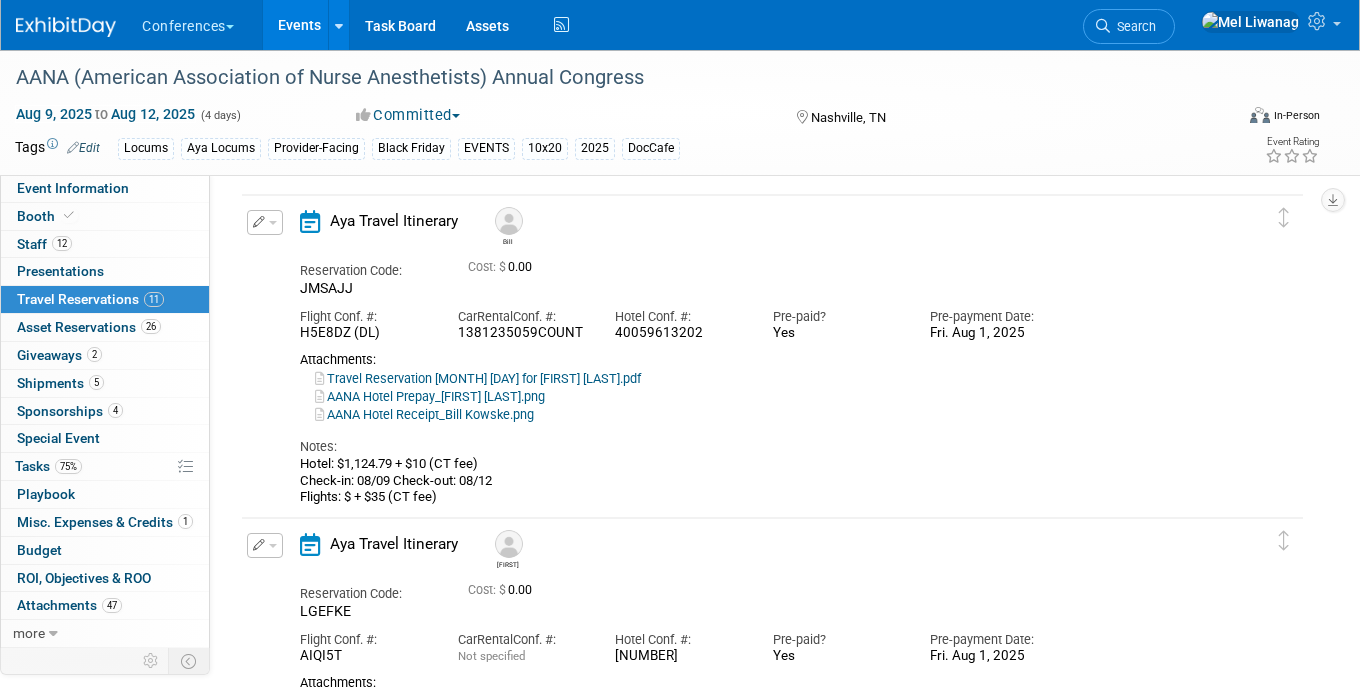 scroll, scrollTop: 0, scrollLeft: 0, axis: both 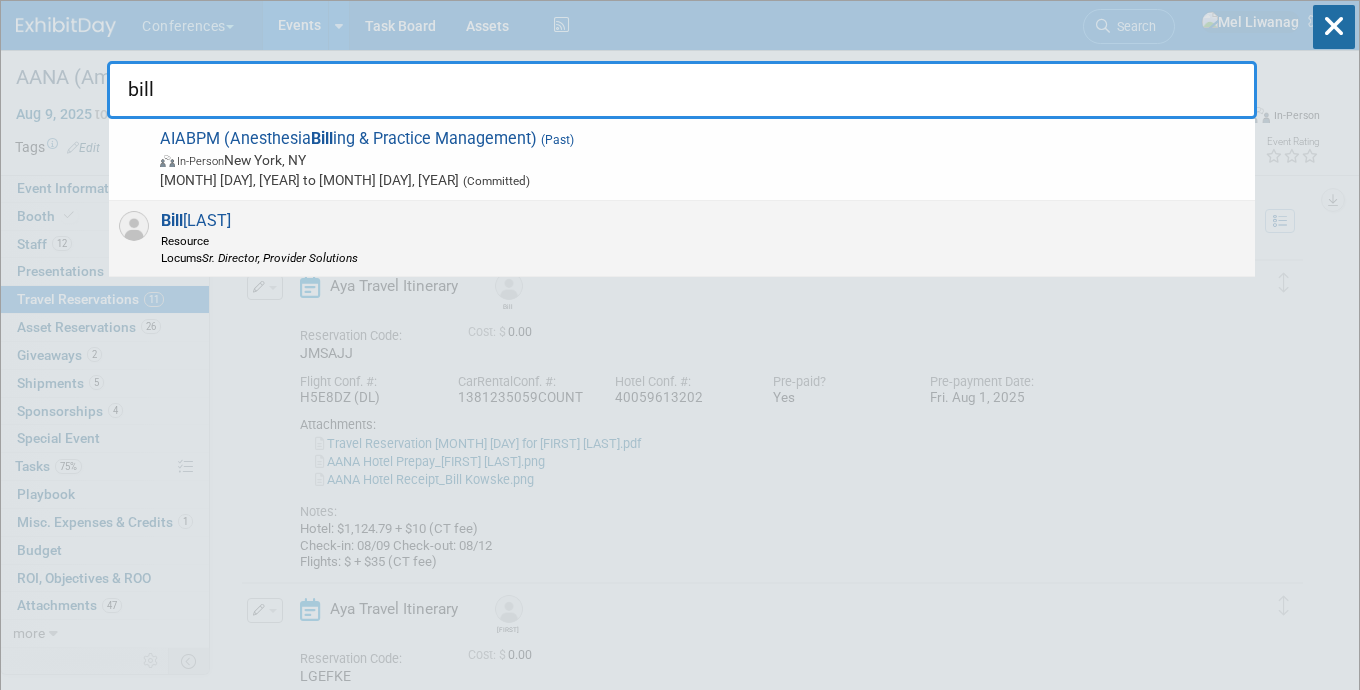 type on "bill" 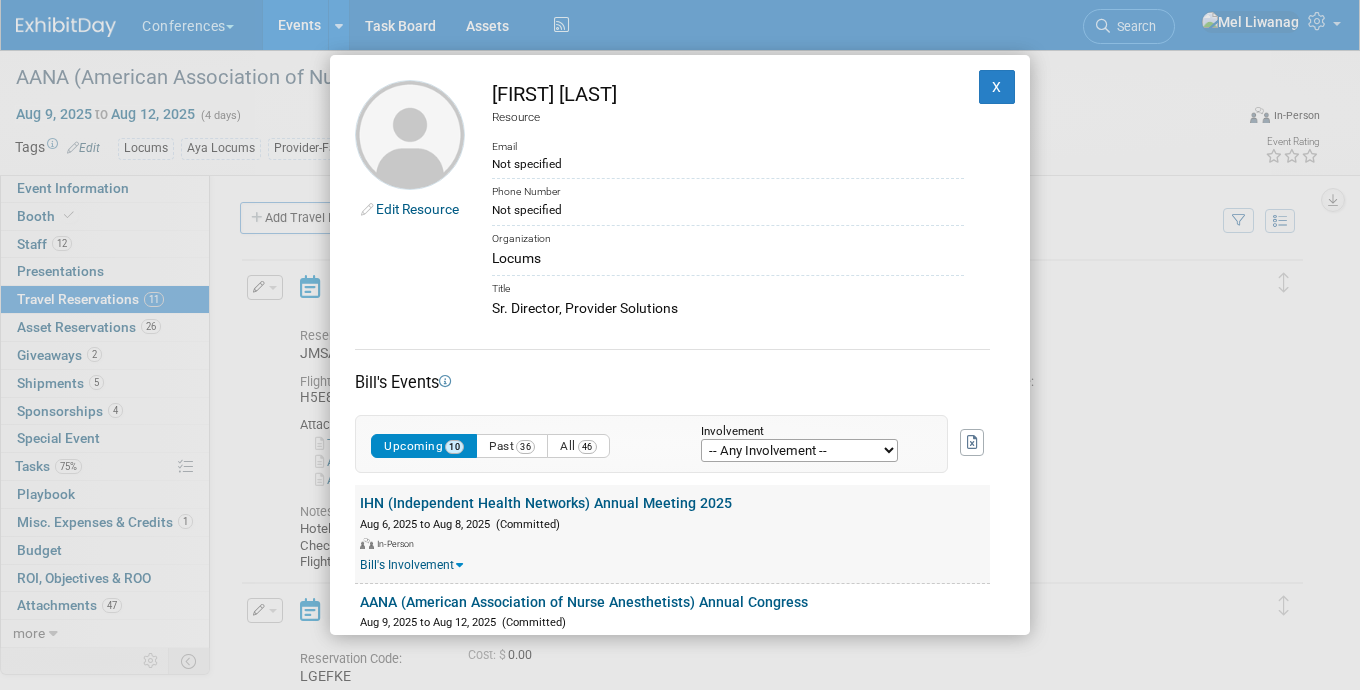 click on "IHN (Independent Health Networks) Annual Meeting 2025" at bounding box center (546, 503) 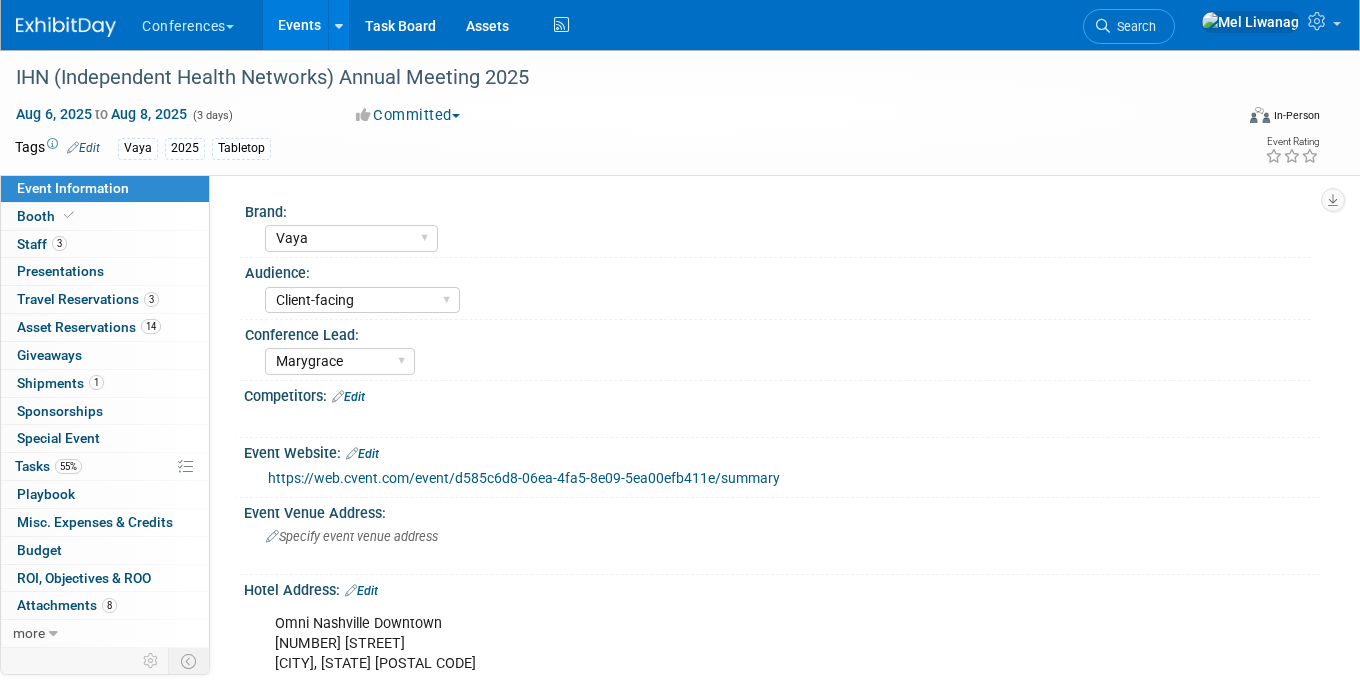 select on "Vaya" 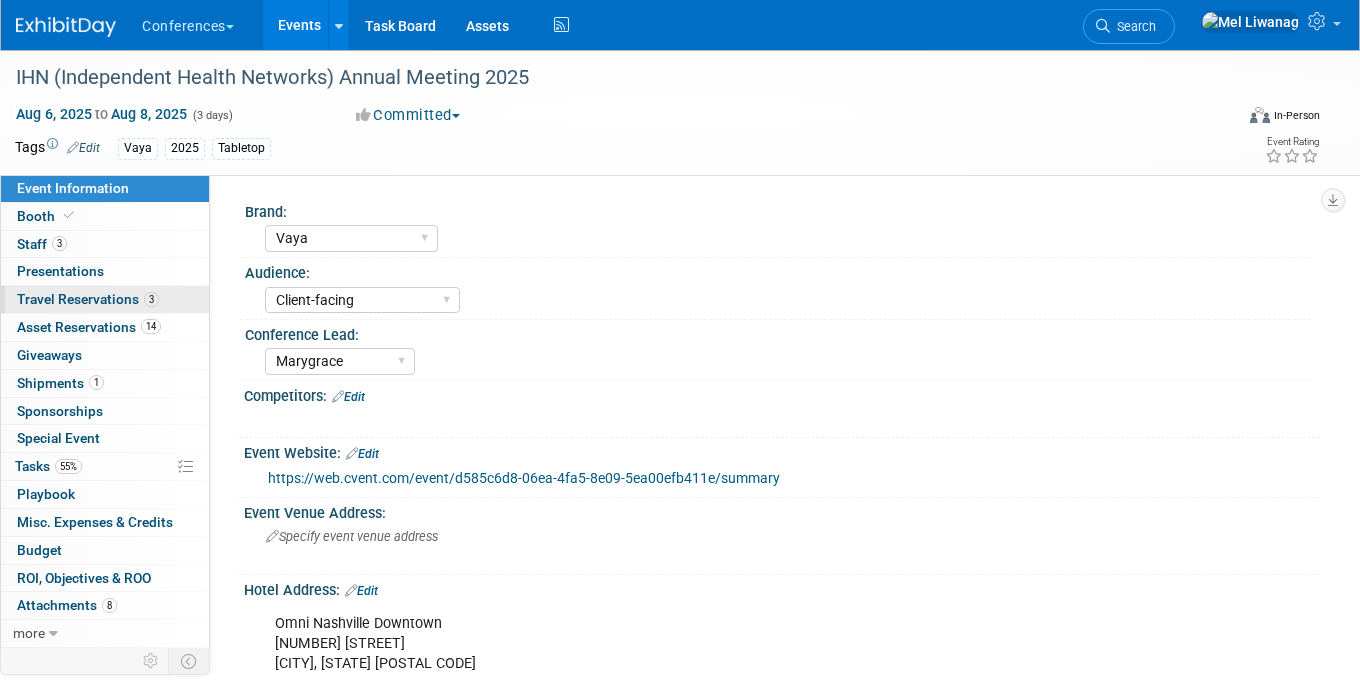 click on "Travel Reservations 3" at bounding box center (88, 299) 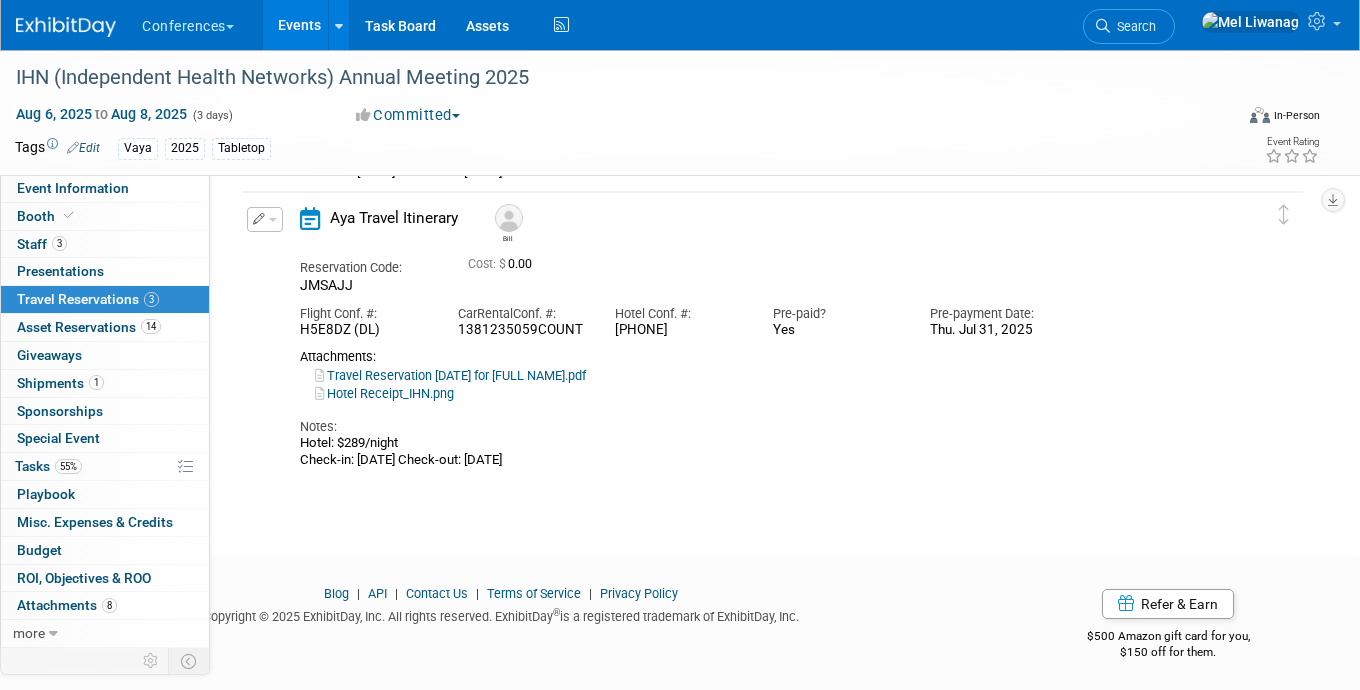 scroll, scrollTop: 650, scrollLeft: 0, axis: vertical 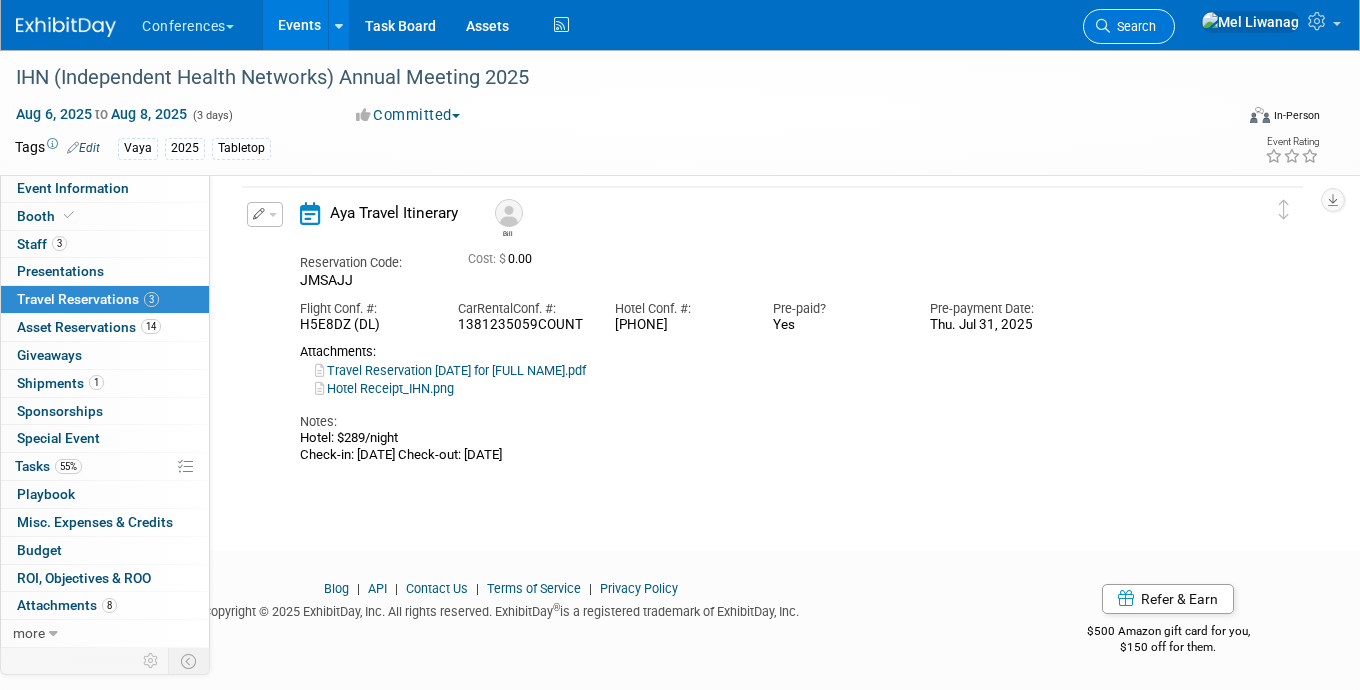 click on "Search" at bounding box center [1129, 26] 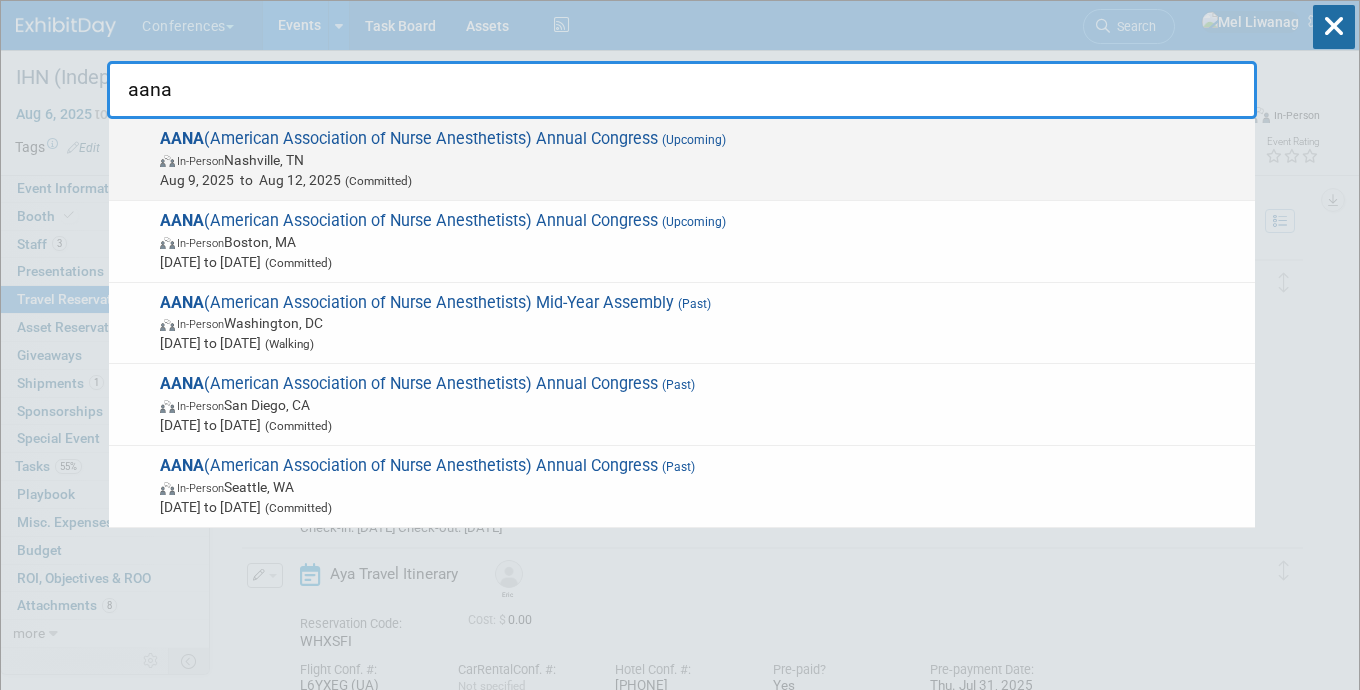 type on "aana" 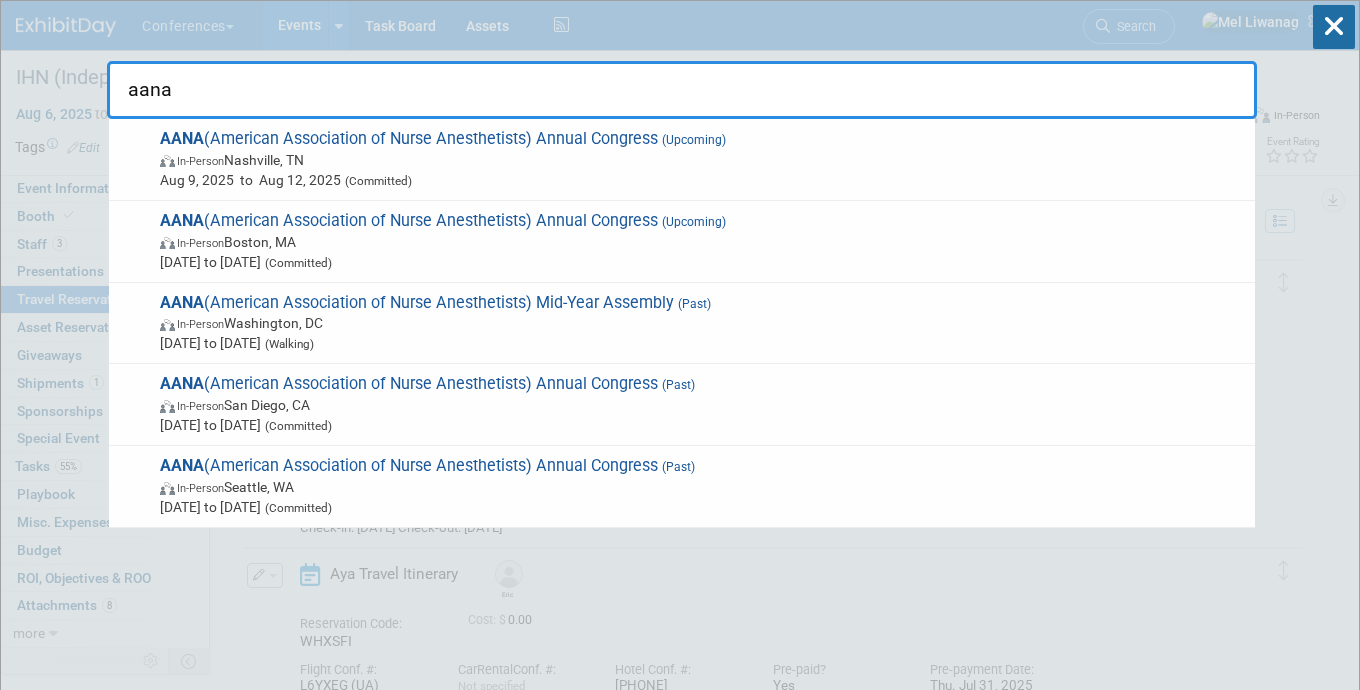 click on "In-Person     [CITY], [STATE]" at bounding box center [702, 160] 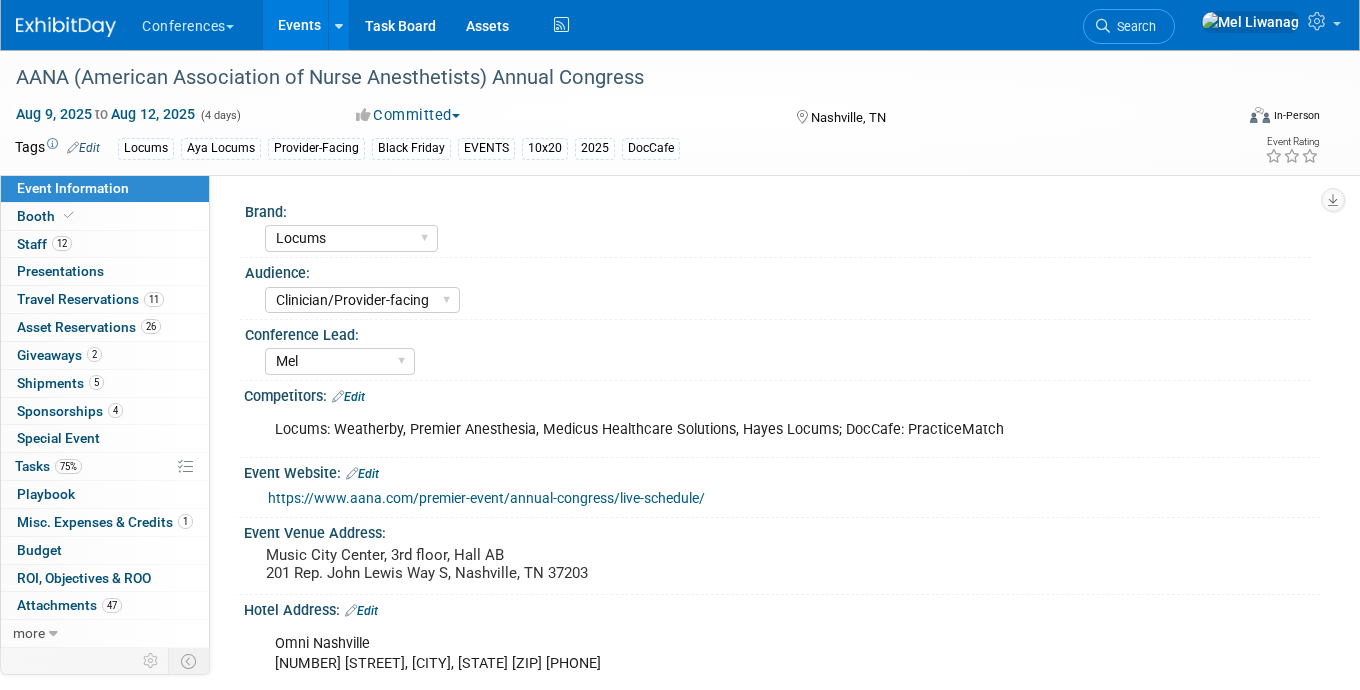 select on "Locums" 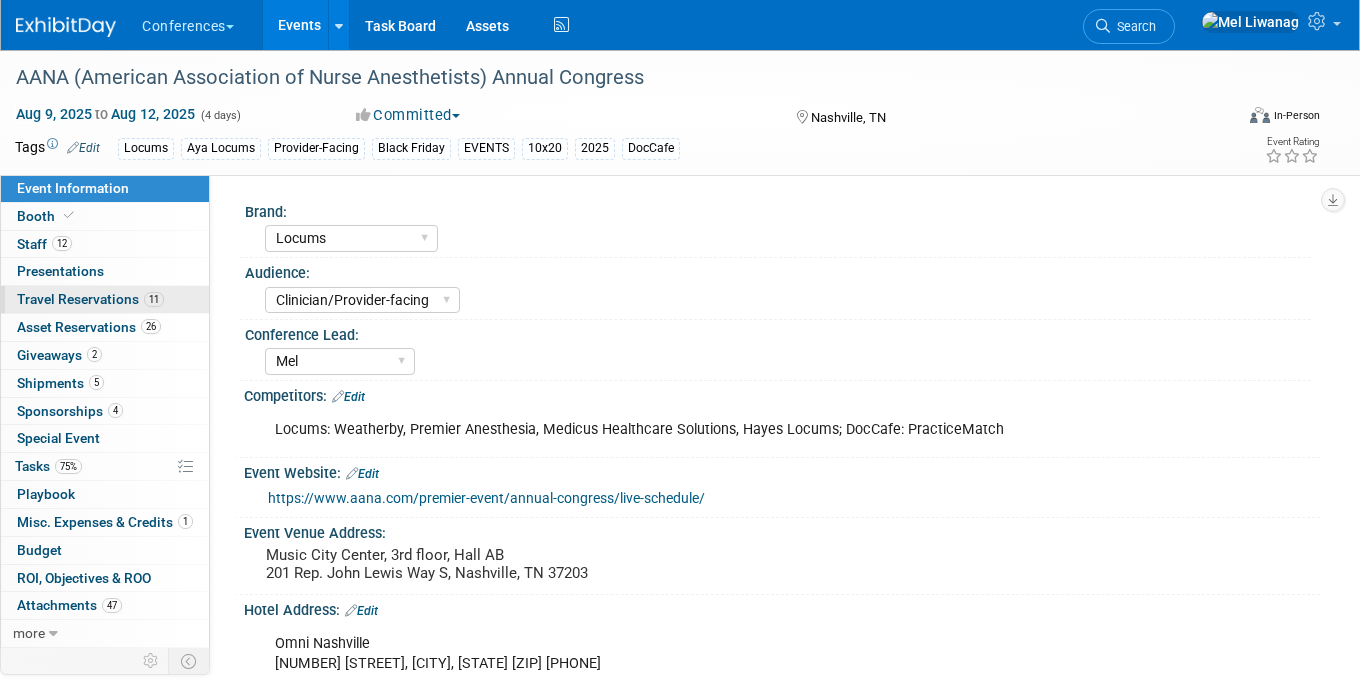 click on "Travel Reservations 11" at bounding box center (90, 299) 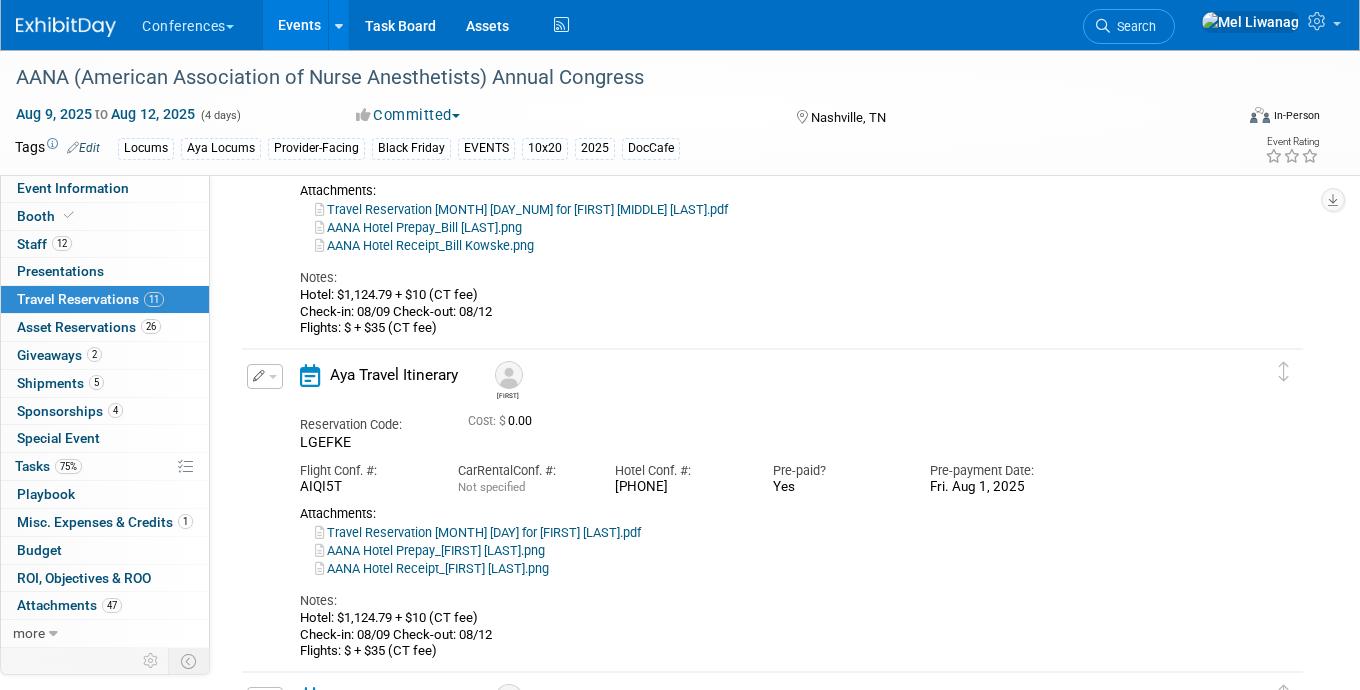 scroll, scrollTop: 152, scrollLeft: 0, axis: vertical 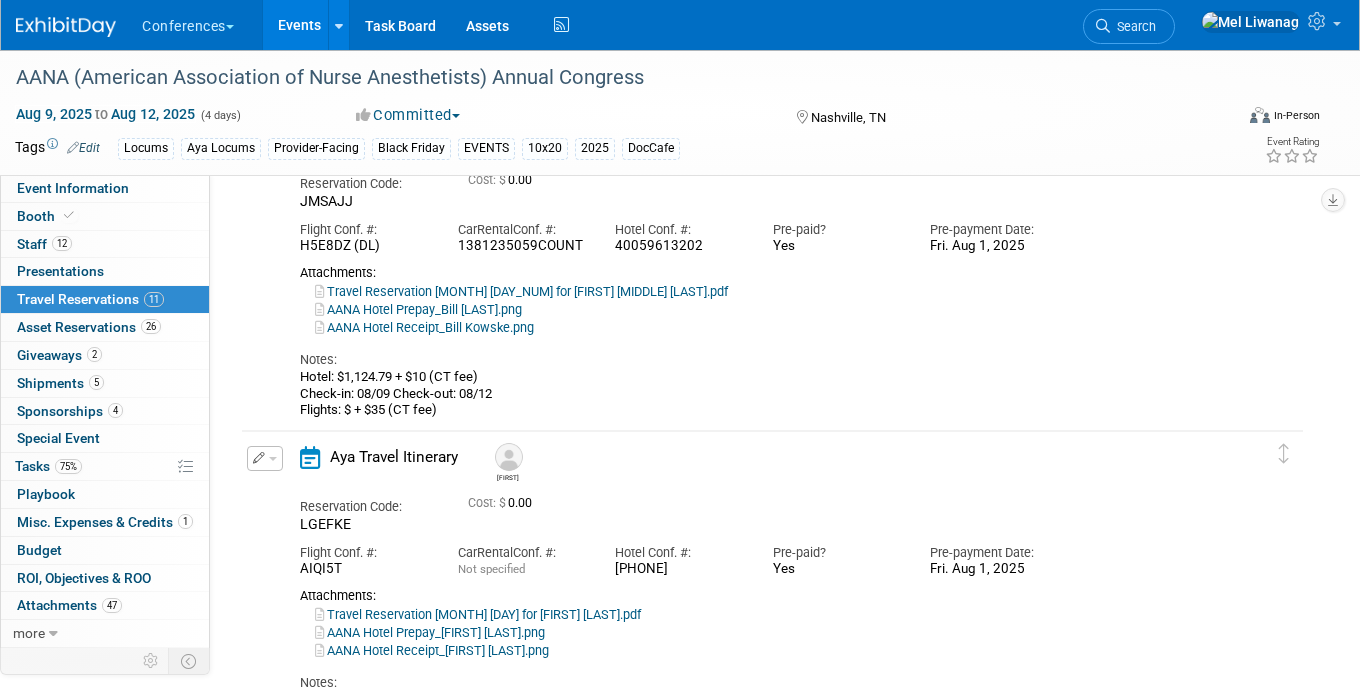 click on "AANA Hotel Prepay_Bill Kowske.png" at bounding box center (418, 309) 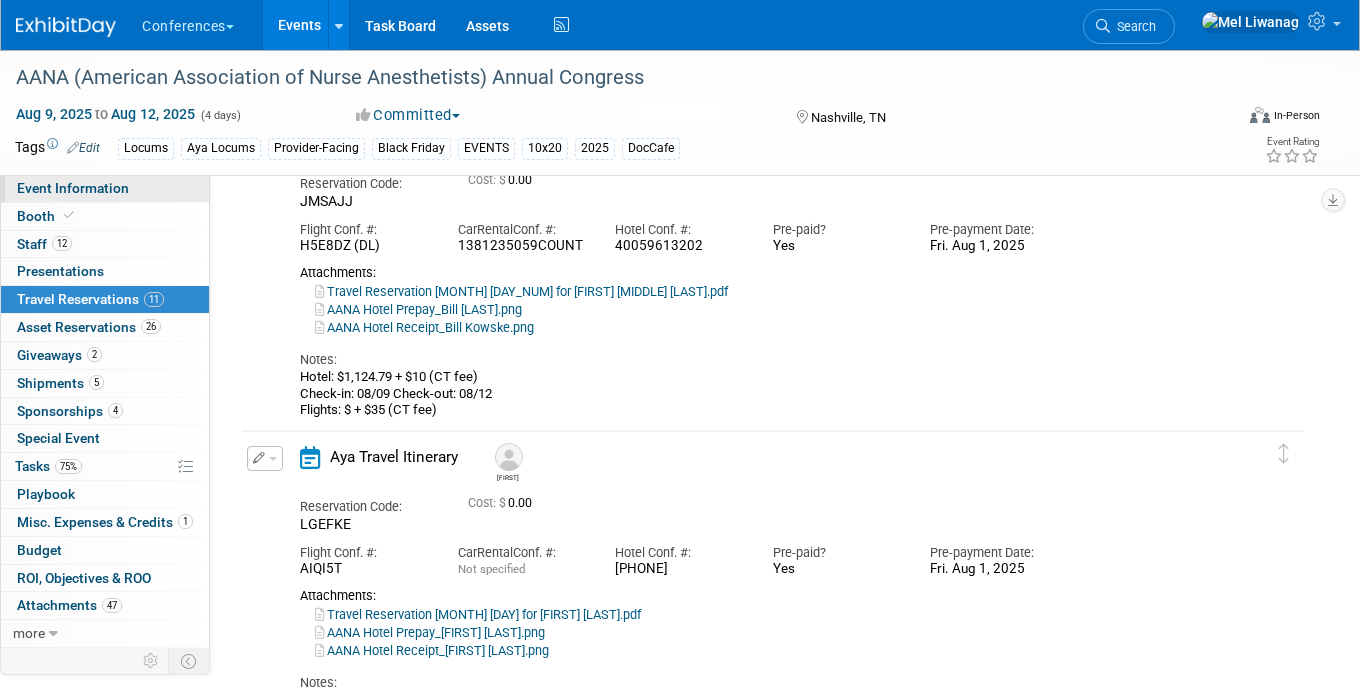 click on "Event Information" at bounding box center [105, 188] 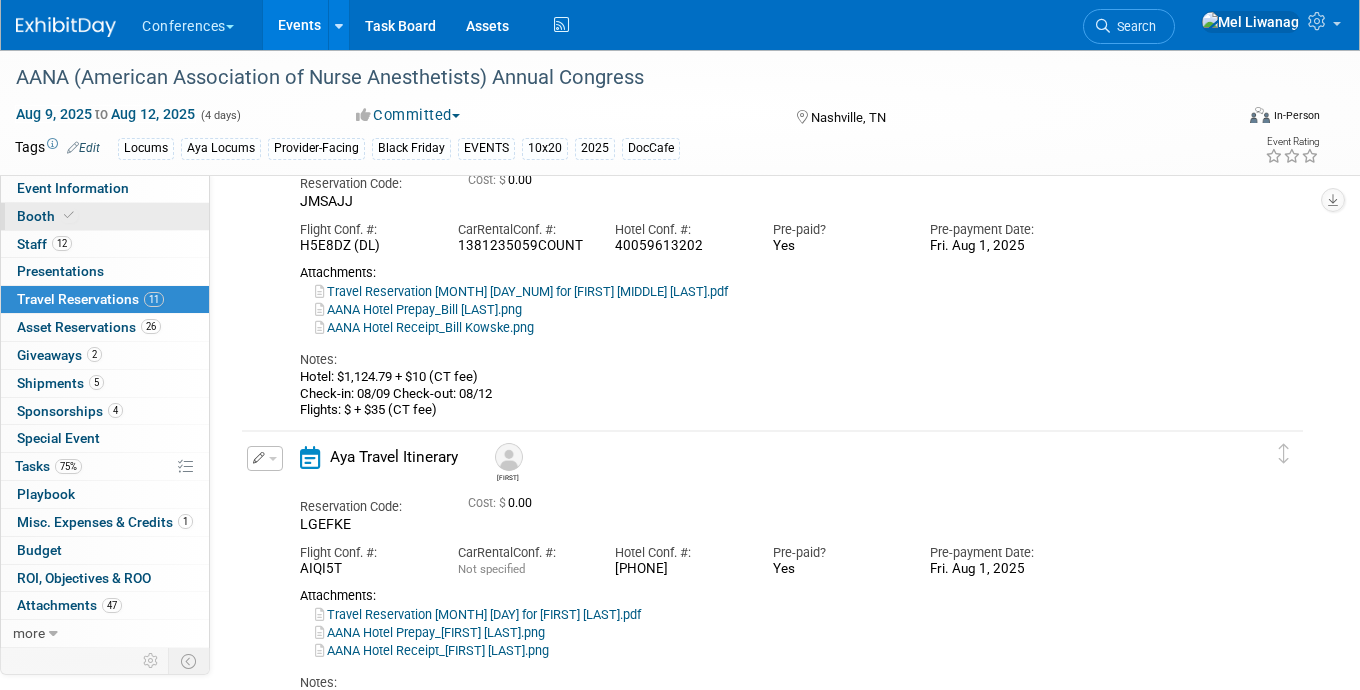 scroll, scrollTop: 0, scrollLeft: 0, axis: both 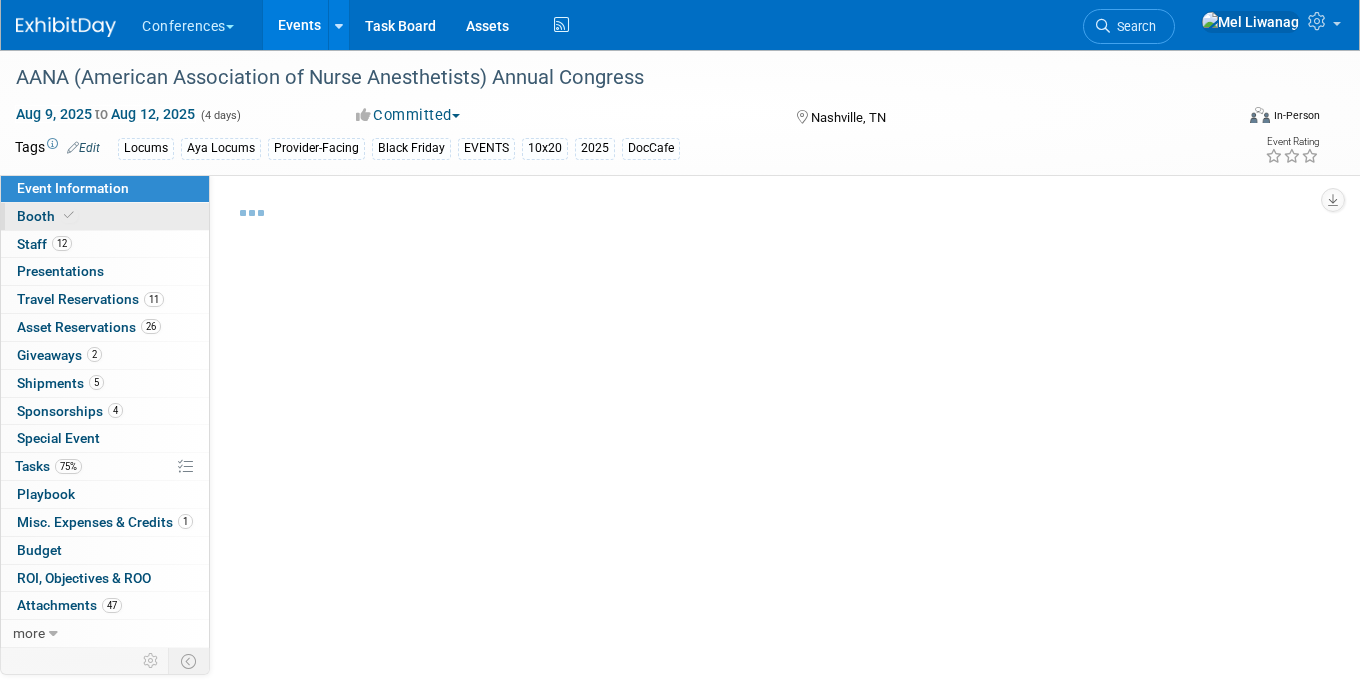 click on "Booth" at bounding box center (105, 216) 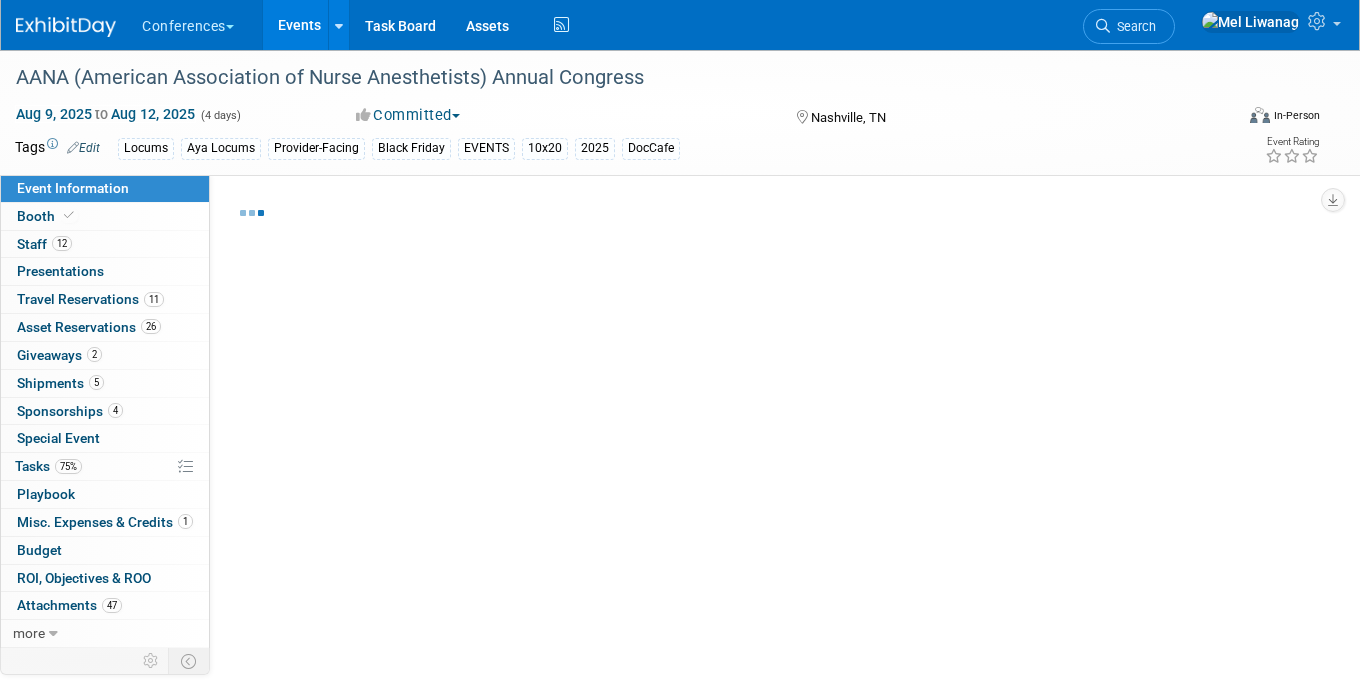 select on "10'x20'" 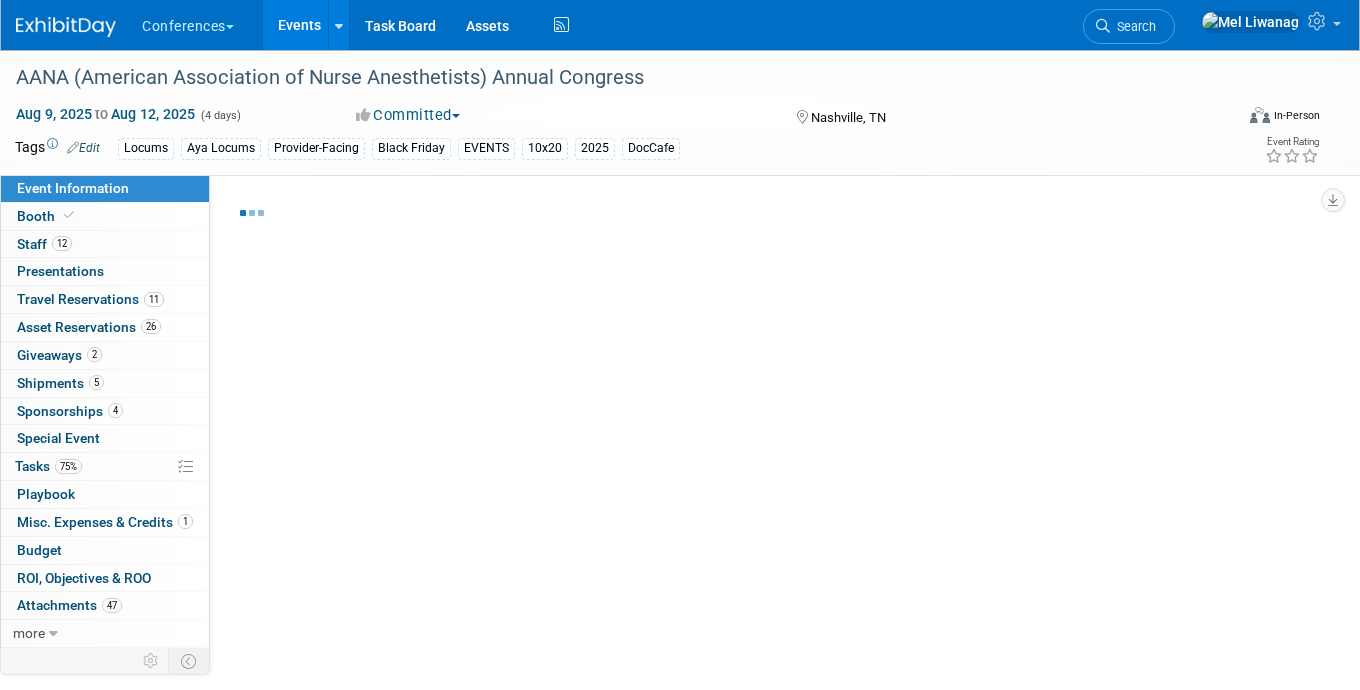 select on "No" 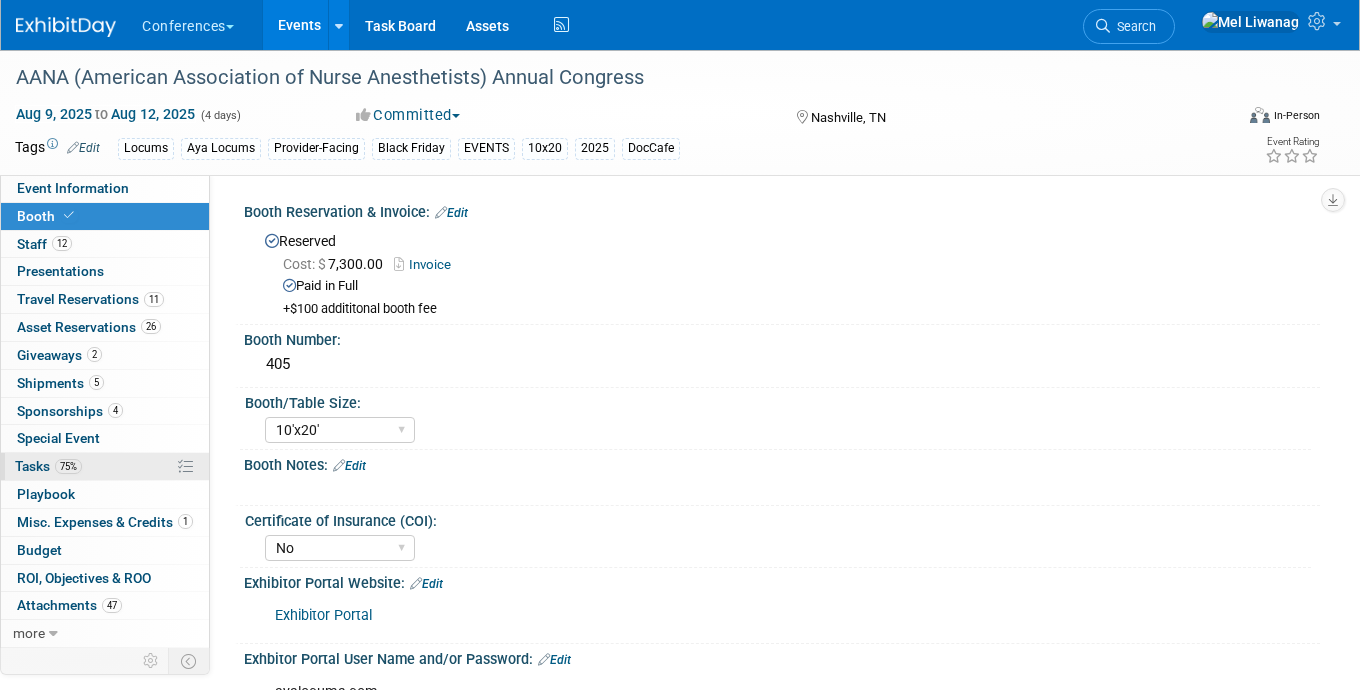 click on "Tasks 75%" at bounding box center (48, 466) 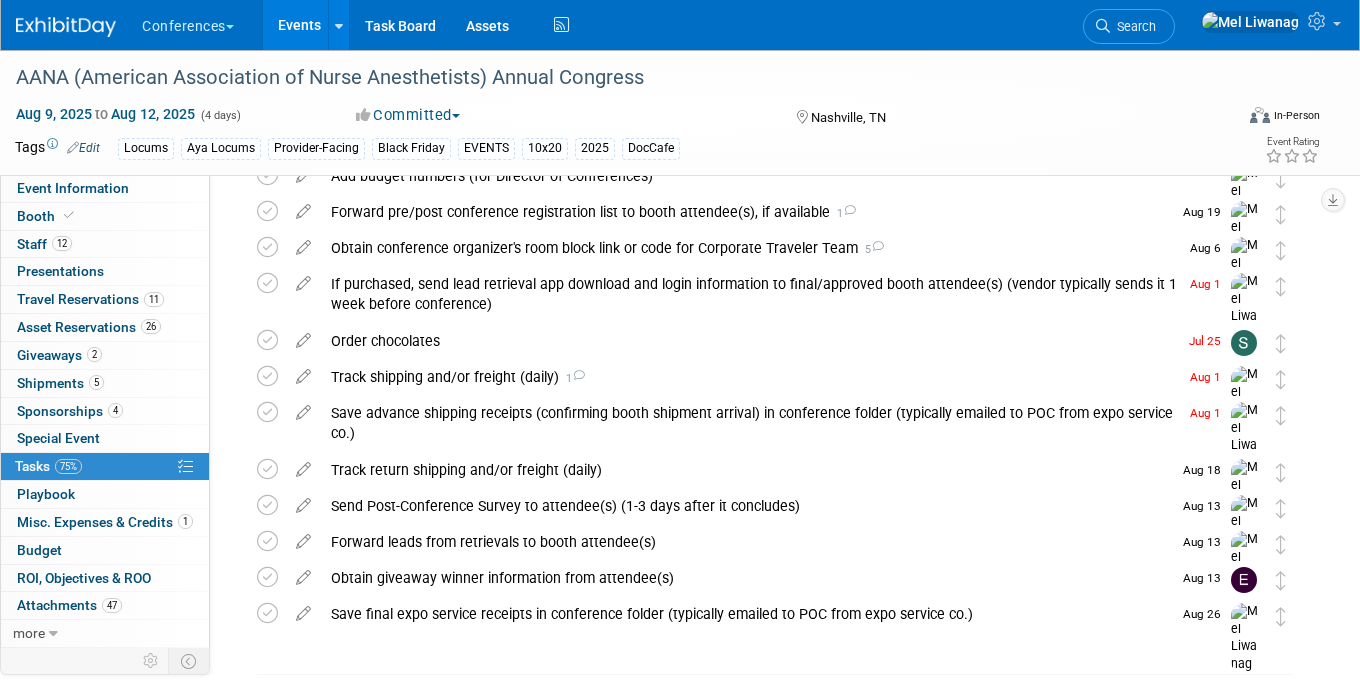 scroll, scrollTop: 0, scrollLeft: 0, axis: both 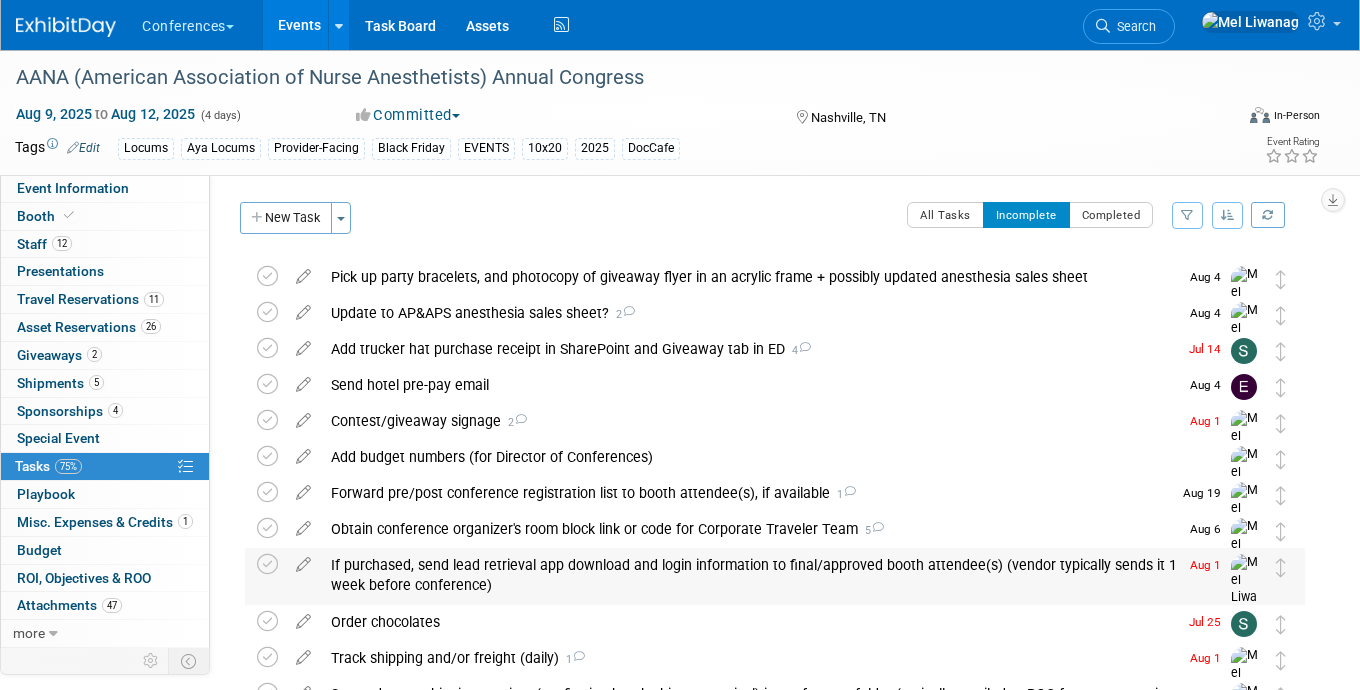 click on "If purchased, send lead retrieval app download and login information to final/approved booth attendee(s) (vendor typically sends it 1 week before conference)" at bounding box center [749, 575] 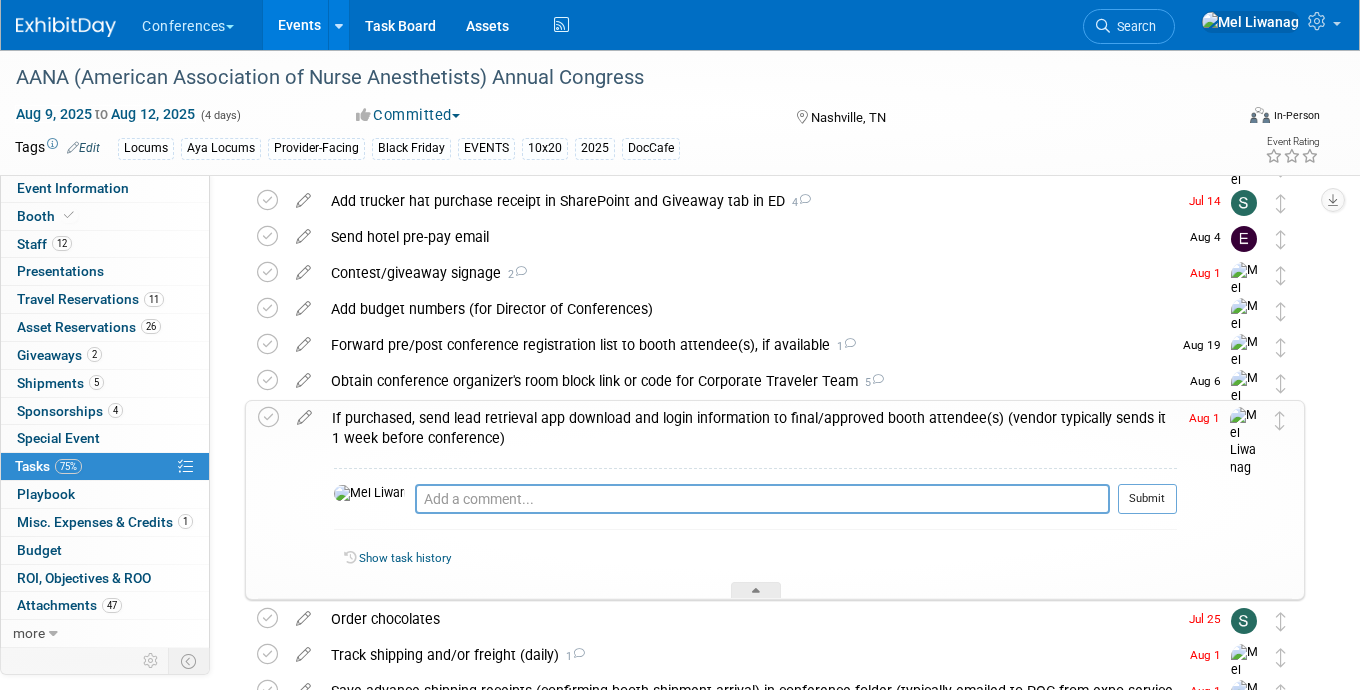 scroll, scrollTop: 161, scrollLeft: 0, axis: vertical 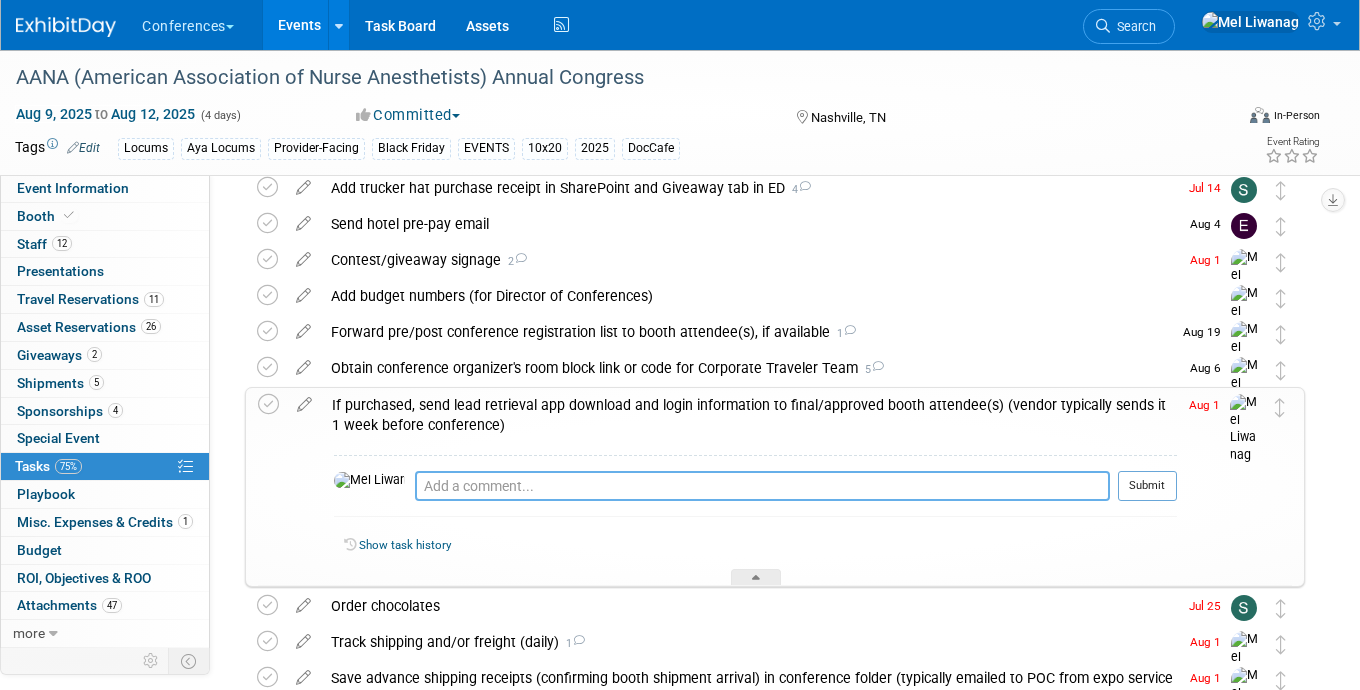 click at bounding box center [762, 486] 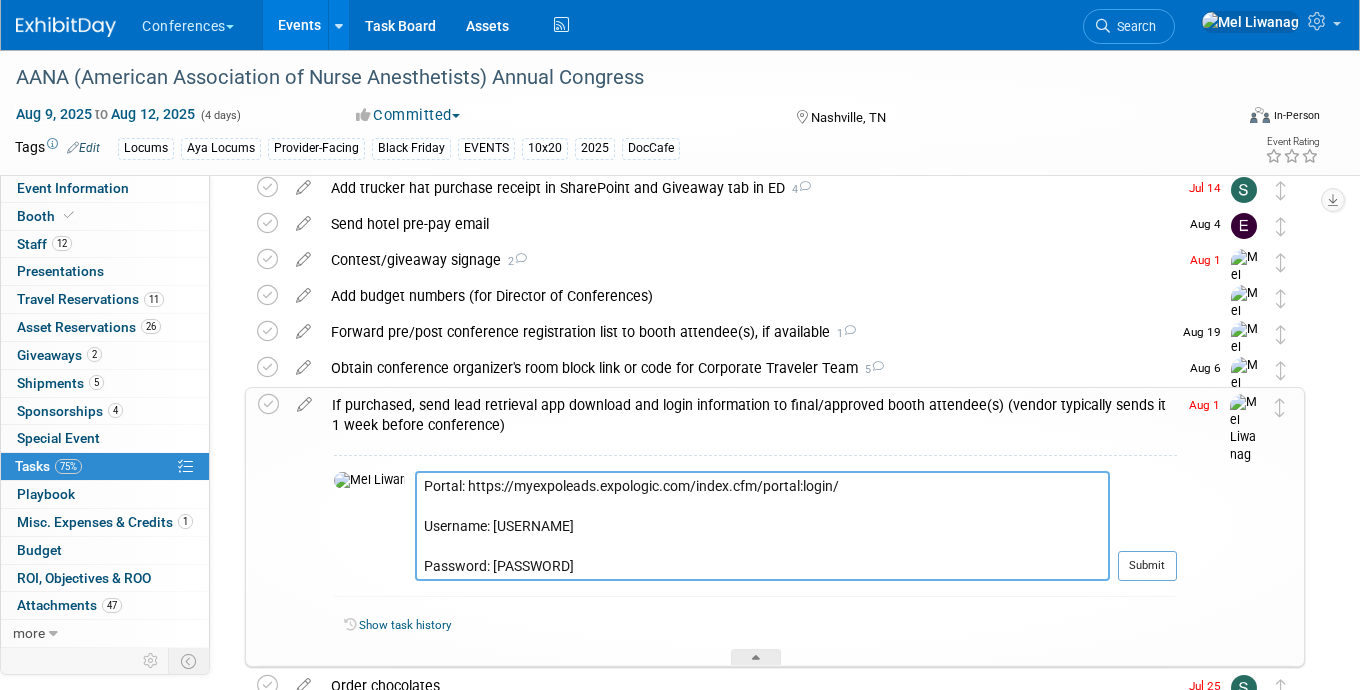 click on "Portal: https://myexpoleads.expologic.com/index.cfm/portal:login/
Username: 77830
Password: 35CCF510" at bounding box center [762, 526] 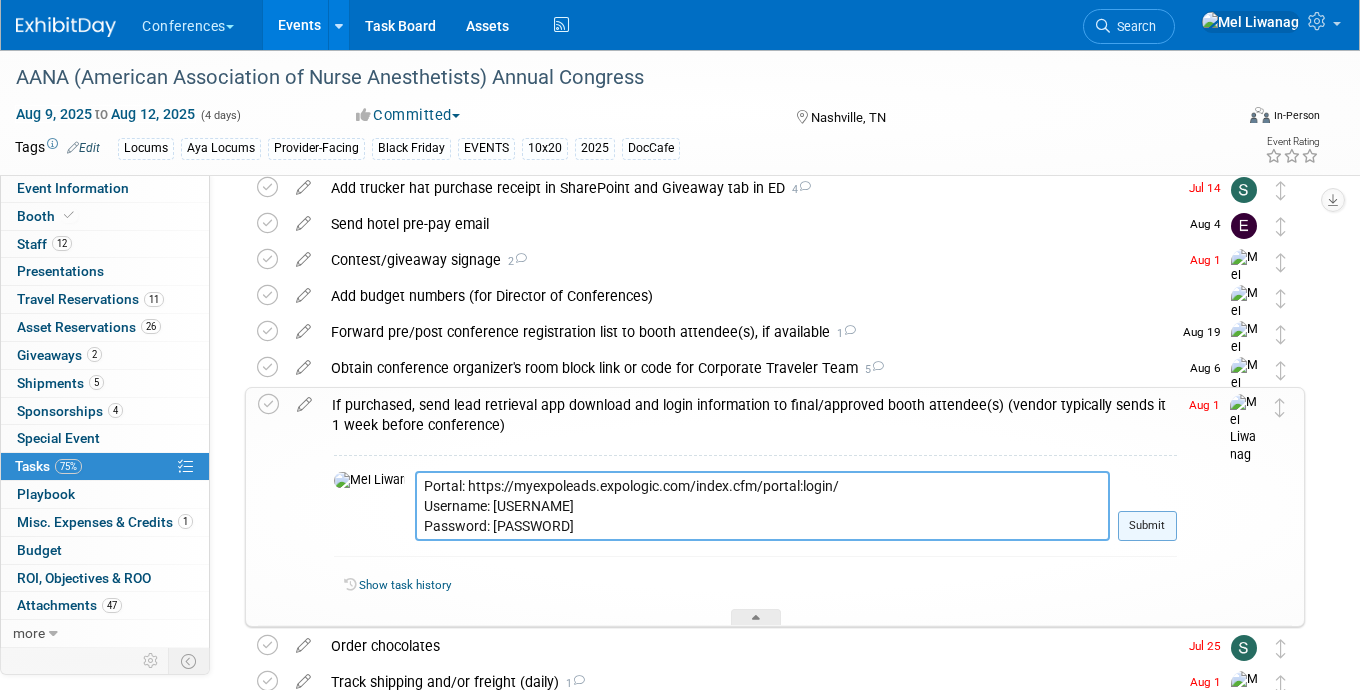 type on "Portal: https://myexpoleads.expologic.com/index.cfm/portal:login/
Username: 77830
Password: 35CCF510" 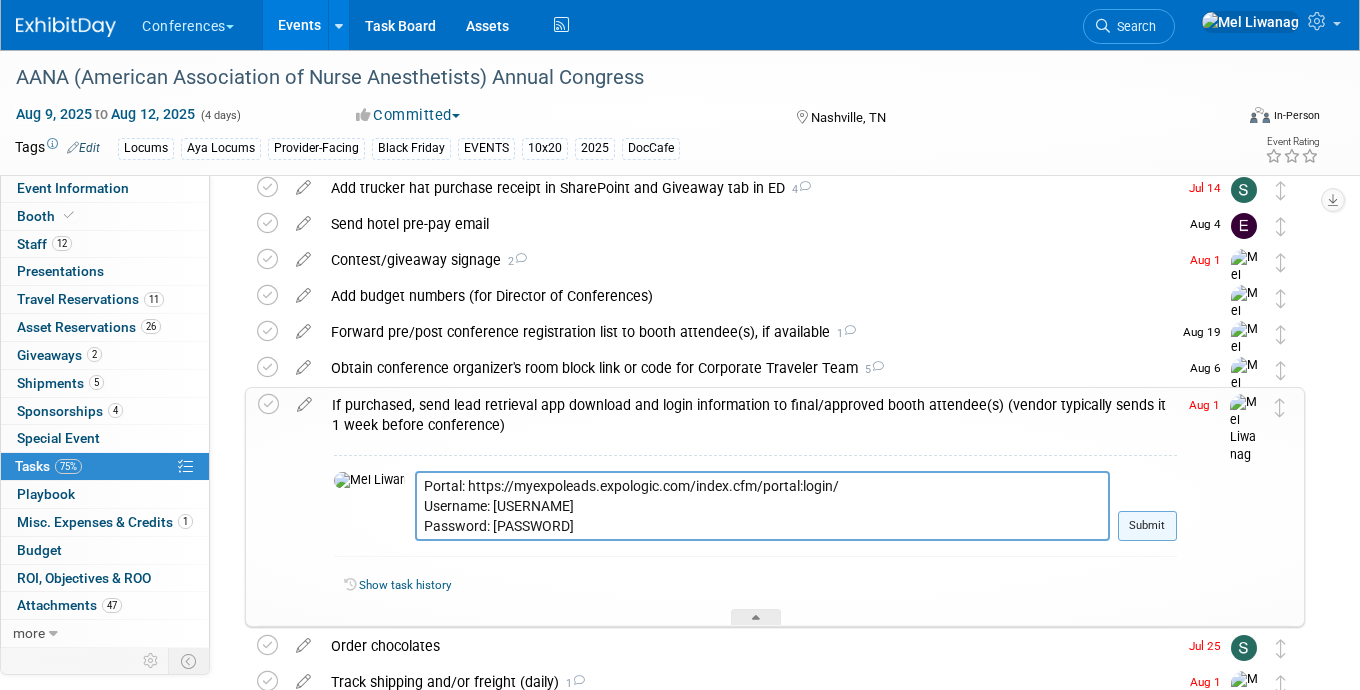 click on "Submit" at bounding box center (1147, 526) 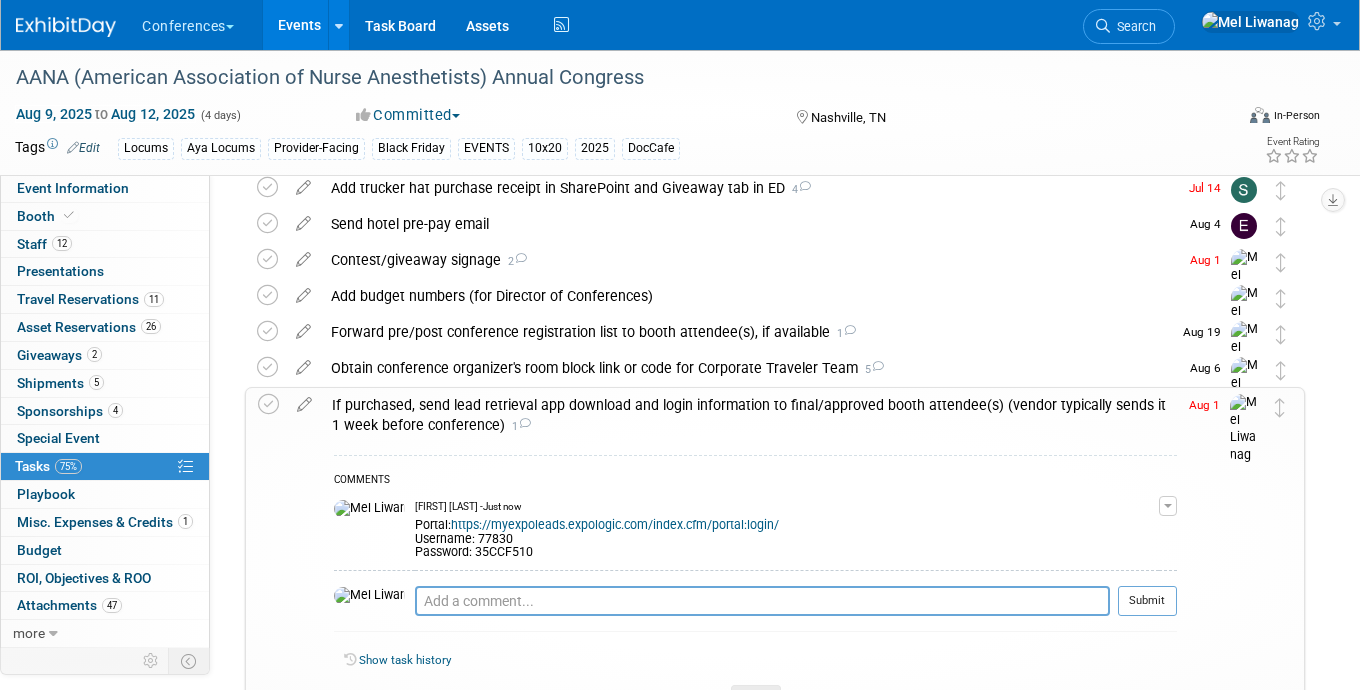 click on "If purchased, send lead retrieval app download and login information to final/approved booth attendee(s) (vendor typically sends it 1 week before conference)
1" at bounding box center (749, 415) 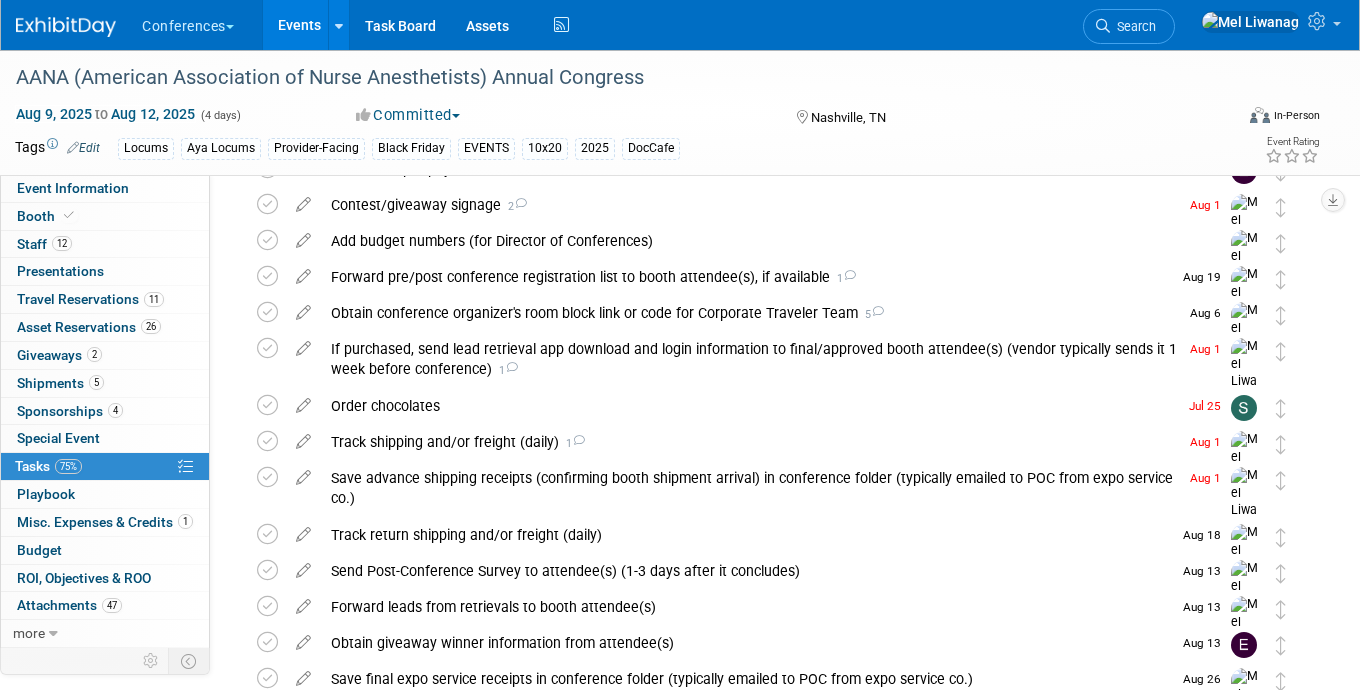 scroll, scrollTop: 296, scrollLeft: 0, axis: vertical 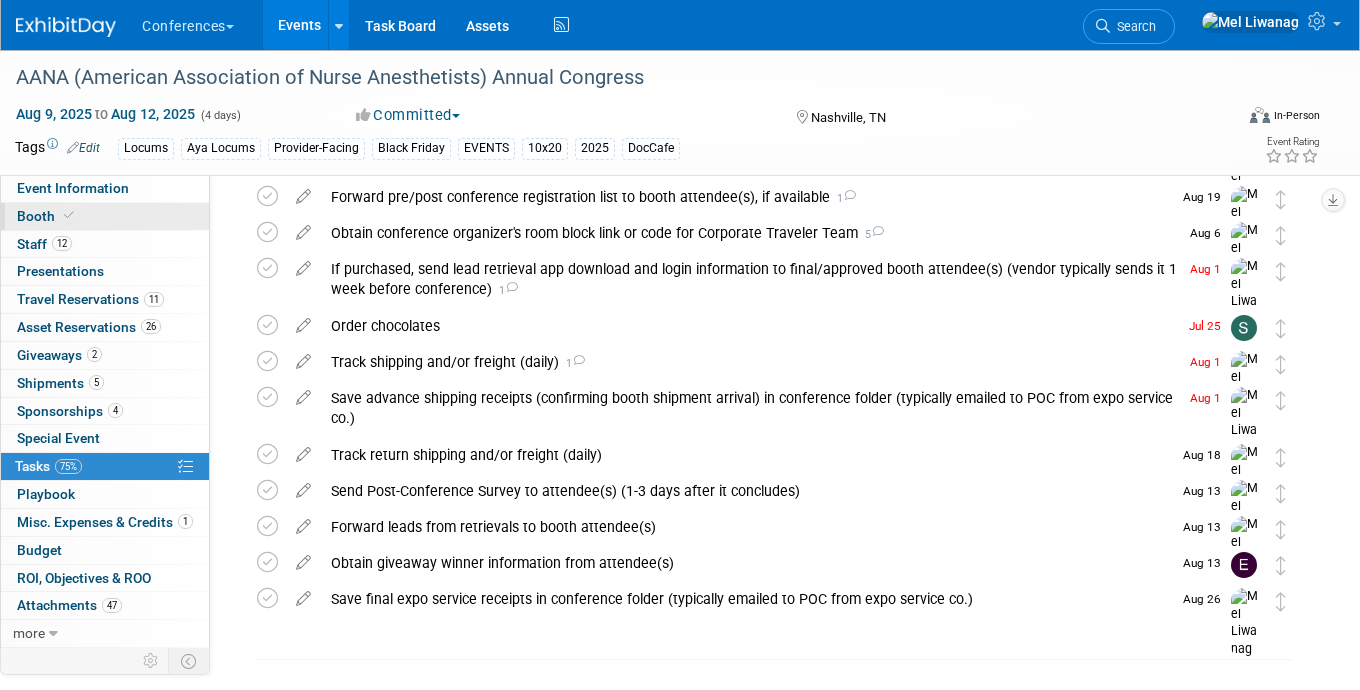 click on "Booth" at bounding box center (105, 216) 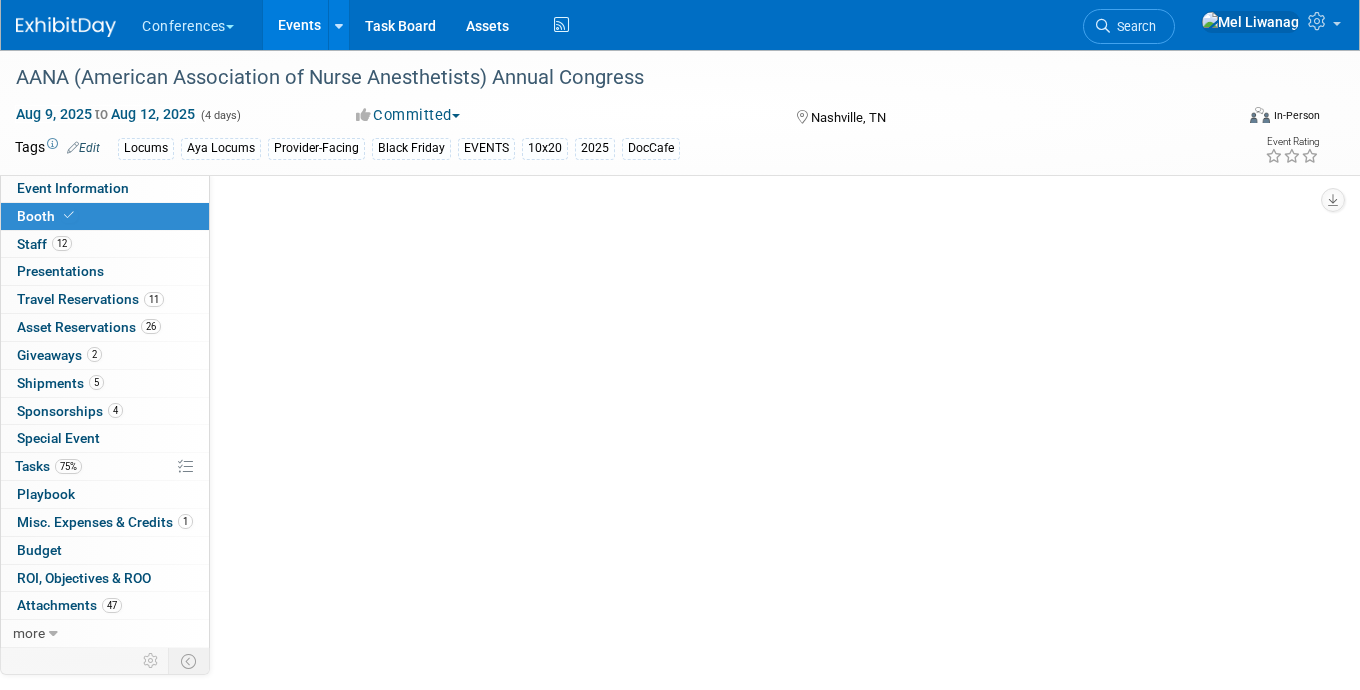 scroll, scrollTop: 0, scrollLeft: 0, axis: both 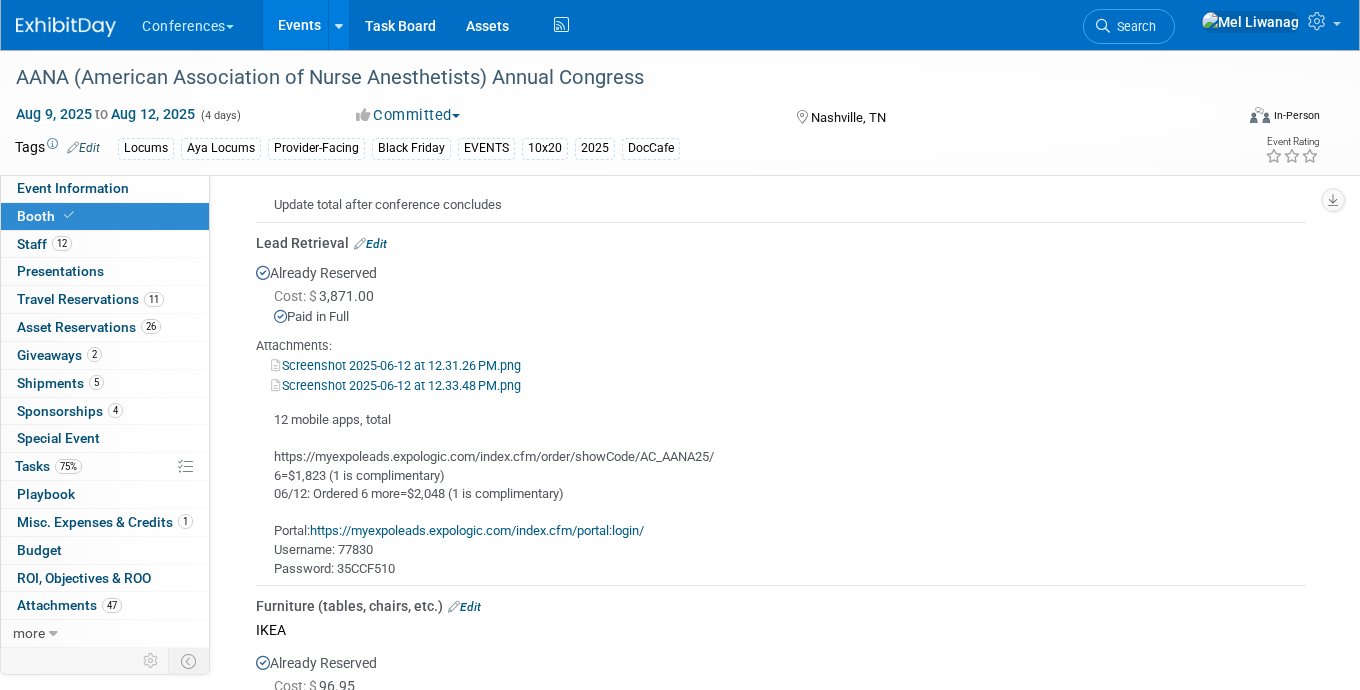 click on "12 mobile apps, total https://myexpoleads.expologic.com/index.cfm/order/showCode/AC_AANA25/ 6=$1,823 (1 is complimentary) 06/12: Ordered 6 more=$2,048 (1 is complimentary) Portal:  https://myexpoleads.expologic.com/index.cfm/portal:login/ Username: 77830 Password: 35CCF510" at bounding box center (780, 486) 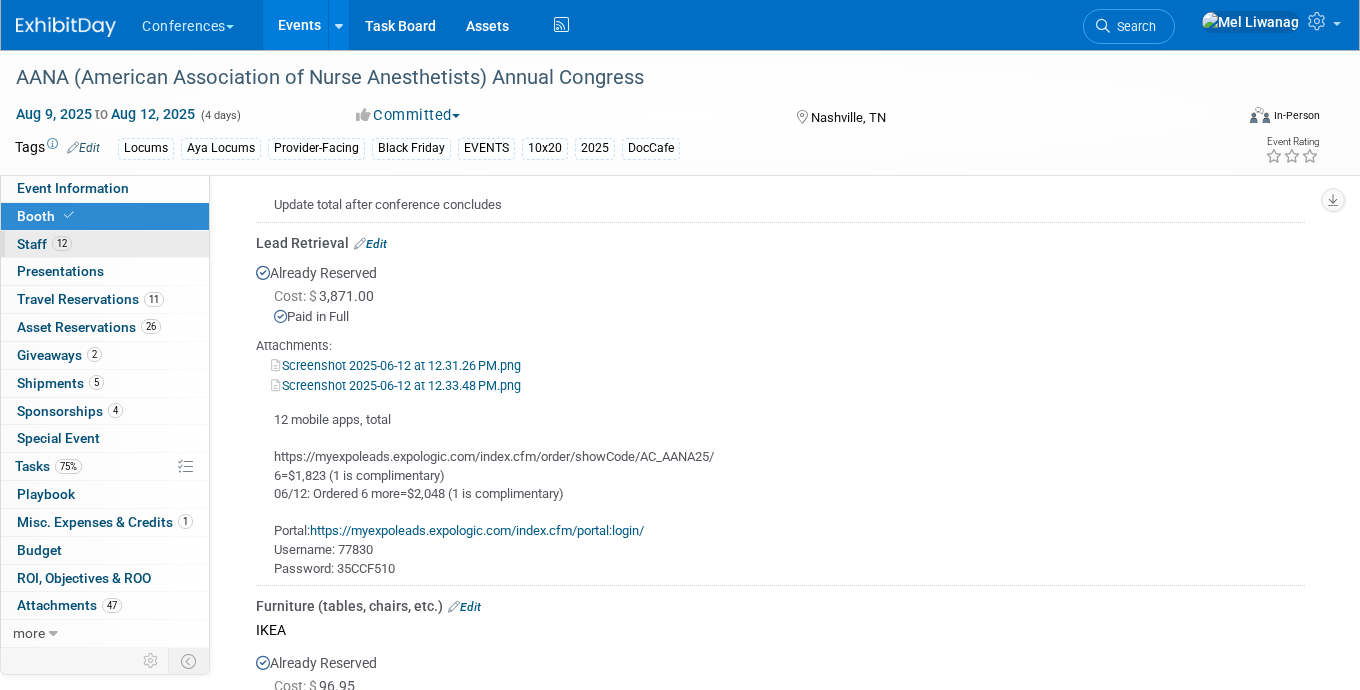 click on "12
Staff 12" at bounding box center [105, 244] 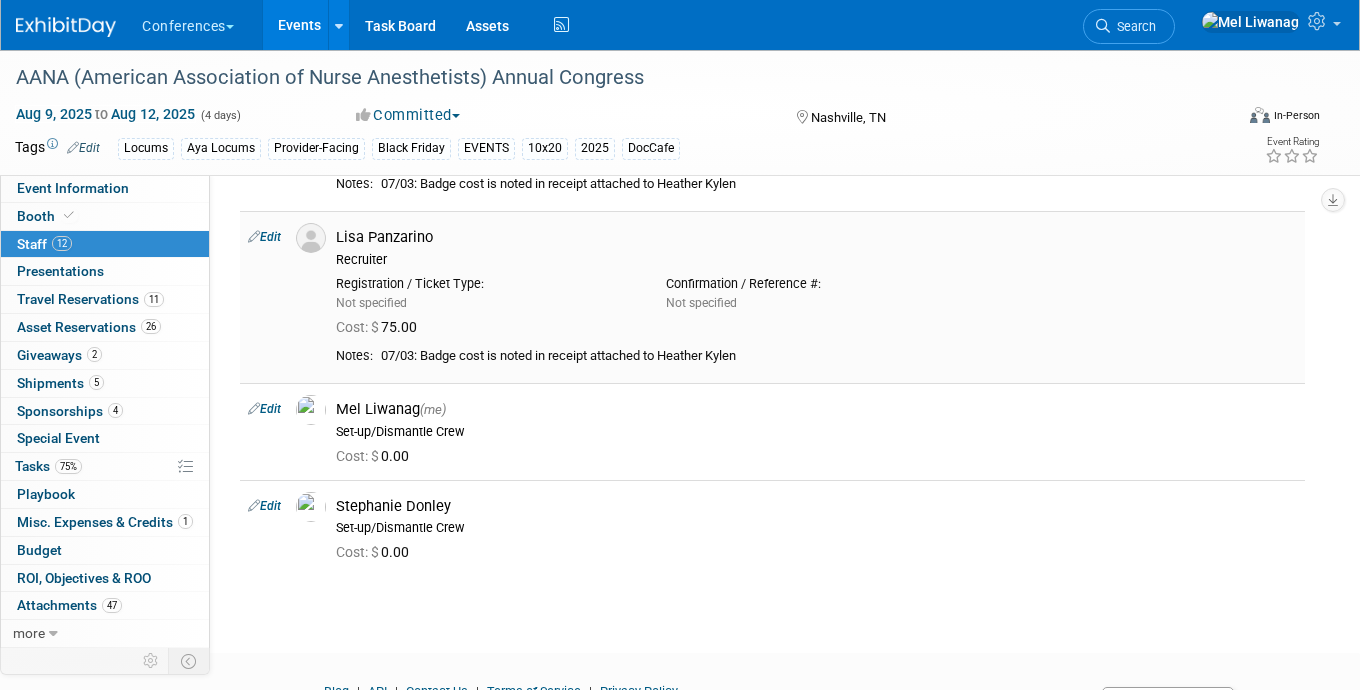 scroll, scrollTop: 1597, scrollLeft: 0, axis: vertical 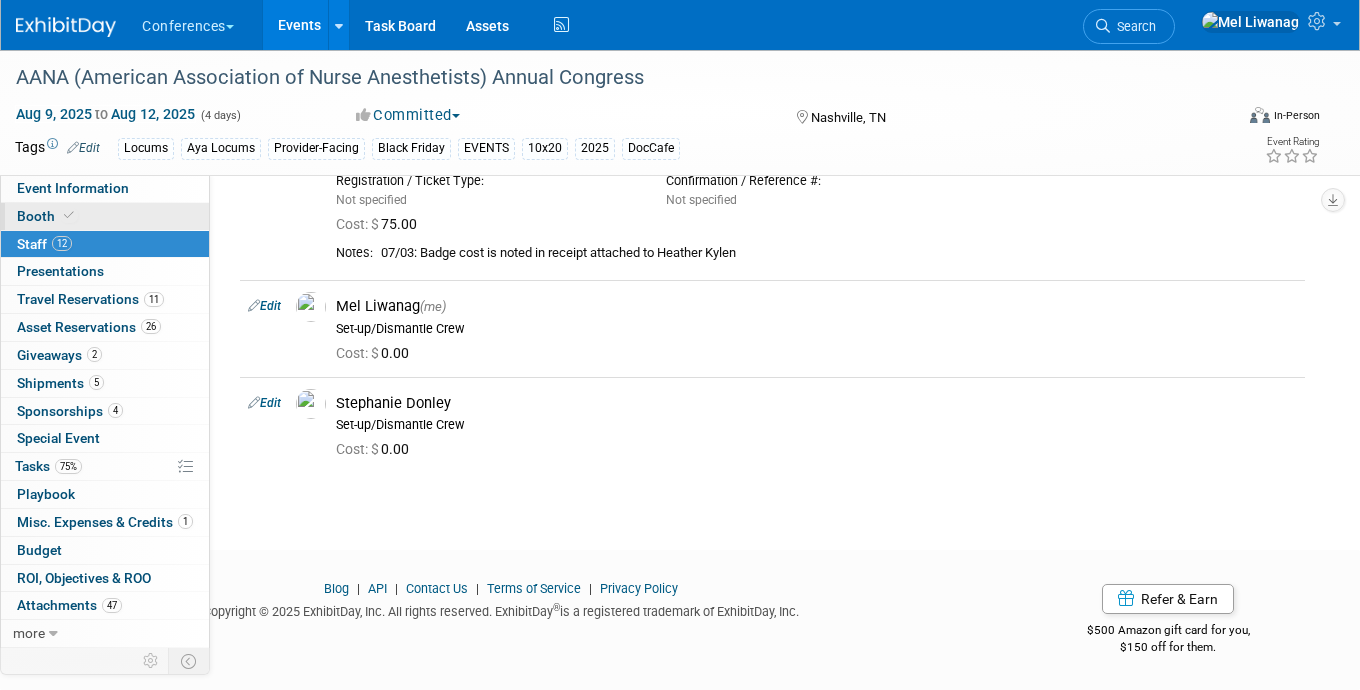 click on "Event Information" at bounding box center (105, 188) 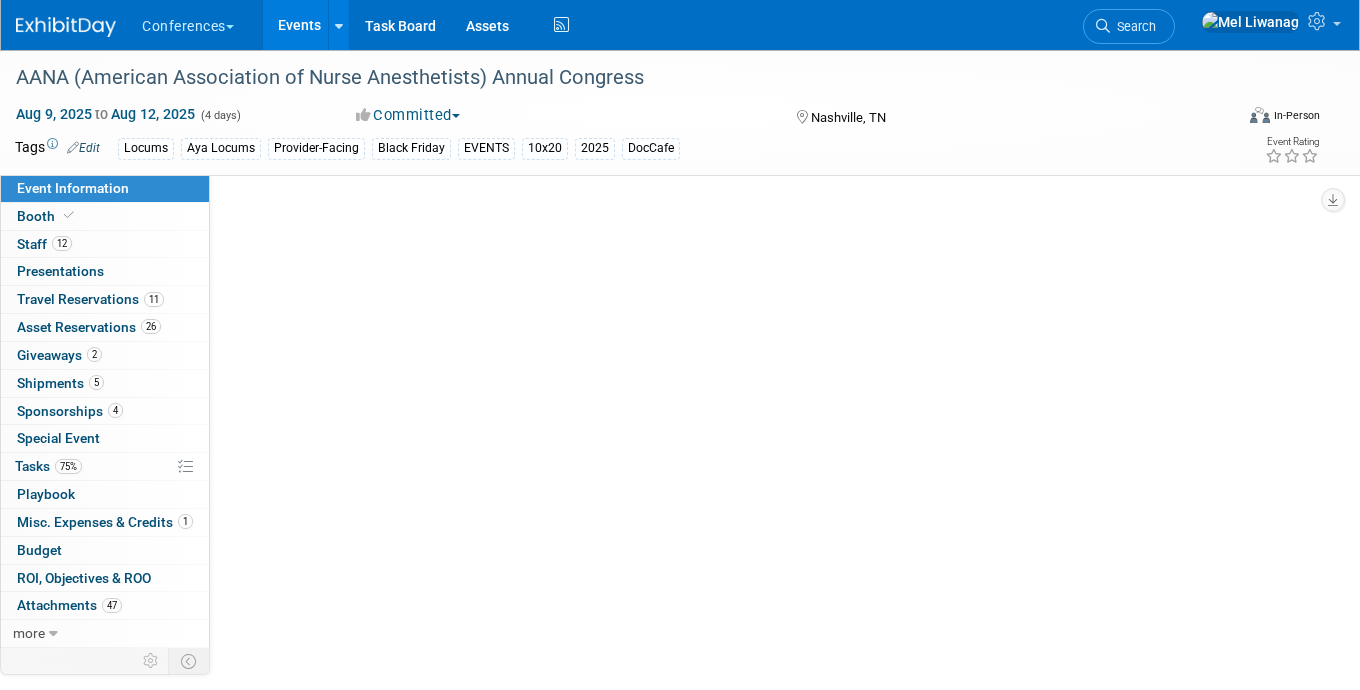 select on "Locums" 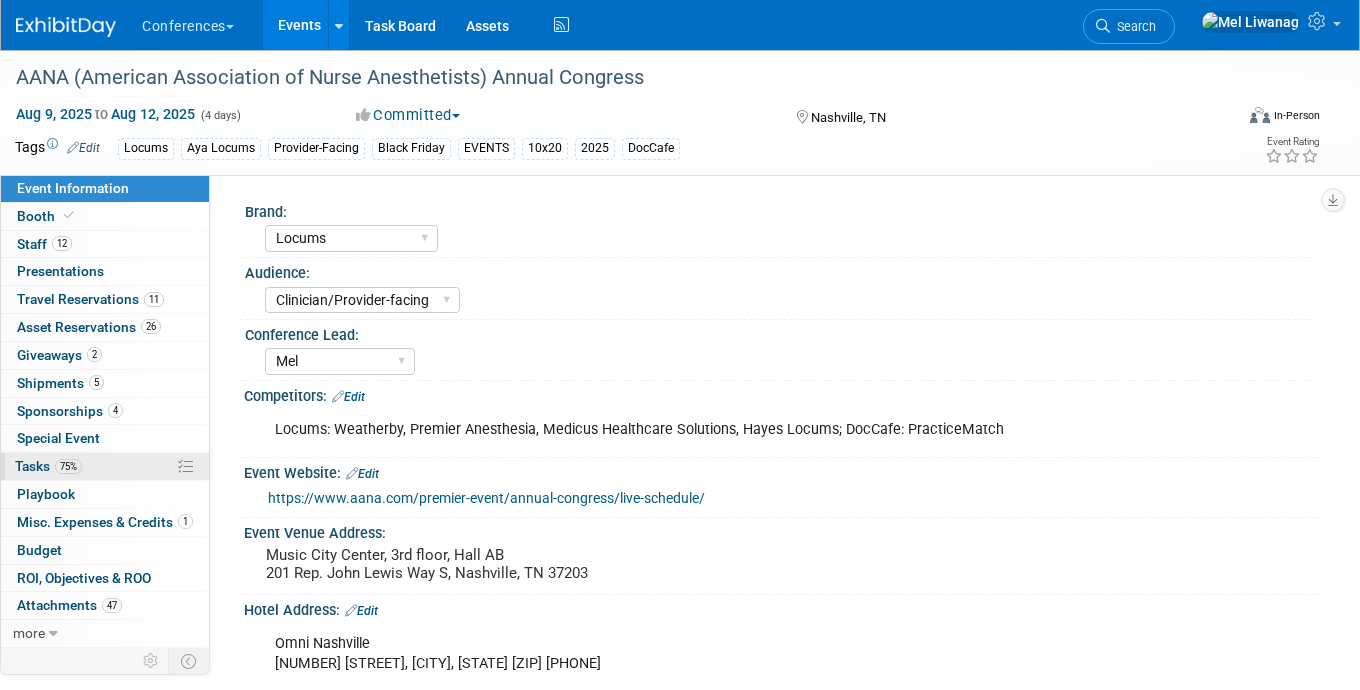 click on "75%" at bounding box center (68, 466) 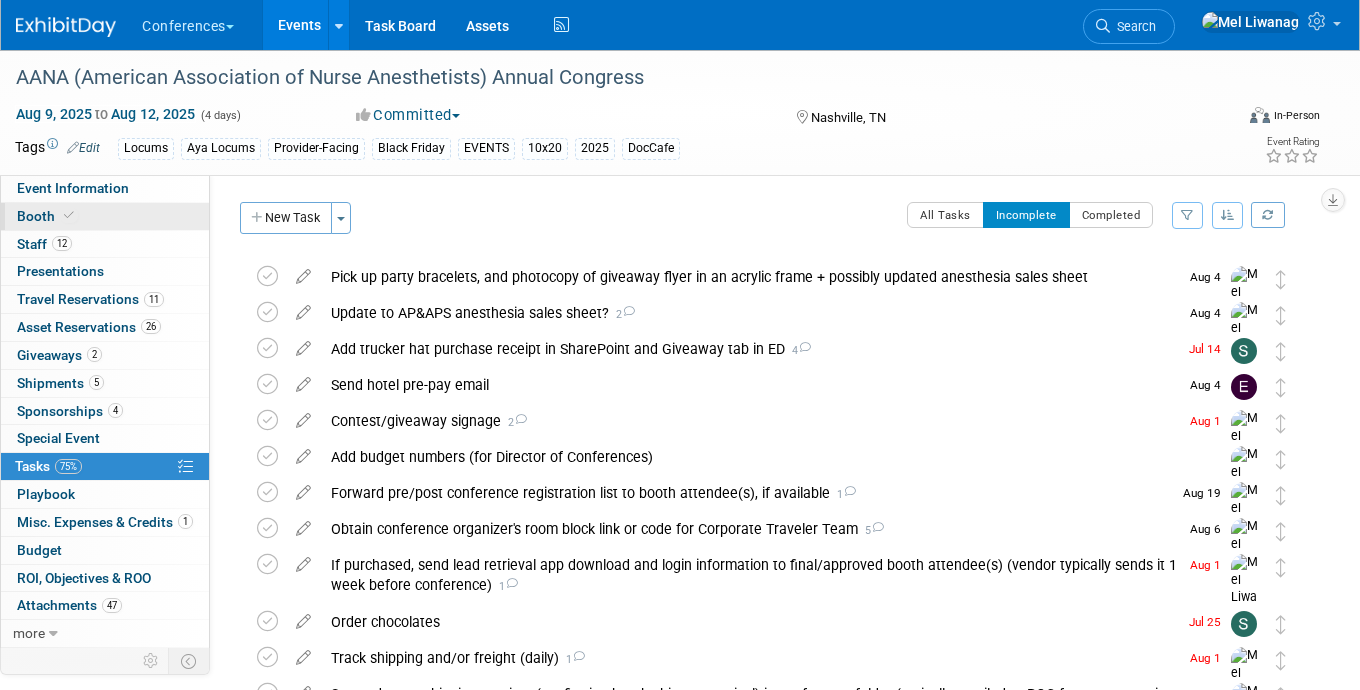 click on "Booth" at bounding box center (105, 216) 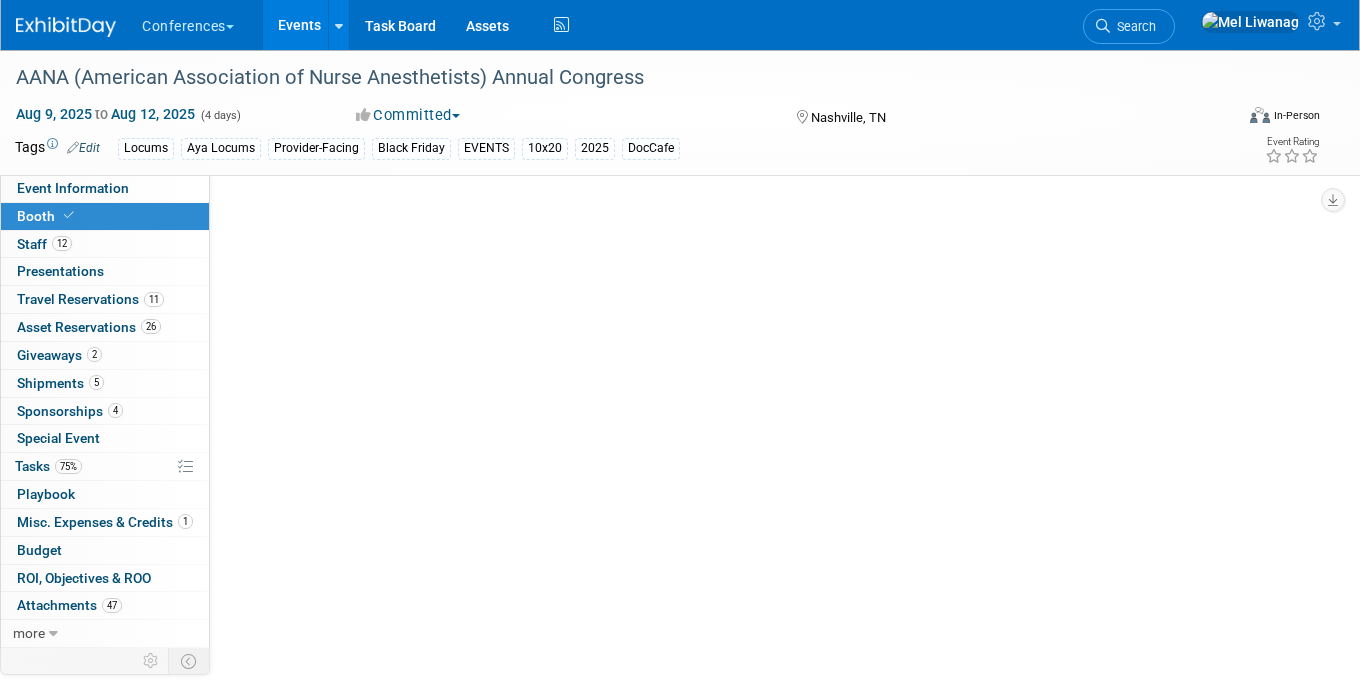 select on "10'x20'" 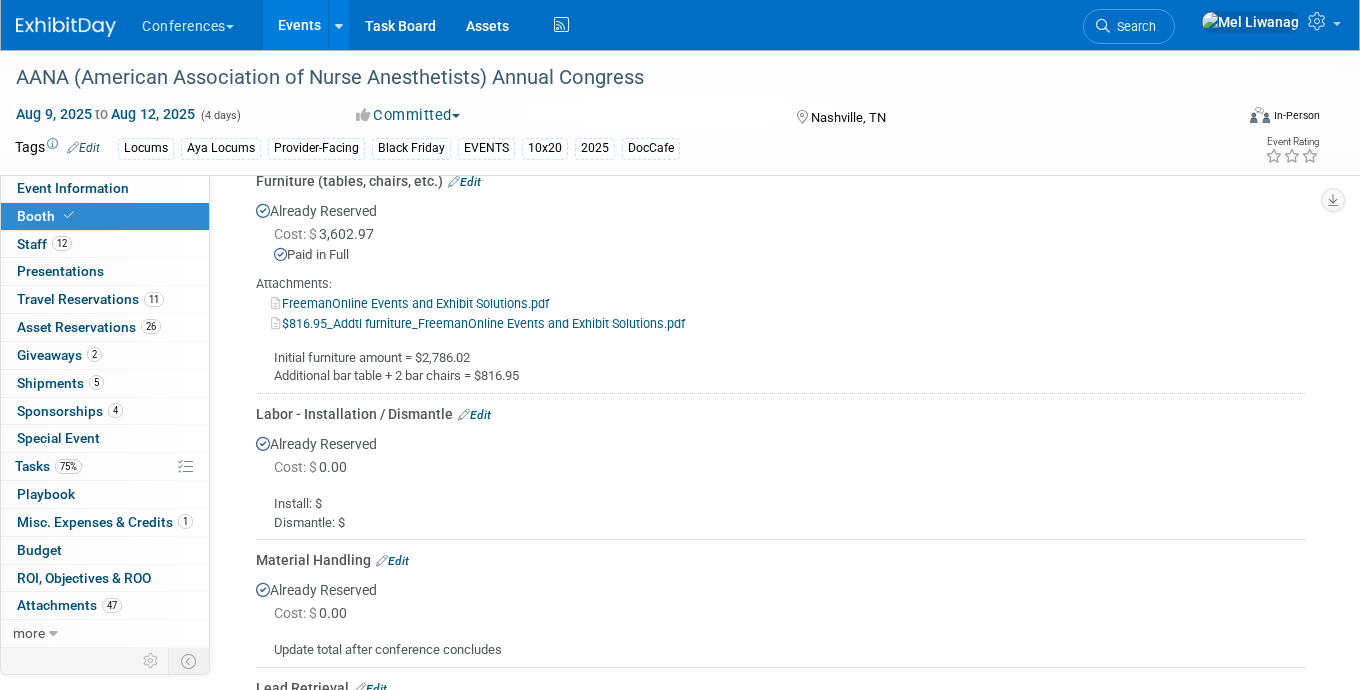 scroll, scrollTop: 1651, scrollLeft: 0, axis: vertical 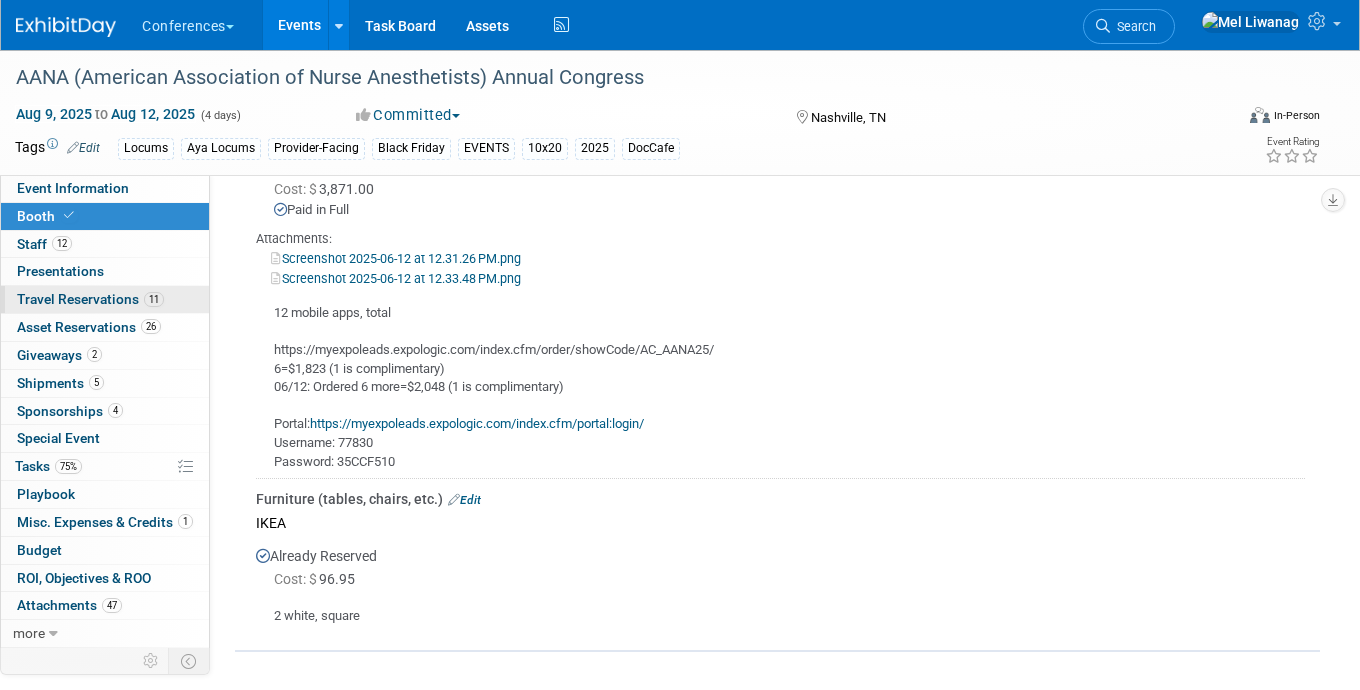 click on "11" at bounding box center (154, 299) 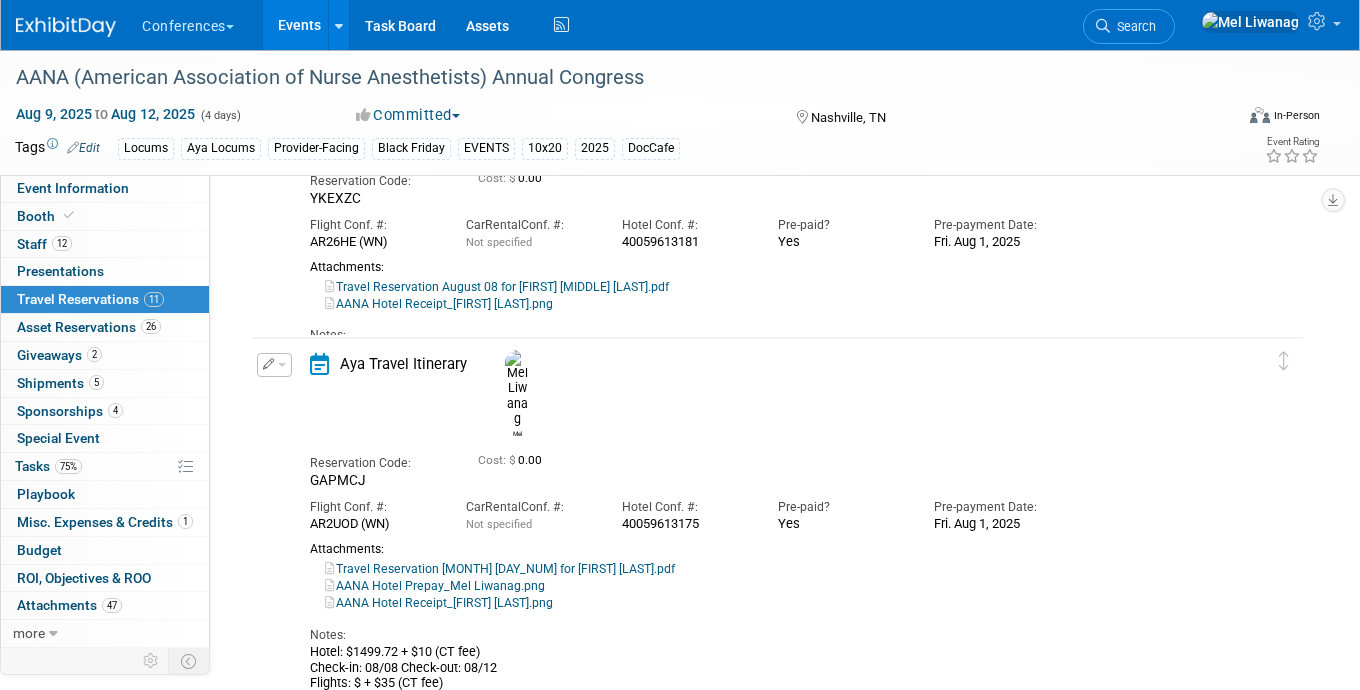 scroll, scrollTop: 2828, scrollLeft: 0, axis: vertical 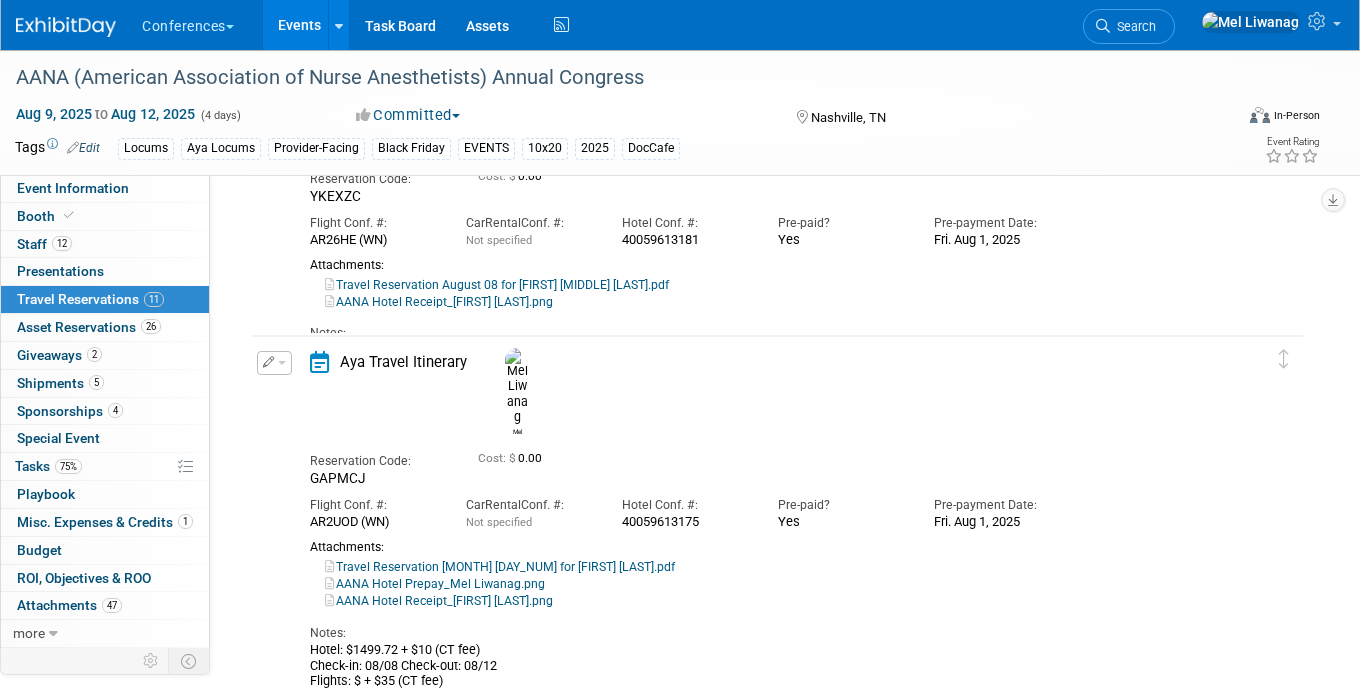 drag, startPoint x: 348, startPoint y: 603, endPoint x: 382, endPoint y: 600, distance: 34.132095 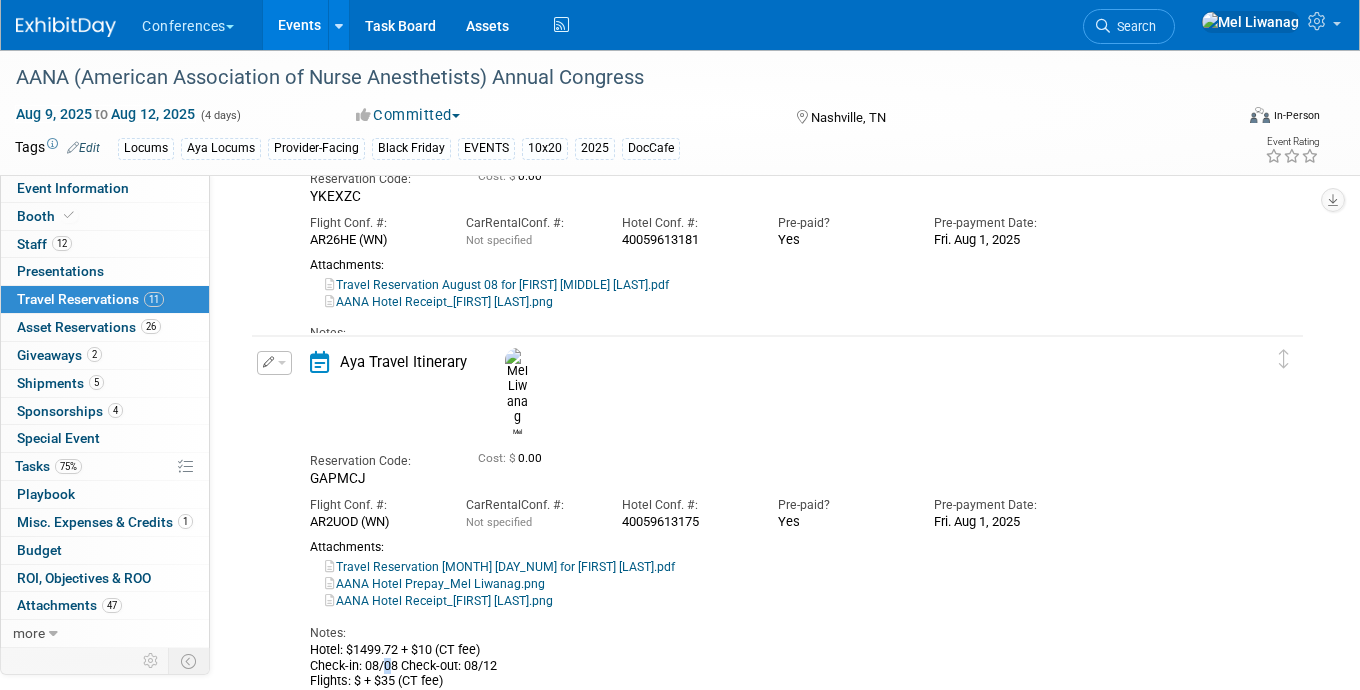drag, startPoint x: 388, startPoint y: 611, endPoint x: 401, endPoint y: 600, distance: 17.029387 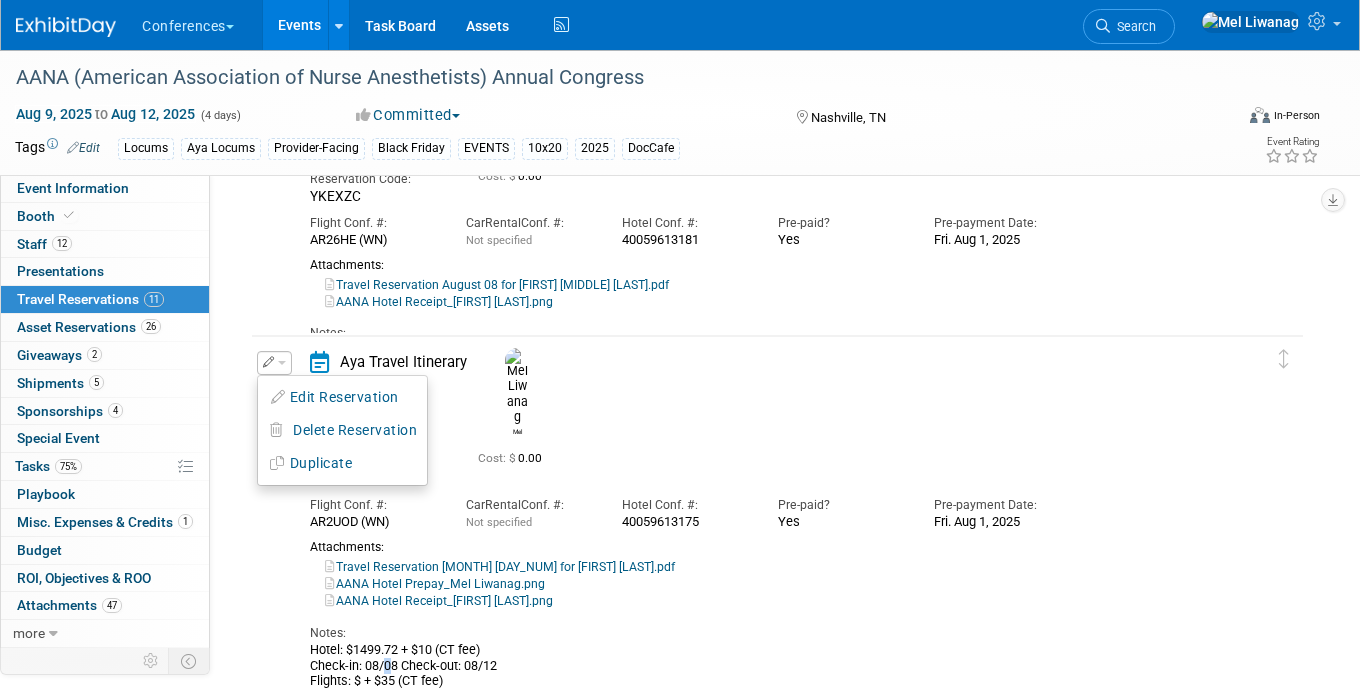 click on "Edit Reservation
Delete Reservation" at bounding box center (342, 430) 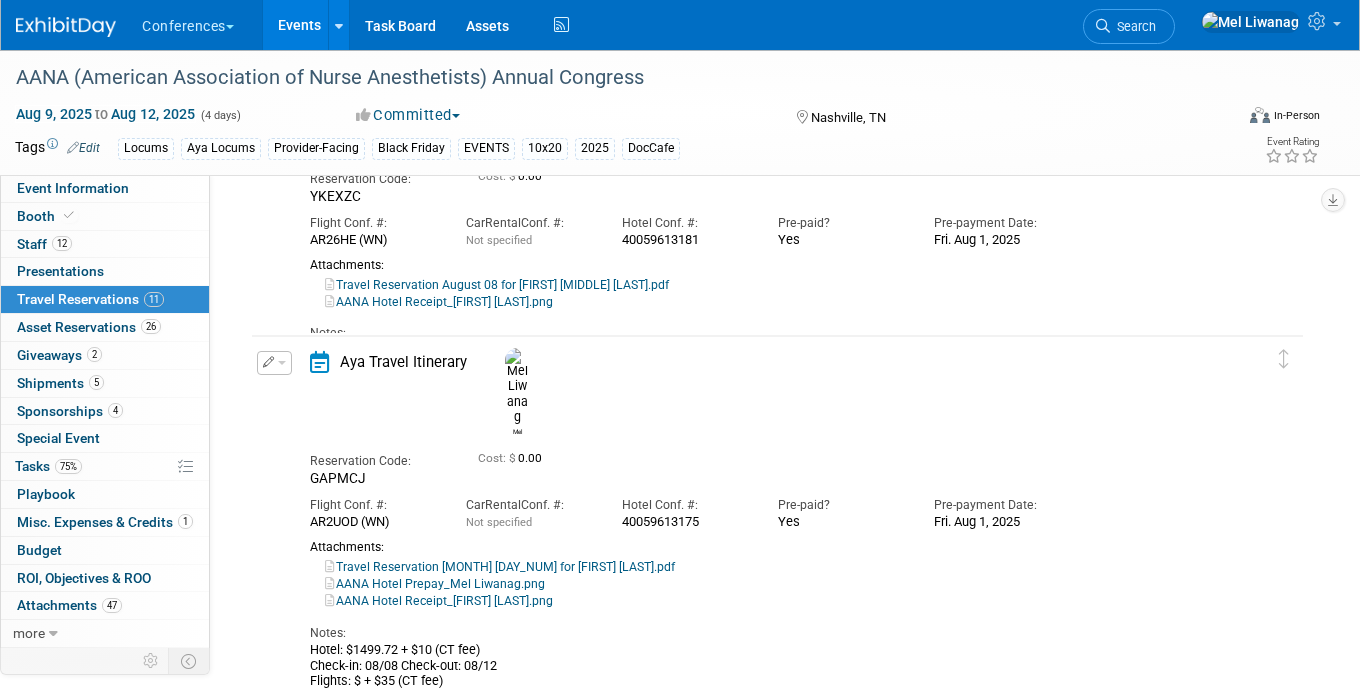 click at bounding box center (274, 363) 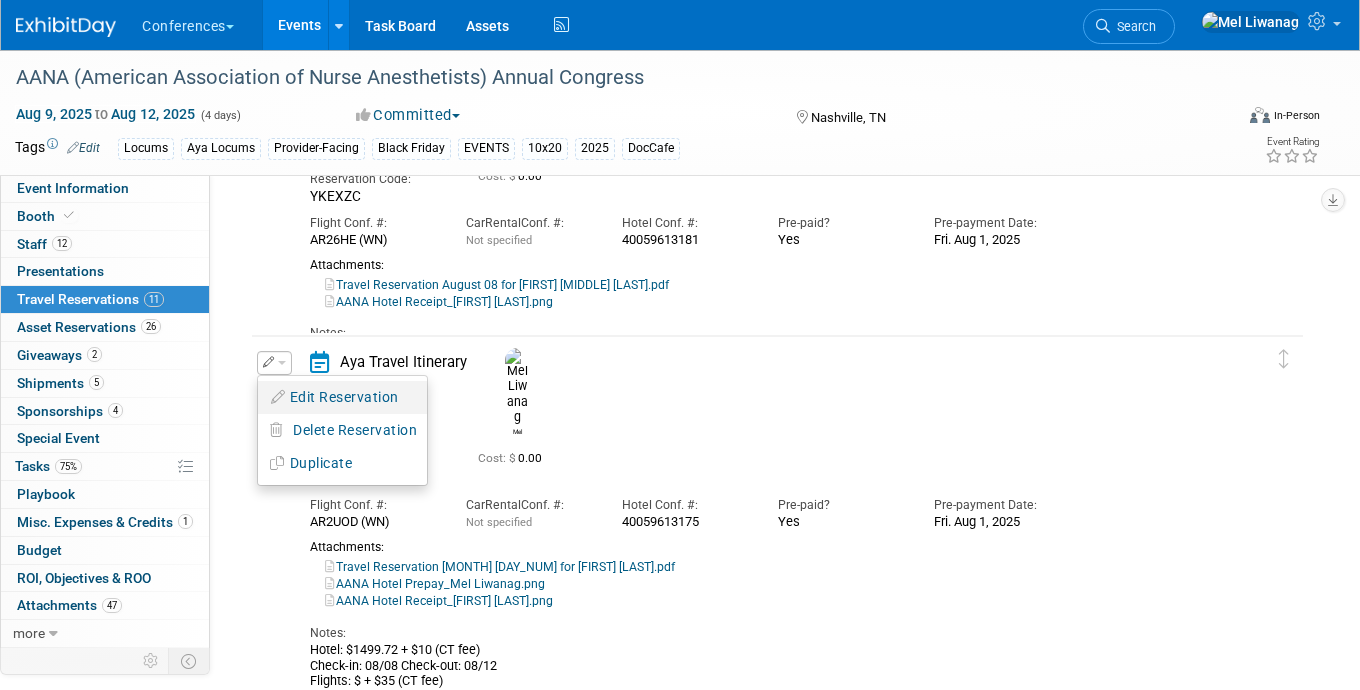 click on "Edit Reservation" at bounding box center (342, 397) 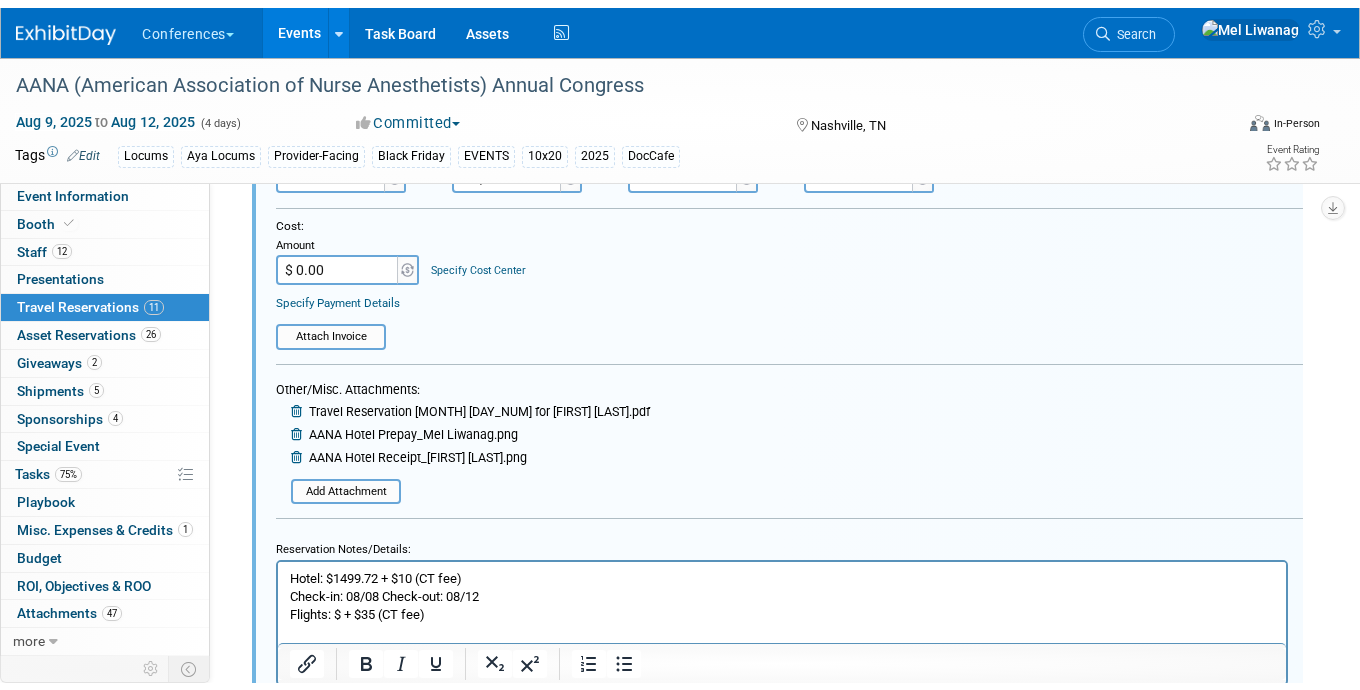 scroll, scrollTop: 3785, scrollLeft: 0, axis: vertical 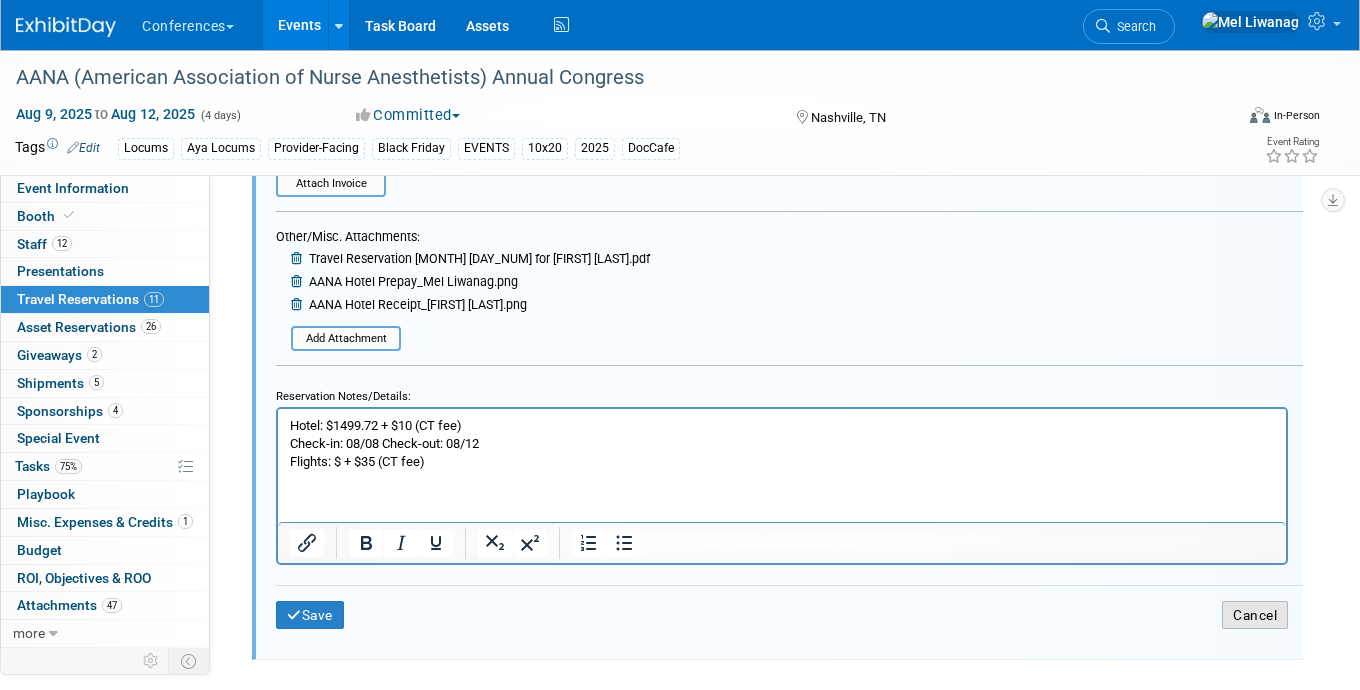 click on "Cancel" at bounding box center (1255, 615) 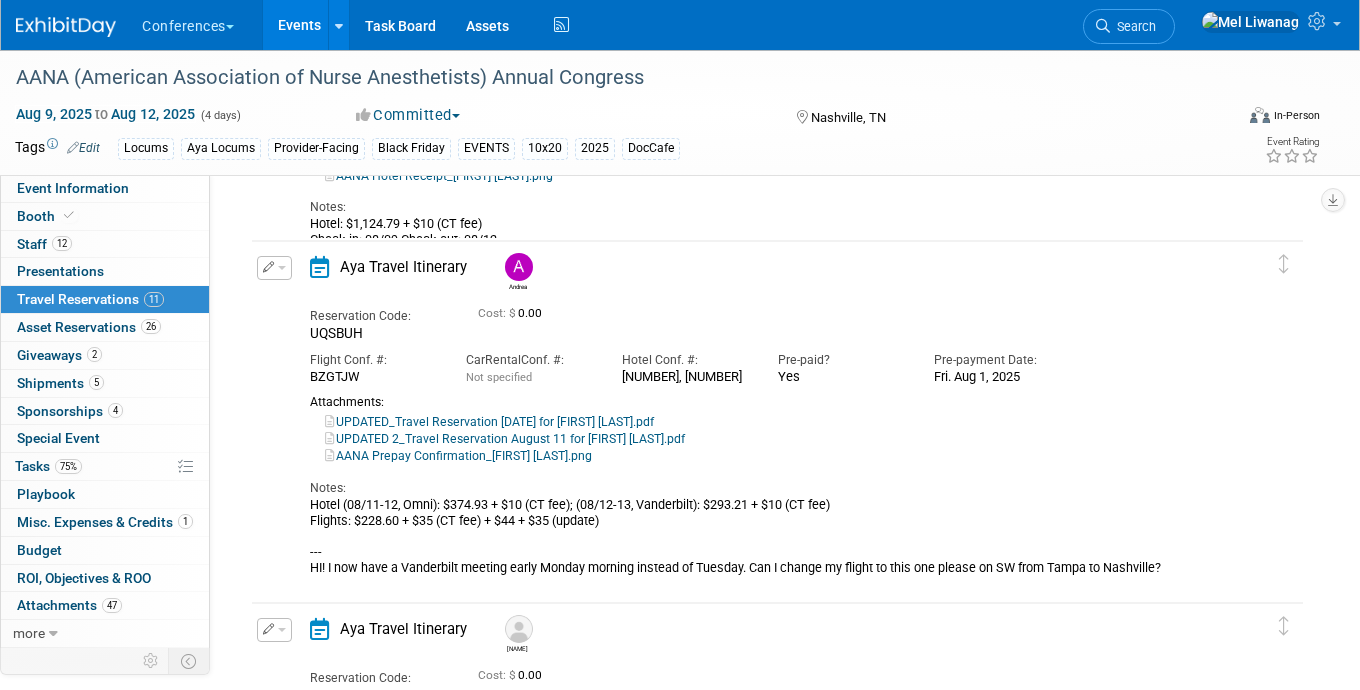 scroll, scrollTop: 2082, scrollLeft: 0, axis: vertical 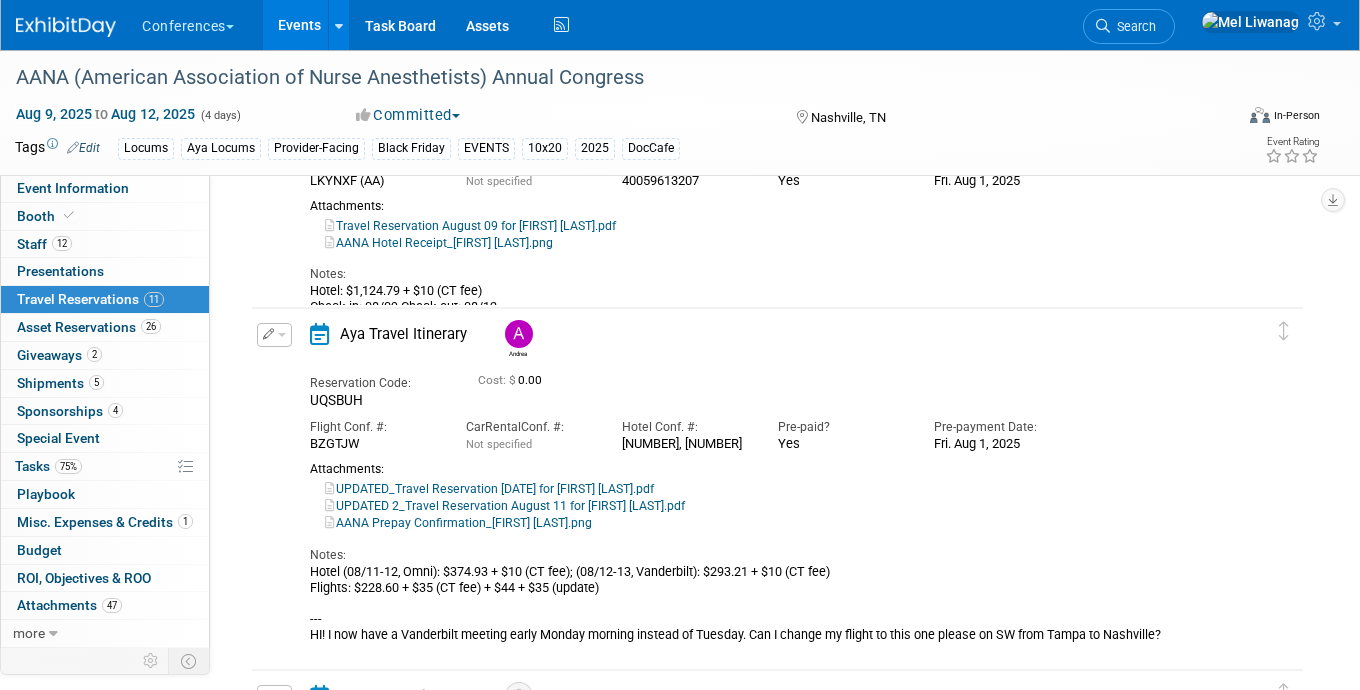 click on "AANA Prepay Confirmation_Andrea Fisher .png" at bounding box center [458, 523] 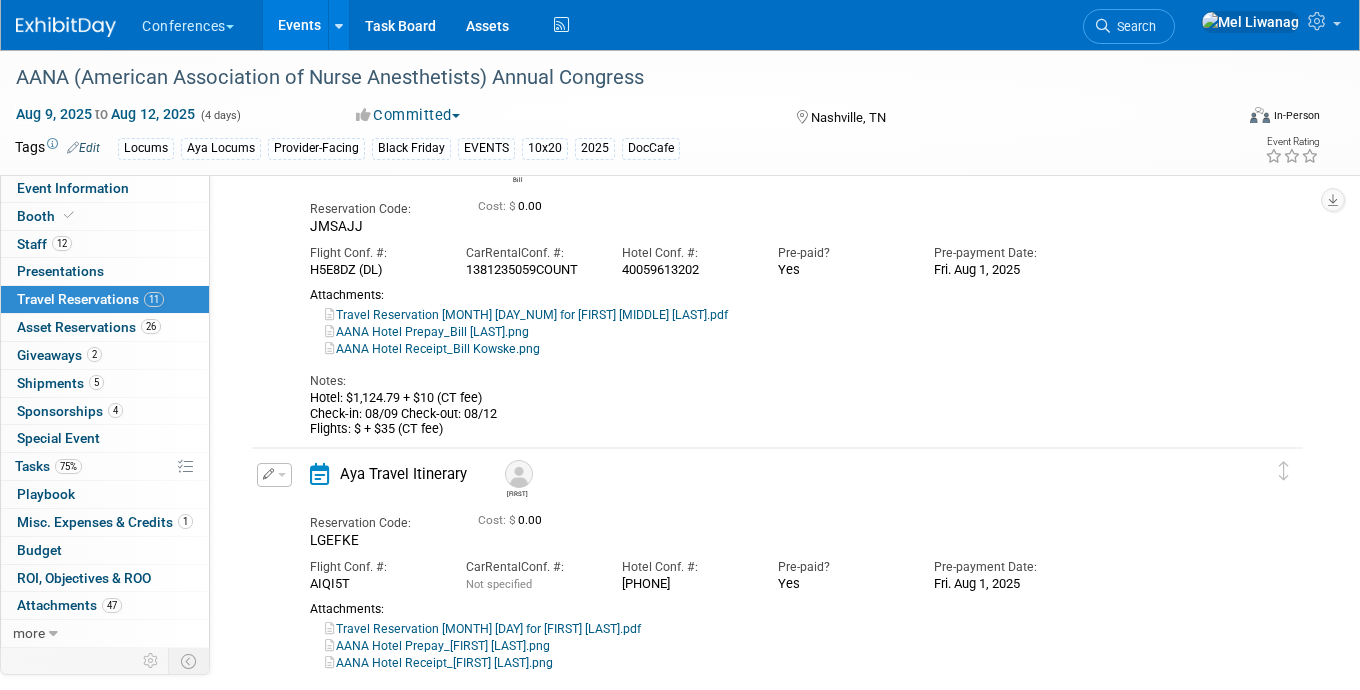 scroll, scrollTop: 0, scrollLeft: 0, axis: both 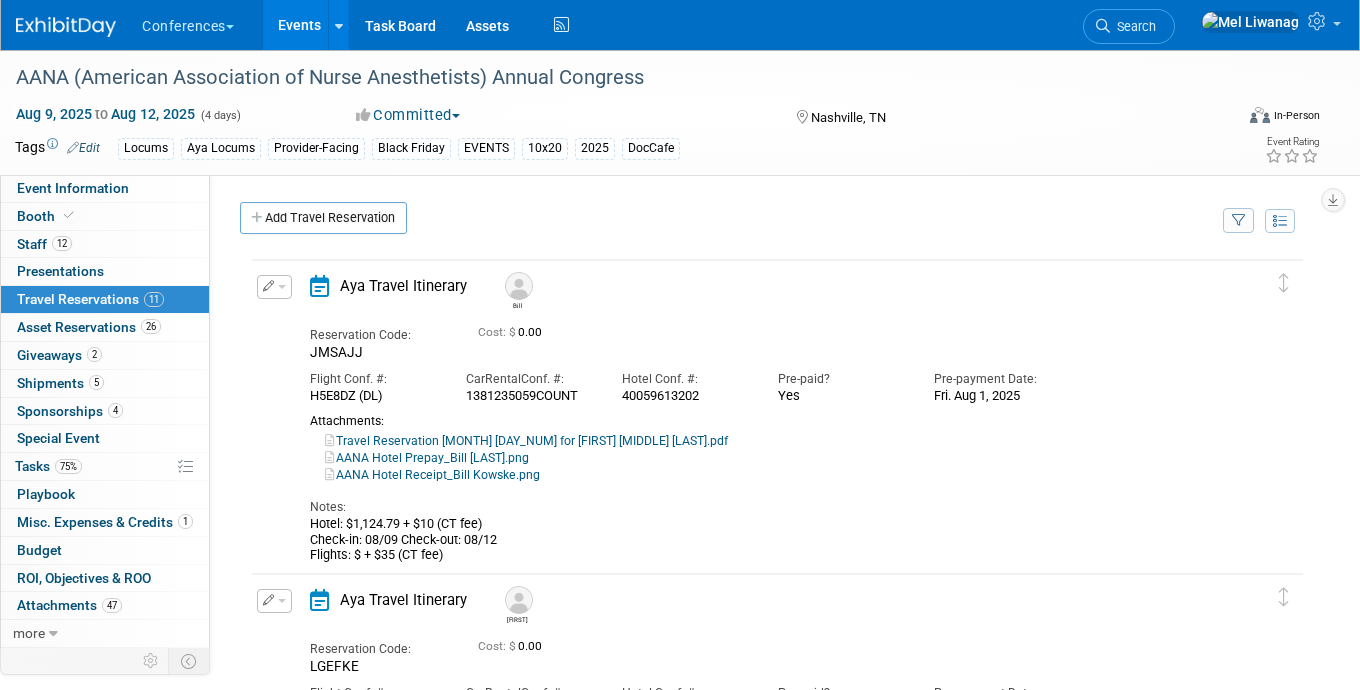 drag, startPoint x: 350, startPoint y: 518, endPoint x: 395, endPoint y: 521, distance: 45.099888 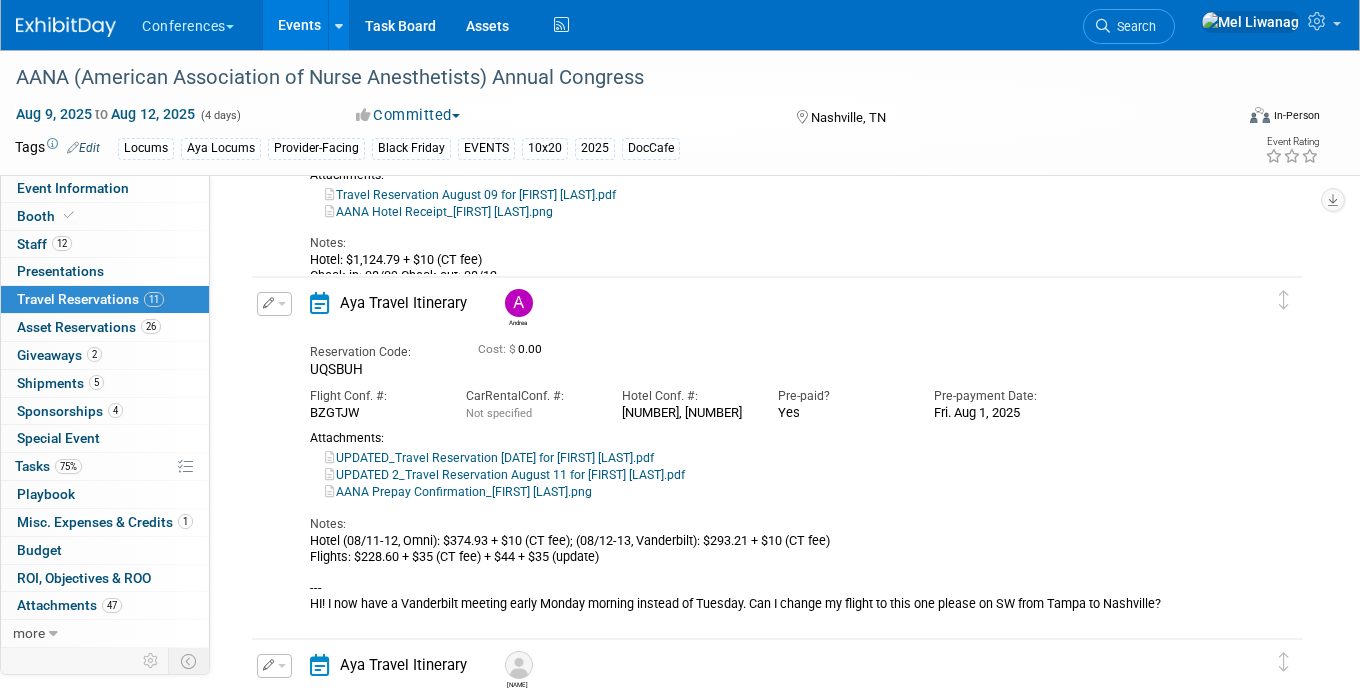 scroll, scrollTop: 2111, scrollLeft: 0, axis: vertical 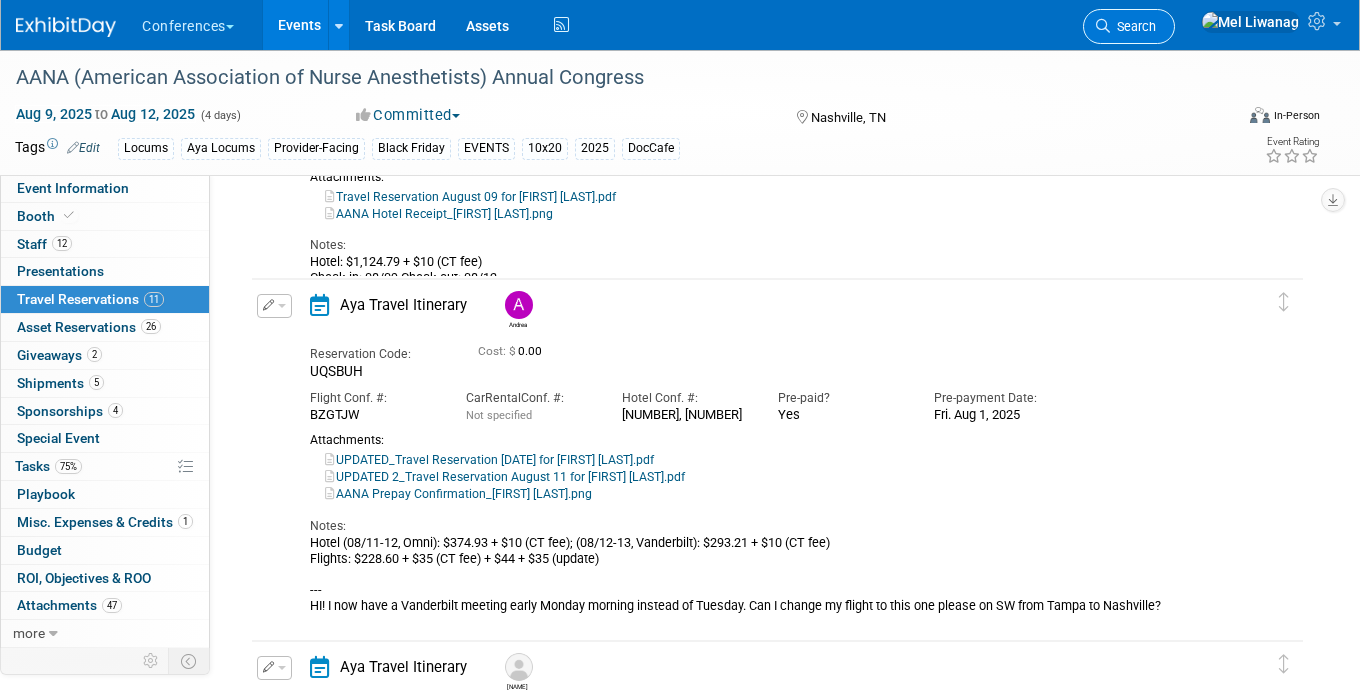 click on "Search" at bounding box center [1133, 26] 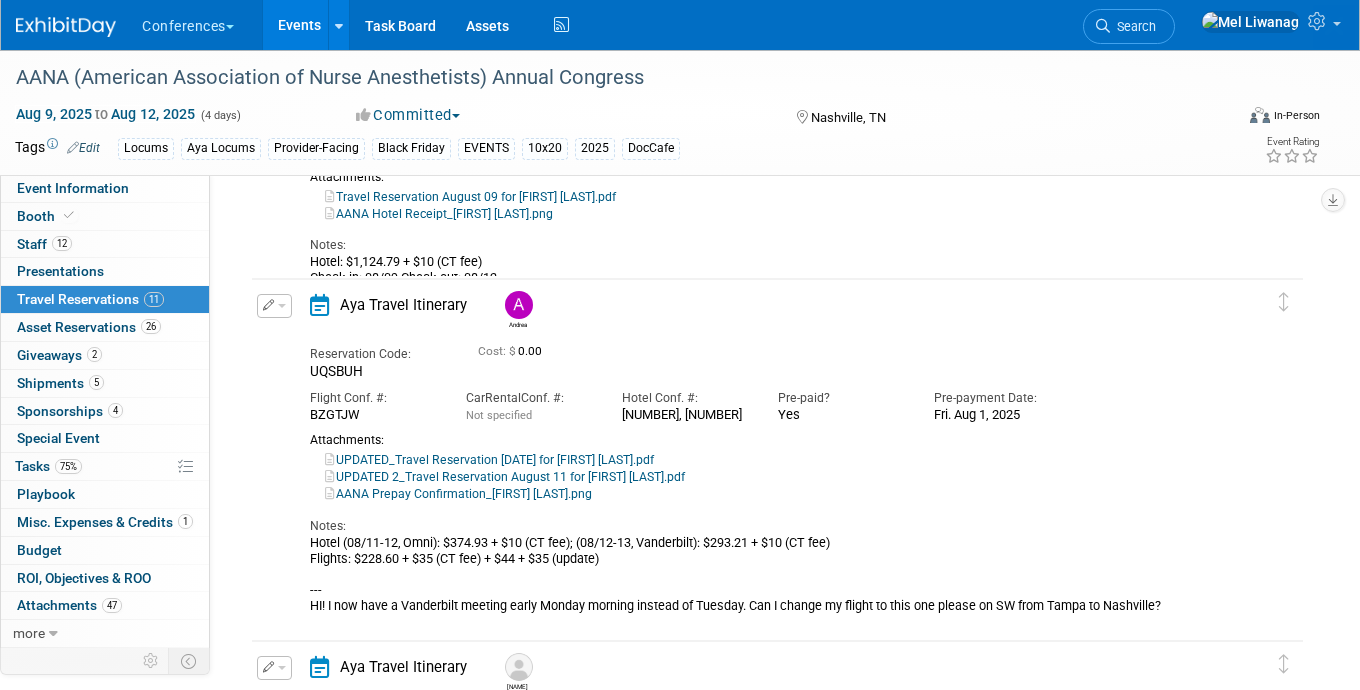 scroll, scrollTop: 0, scrollLeft: 0, axis: both 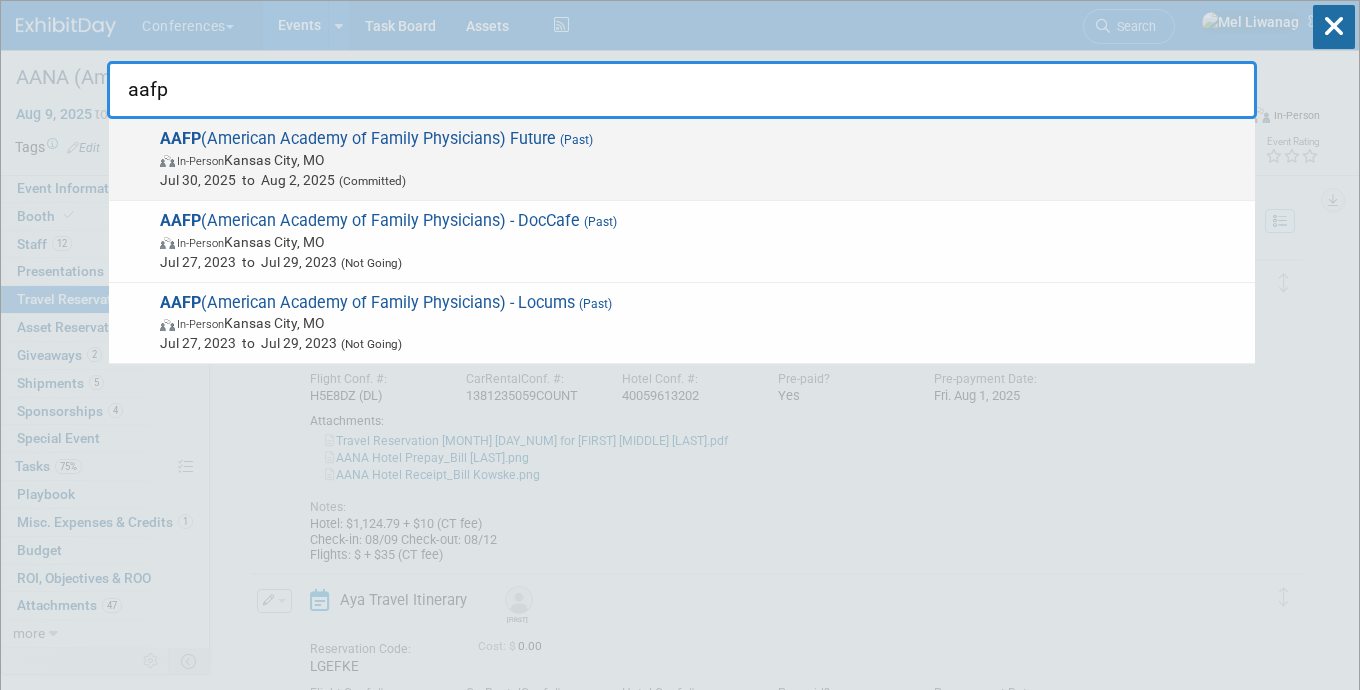 type on "aafp" 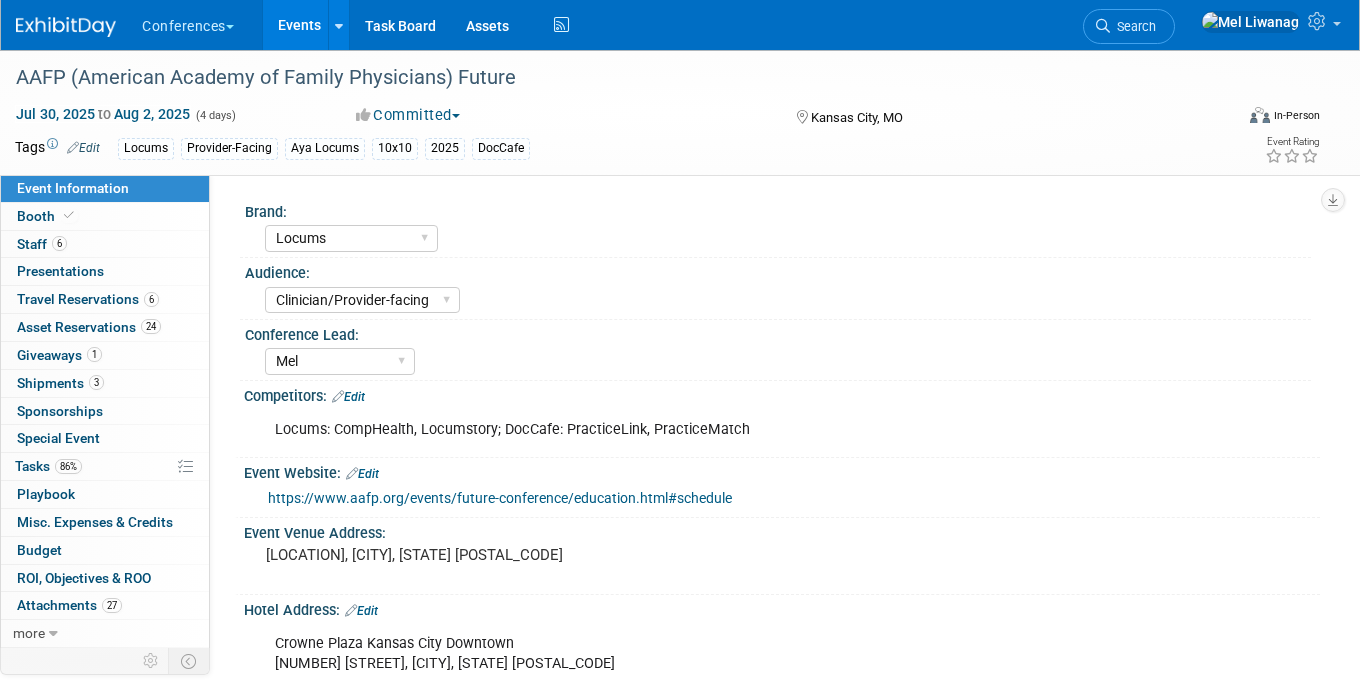 select on "Locums" 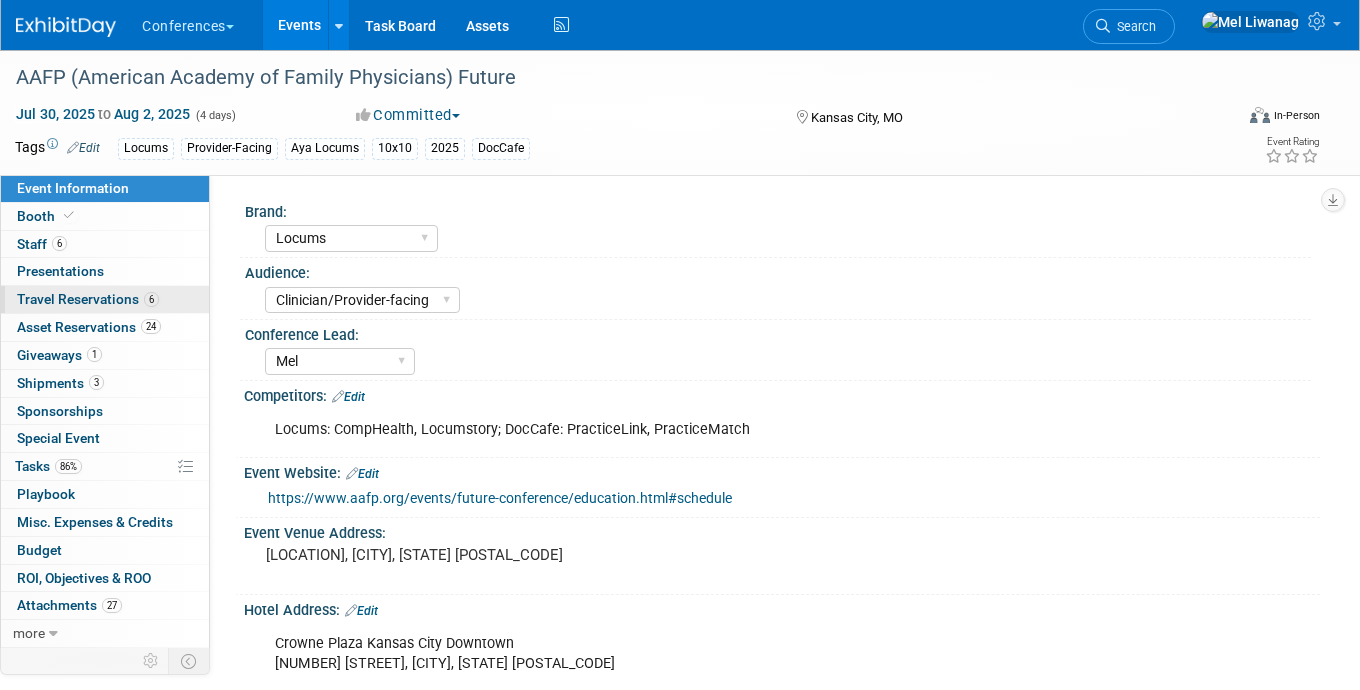 click on "Travel Reservations 6" at bounding box center (88, 299) 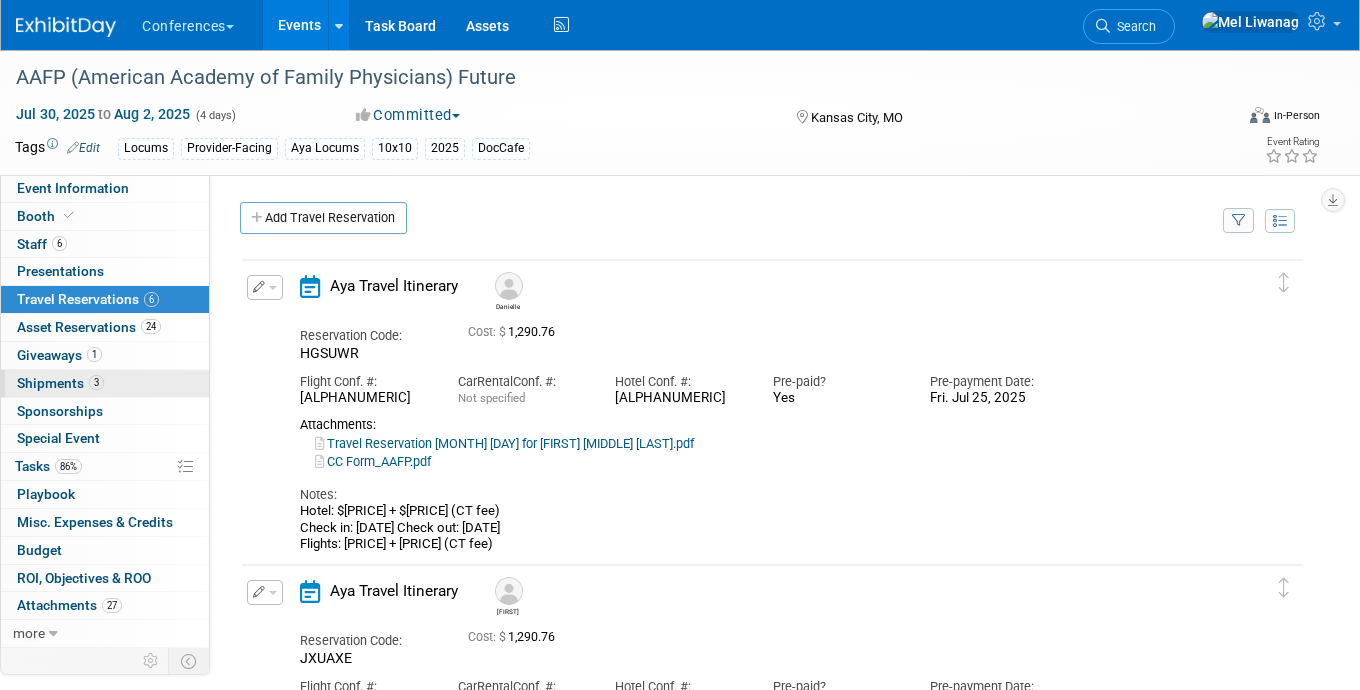 click on "3
Shipments 3" at bounding box center (105, 383) 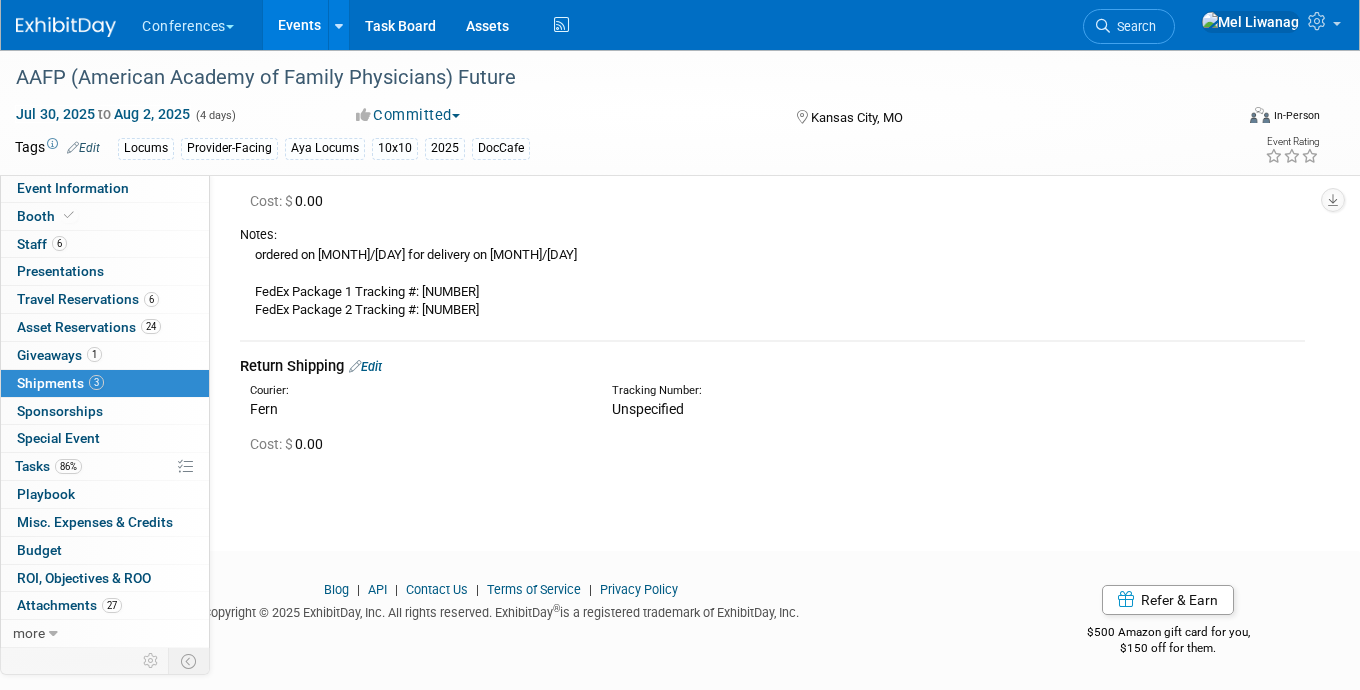 scroll, scrollTop: 552, scrollLeft: 0, axis: vertical 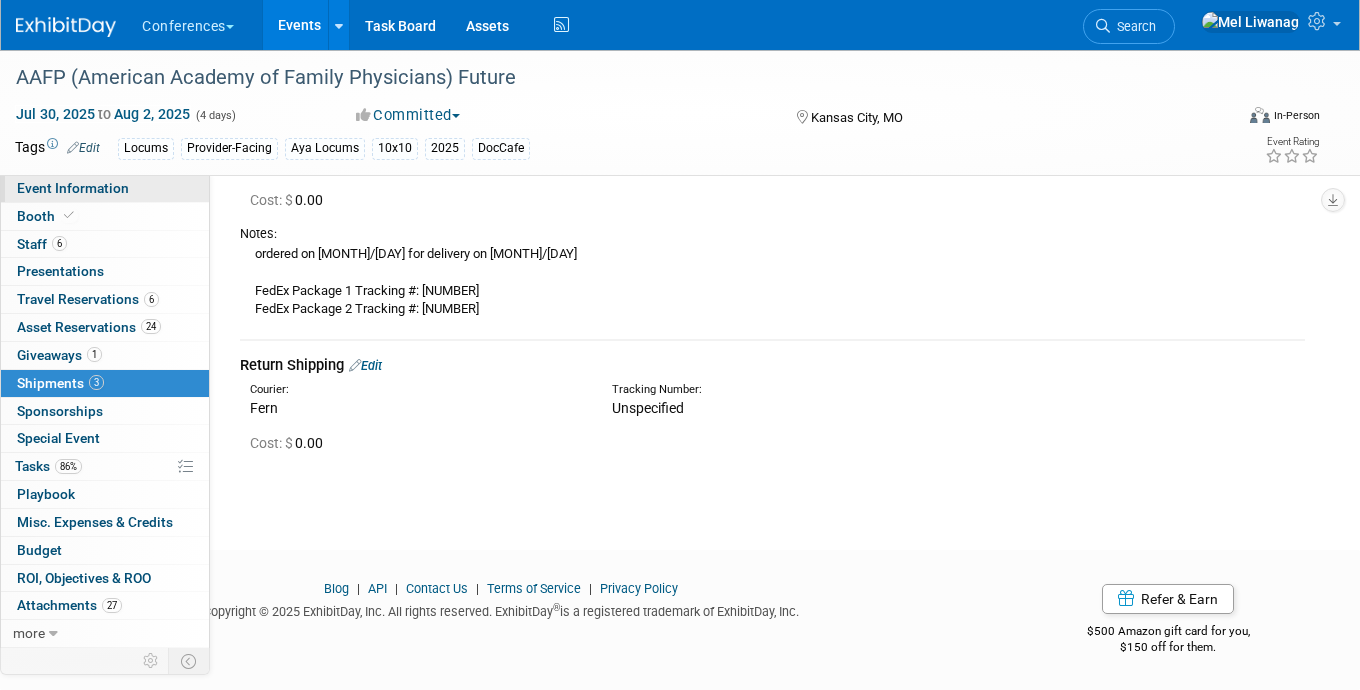 click on "Event Information" at bounding box center (105, 188) 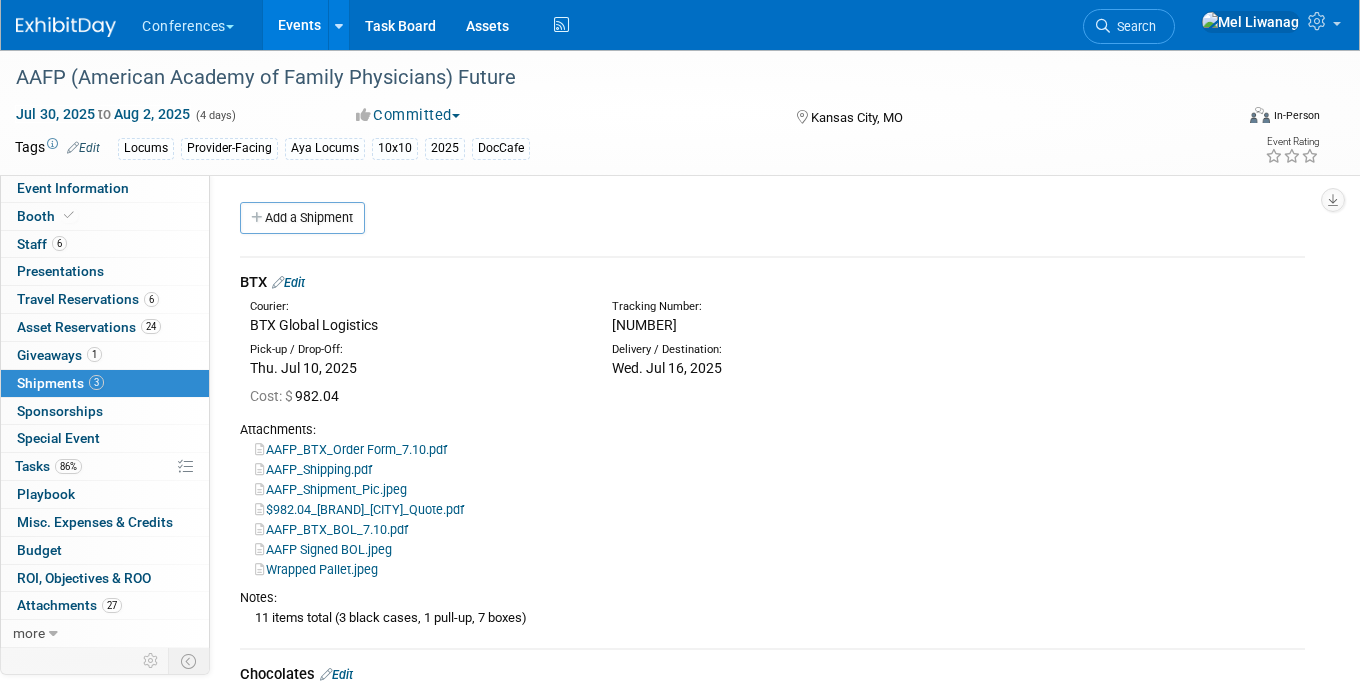 select on "Locums" 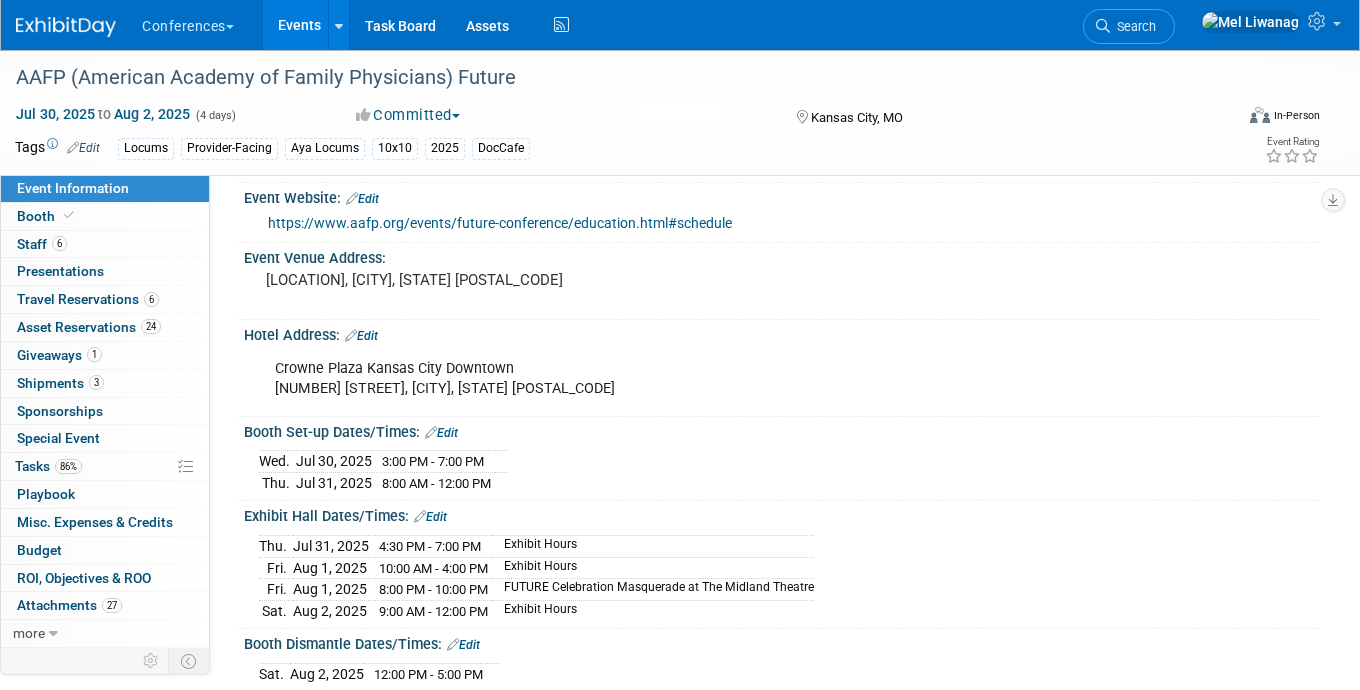 scroll, scrollTop: 376, scrollLeft: 0, axis: vertical 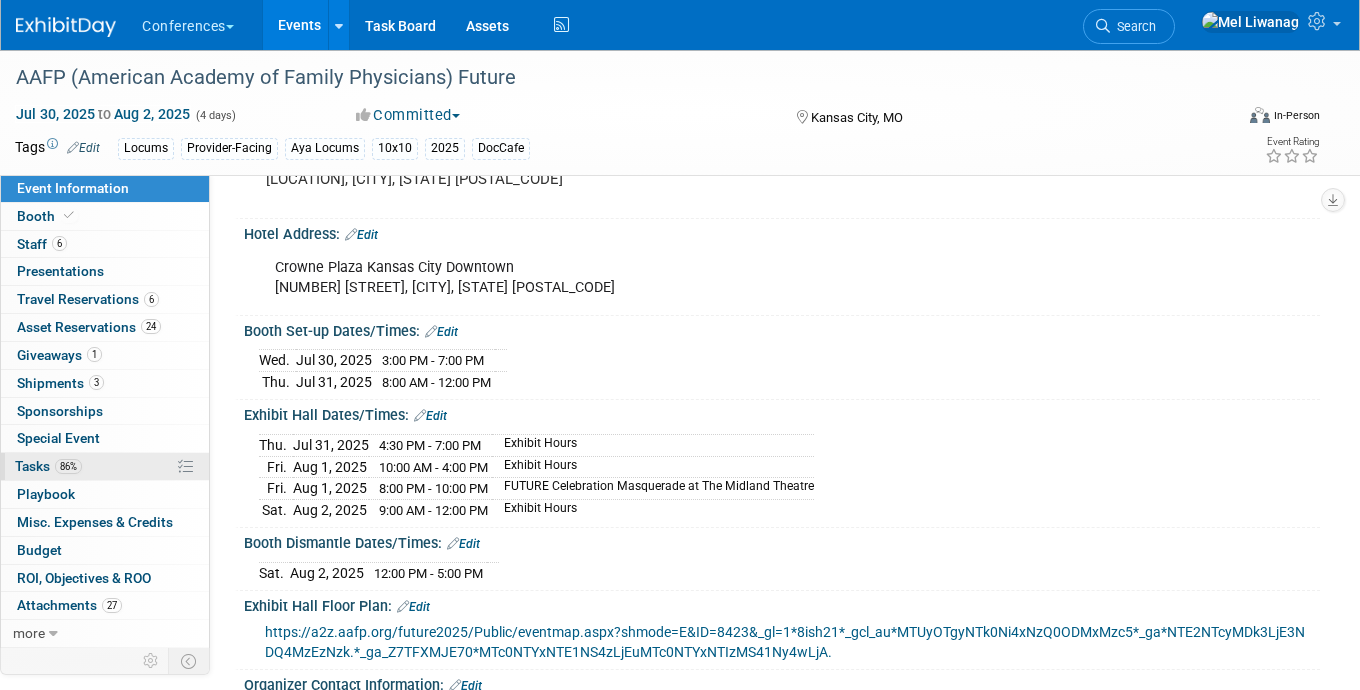click on "Tasks 86%" at bounding box center (48, 466) 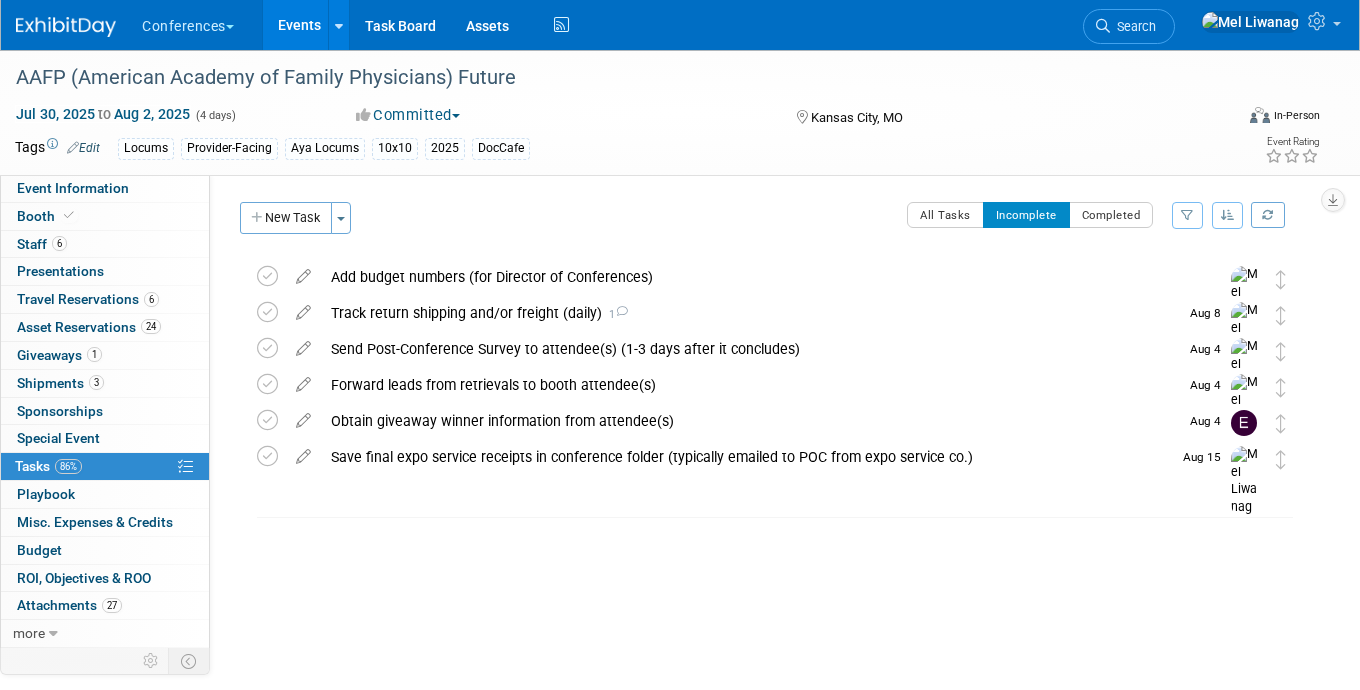 click on "AAFP (American Academy of Family Physicians) Future
Kansas City, MO
Jul 30, 2025   to   Aug 2, 2025
(Going)
Add budget numbers (for Director of Conferences)
Pro tip: Press Ctrl-Enter to submit comment.
Submit
Show task history
Track return shipping and/or freight (daily)
1
COMMENTS
Mel Liwanag -   8 days ago
FAT20003608 Delivered Signed for by:DAN NELSON Delivered On: Monday, 07/14/2025 at 1:02 PM Pickup Completed In Transit Out for Delivery Delivered From San Diego, CA 92121 US To Kansas City, MO 64153 US SERVICE Economy (3-5 Day) PCS 1 pc(s) WEIGHT 500 lbs/ 227 kgs
Edit Comment
Remove
Pro tip: Press Ctrl-Enter to submit comment.
Submit" at bounding box center [770, 407] 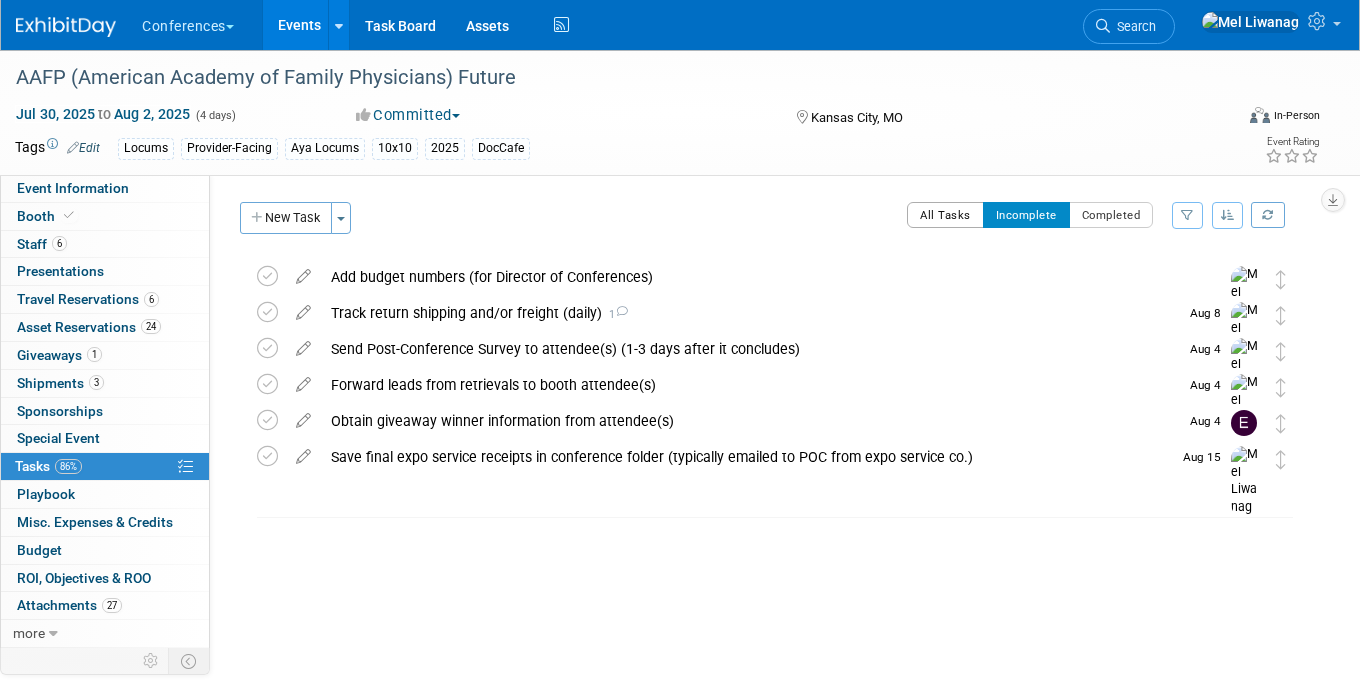 click on "All Tasks" at bounding box center (945, 215) 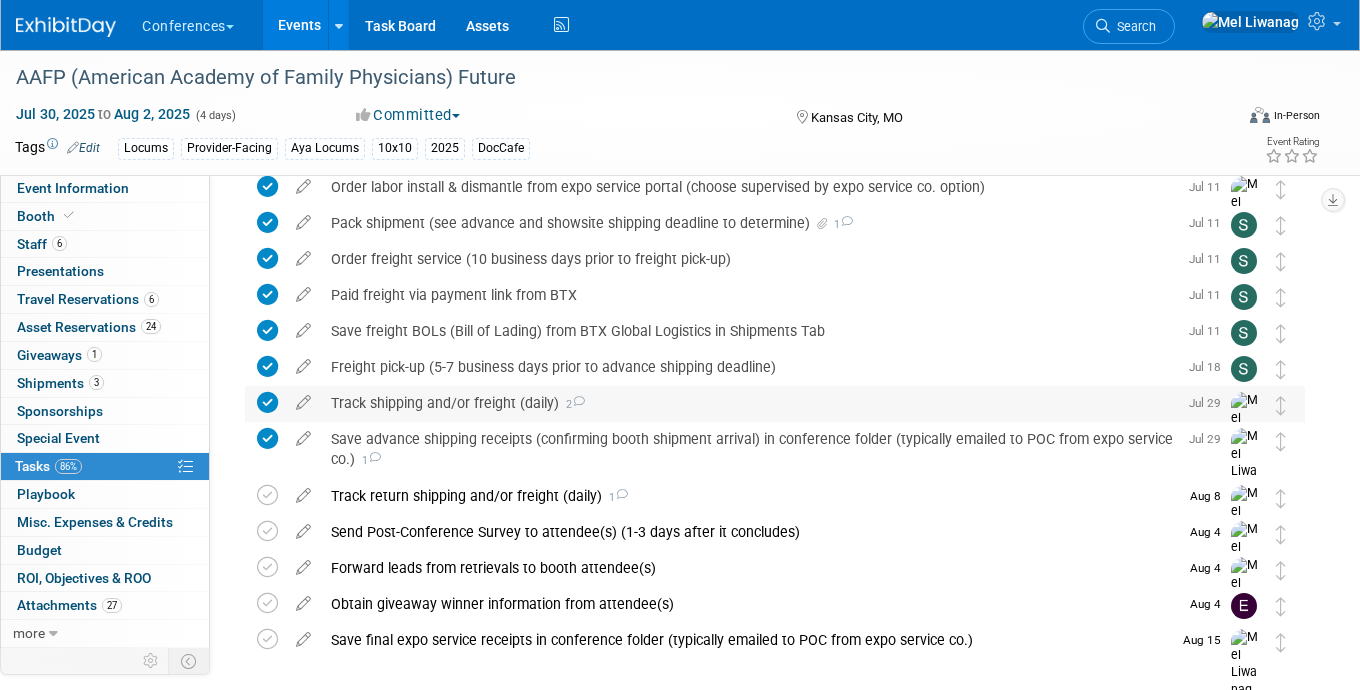 scroll, scrollTop: 1251, scrollLeft: 0, axis: vertical 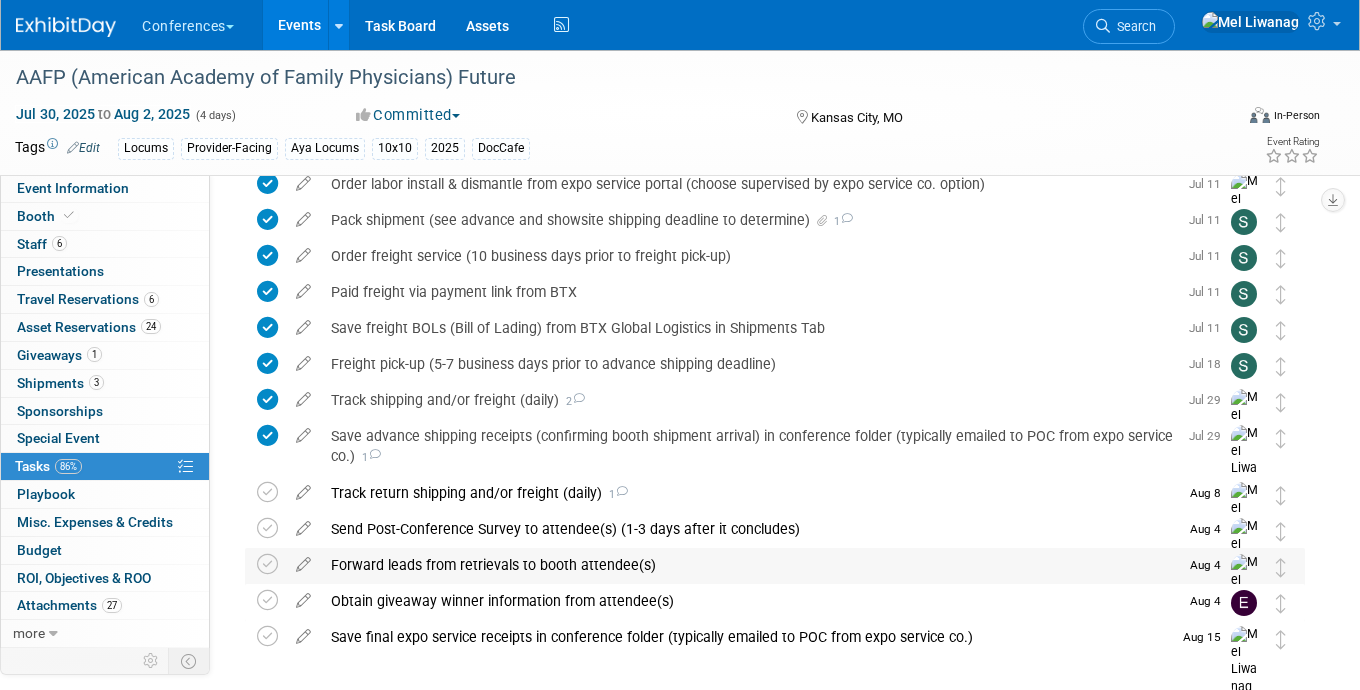 type 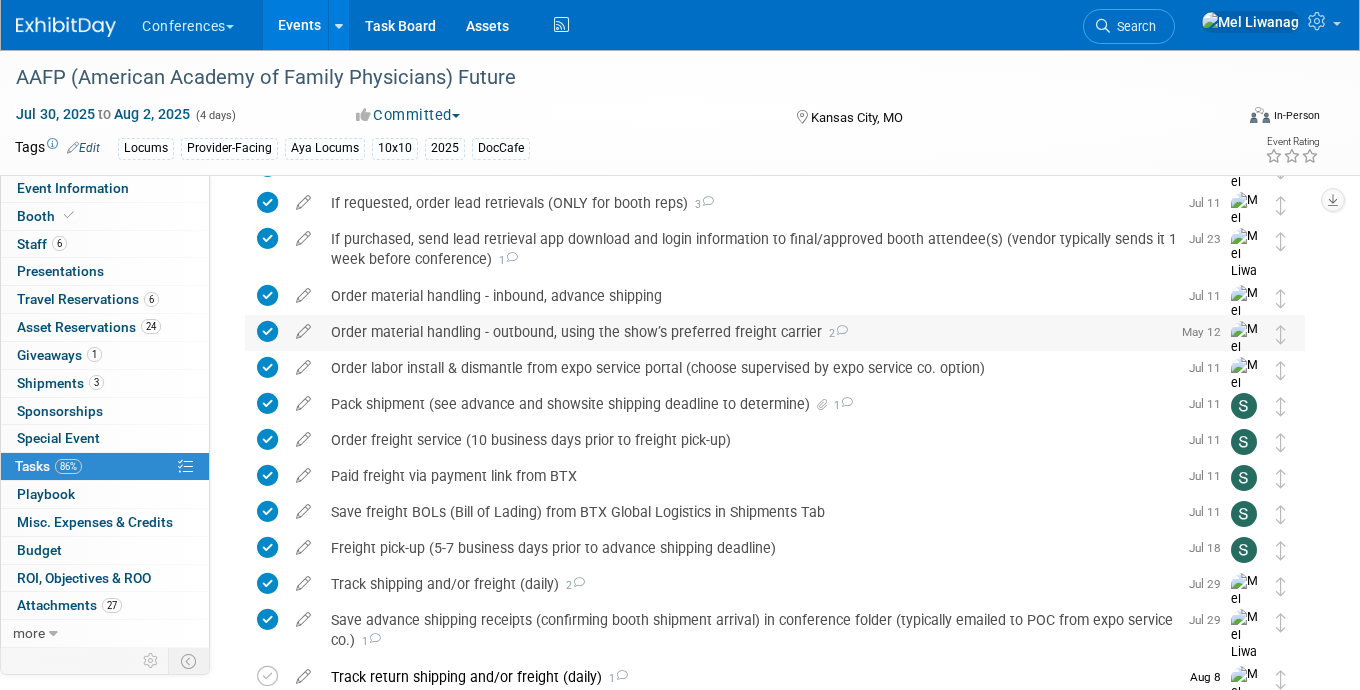 click on "Order material handling - outbound, using the show’s preferred freight carrier
2" at bounding box center [745, 332] 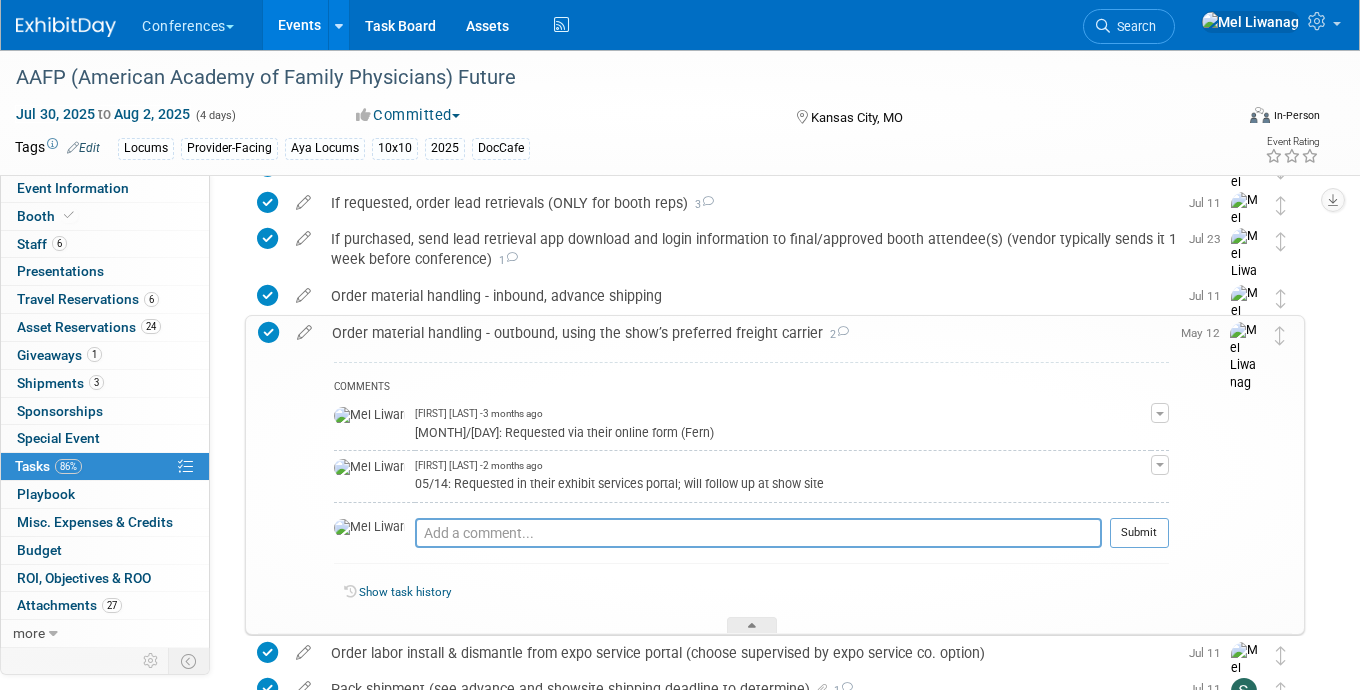 scroll, scrollTop: 1068, scrollLeft: 0, axis: vertical 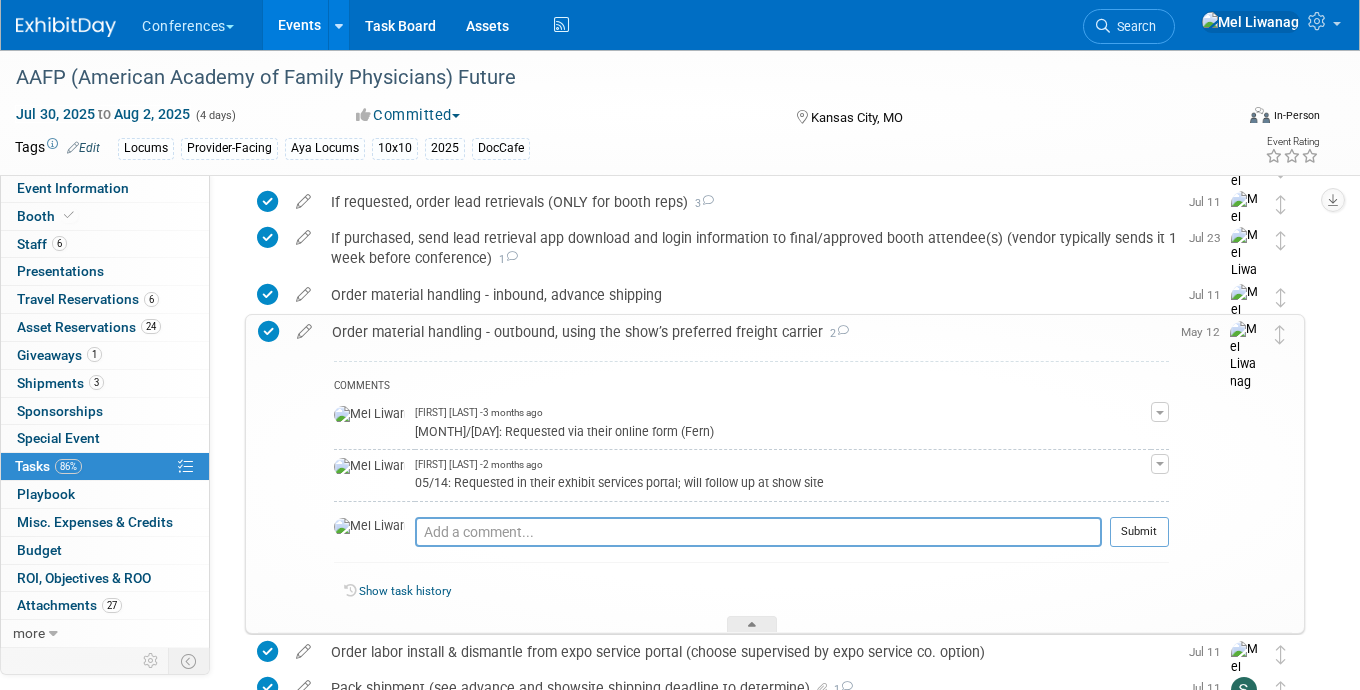 click on "05/14: Requested in their exhibit services portal; will follow up at show site" at bounding box center [783, 481] 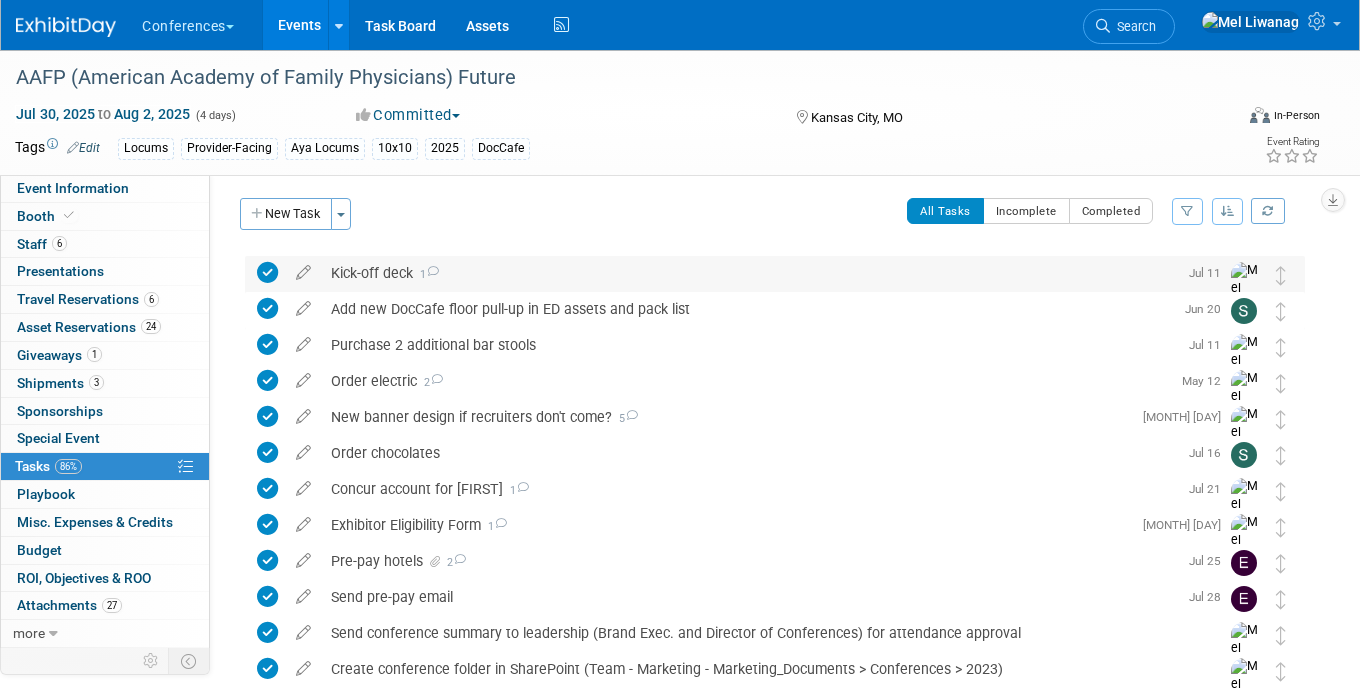 scroll, scrollTop: 0, scrollLeft: 0, axis: both 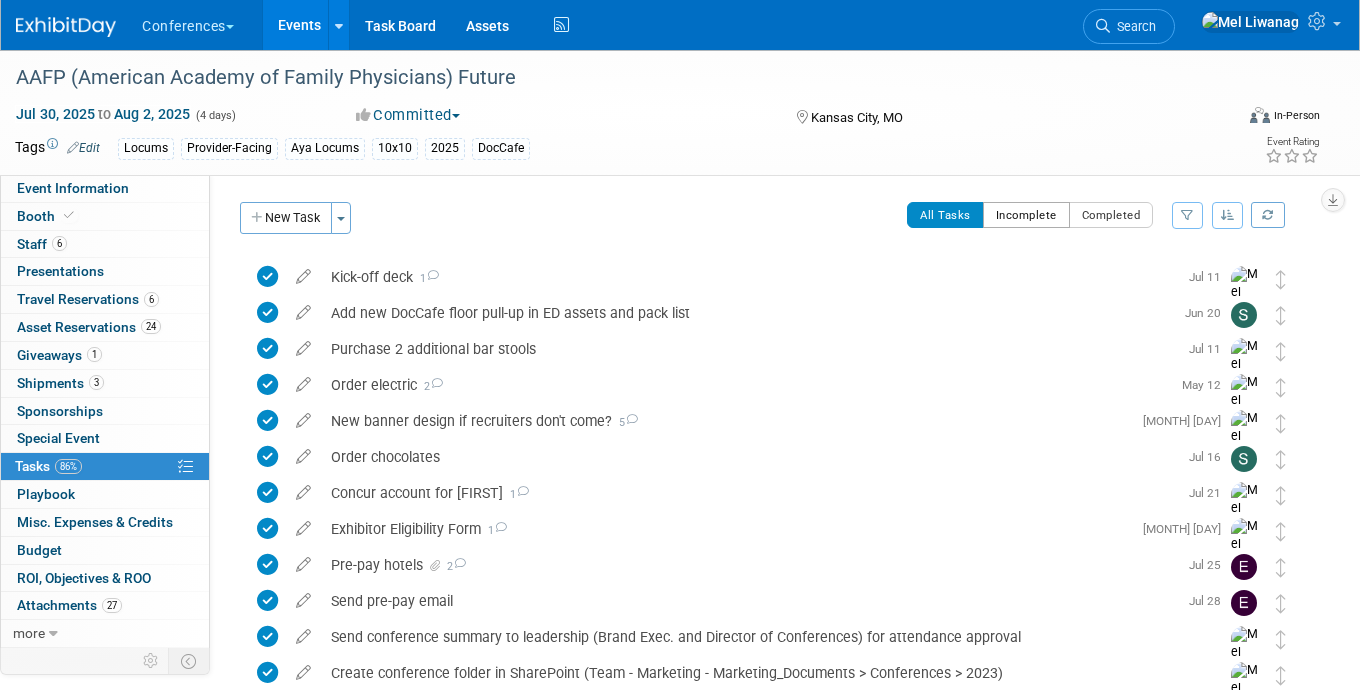 click on "Incomplete" at bounding box center [1026, 215] 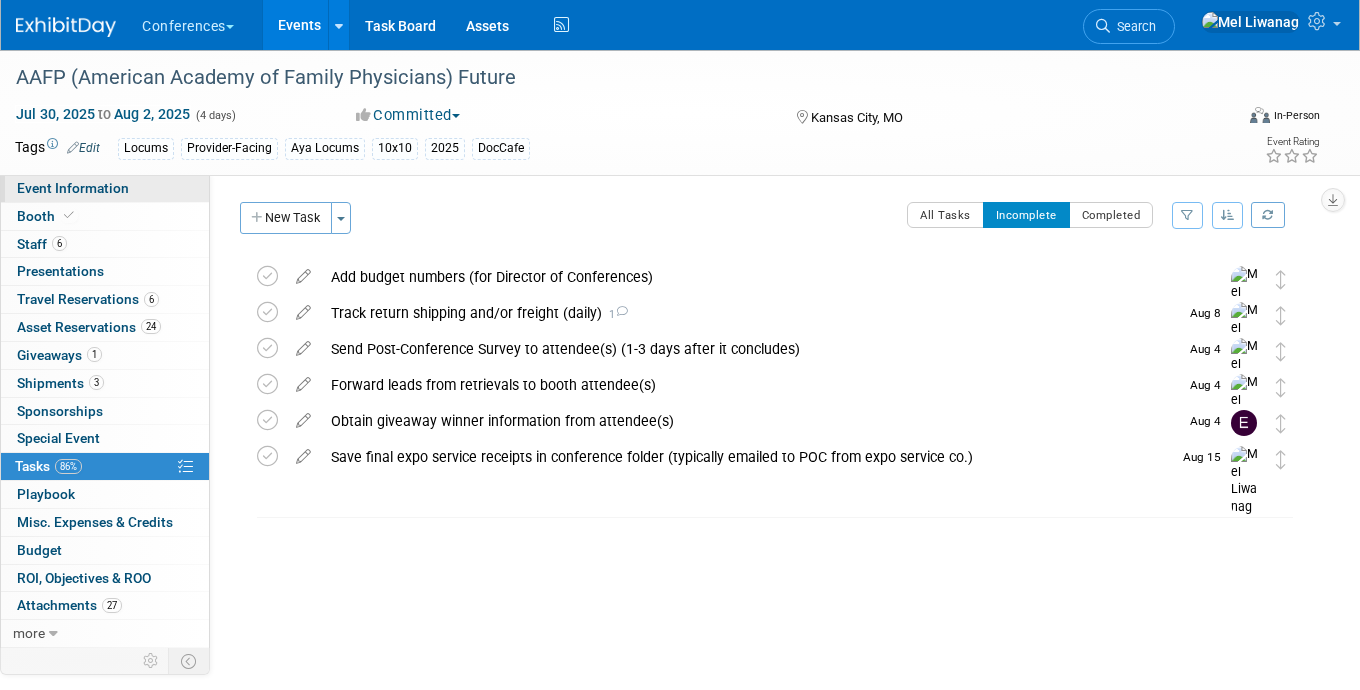 click on "Event Information" at bounding box center (105, 188) 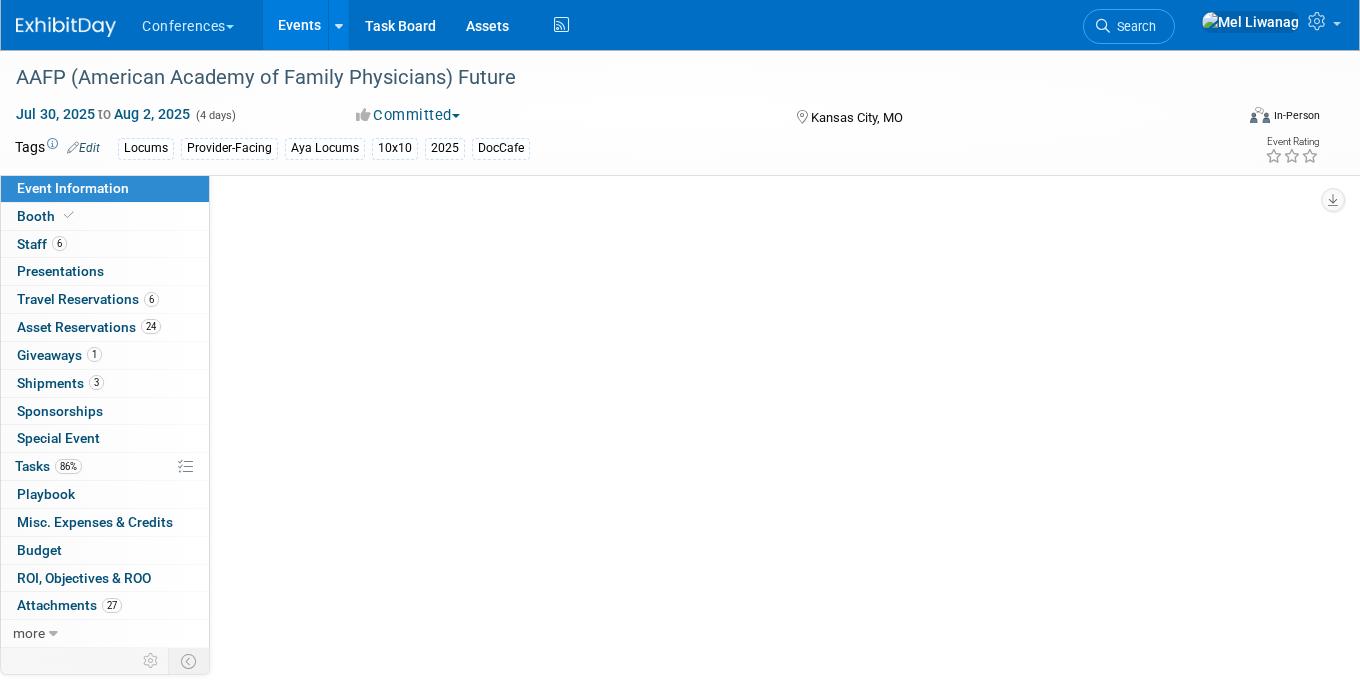 select on "Locums" 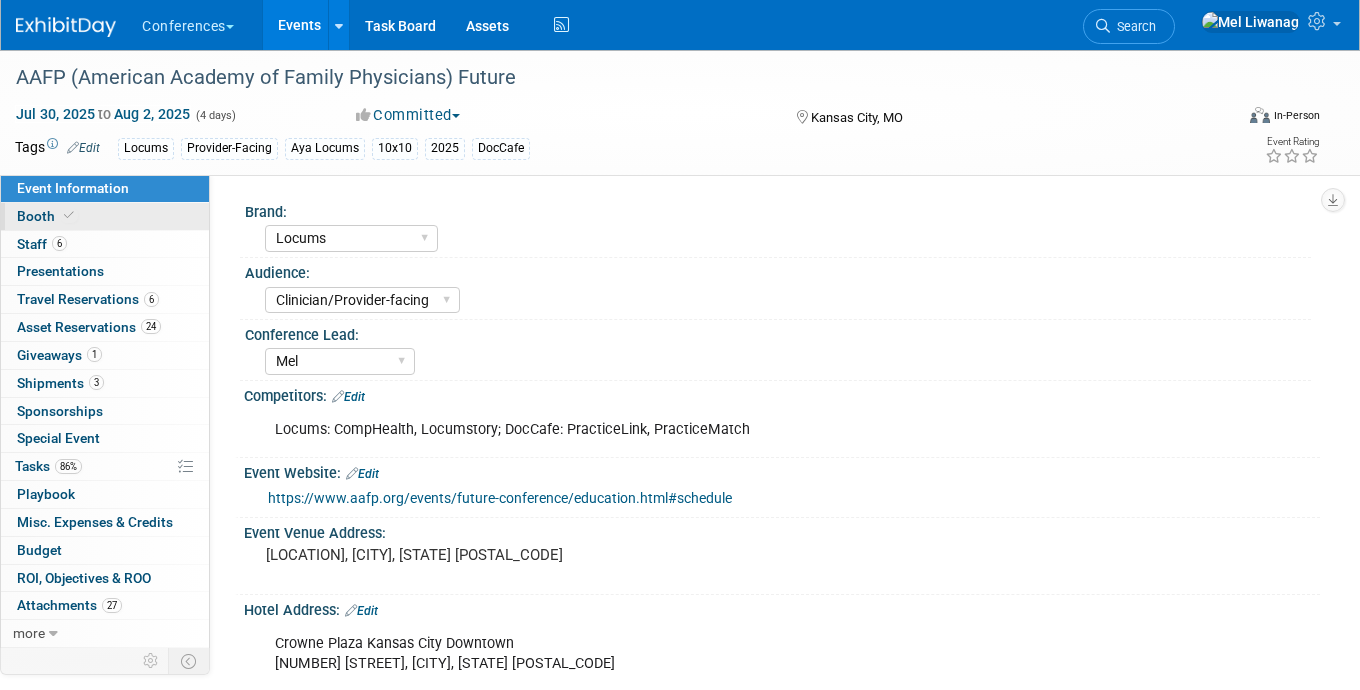click on "Booth" at bounding box center (105, 216) 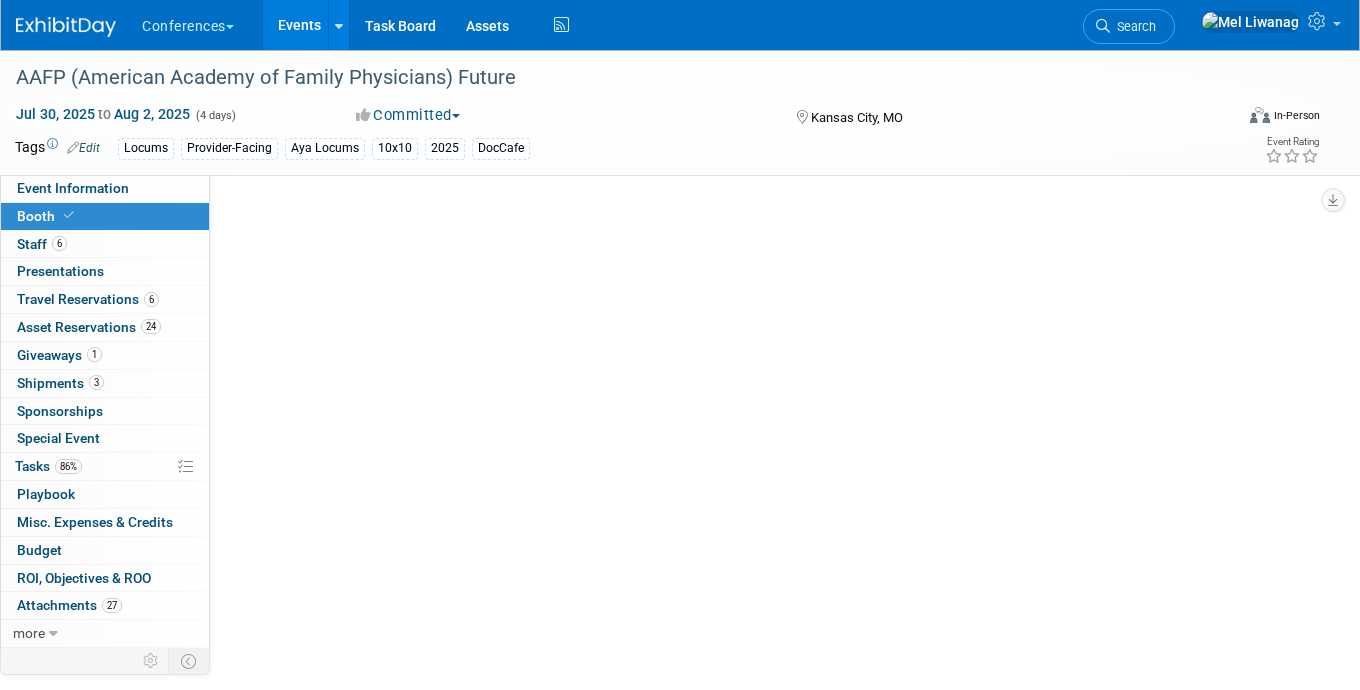 select on "10'x10'" 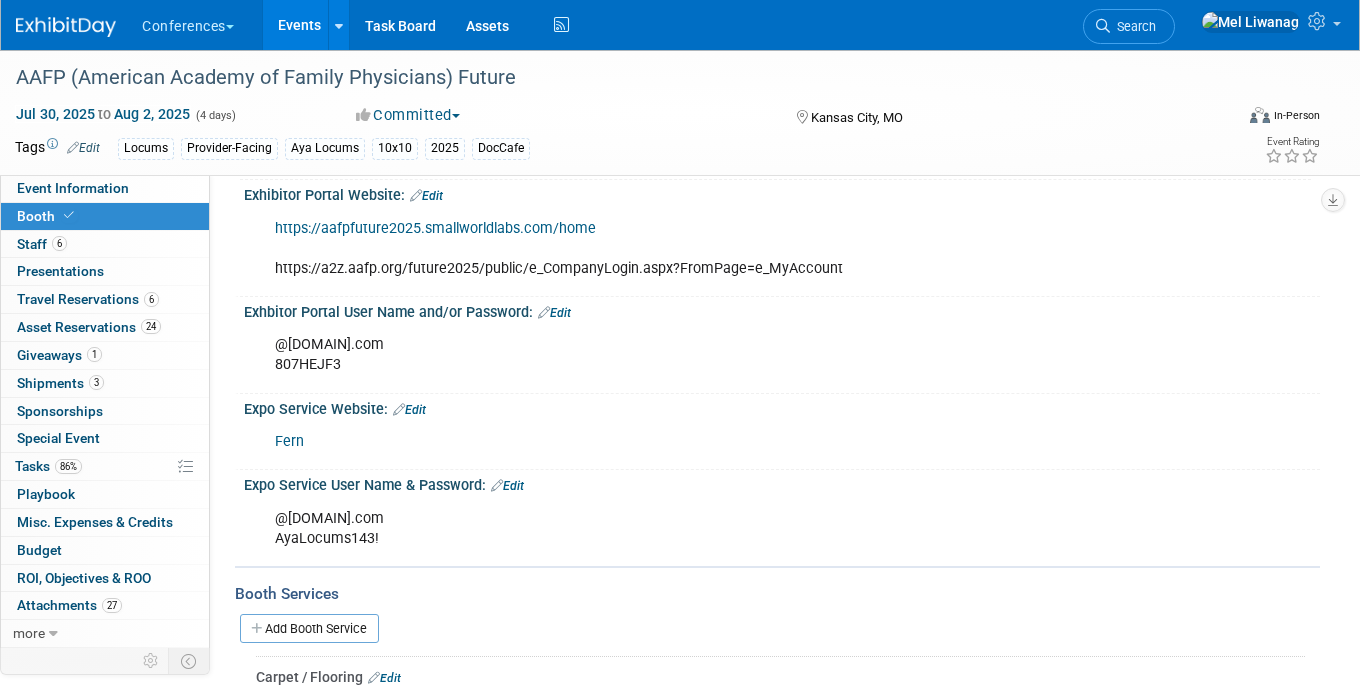 scroll, scrollTop: 672, scrollLeft: 0, axis: vertical 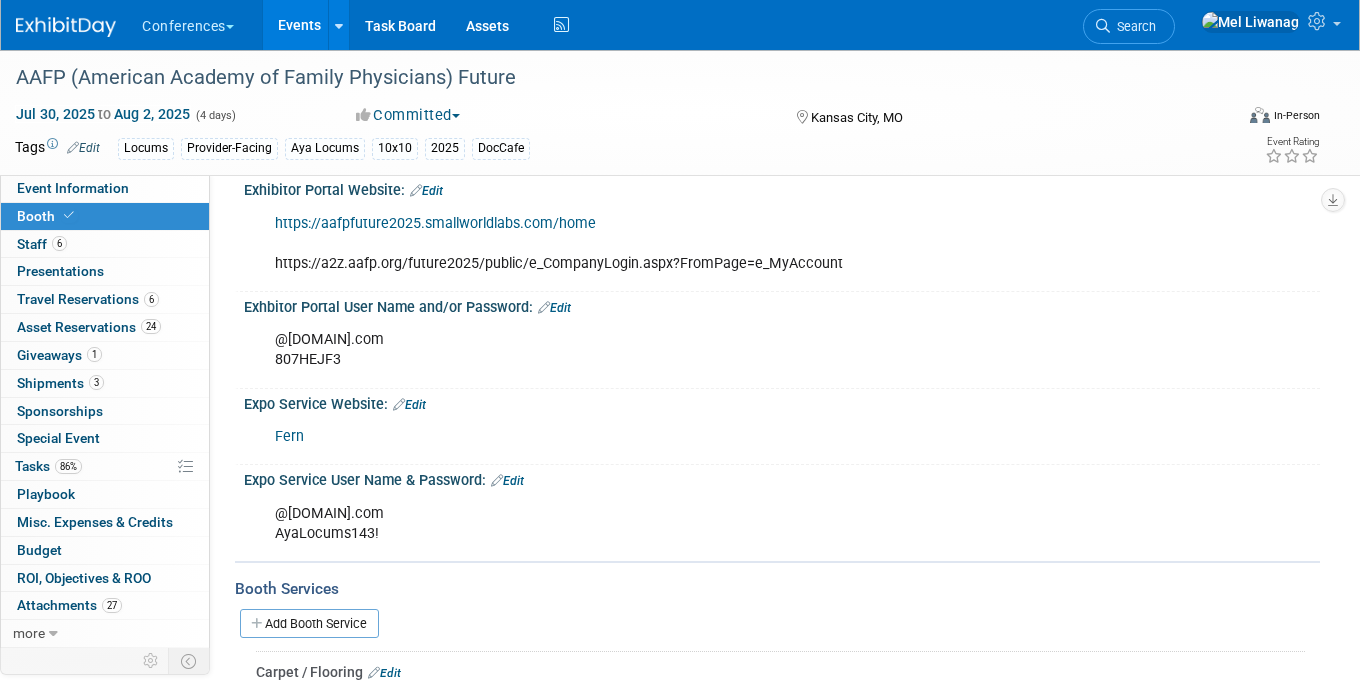 click on "https://aafpfuture2025.smallworldlabs.com/home" at bounding box center (435, 223) 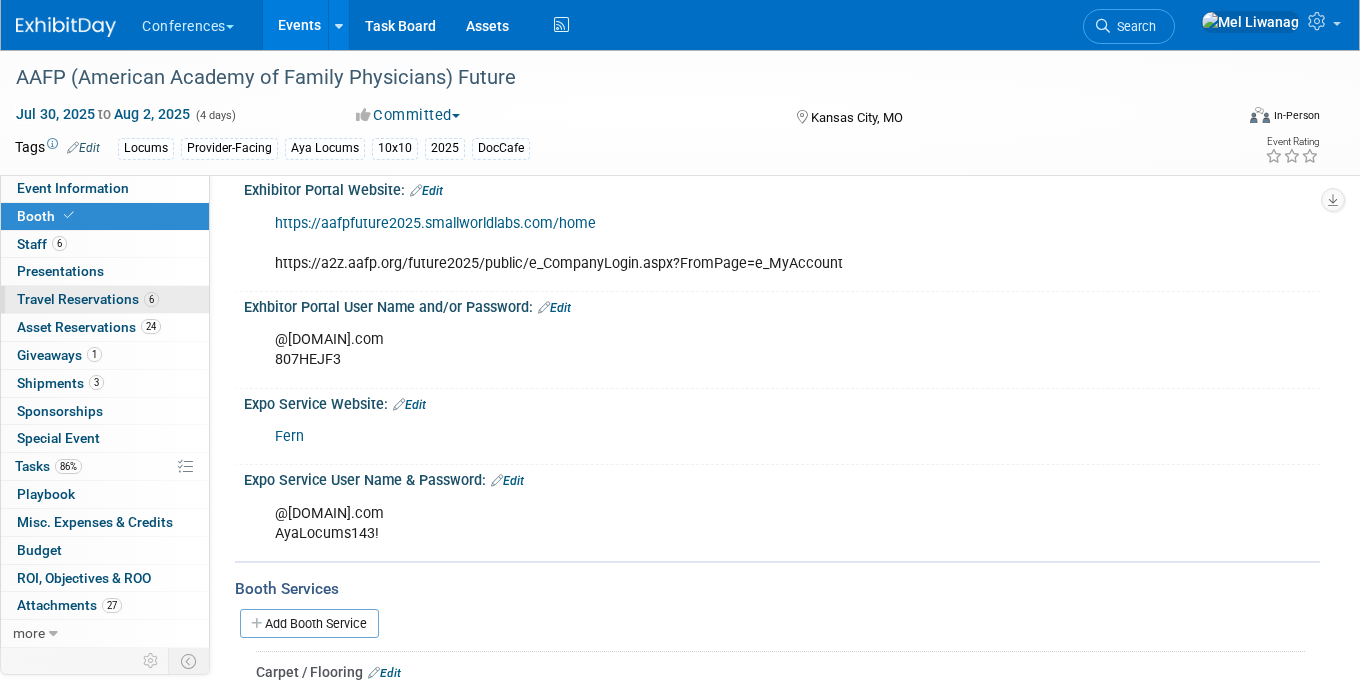 click on "6
Travel Reservations 6" at bounding box center (105, 299) 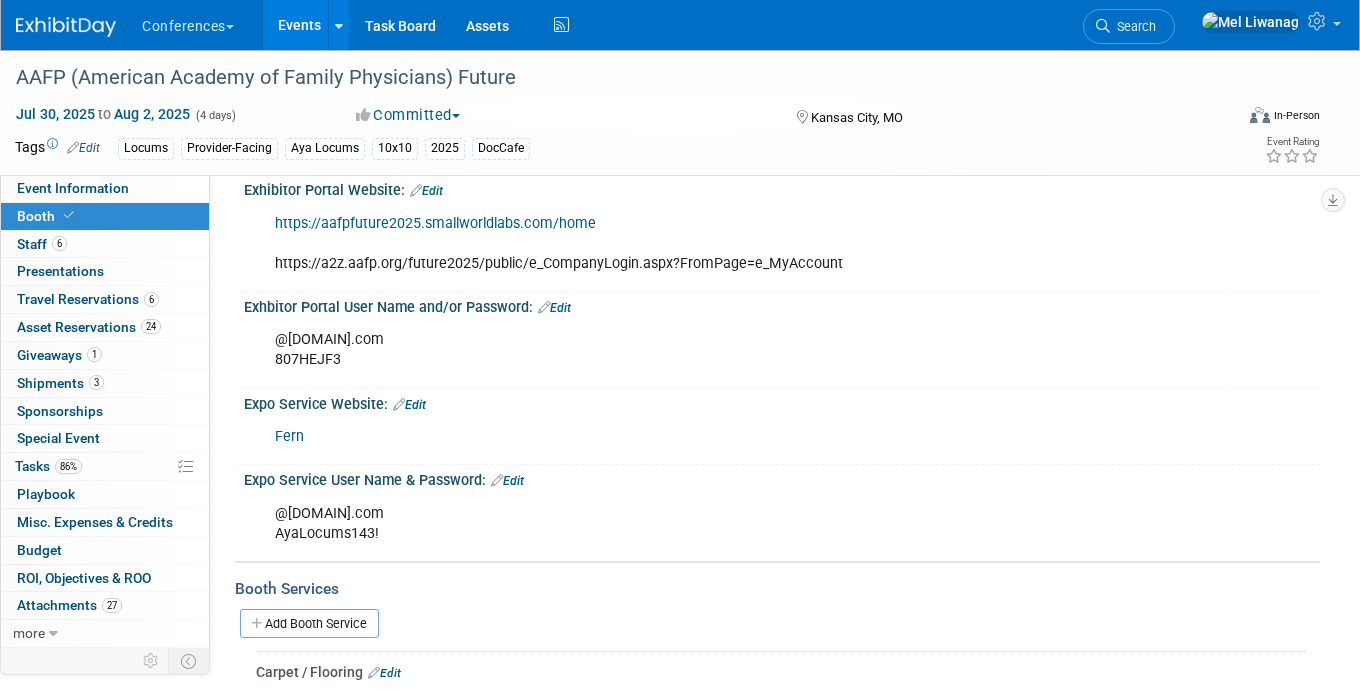 scroll, scrollTop: 0, scrollLeft: 0, axis: both 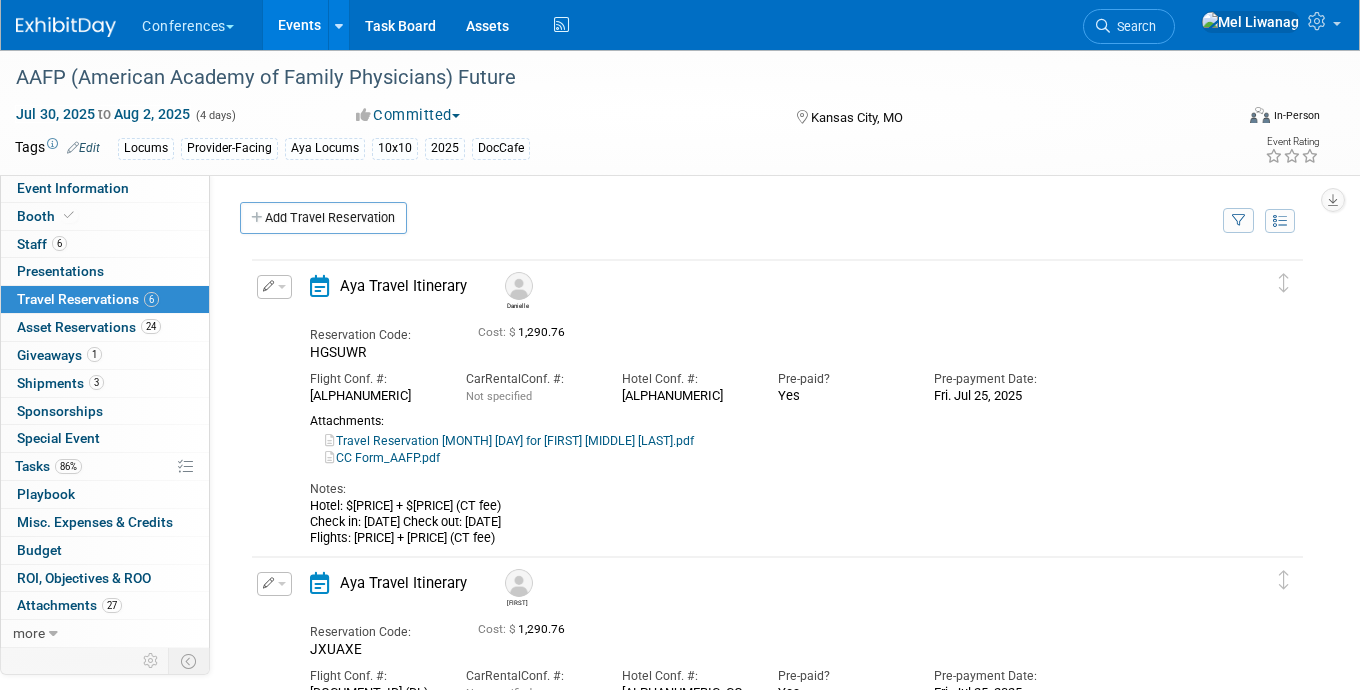click on "Edit Reservation
Delete Reservation" at bounding box center [273, 293] 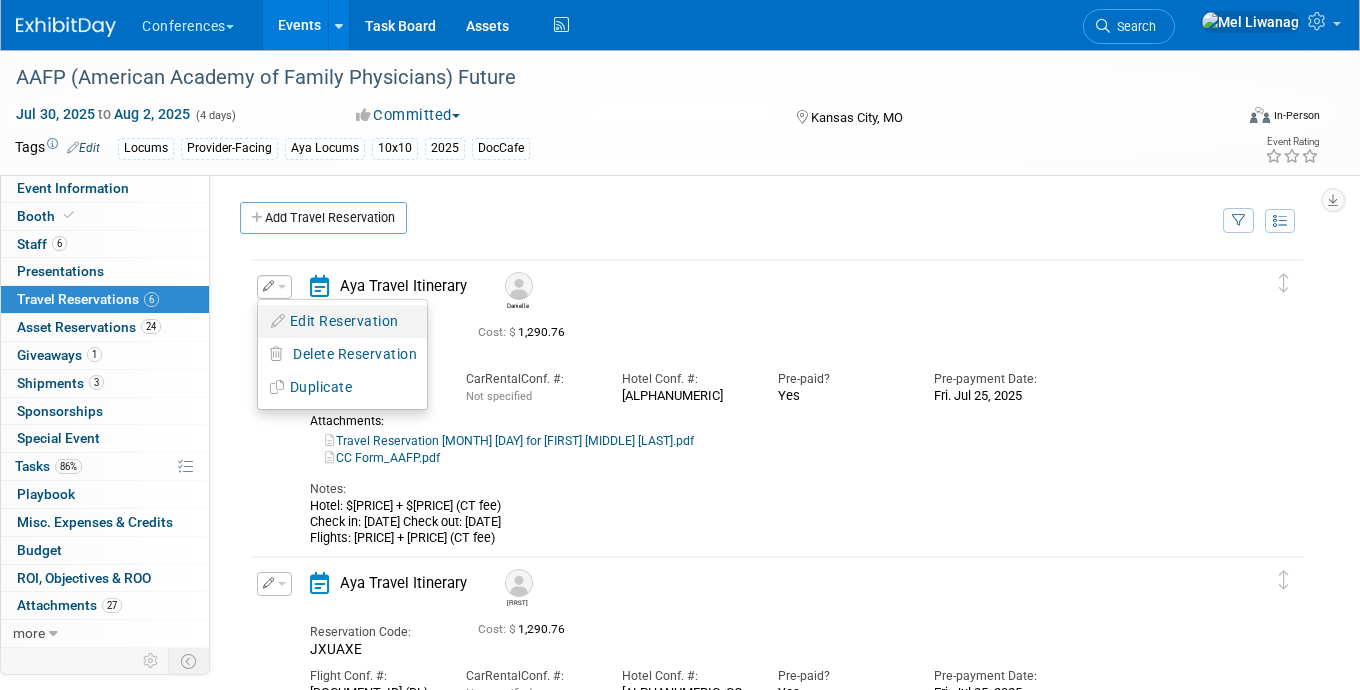 click on "Edit Reservation" at bounding box center (342, 321) 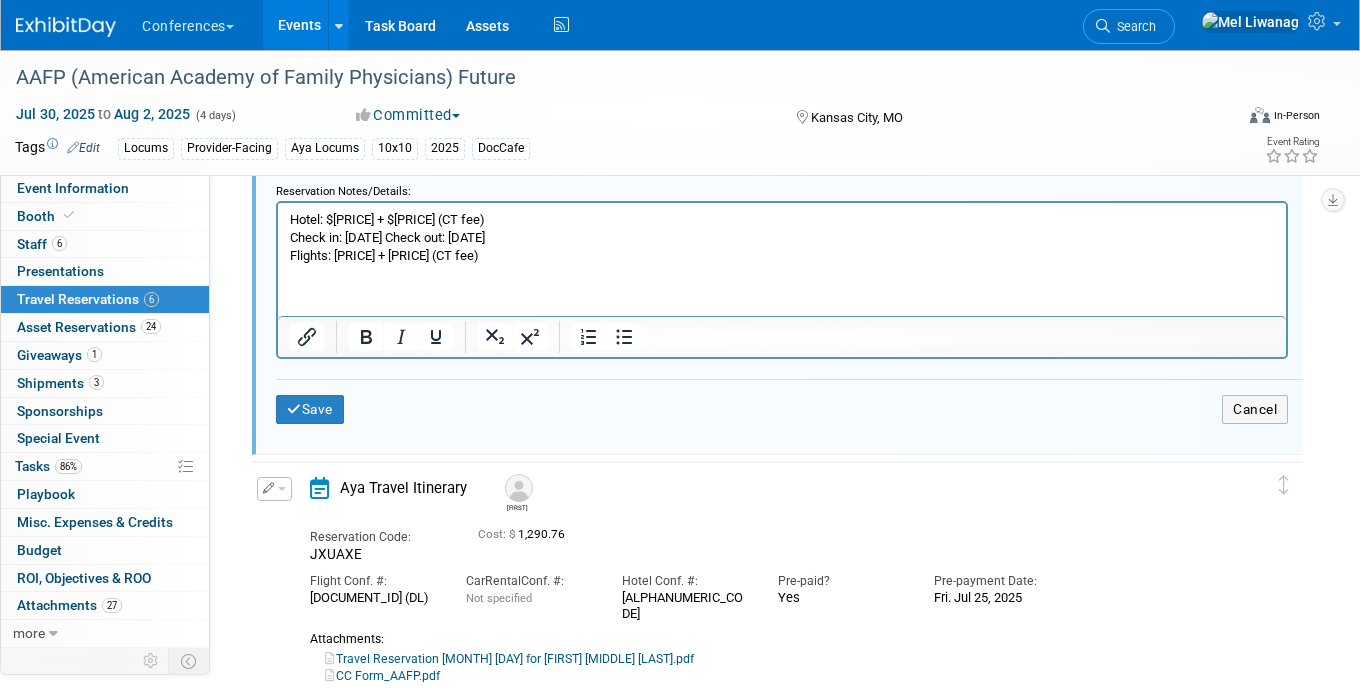 scroll, scrollTop: 1038, scrollLeft: 0, axis: vertical 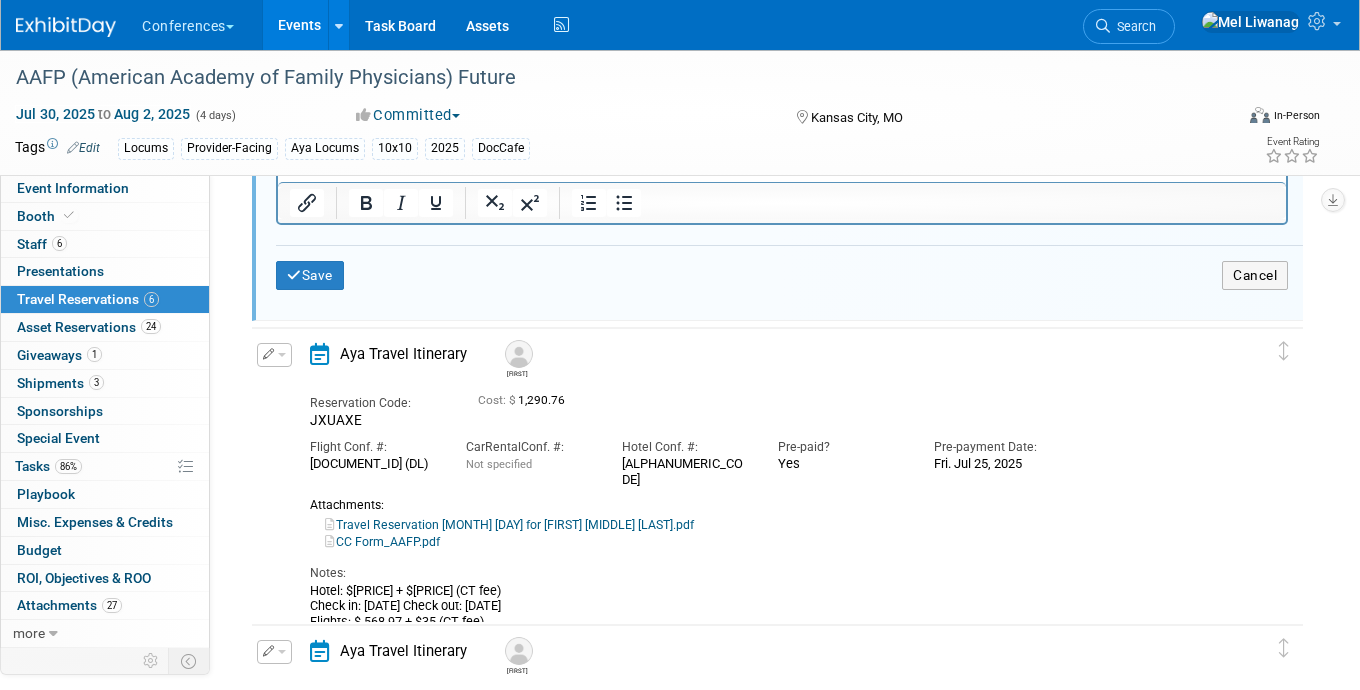 click at bounding box center (274, 355) 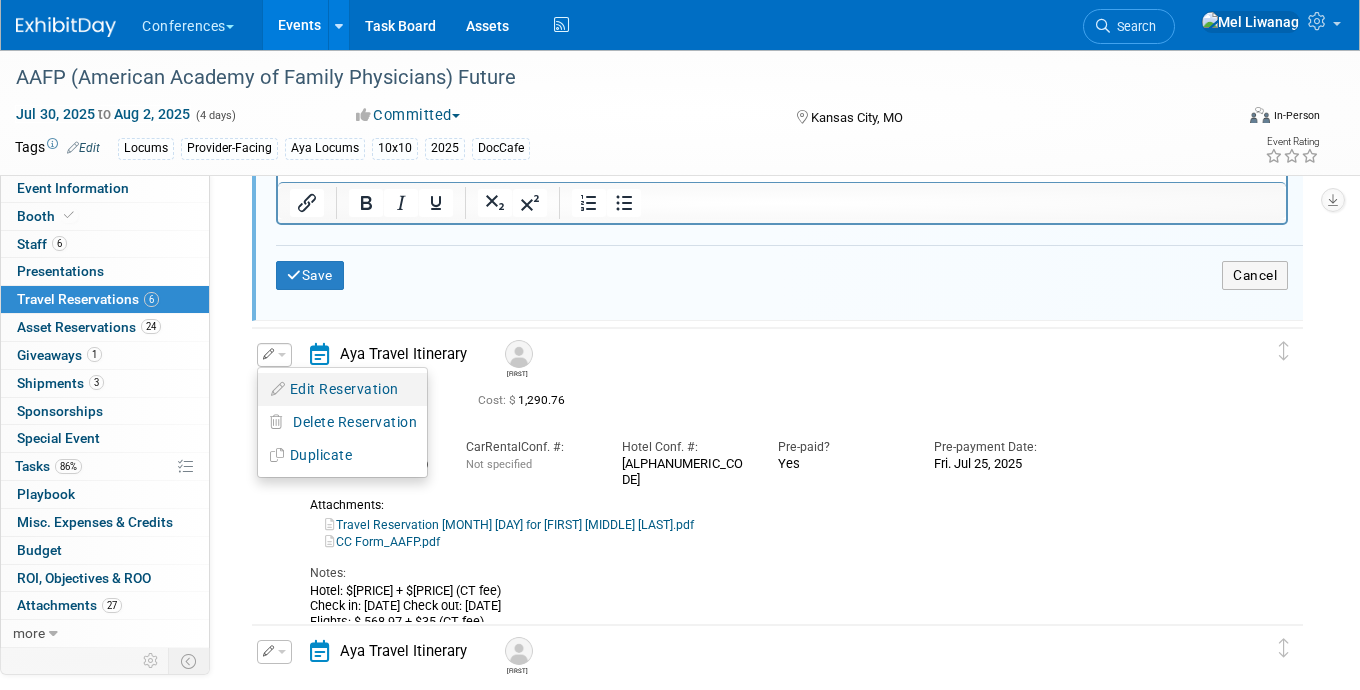 click on "Edit Reservation" at bounding box center [342, 389] 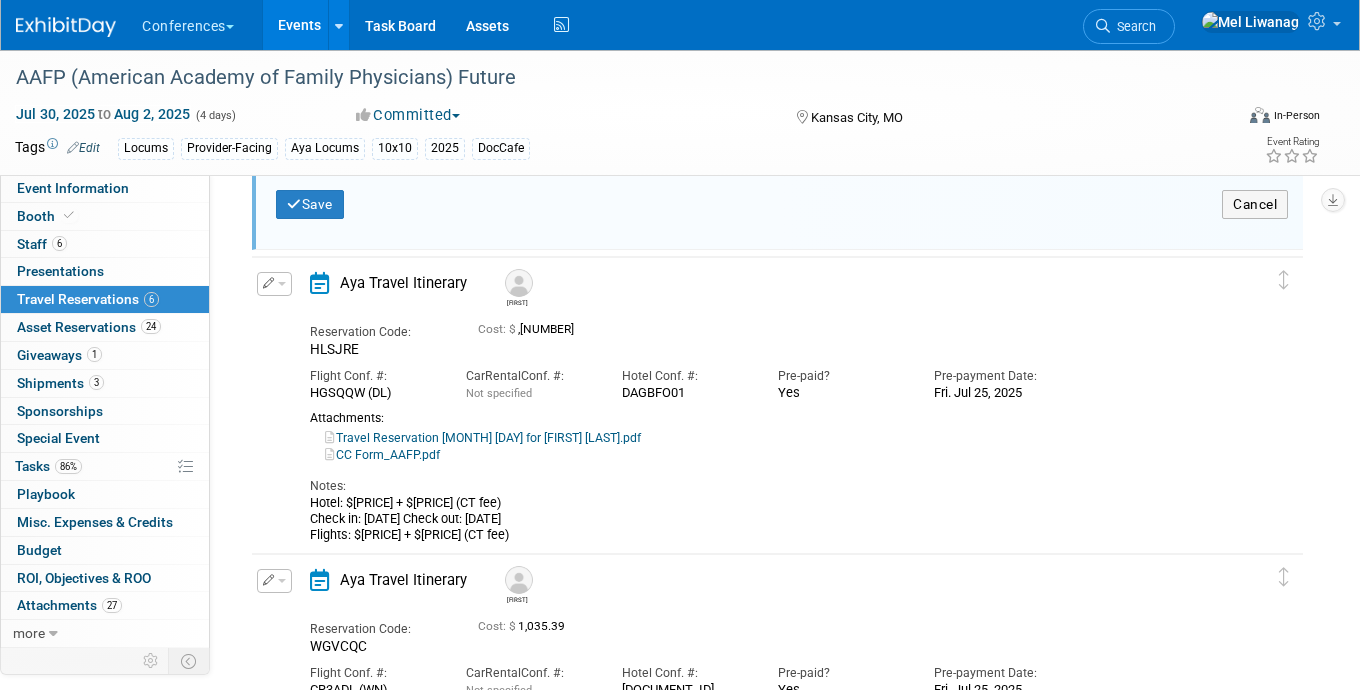 scroll, scrollTop: 2221, scrollLeft: 0, axis: vertical 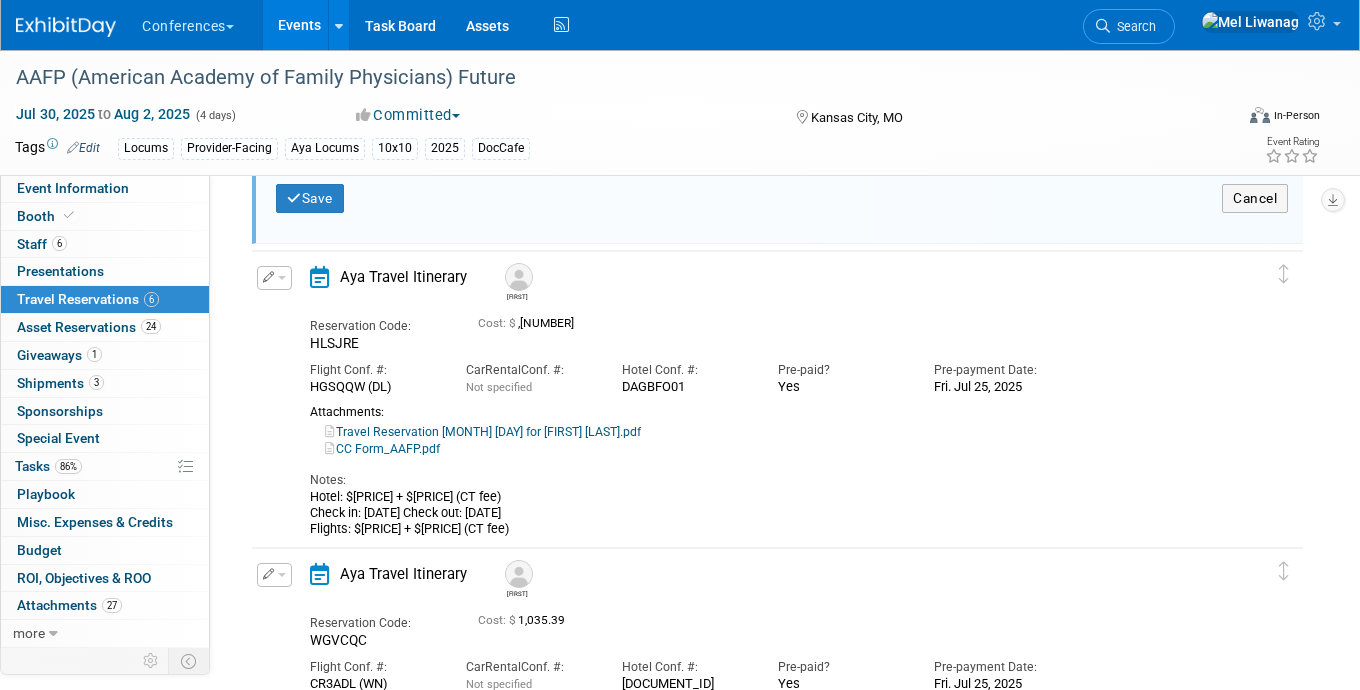 click at bounding box center [274, 278] 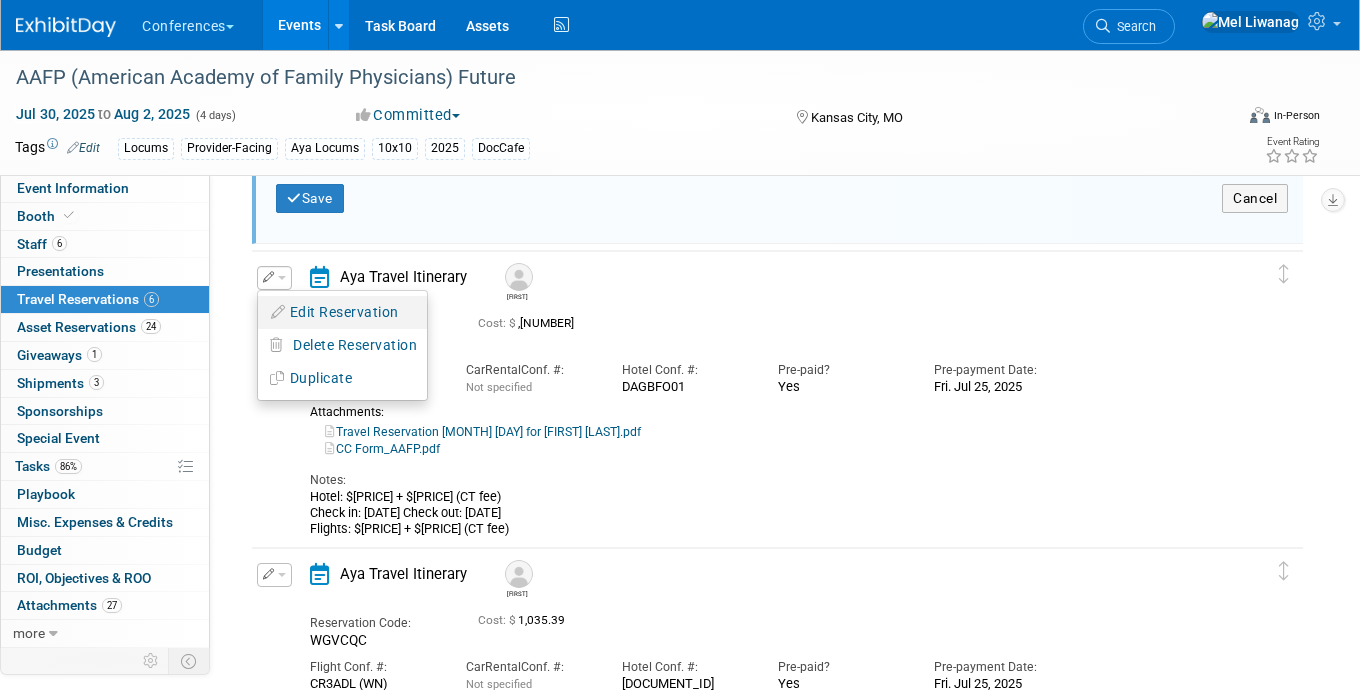 click on "Edit Reservation" at bounding box center (342, 312) 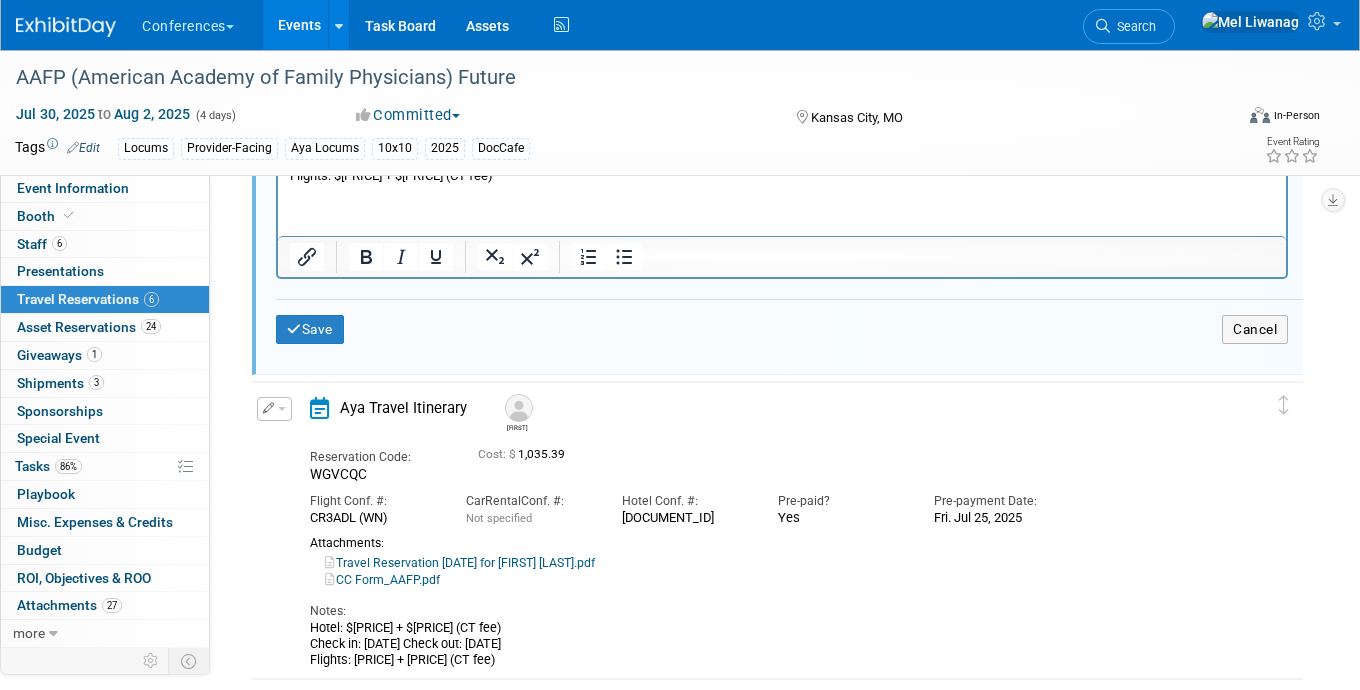 scroll, scrollTop: 3200, scrollLeft: 0, axis: vertical 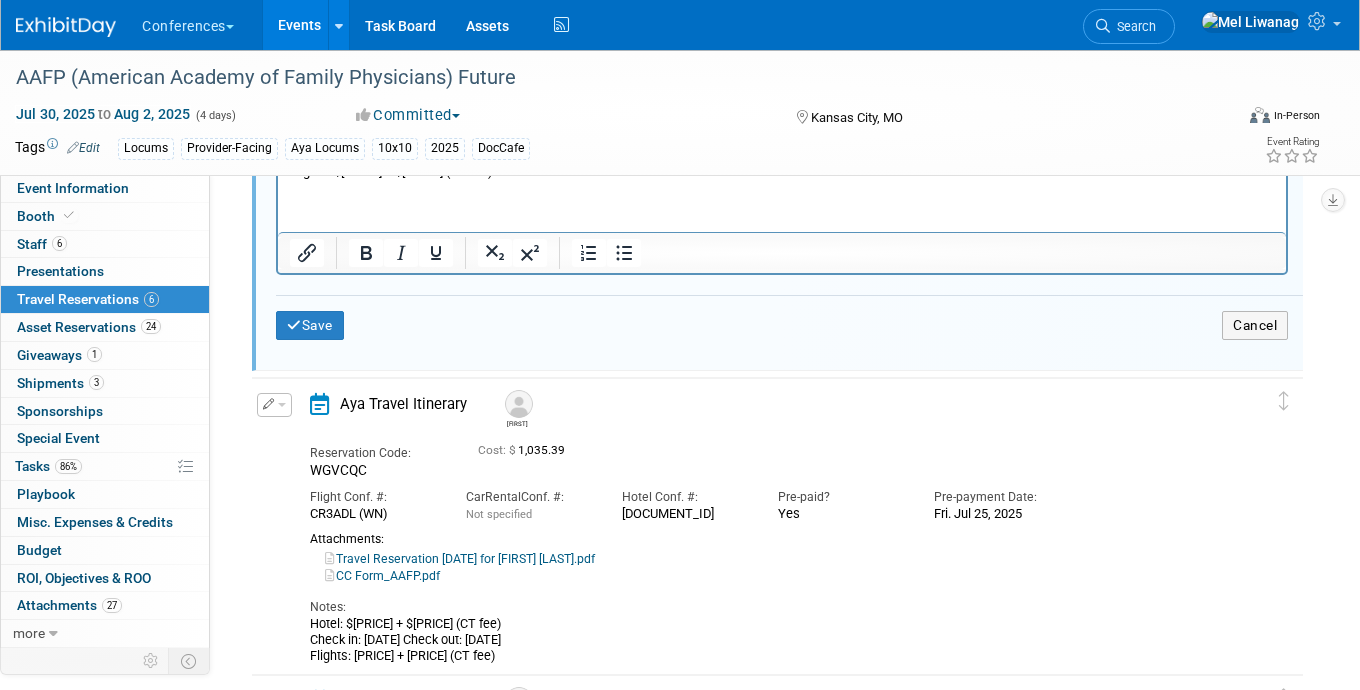 click at bounding box center [274, 405] 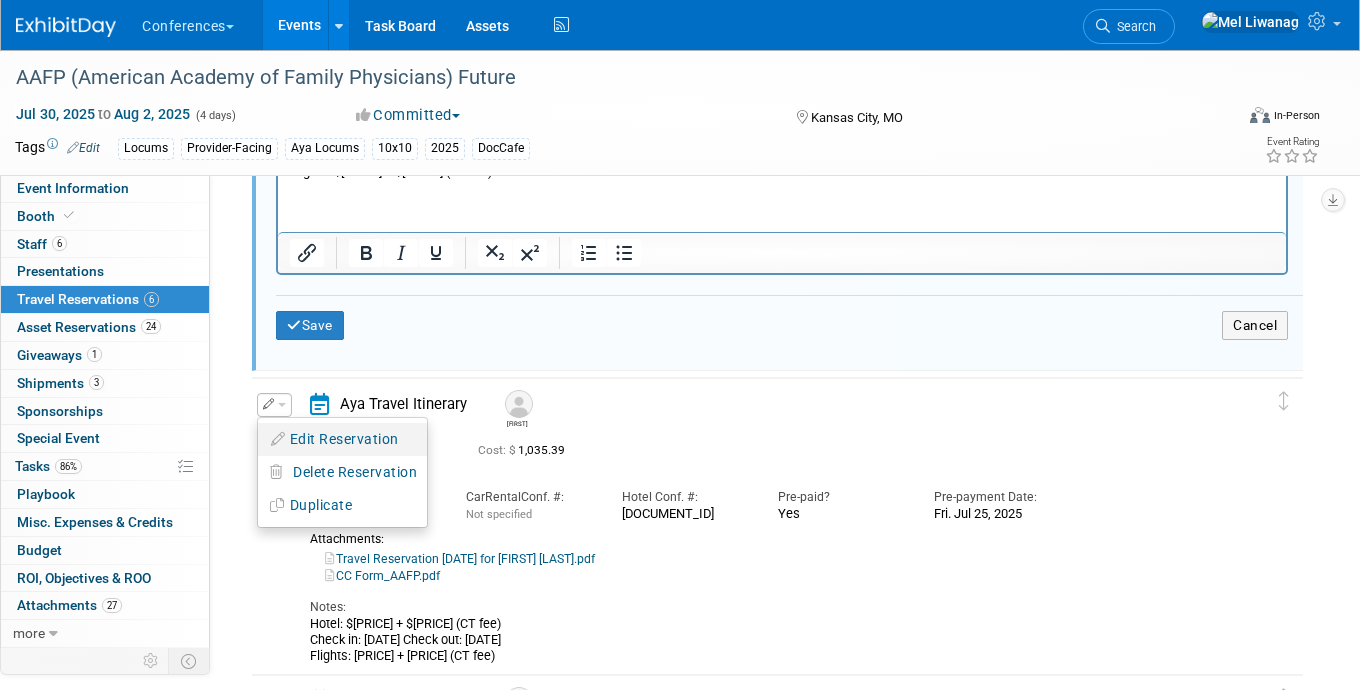 click on "Edit Reservation" at bounding box center [342, 439] 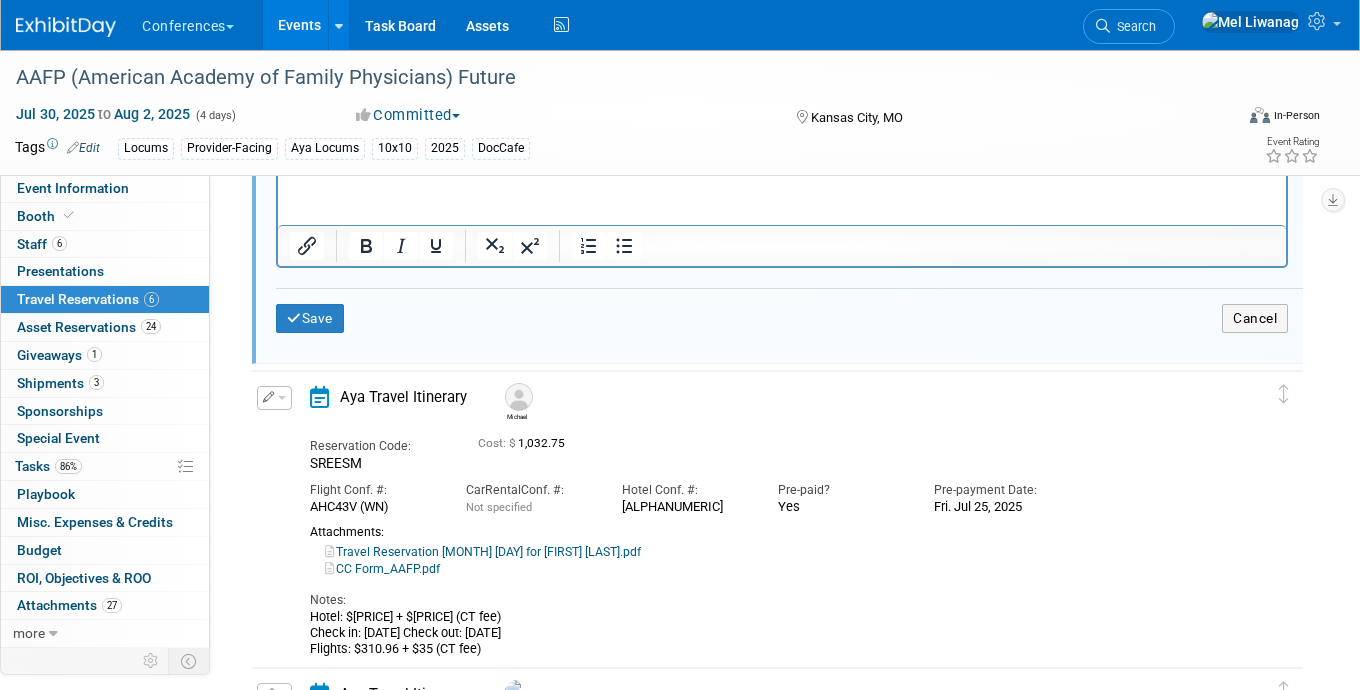scroll, scrollTop: 4316, scrollLeft: 0, axis: vertical 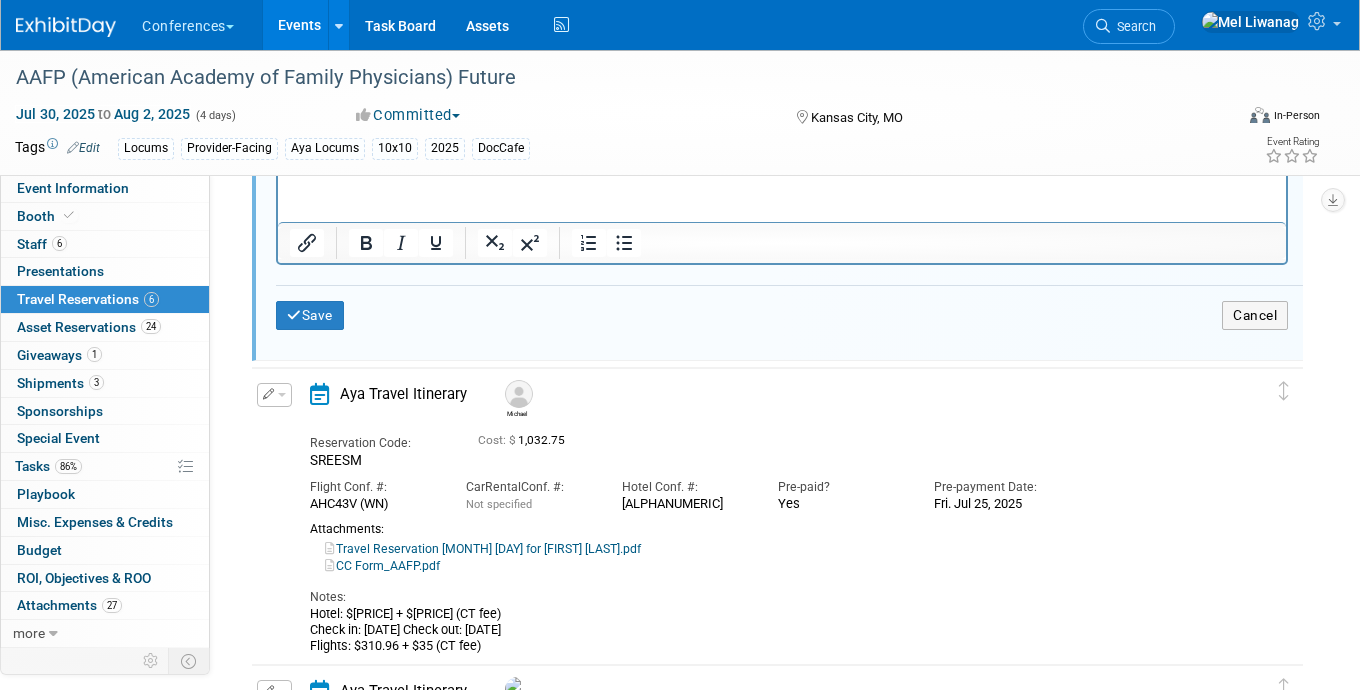 click at bounding box center [269, 393] 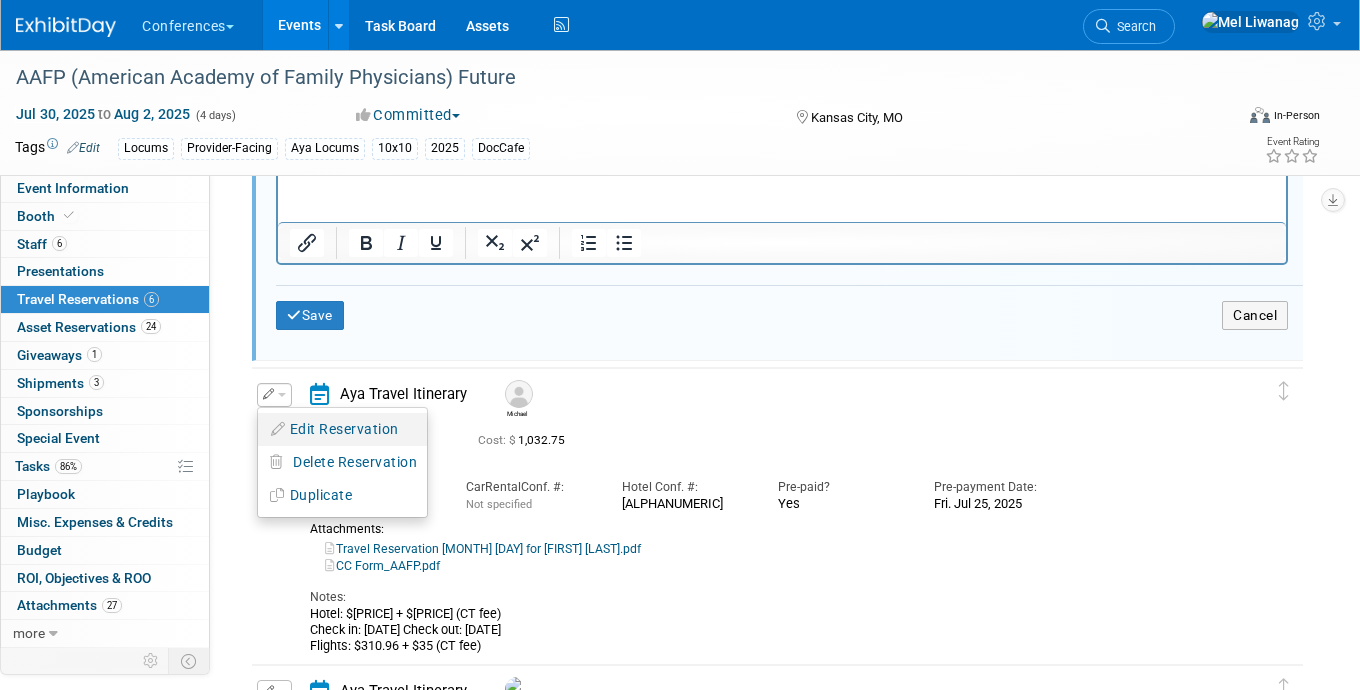click at bounding box center [279, 429] 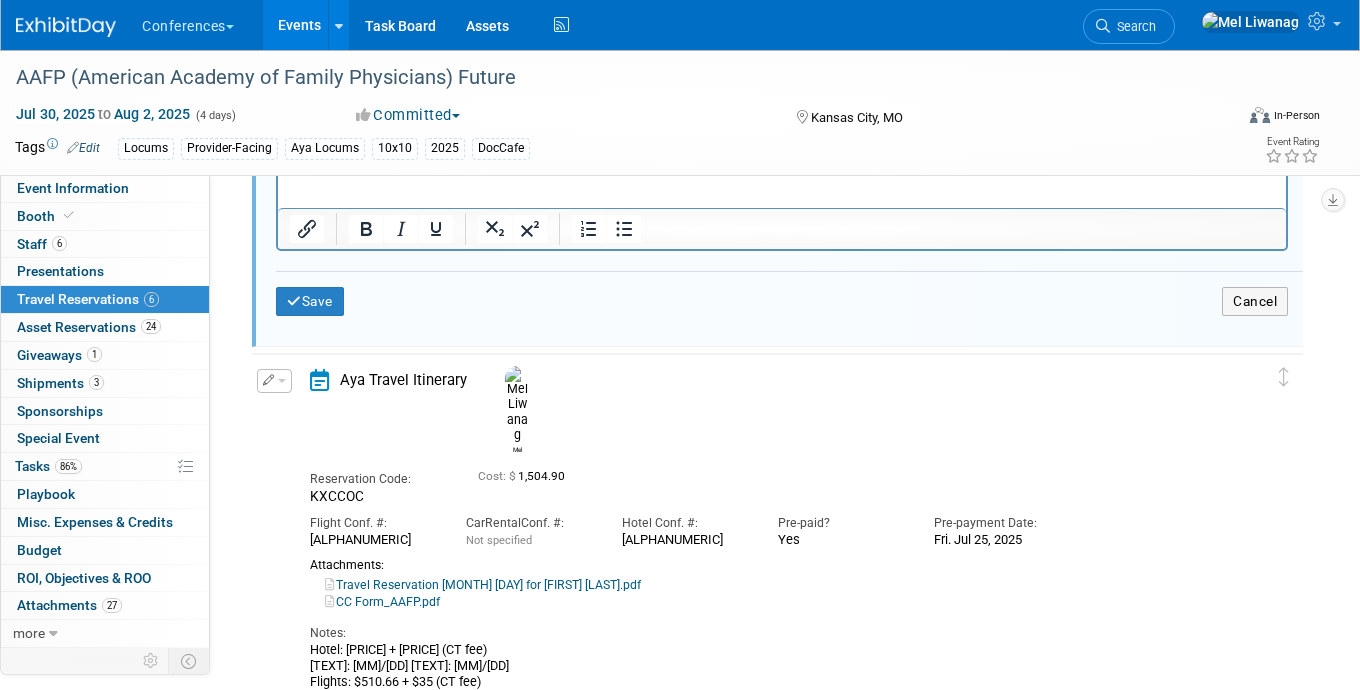 scroll, scrollTop: 5437, scrollLeft: 0, axis: vertical 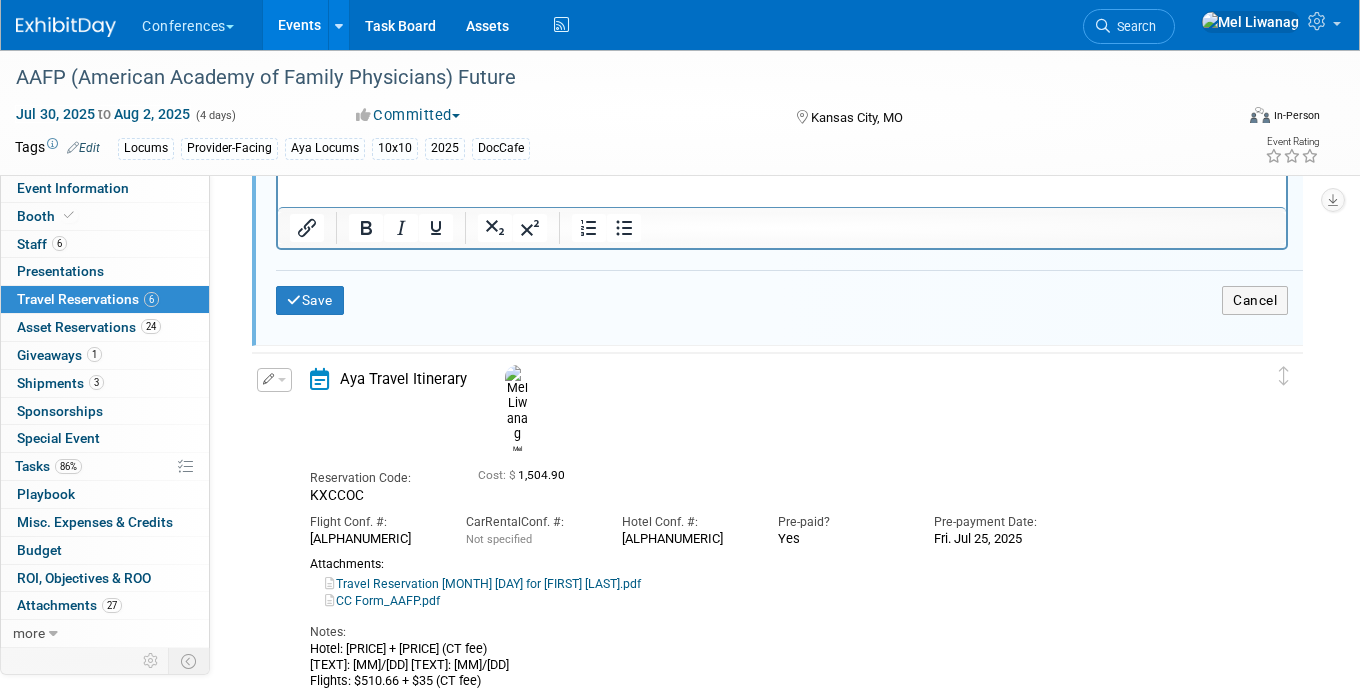 click at bounding box center (274, 380) 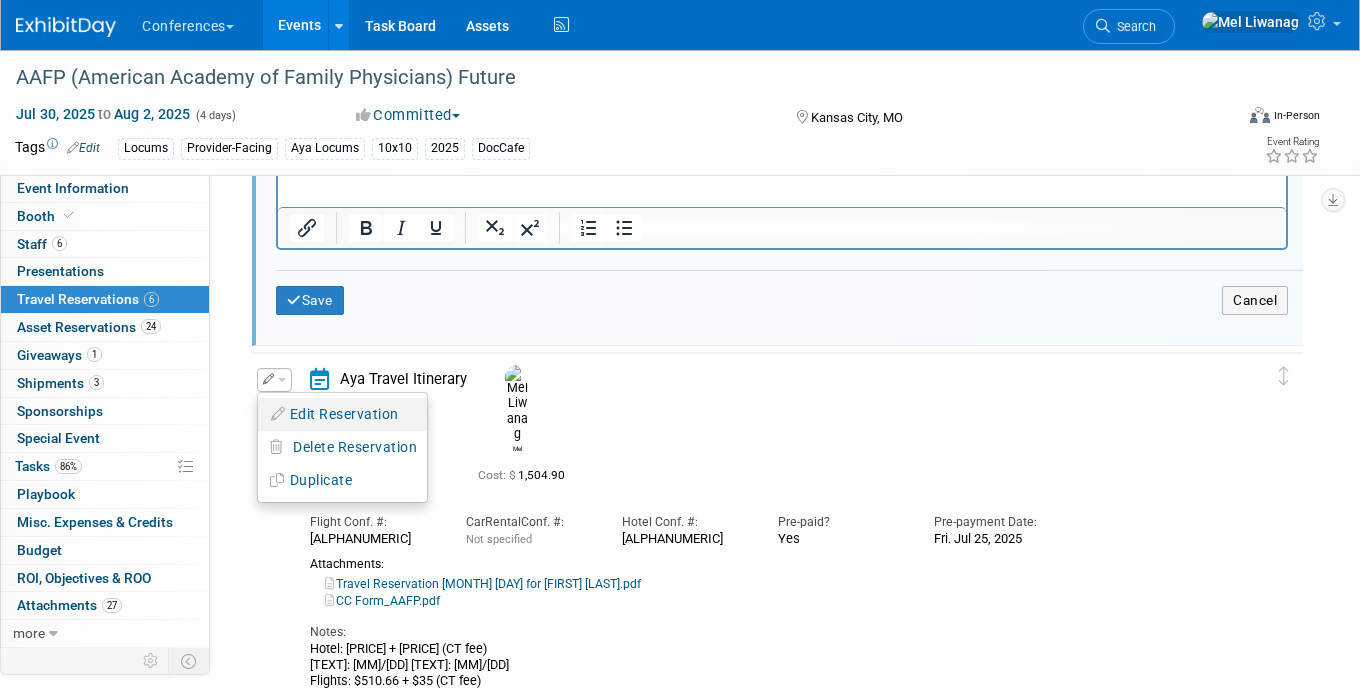 click on "Edit Reservation" at bounding box center [342, 414] 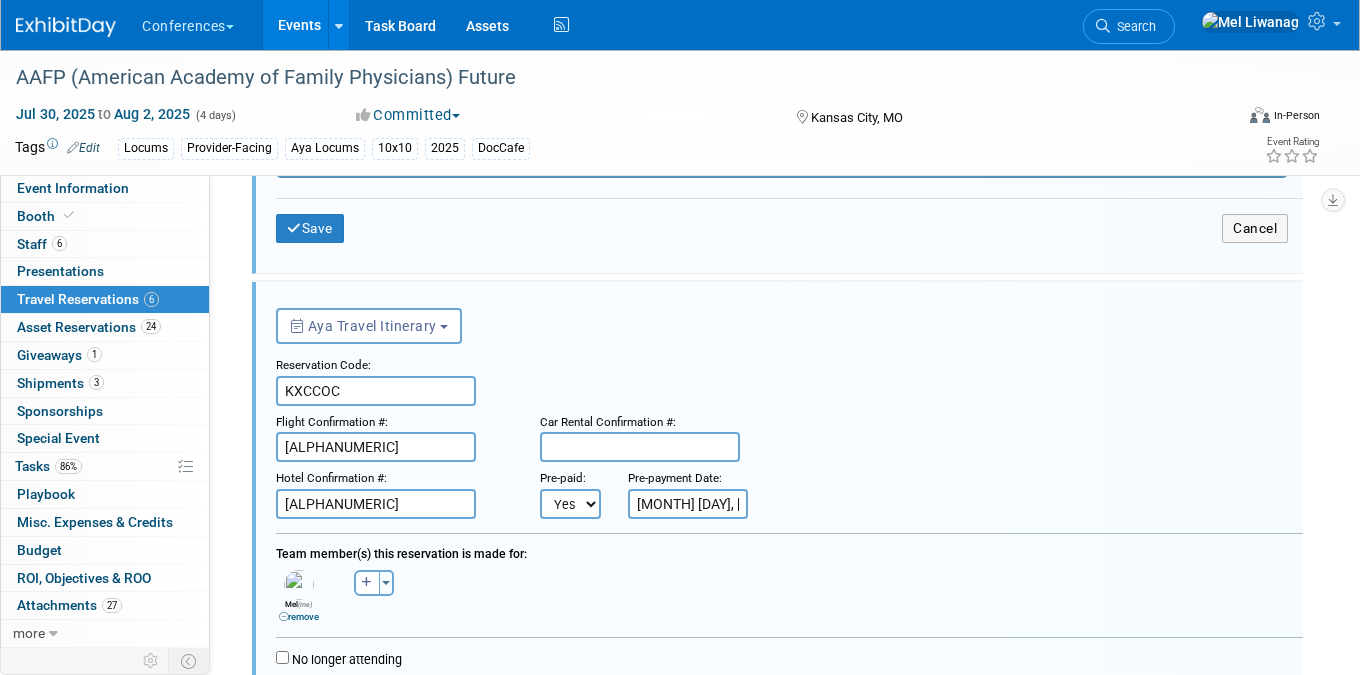 scroll 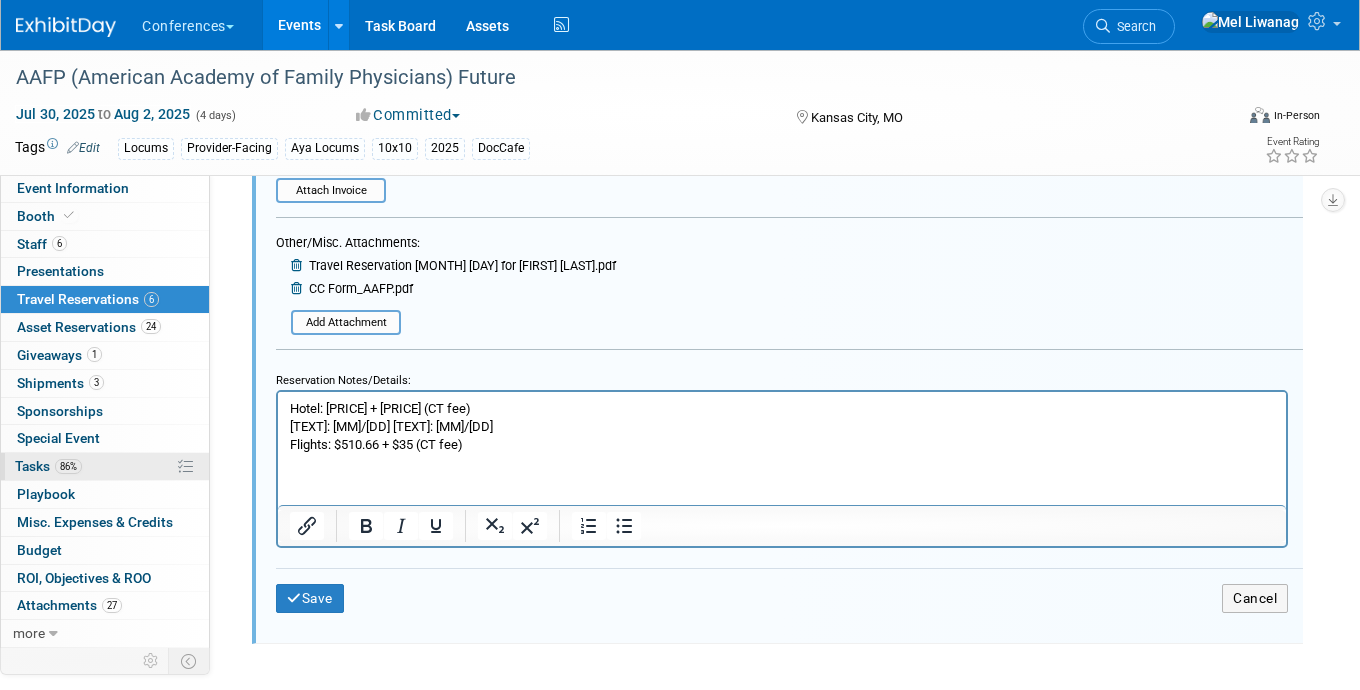 click on "86%
Tasks 86%" at bounding box center (105, 466) 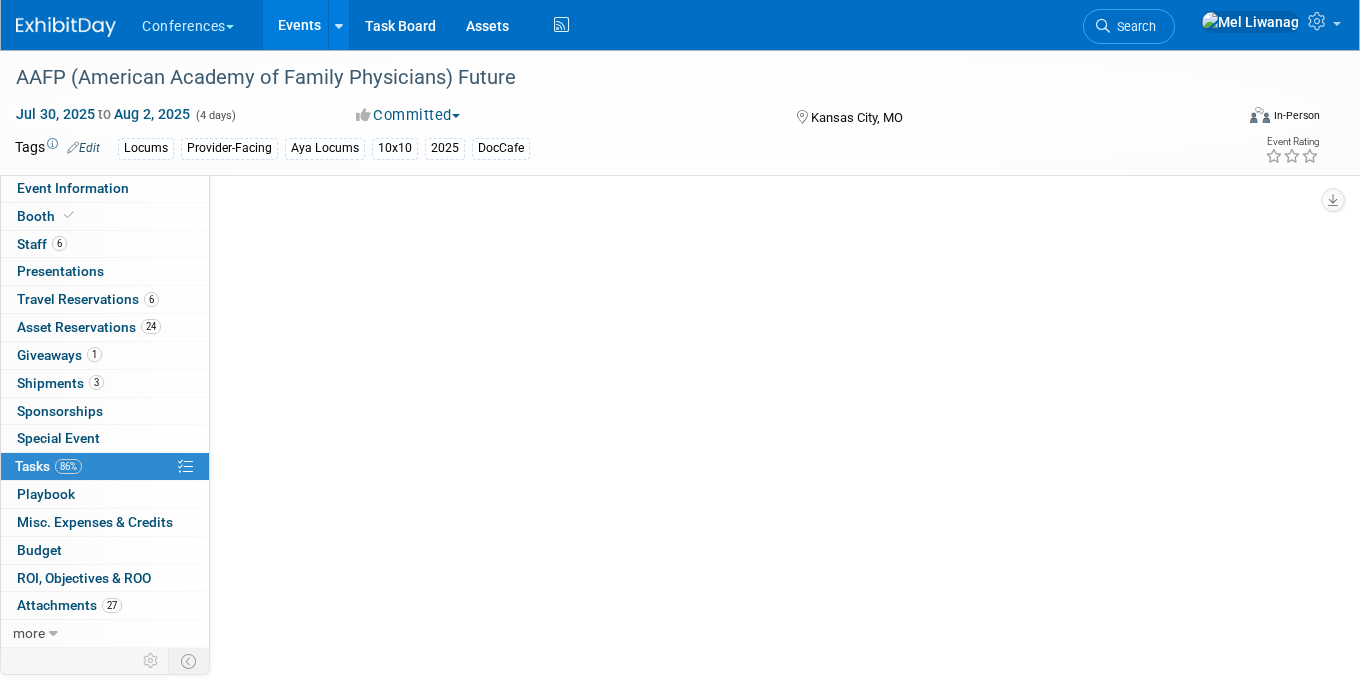 scroll, scrollTop: 0, scrollLeft: 0, axis: both 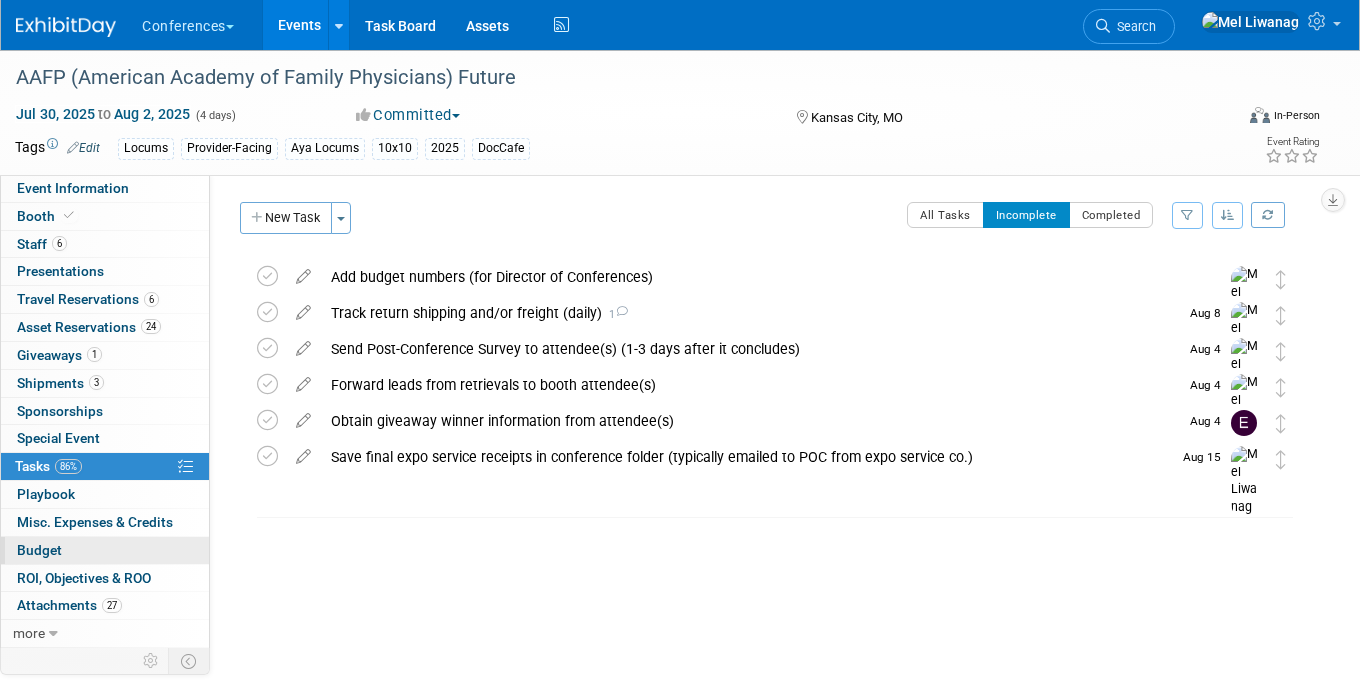 click on "Budget" at bounding box center (105, 550) 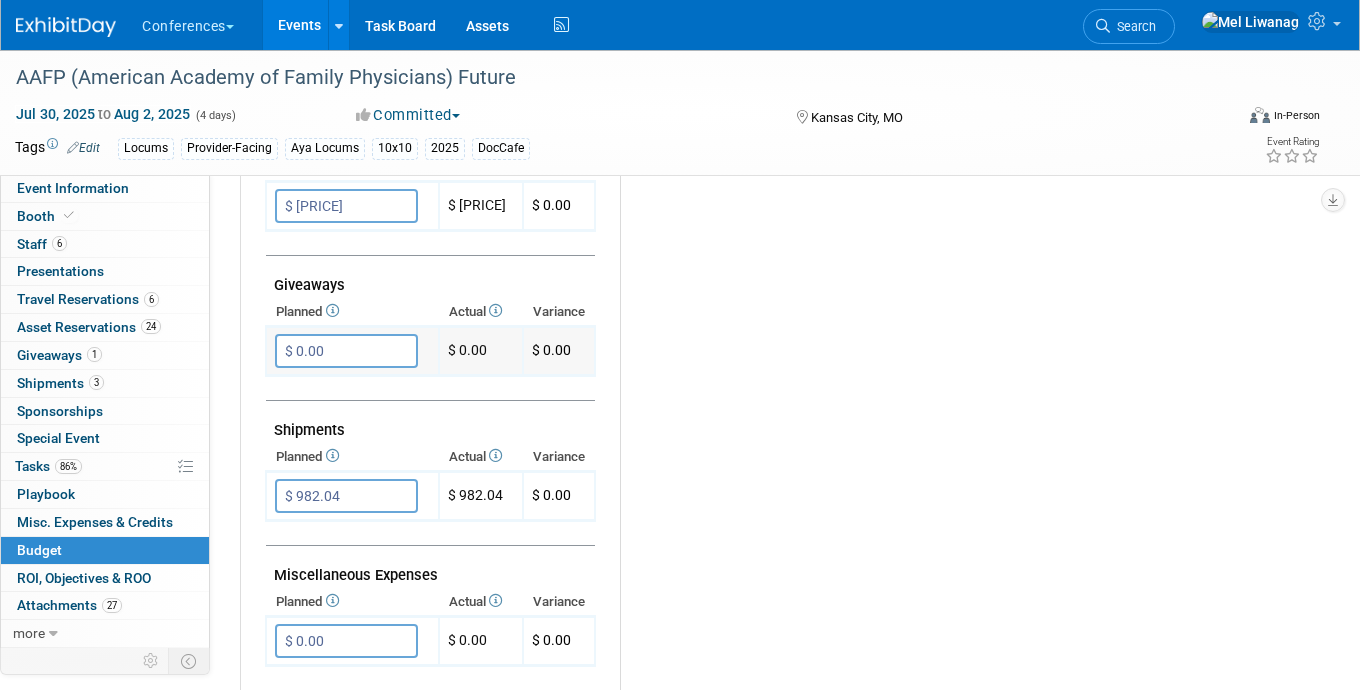 scroll, scrollTop: 697, scrollLeft: 0, axis: vertical 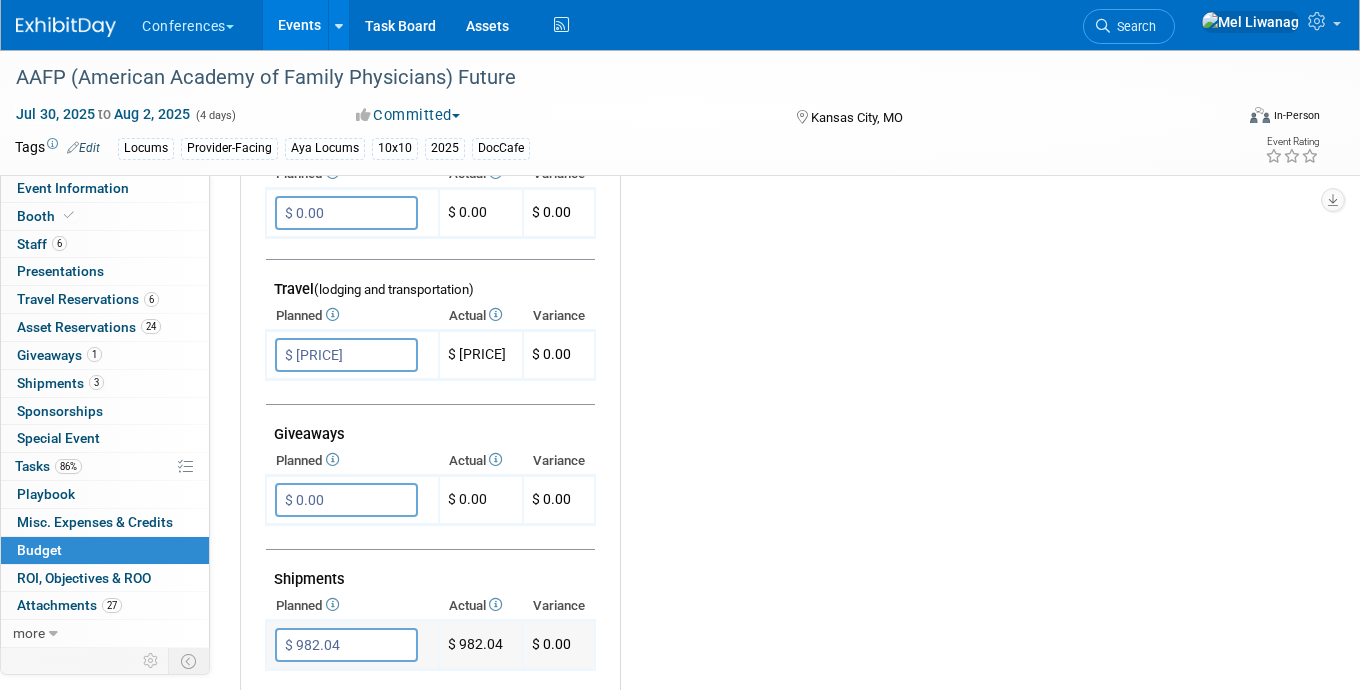 click on "$ 982.04" at bounding box center [346, 645] 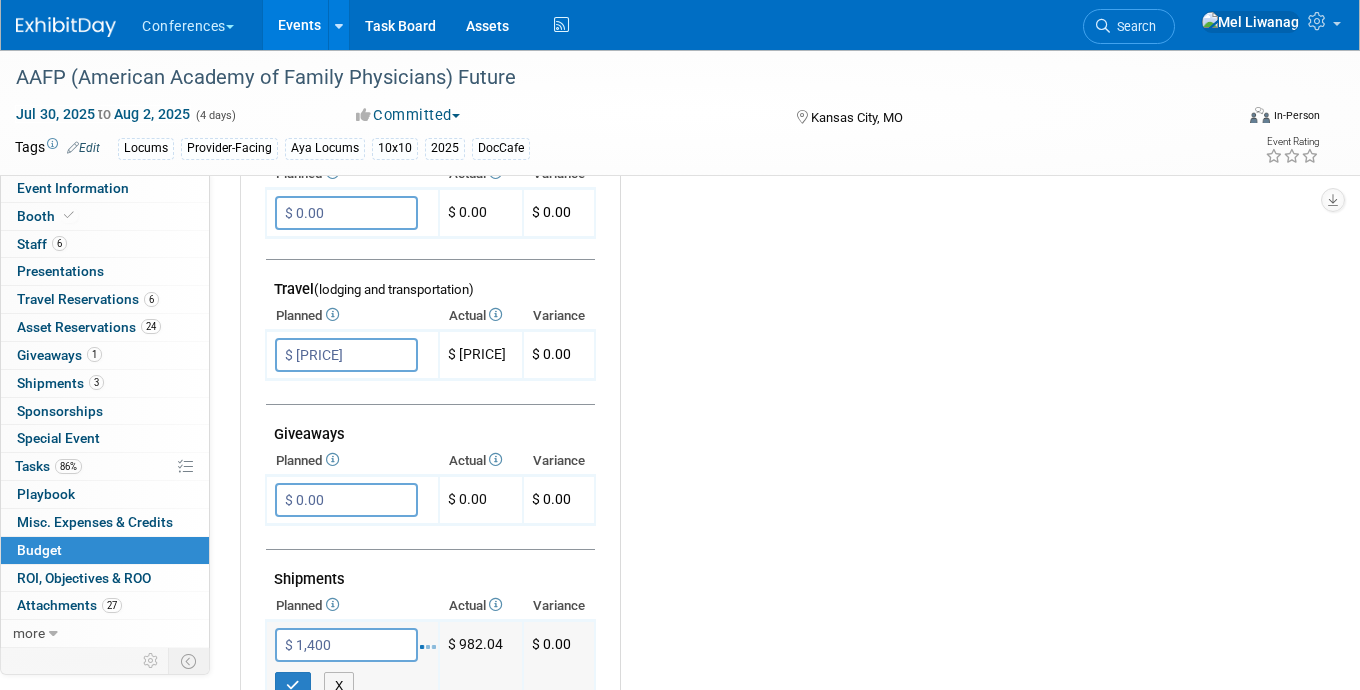 type on "$ 1,400.00" 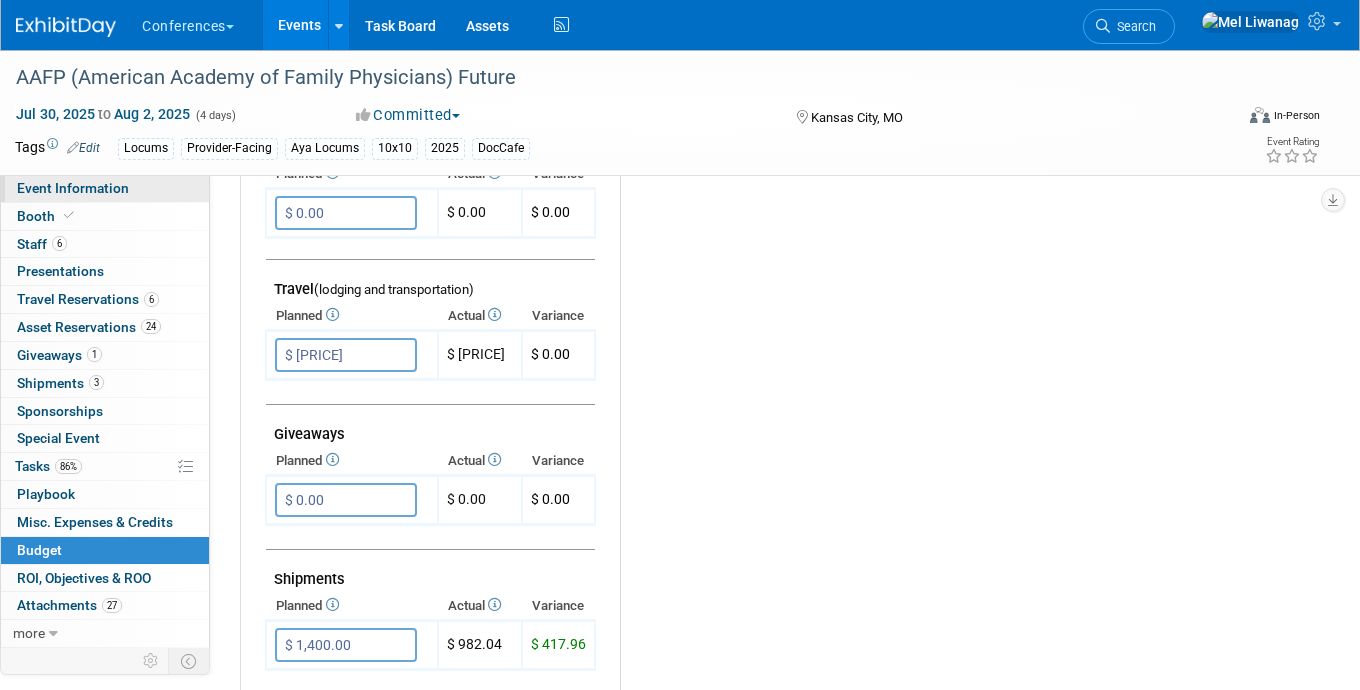 drag, startPoint x: 88, startPoint y: 196, endPoint x: 101, endPoint y: 198, distance: 13.152946 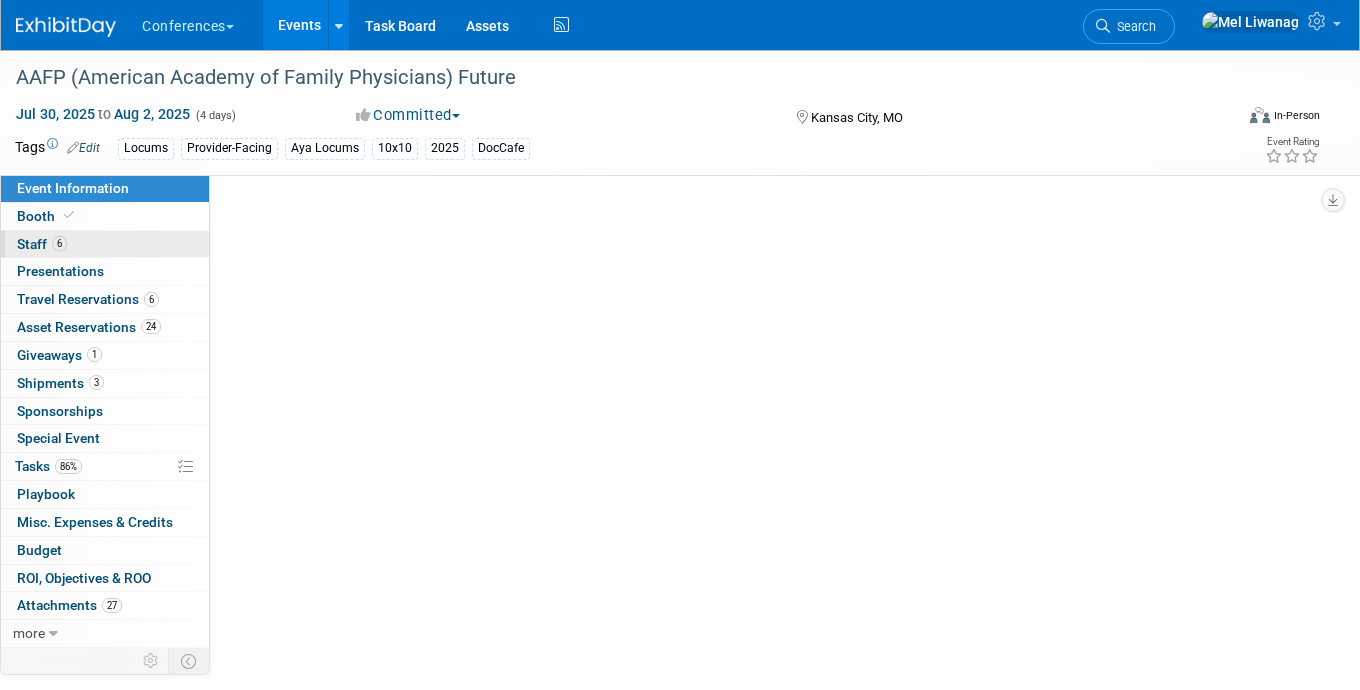 scroll, scrollTop: 0, scrollLeft: 0, axis: both 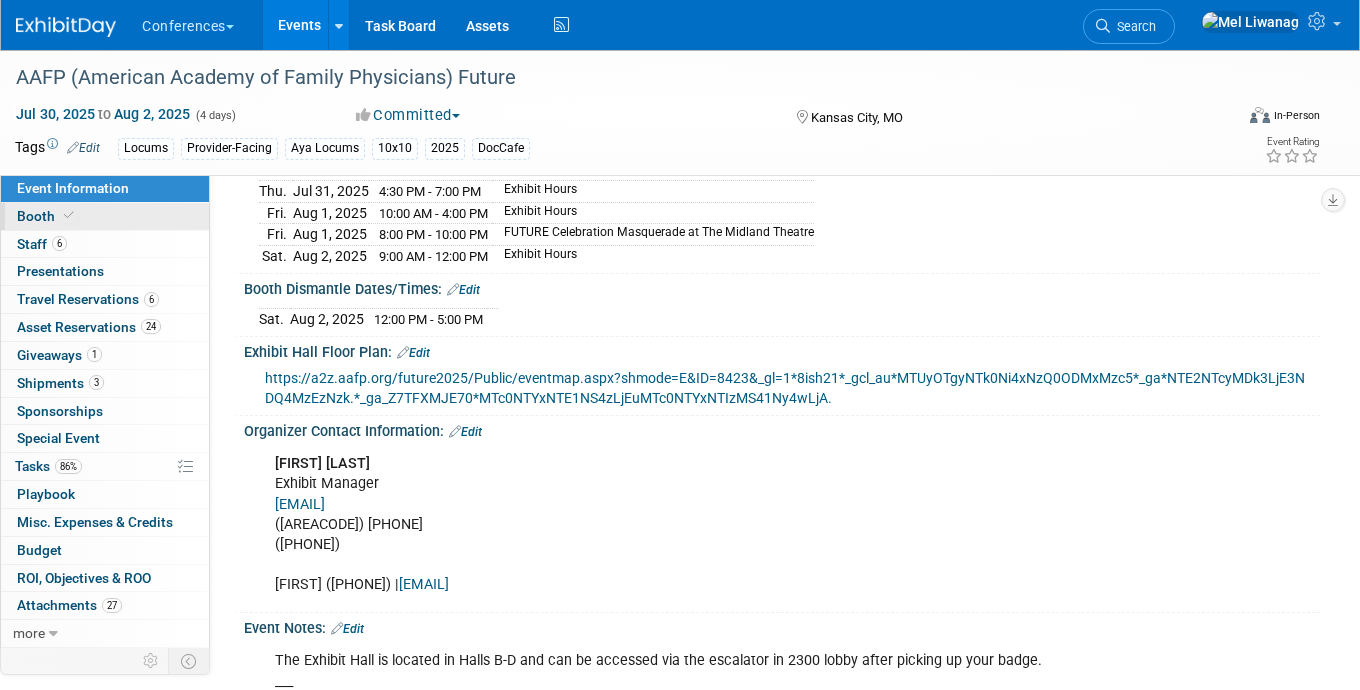 click on "Booth
Booth" at bounding box center [105, 217] 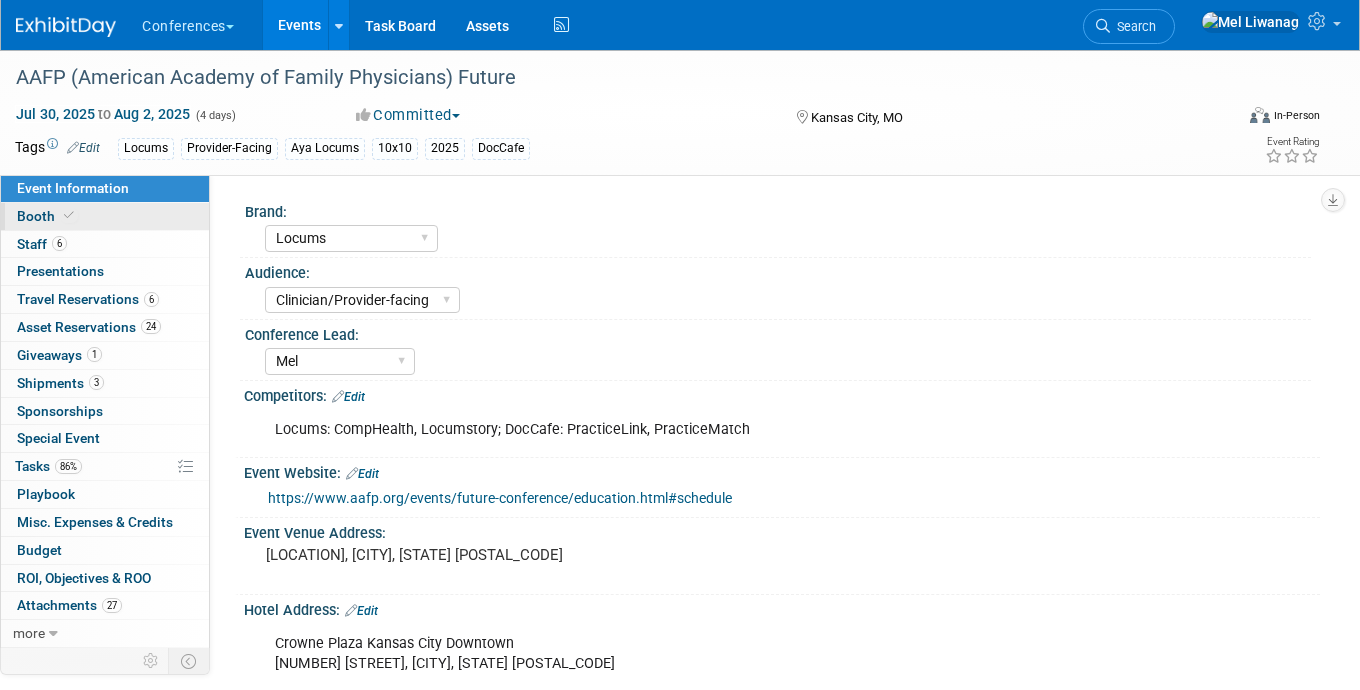 select on "10'x10'" 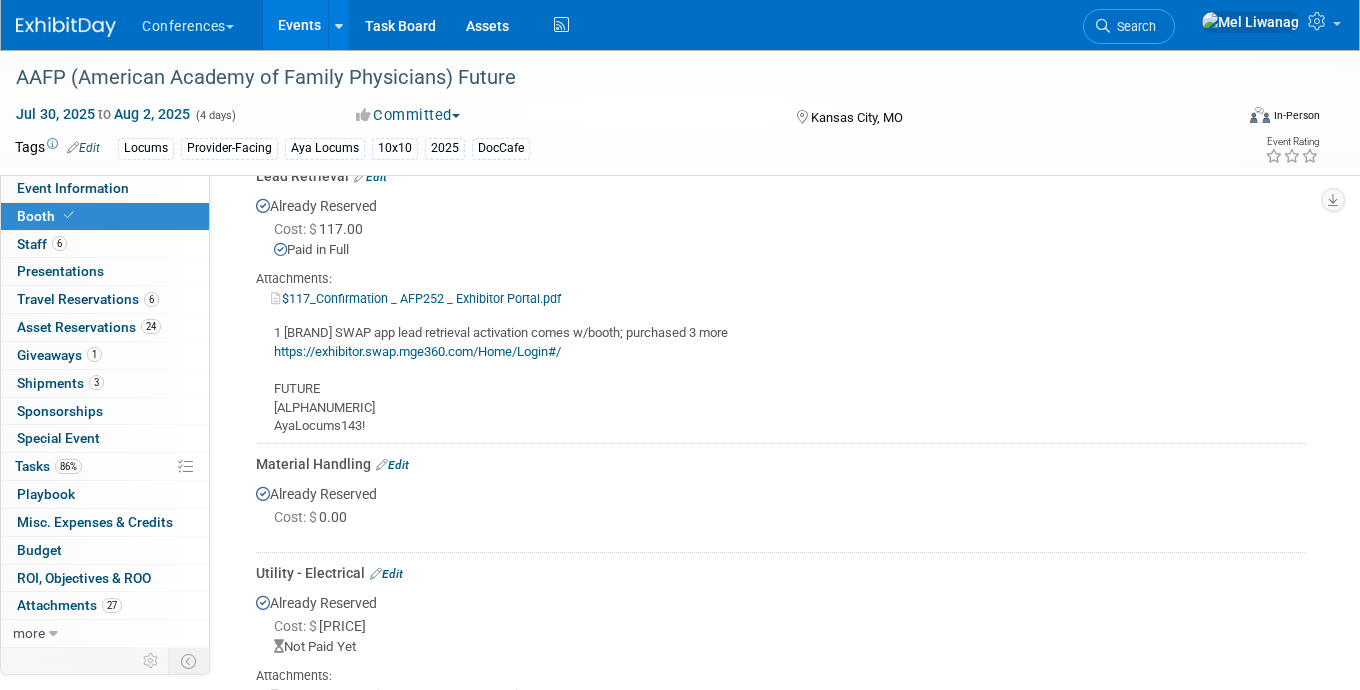 scroll, scrollTop: 1640, scrollLeft: 0, axis: vertical 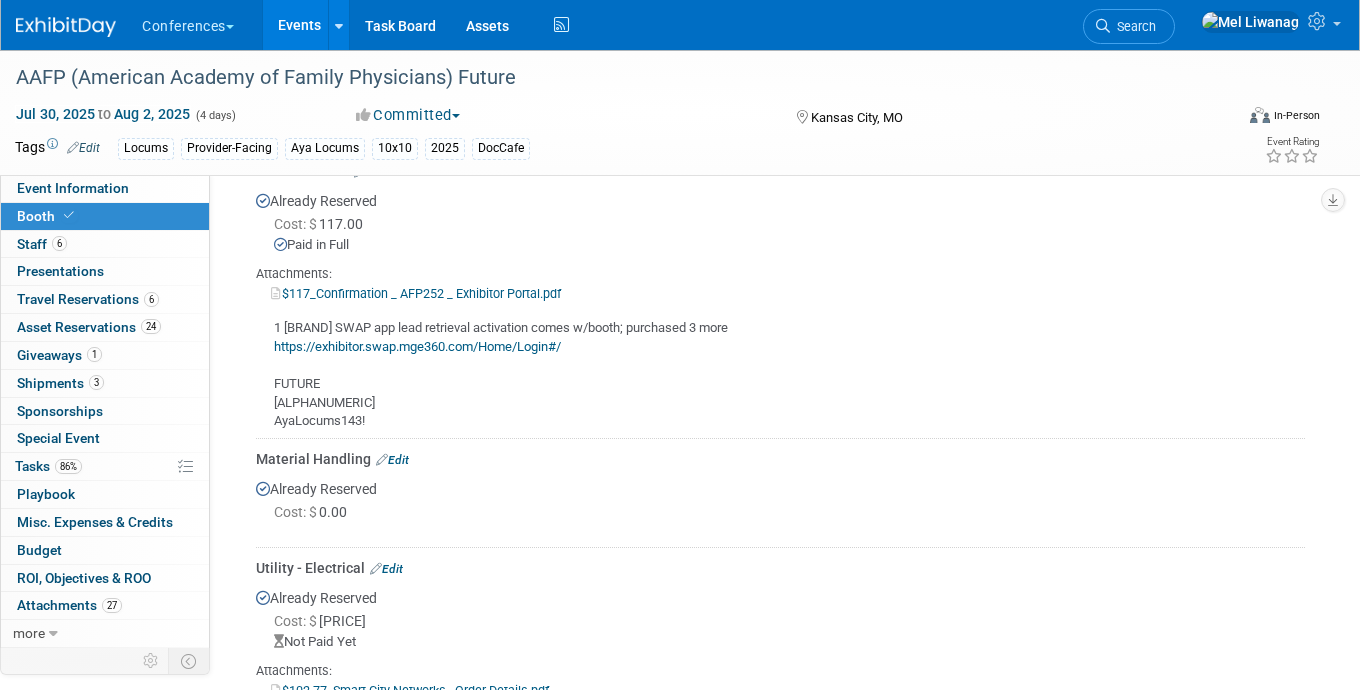 click on "https://exhibitor.swap.mge360.com/Home/Login#/" at bounding box center [417, 346] 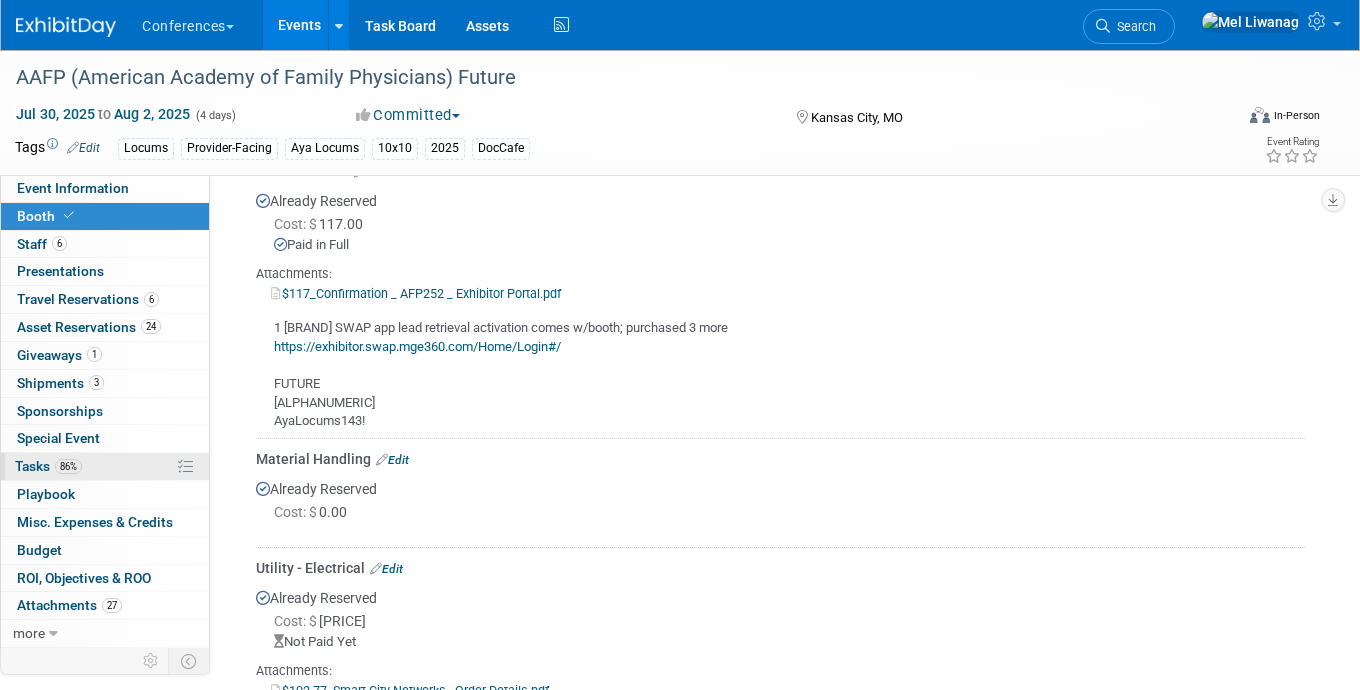 click on "Tasks 86%" at bounding box center (48, 466) 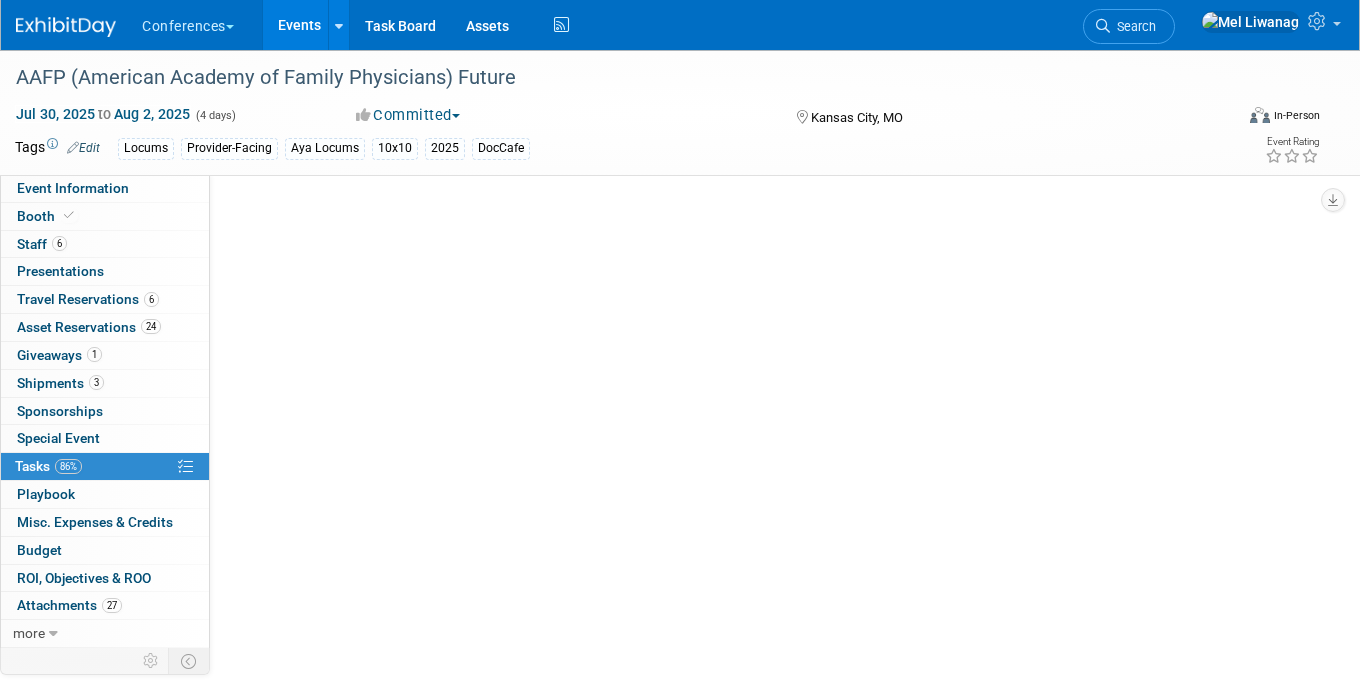 scroll, scrollTop: 0, scrollLeft: 0, axis: both 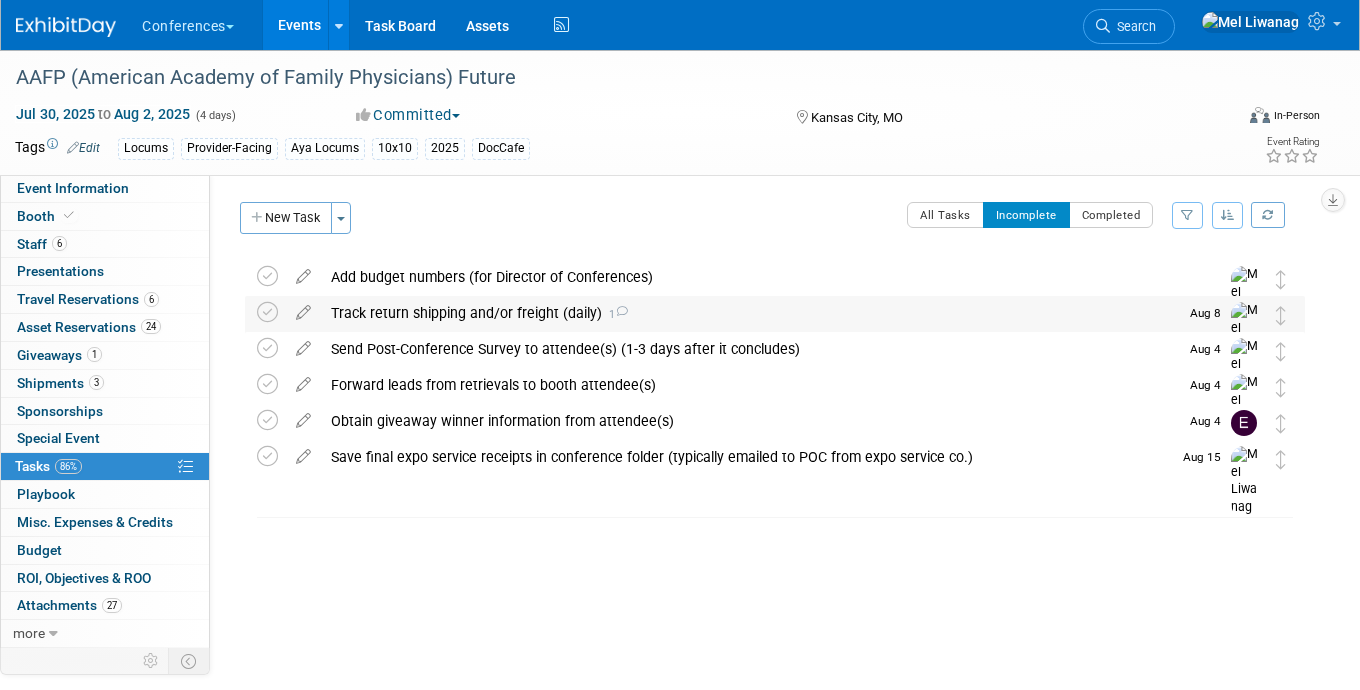 click on "Track return shipping and/or freight (daily)
1" at bounding box center (749, 313) 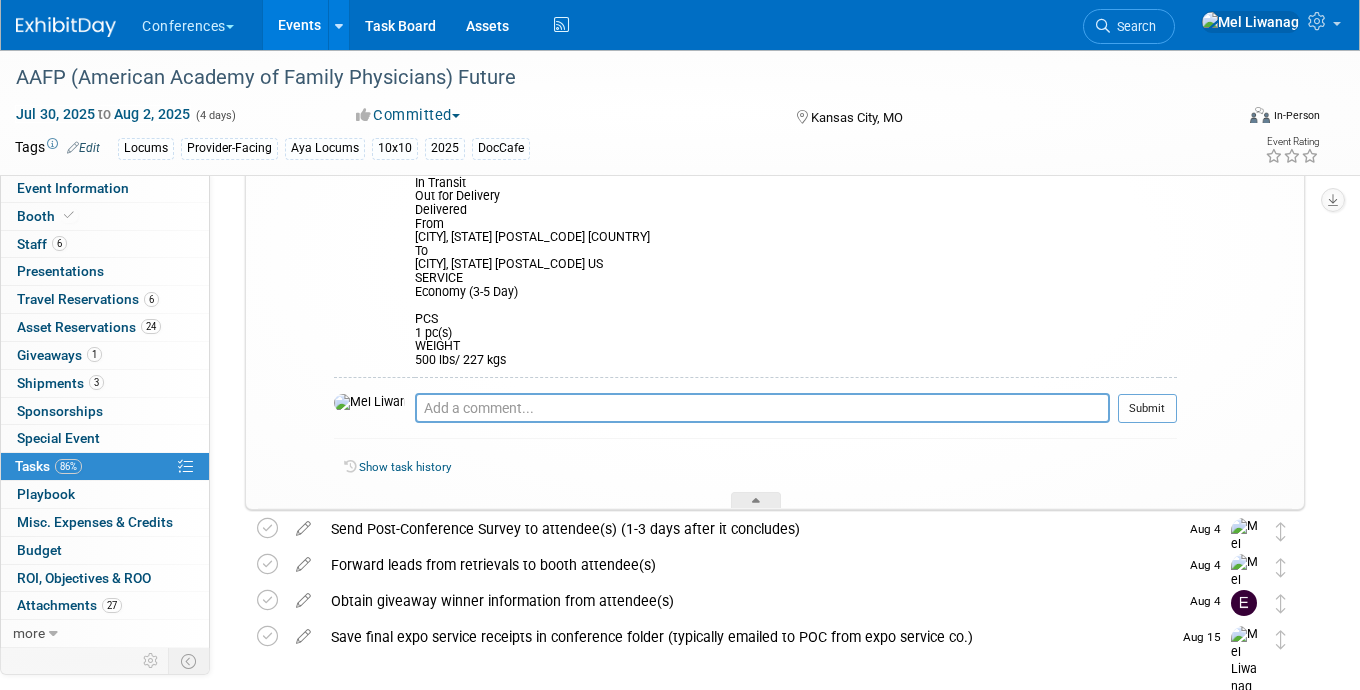 scroll, scrollTop: 0, scrollLeft: 0, axis: both 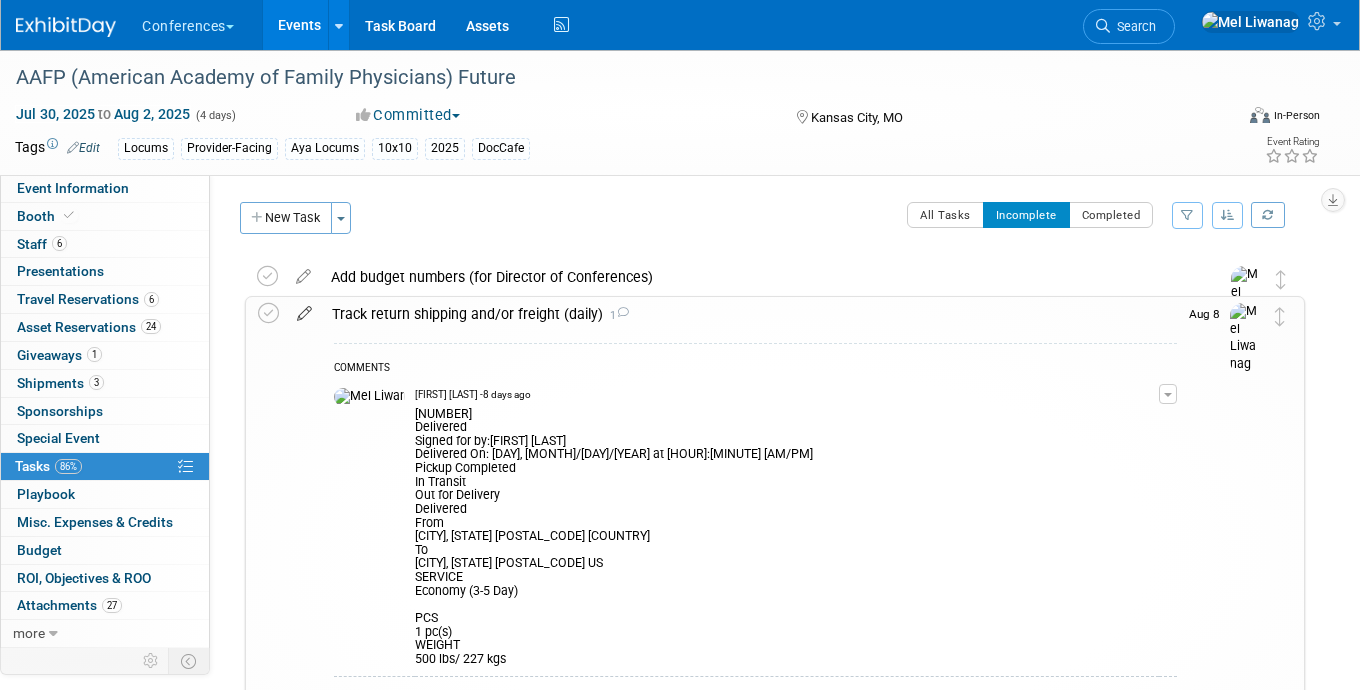 click at bounding box center (304, 309) 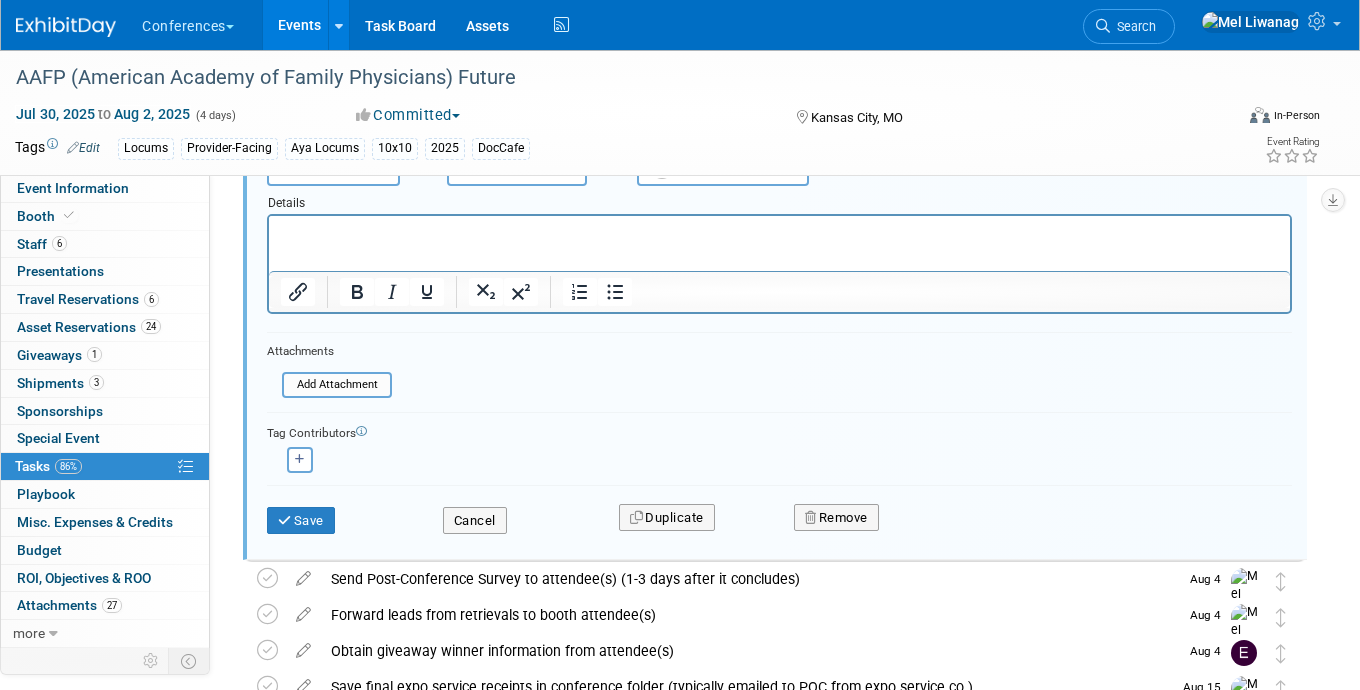 scroll, scrollTop: 256, scrollLeft: 0, axis: vertical 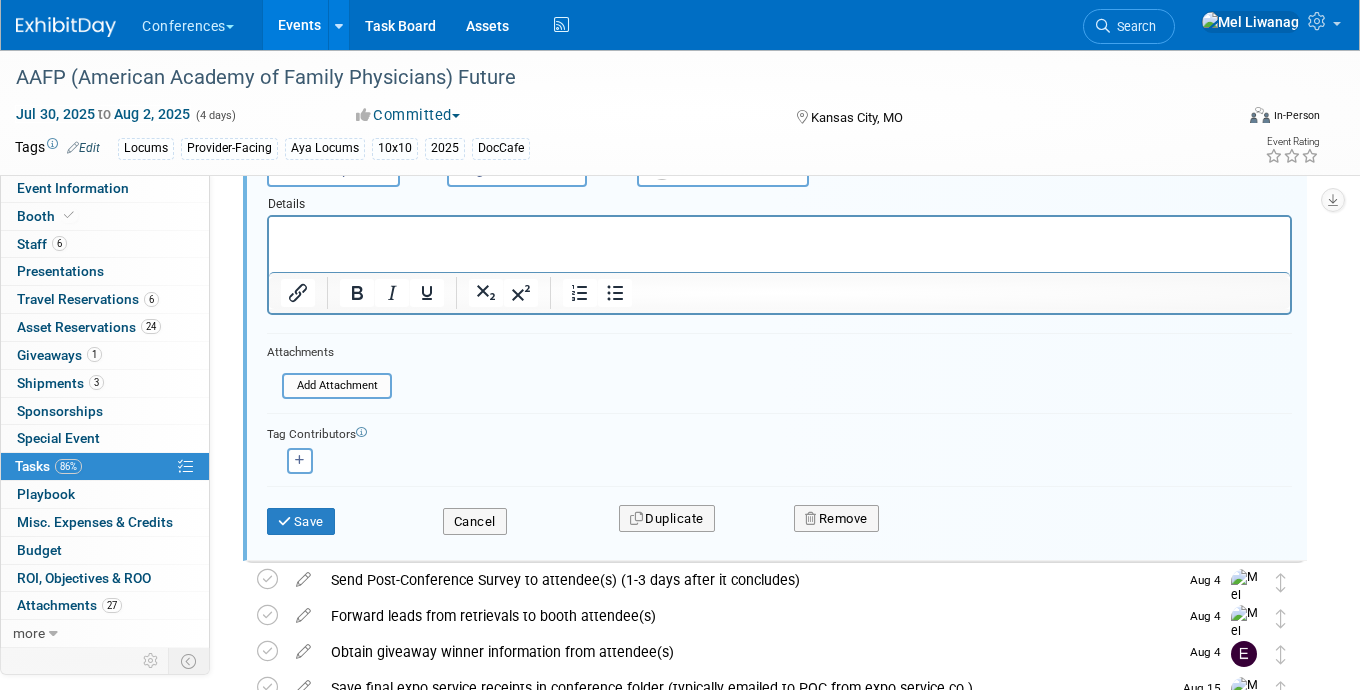 click on "Short Description
Track return shipping and/or freight (daily)
Status
<i class="far fa-clock" style="padding: 6px 4px 6px 1px;"></i> Incomplete
<i class="fas fa-check" style="padding: 6px 4px 6px 1px;"></i> Completed
Incomplete      Incomplete    Completed
Quick  pick" at bounding box center (779, 305) 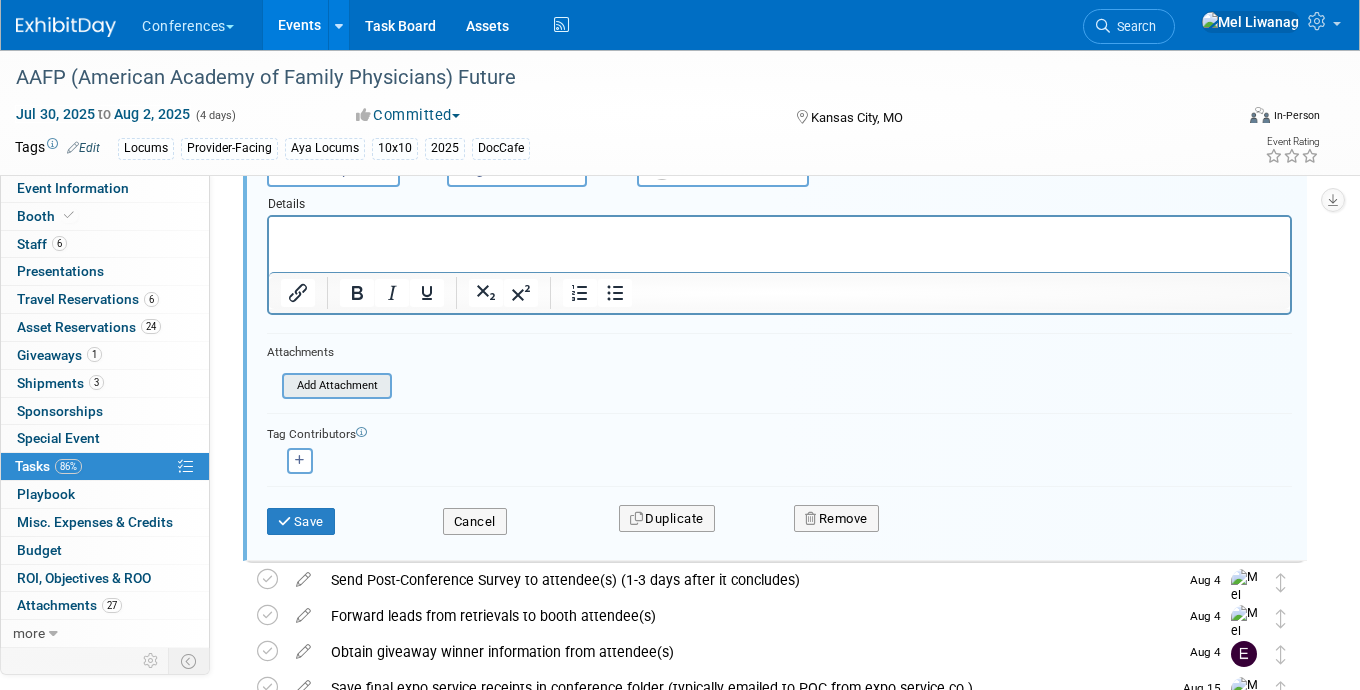 click at bounding box center [288, 386] 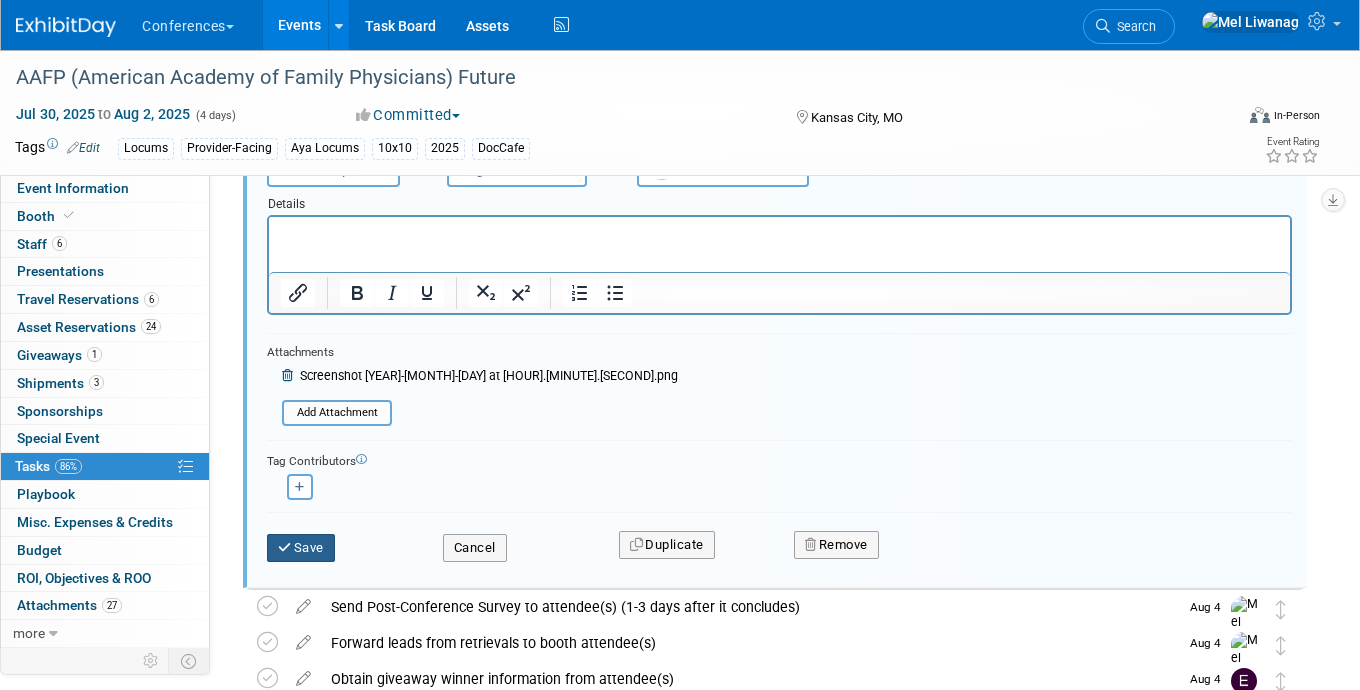 click on "Save" at bounding box center (301, 548) 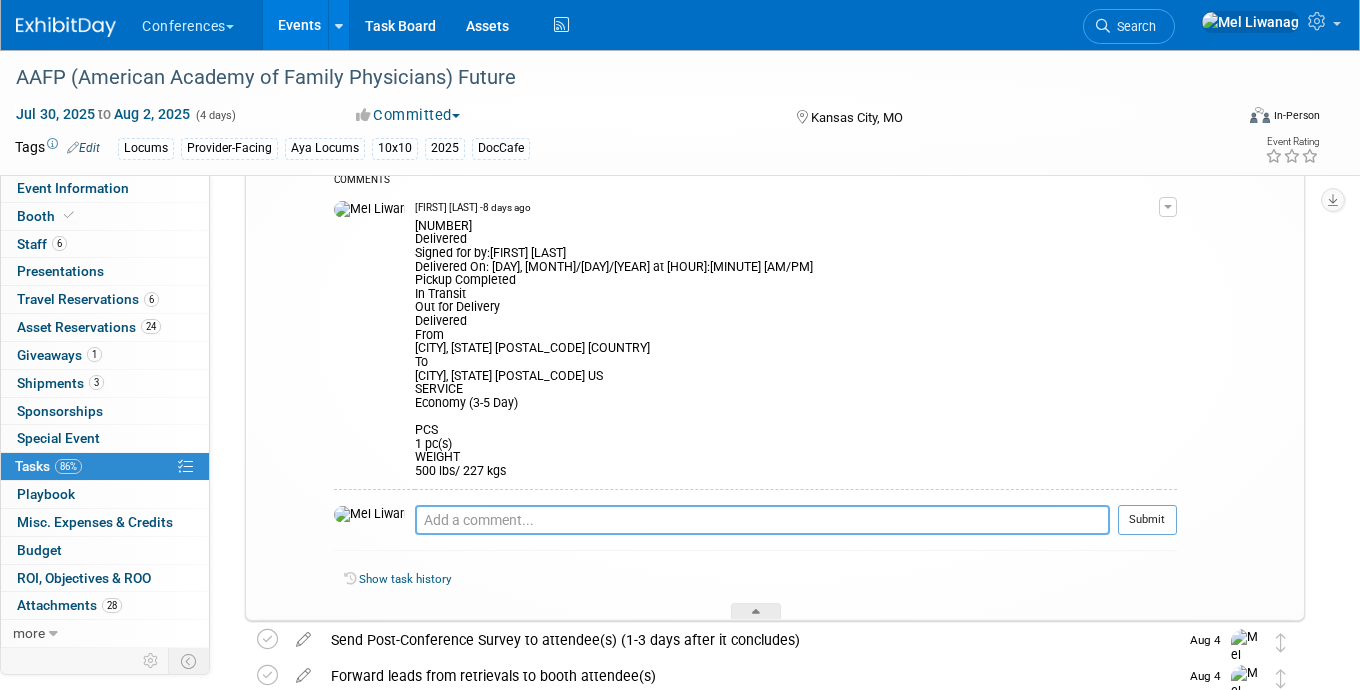 click at bounding box center [762, 520] 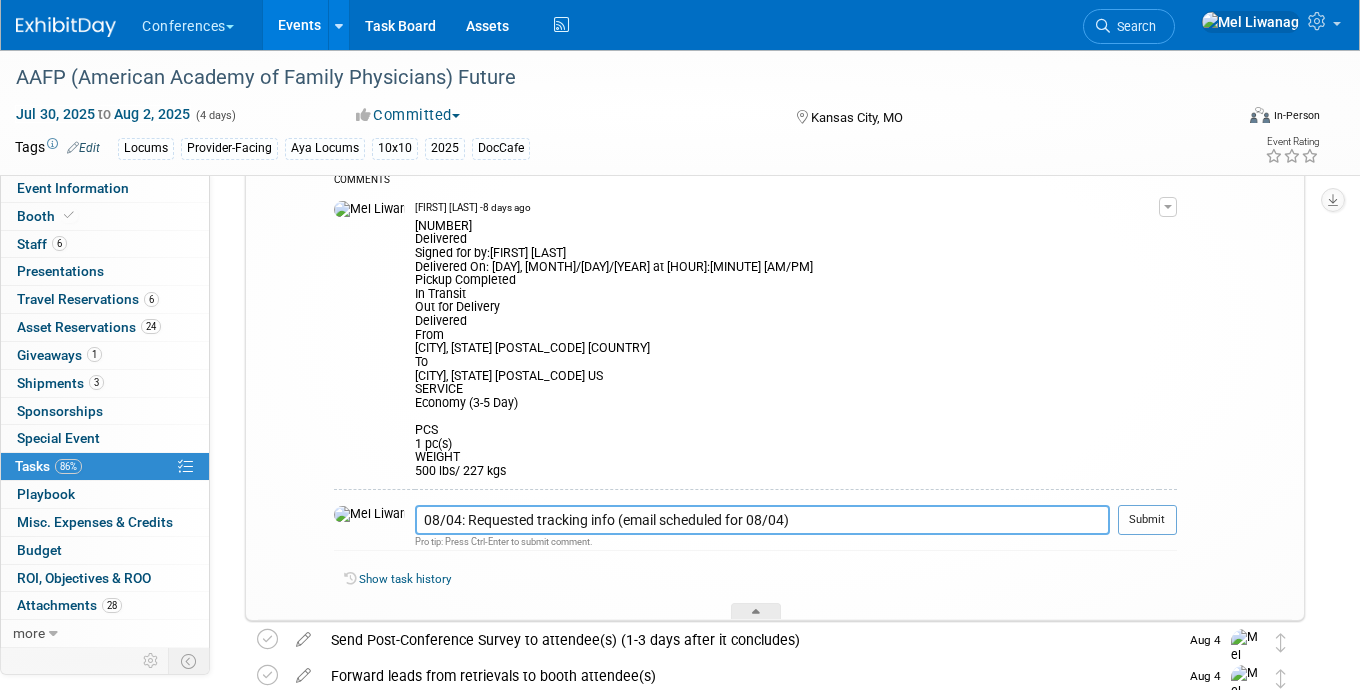 click on "08/04: Requested tracking info (email scheduled for 08/04)" at bounding box center [762, 520] 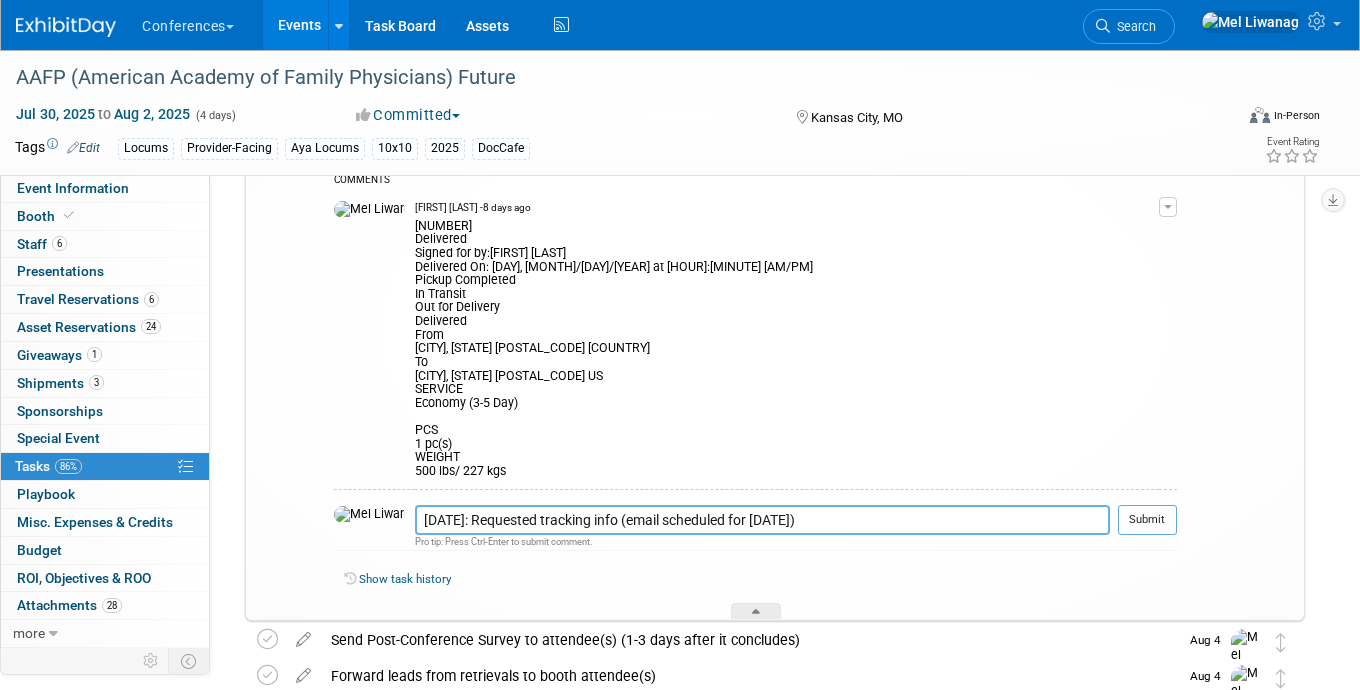 drag, startPoint x: 745, startPoint y: 521, endPoint x: 772, endPoint y: 513, distance: 28.160255 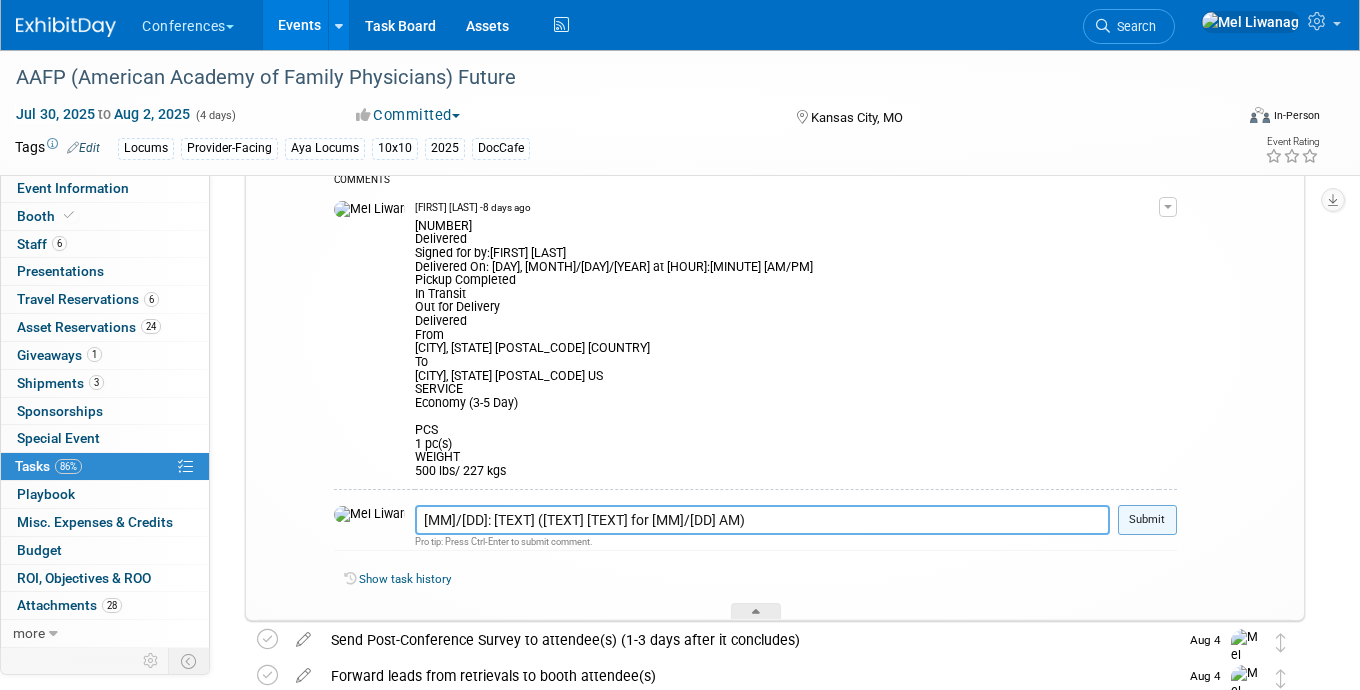type on "08/03: Requested tracking info (email scheduled for 08/04 AM)" 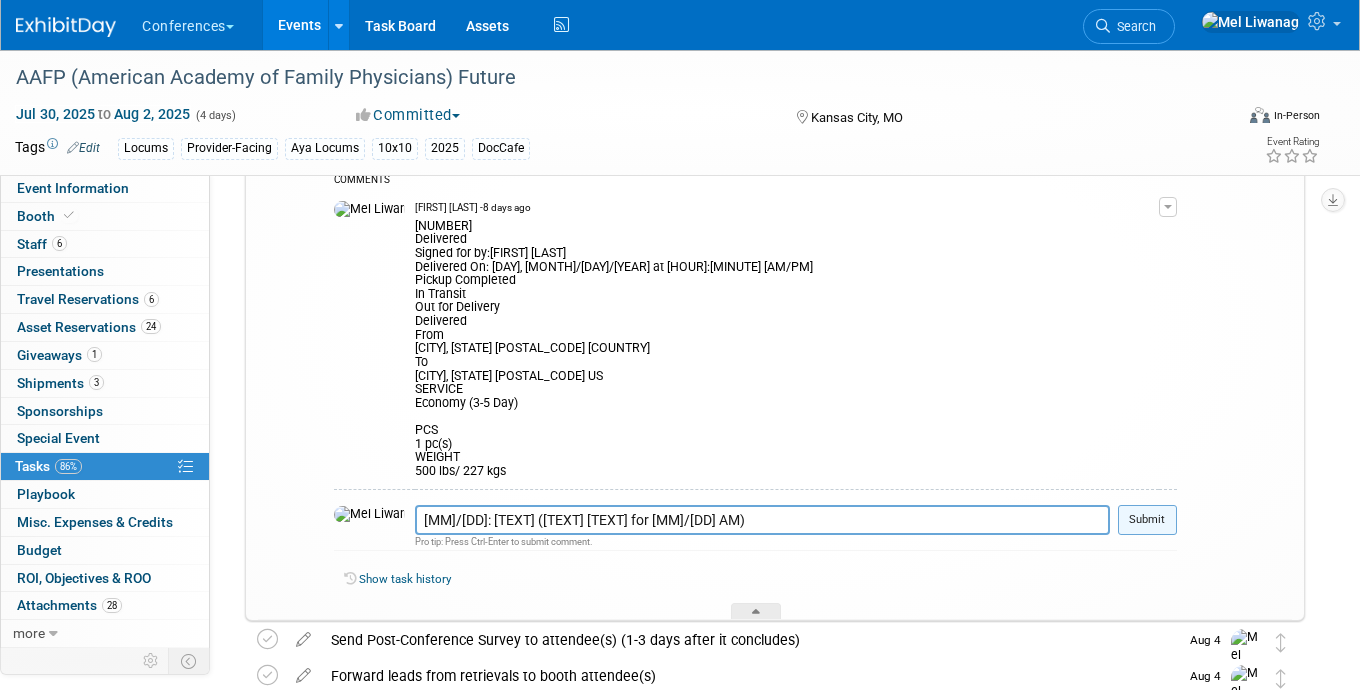 click on "Submit" at bounding box center [1147, 520] 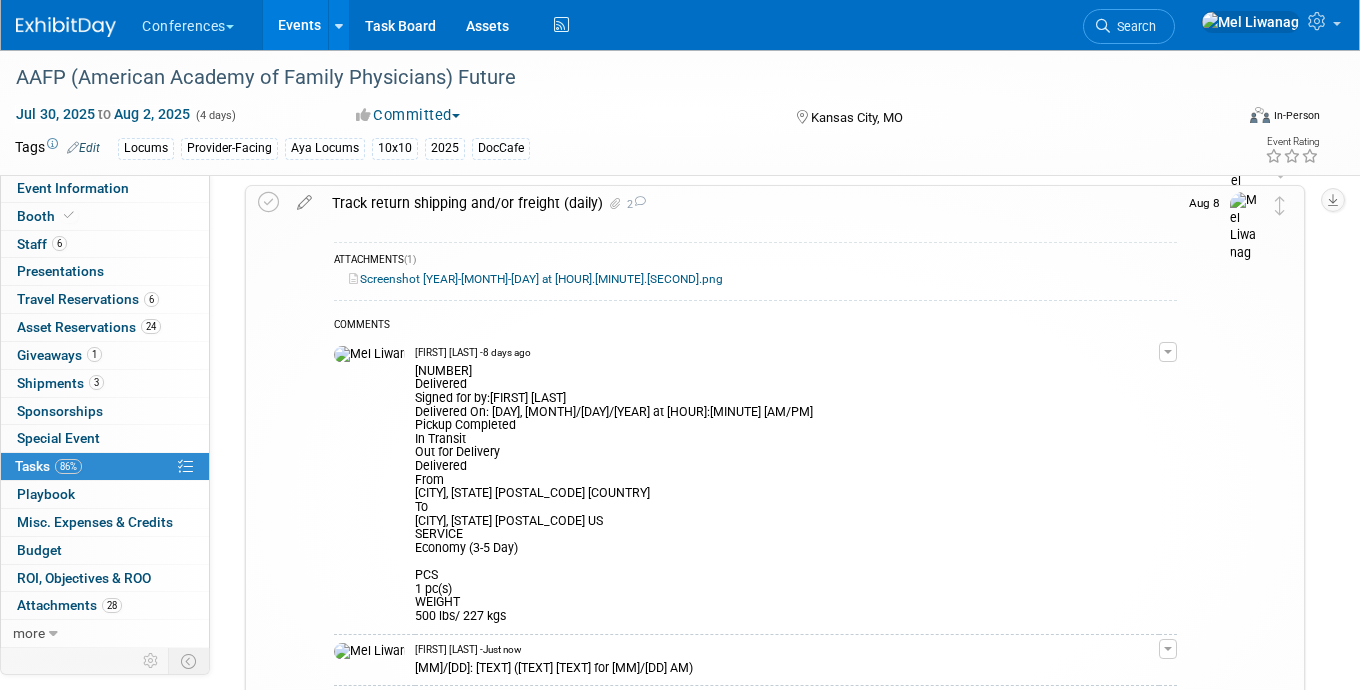 scroll, scrollTop: 0, scrollLeft: 0, axis: both 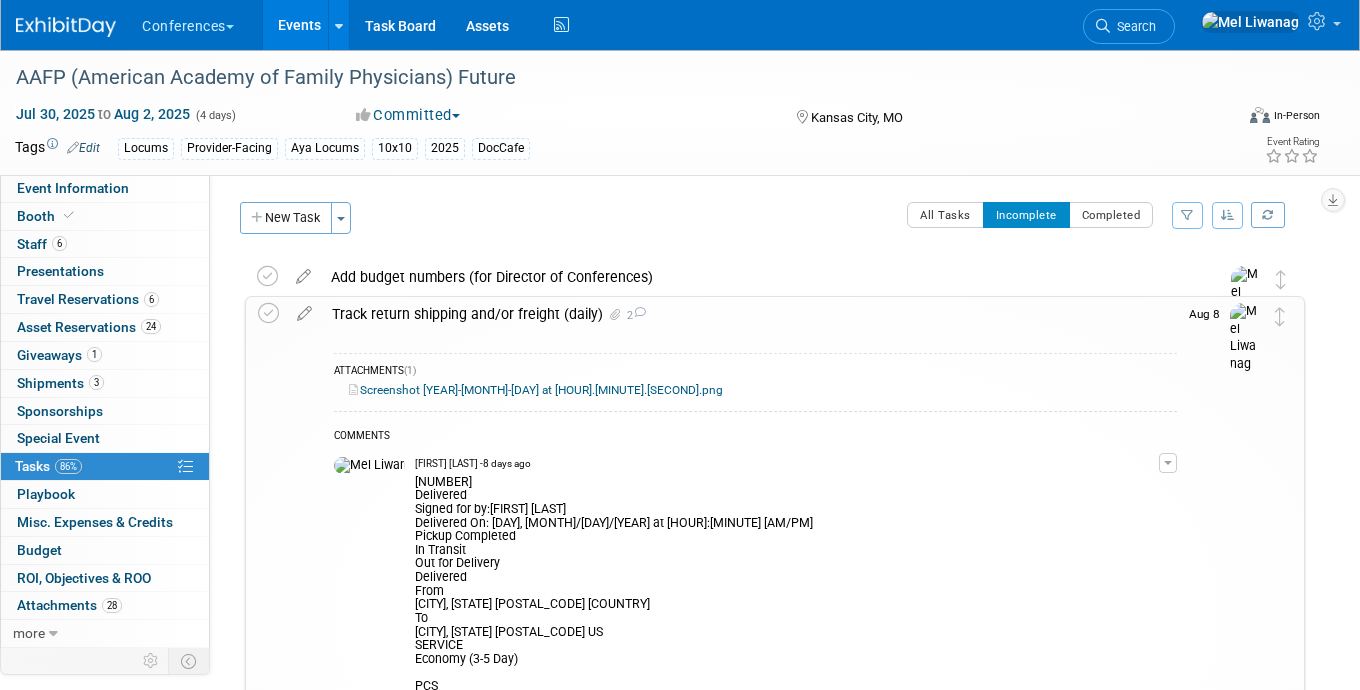 click on "Screenshot 2025-08-03 at 6.09.27 PM.png" at bounding box center [755, 390] 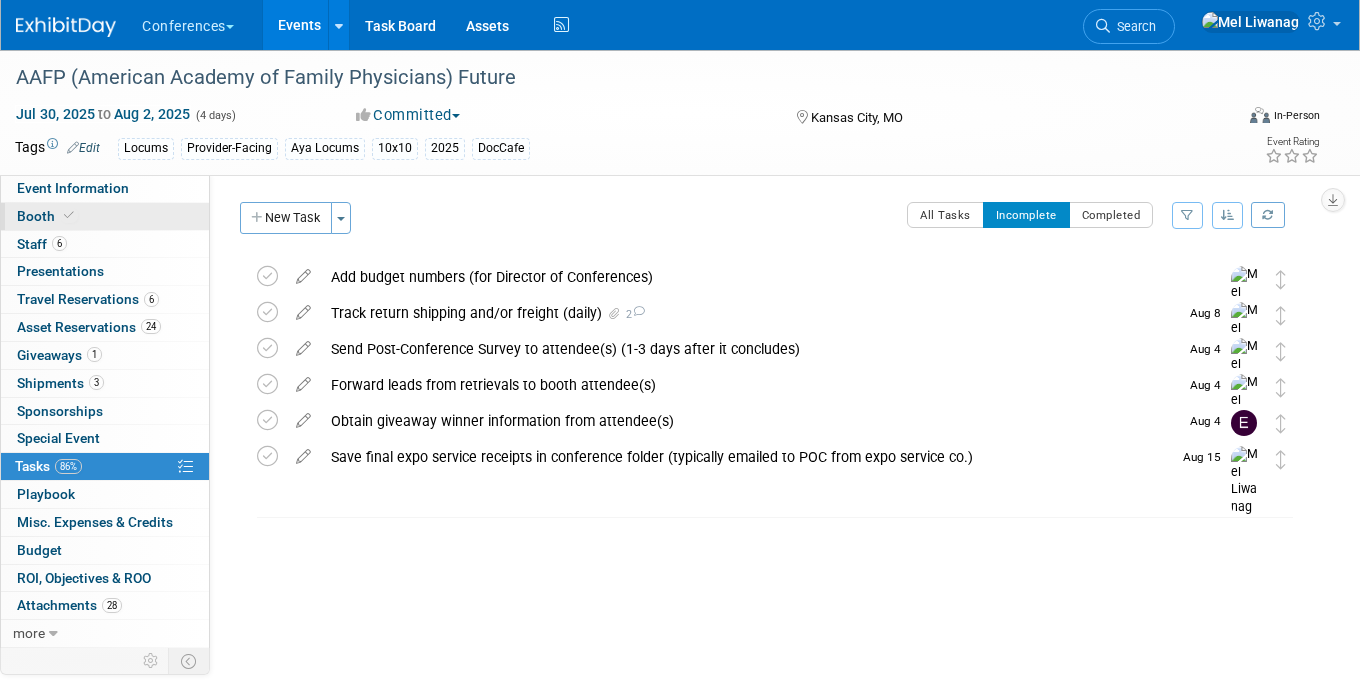click on "Booth" at bounding box center (105, 216) 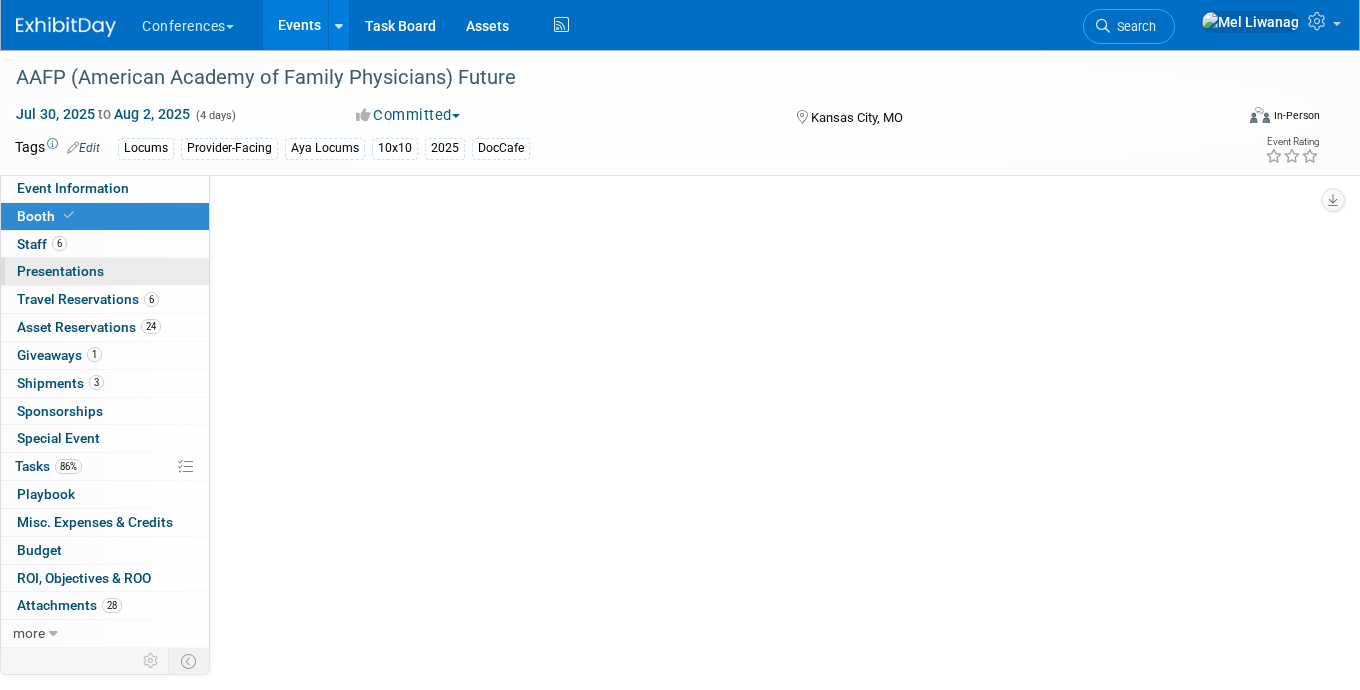 select on "10'x10'" 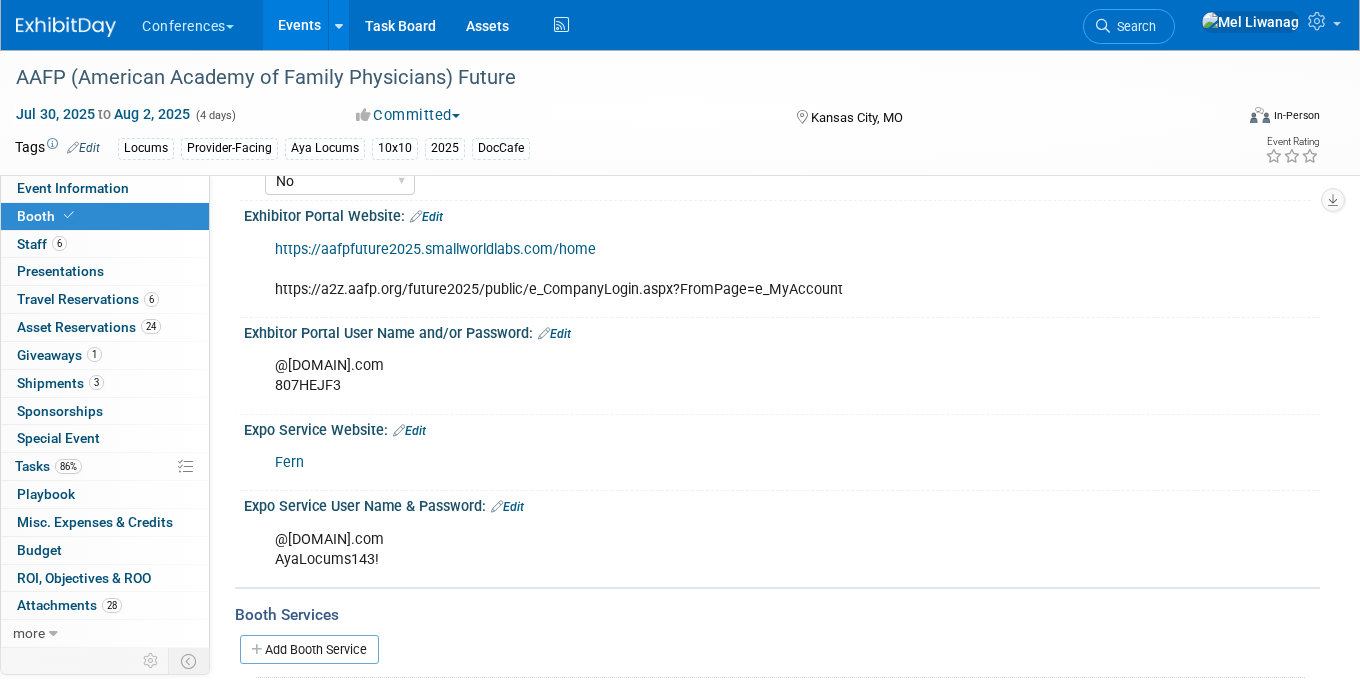scroll, scrollTop: 743, scrollLeft: 0, axis: vertical 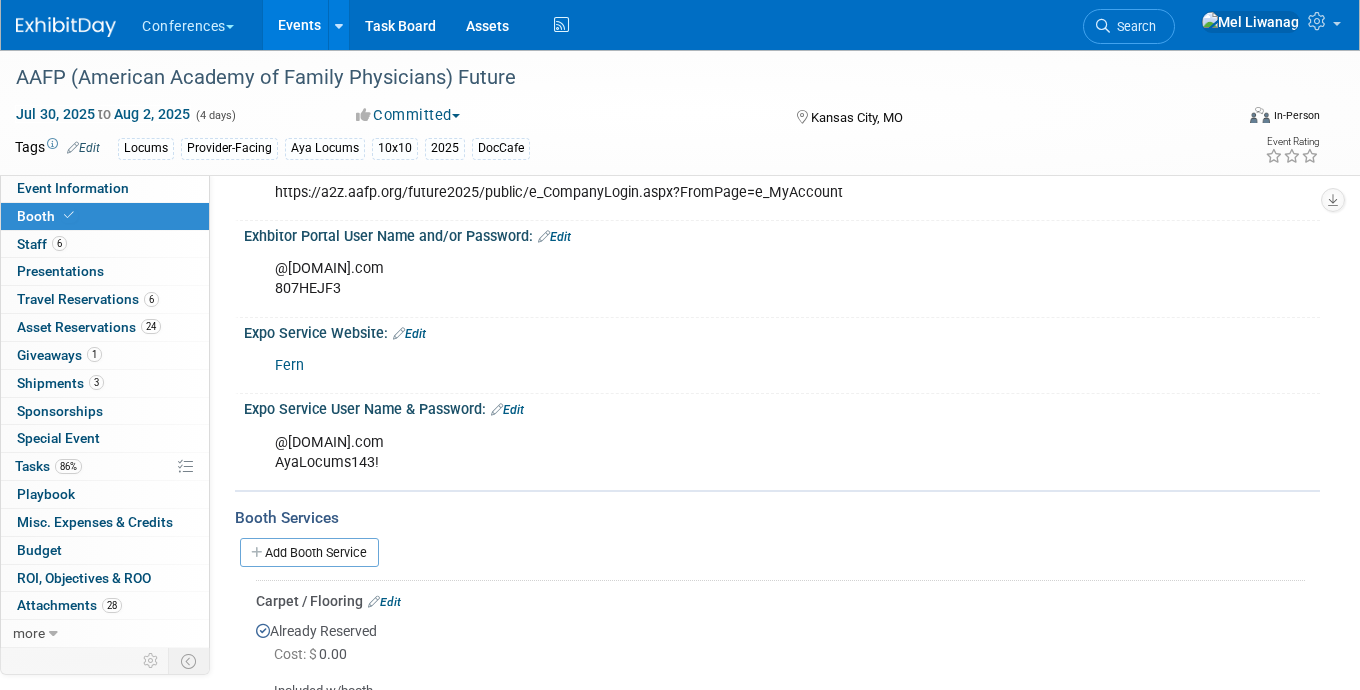 drag, startPoint x: 389, startPoint y: 481, endPoint x: 273, endPoint y: 494, distance: 116.72617 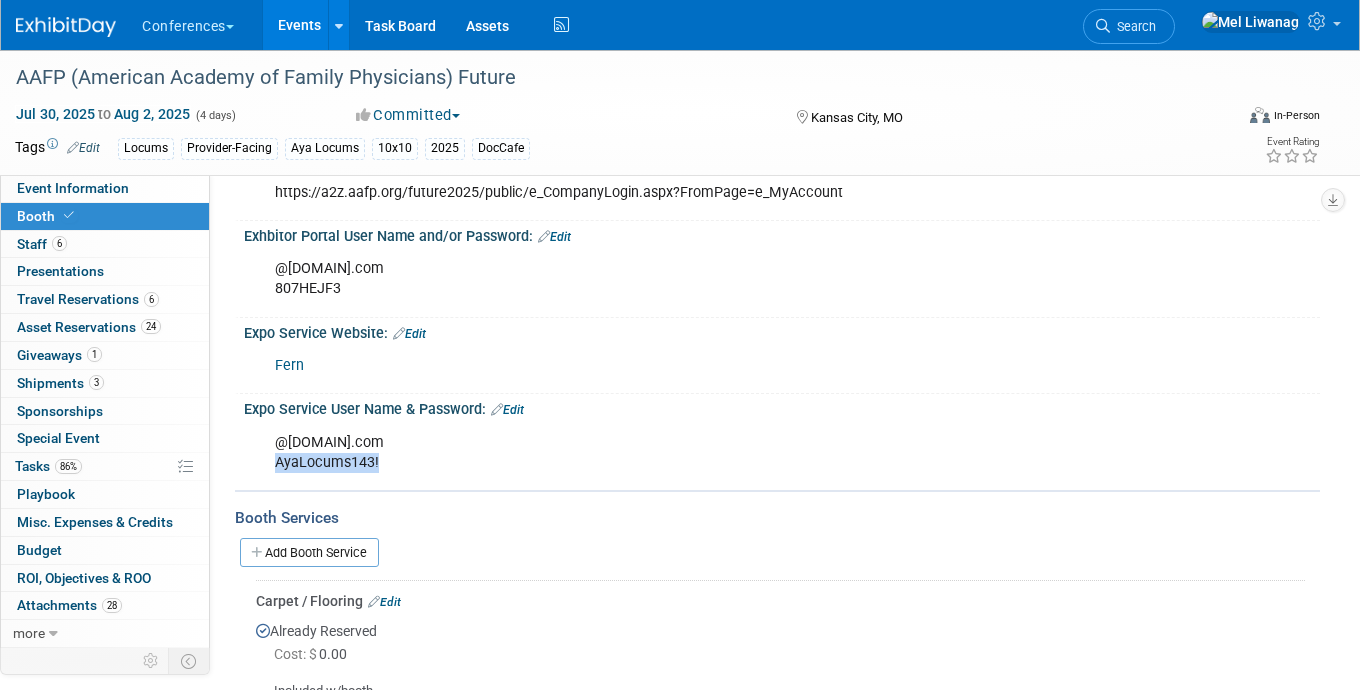 drag, startPoint x: 273, startPoint y: 494, endPoint x: 273, endPoint y: 481, distance: 13 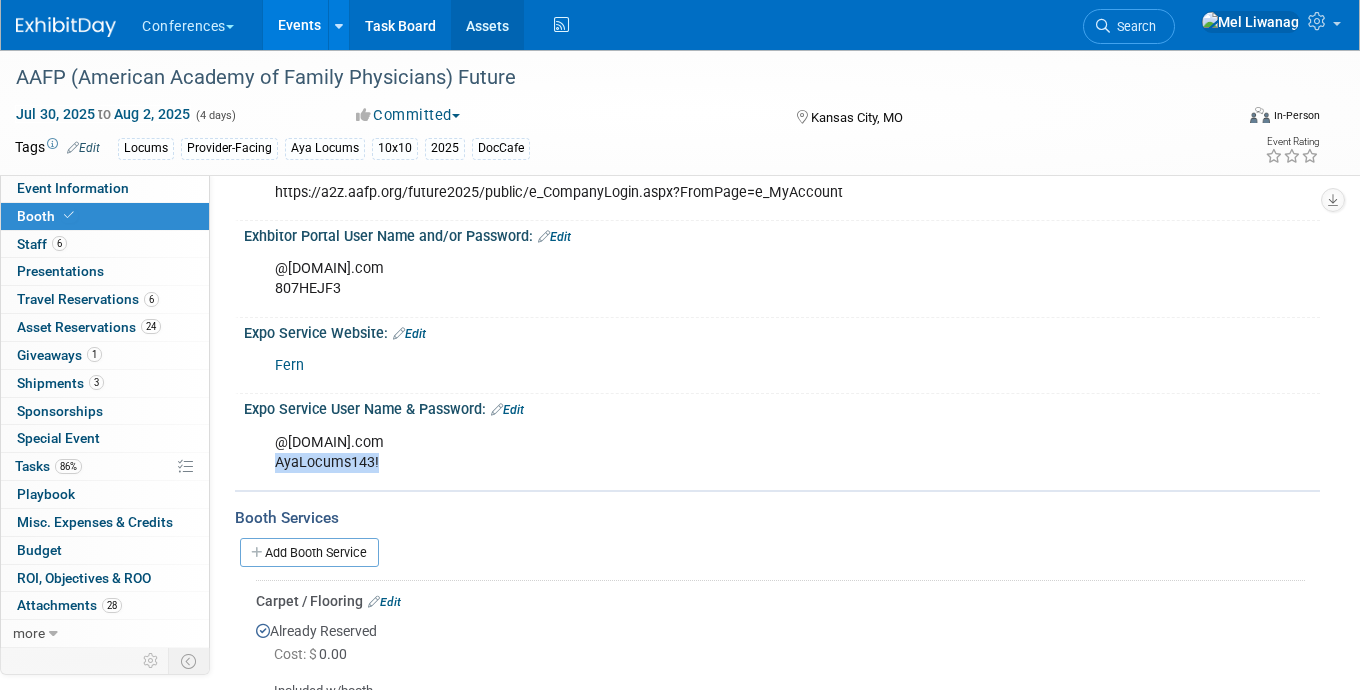 copy on "AyaLocums143!" 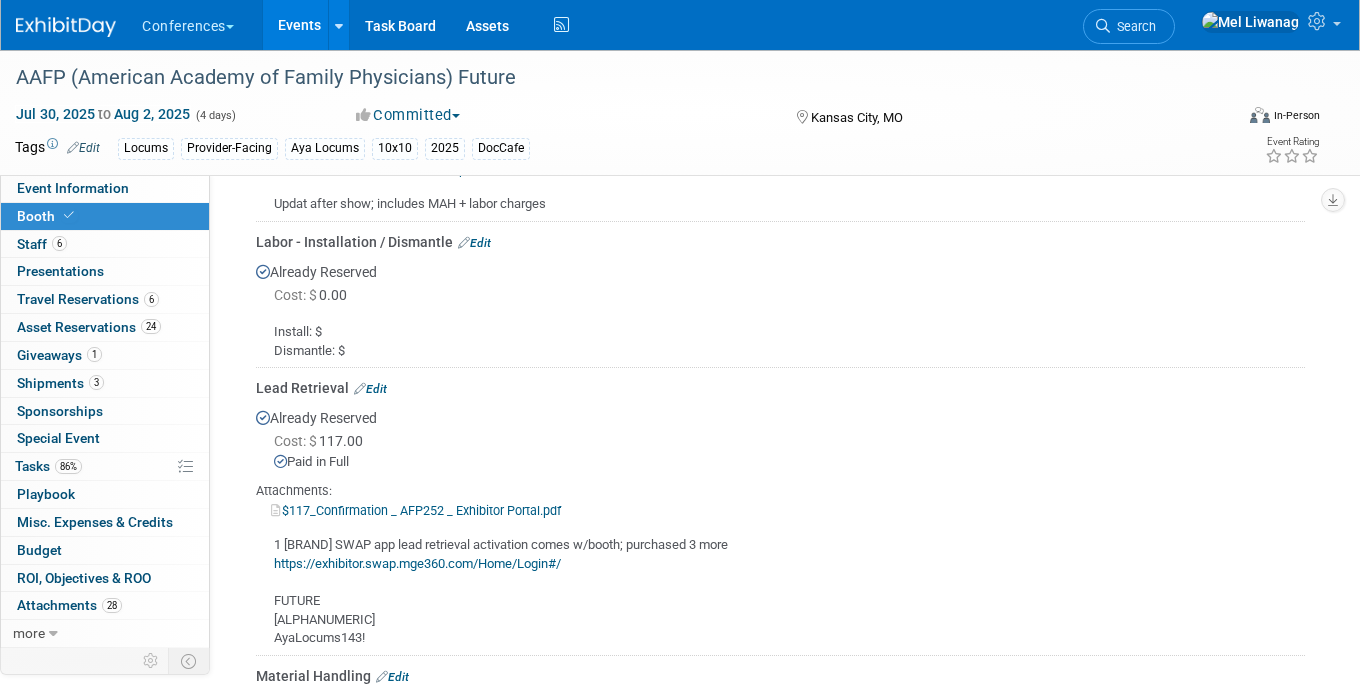 scroll, scrollTop: 1494, scrollLeft: 0, axis: vertical 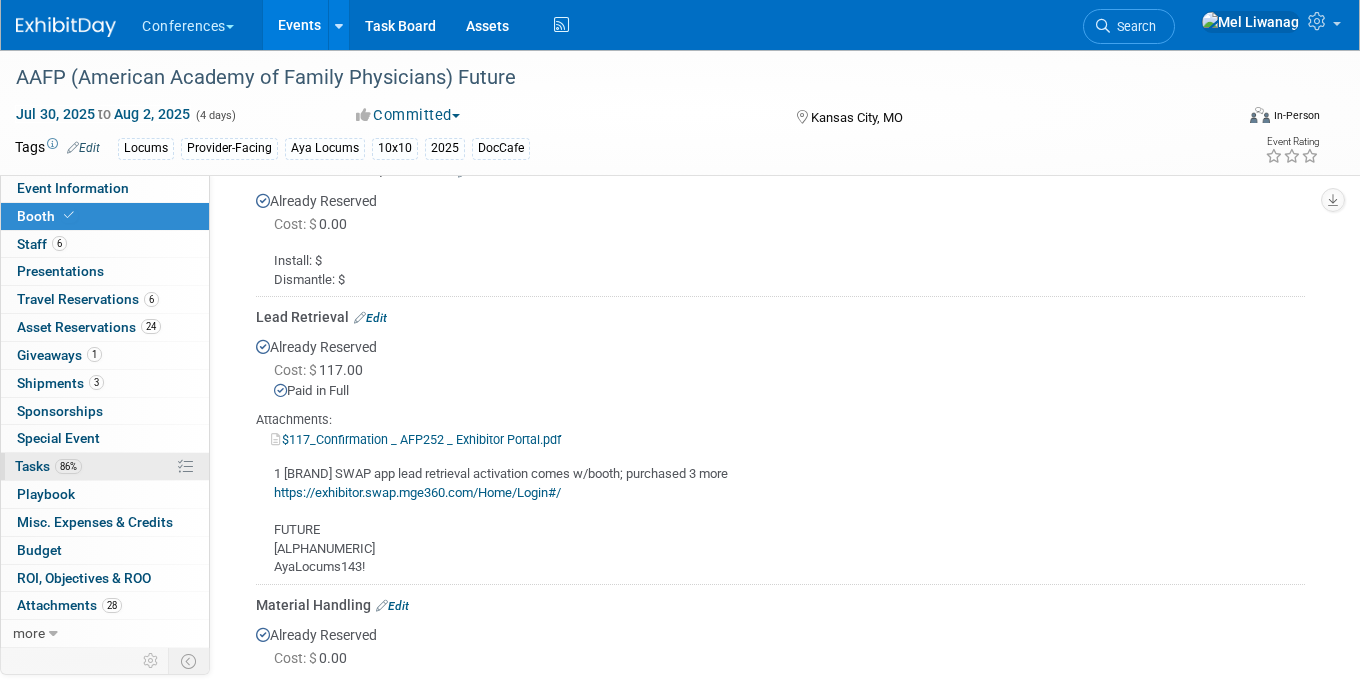 click on "86%
Tasks 86%" at bounding box center [105, 466] 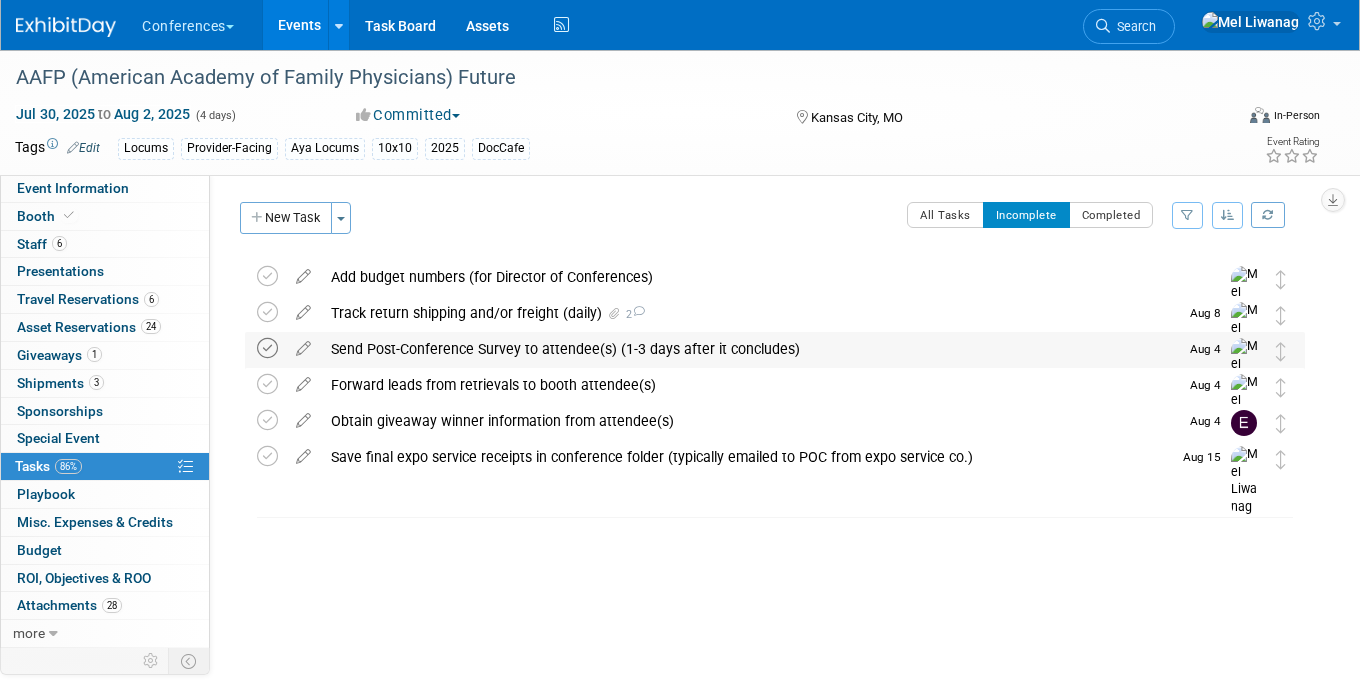 click at bounding box center [267, 348] 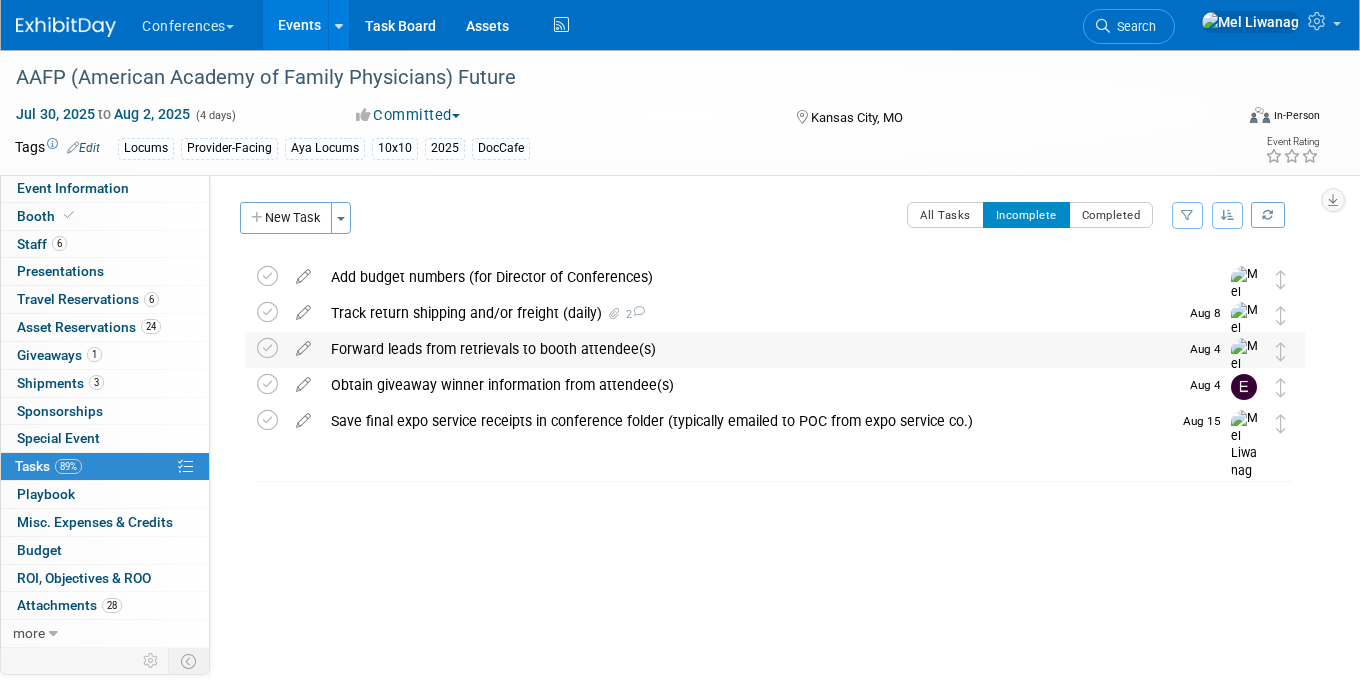 click on "Forward leads from retrievals to booth attendee(s)" at bounding box center (749, 349) 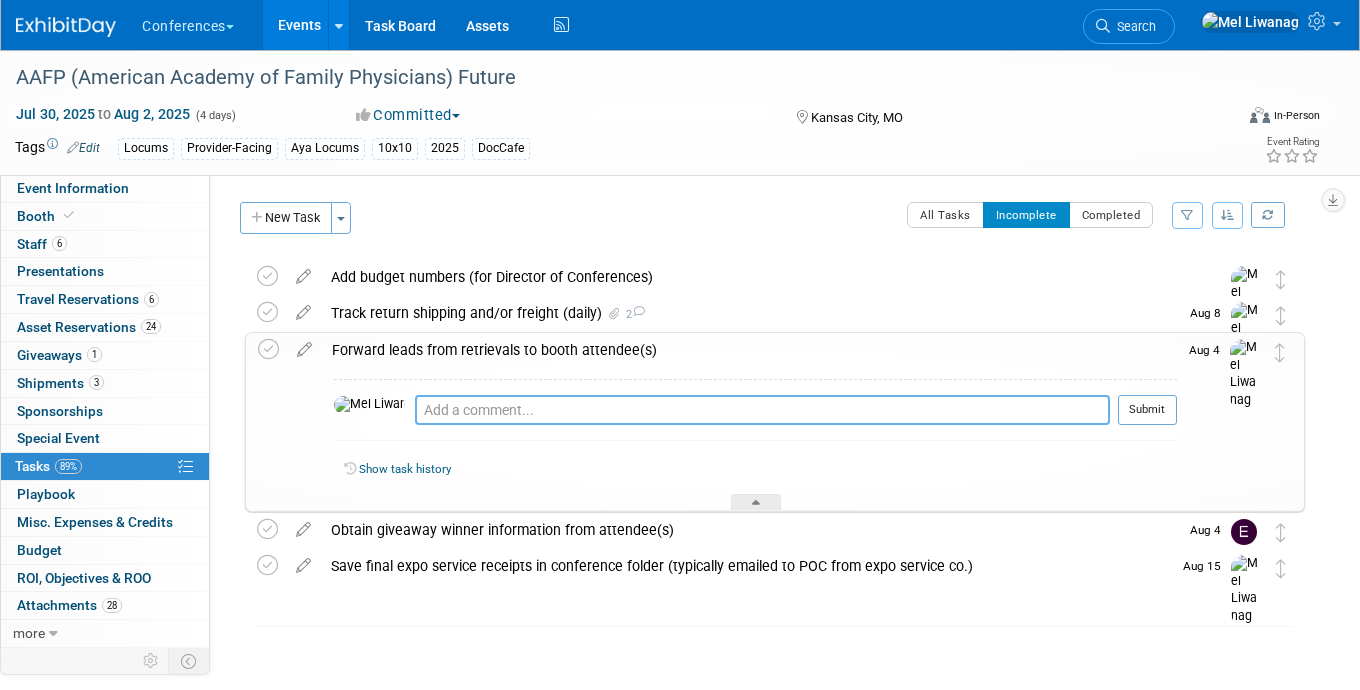 click at bounding box center (762, 410) 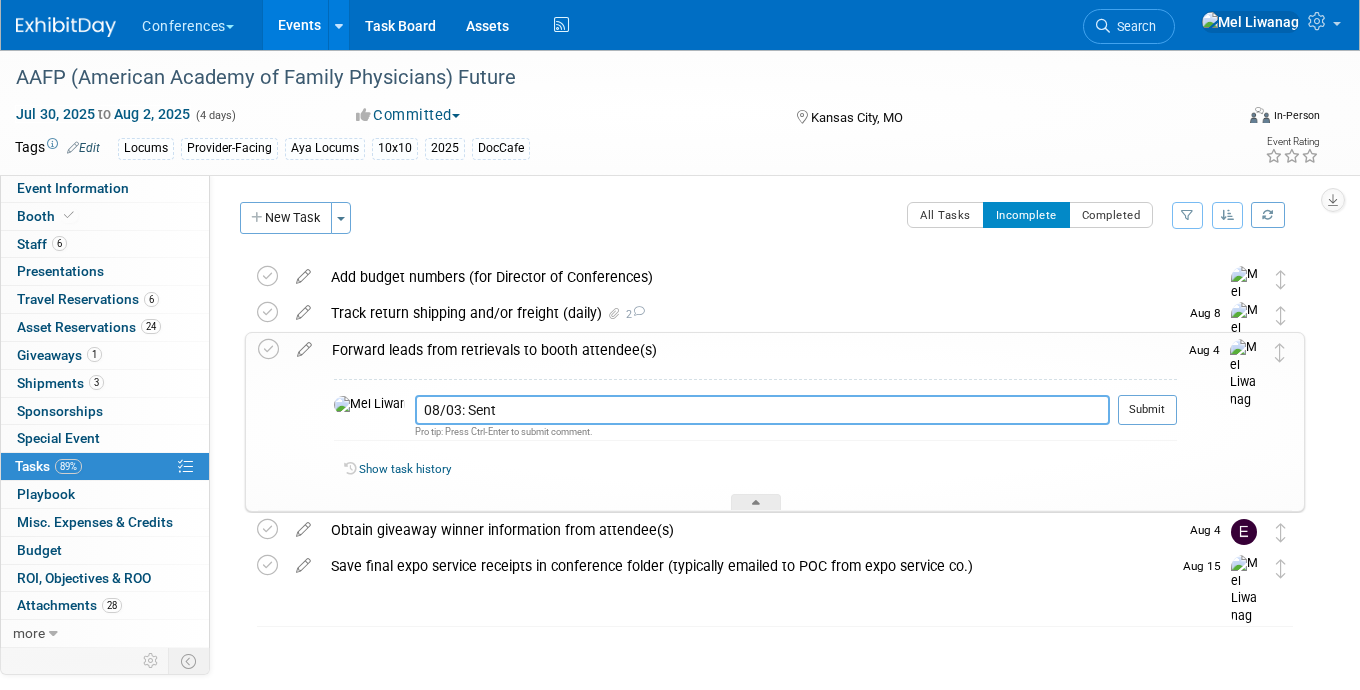 type on "08/03: Sent" 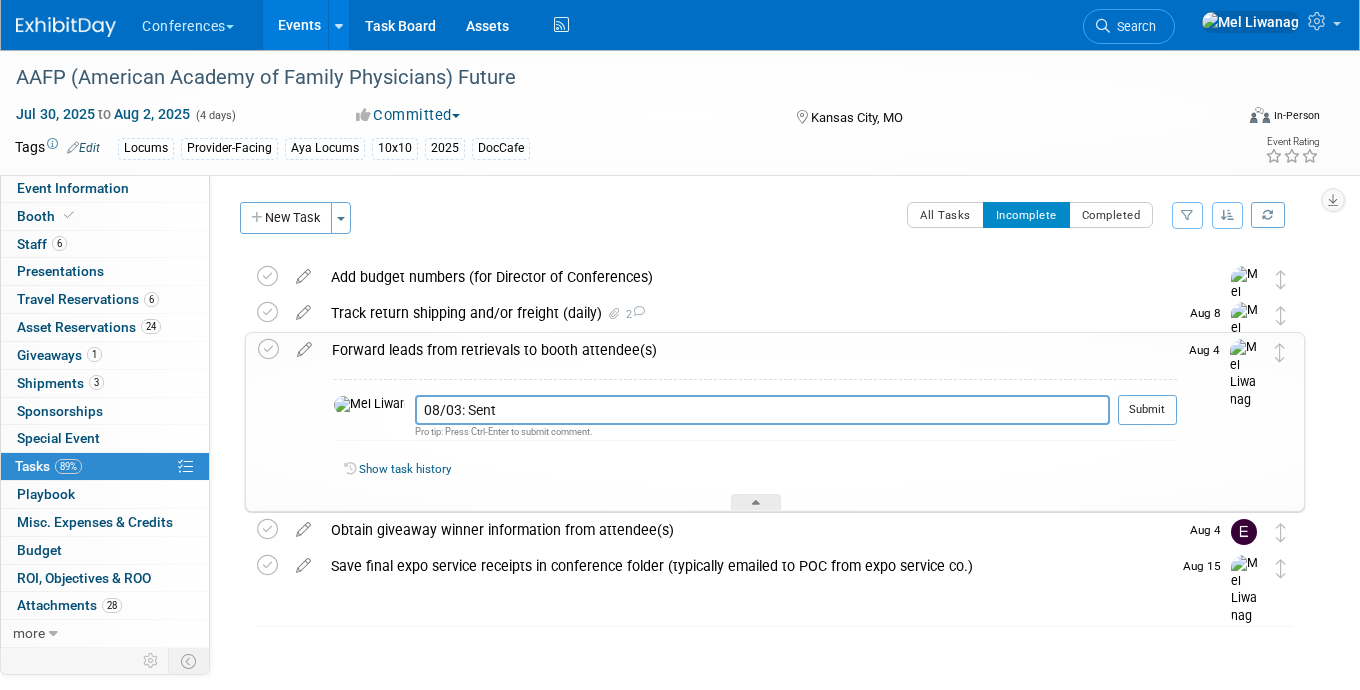 click on "Submit" at bounding box center [1143, 418] 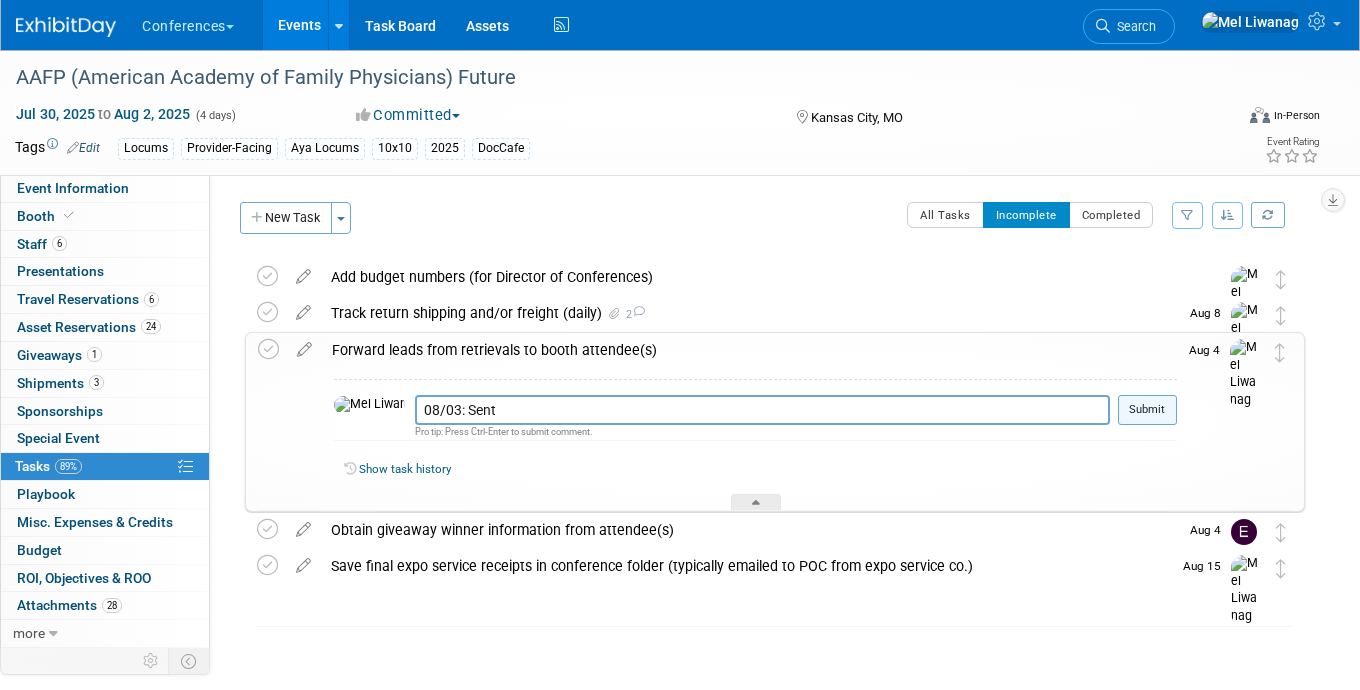 click on "Submit" at bounding box center [1147, 410] 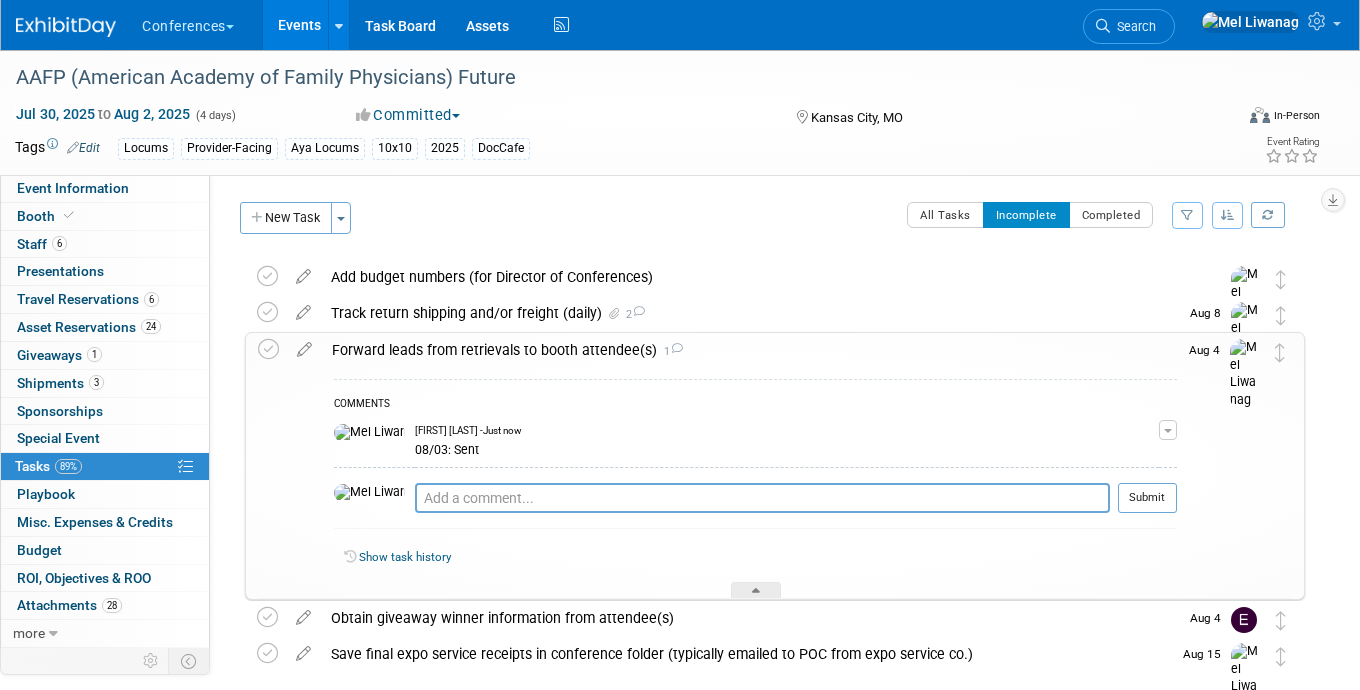 click at bounding box center (272, 465) 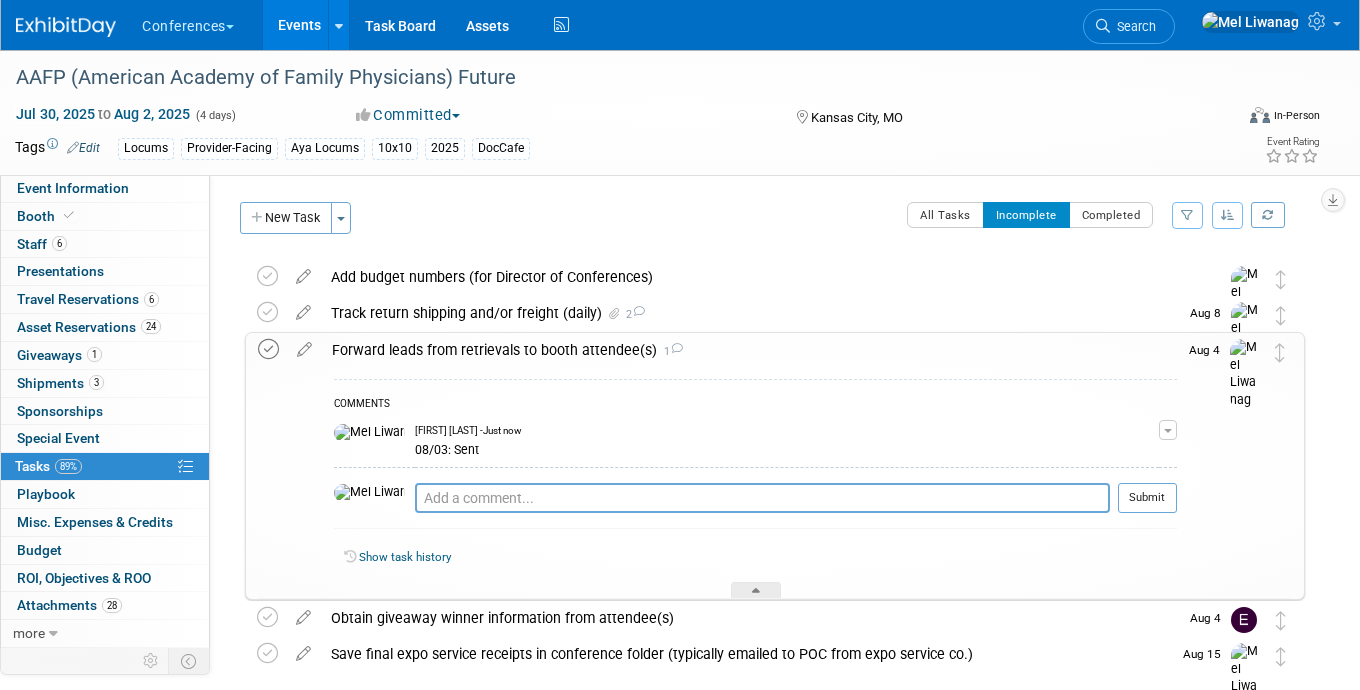 click at bounding box center [268, 349] 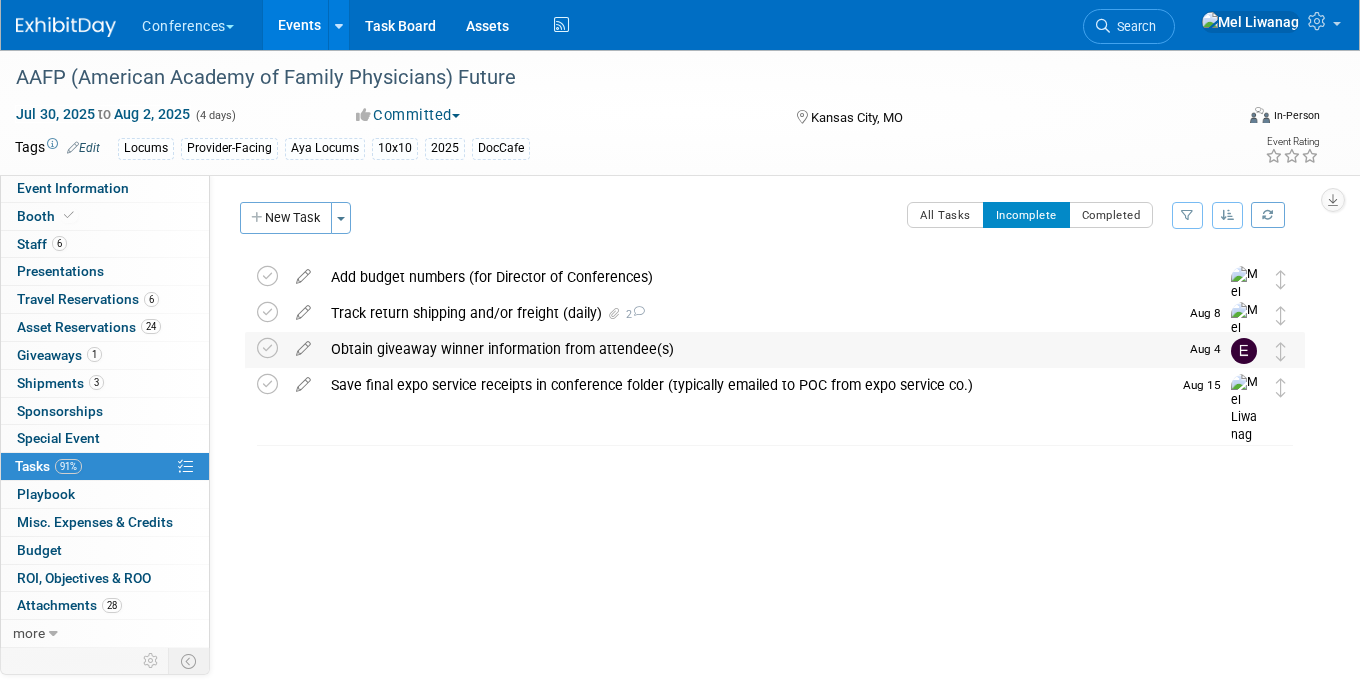 click on "Obtain giveaway winner information from attendee(s)" at bounding box center [749, 349] 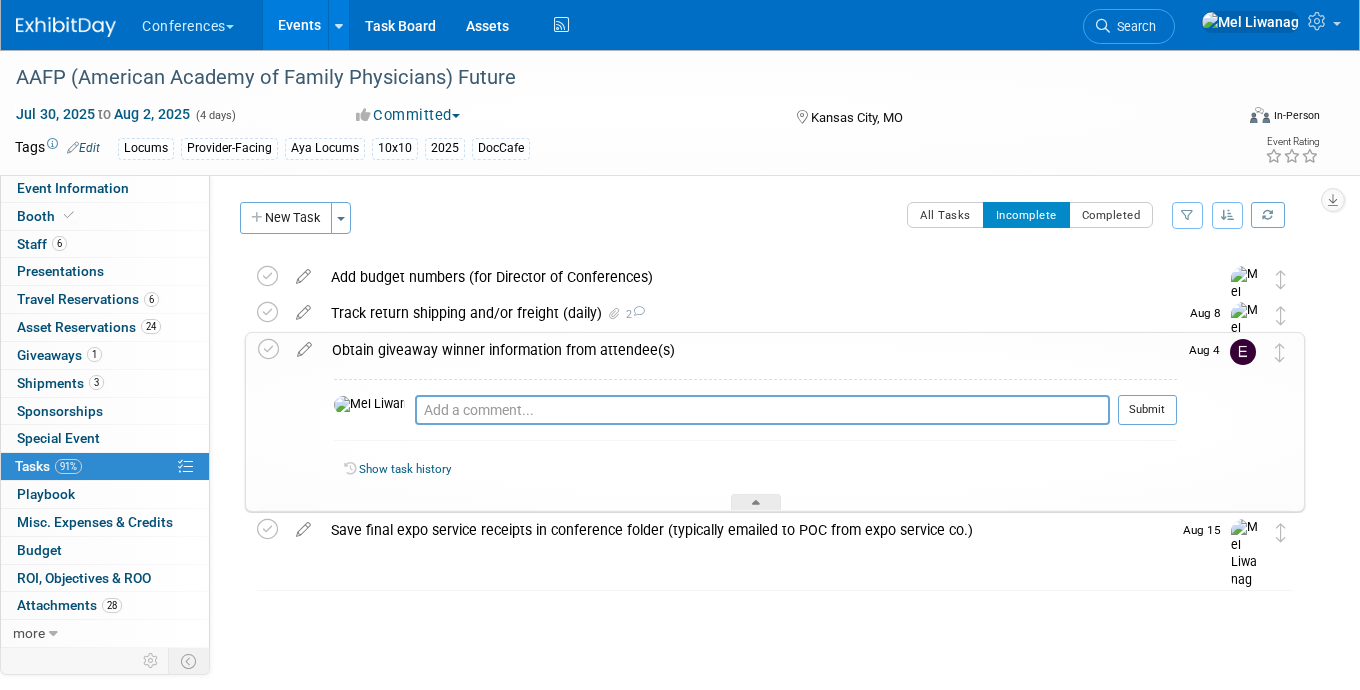 click on "Obtain giveaway winner information from attendee(s)" at bounding box center [749, 350] 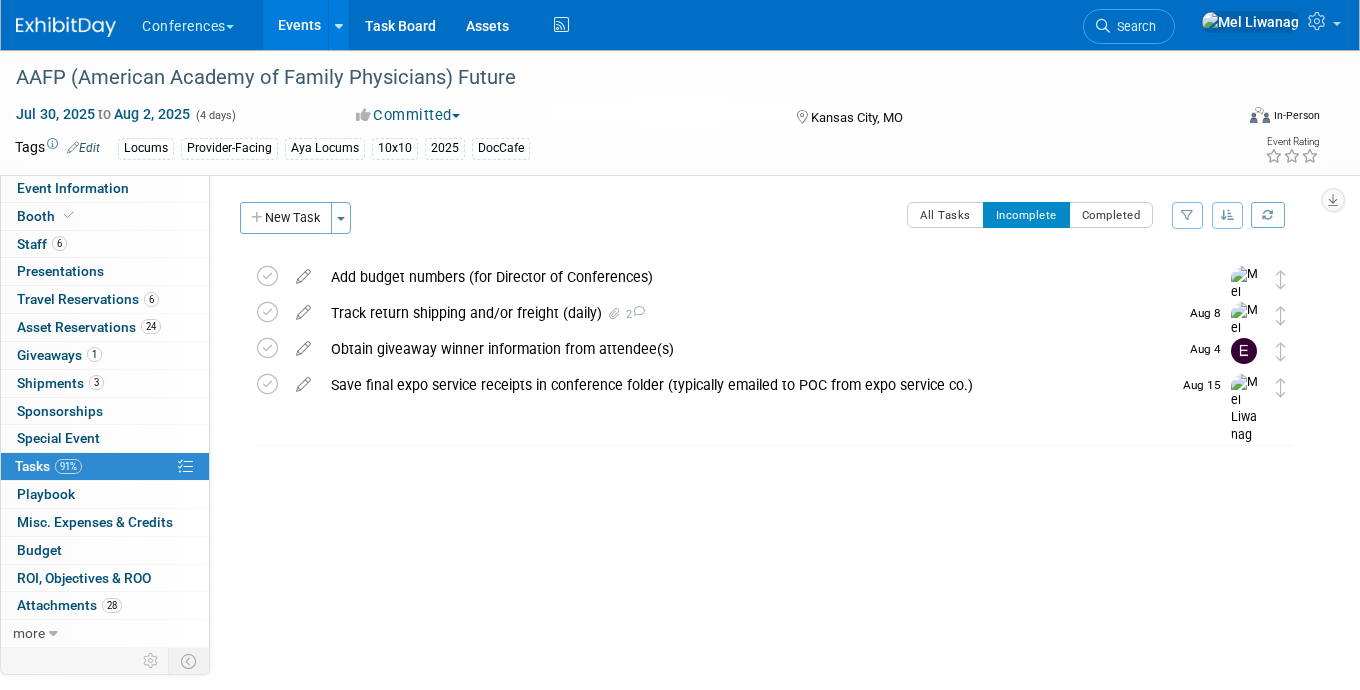 click on "Brand:
Aya
Bespoke
Corporate
Dawson
DocCafe
Education
Government Services
Locums
NursingJobCafe Polaris Qualivis Shifts Vaya Winnow AI" at bounding box center [765, 411] 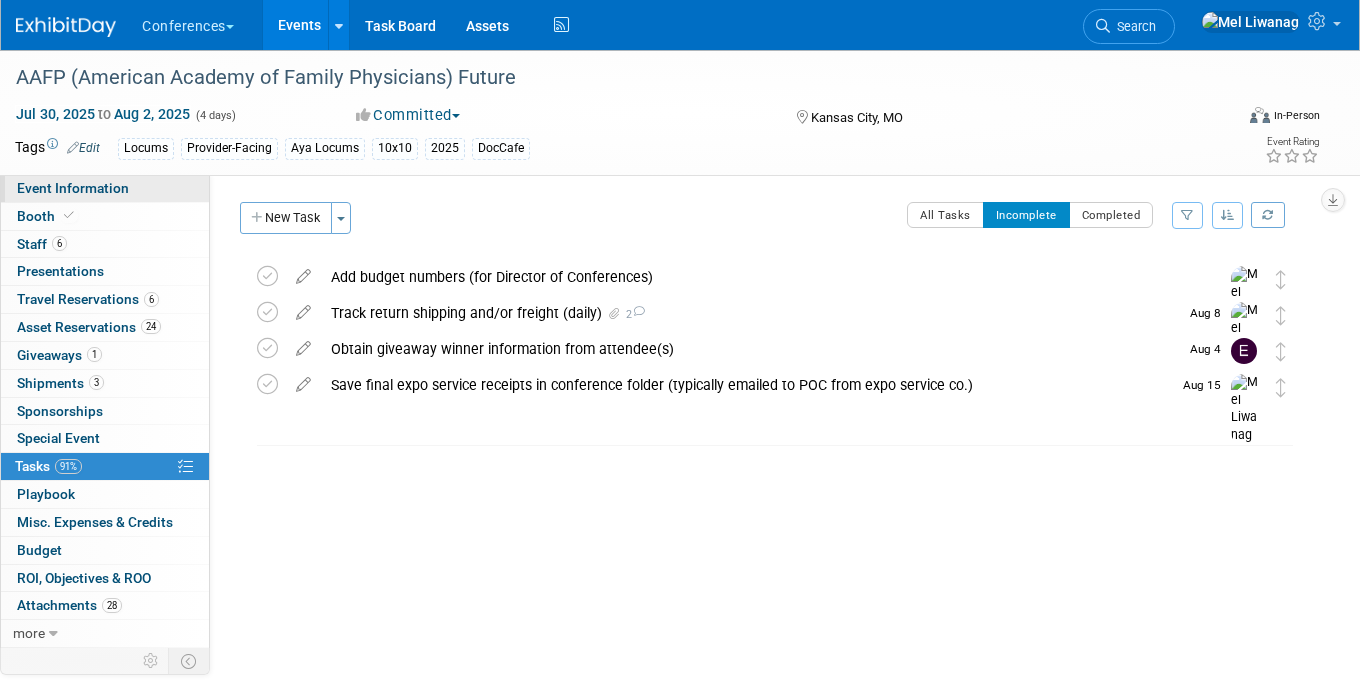 click on "Event Information" at bounding box center (105, 188) 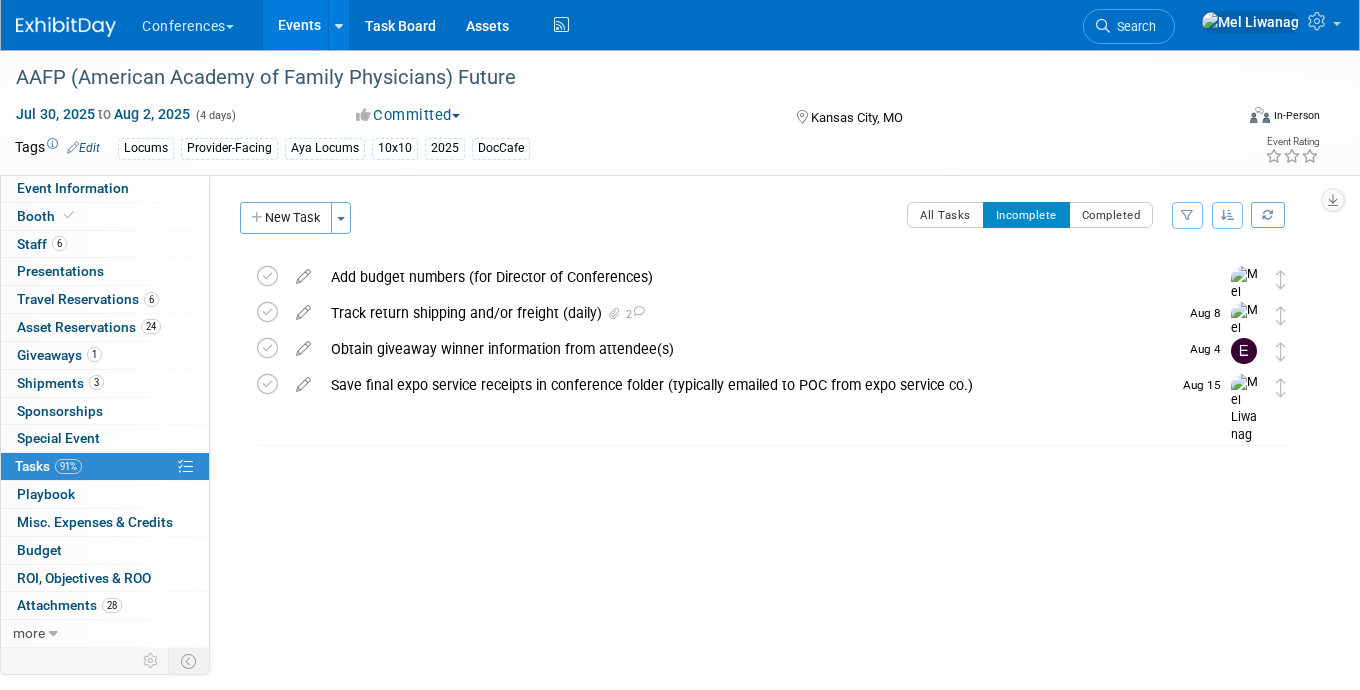 select on "Locums" 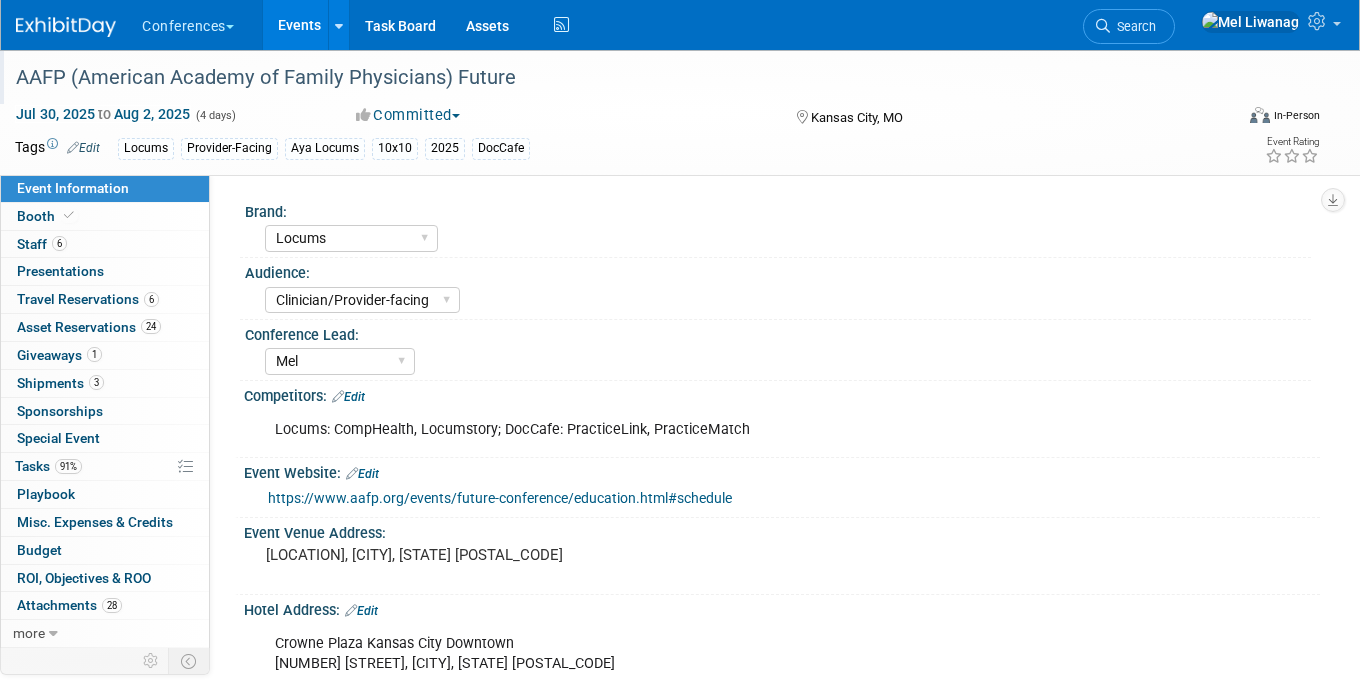 click on "AAFP (American Academy of Family Physicians) Future" at bounding box center (609, 78) 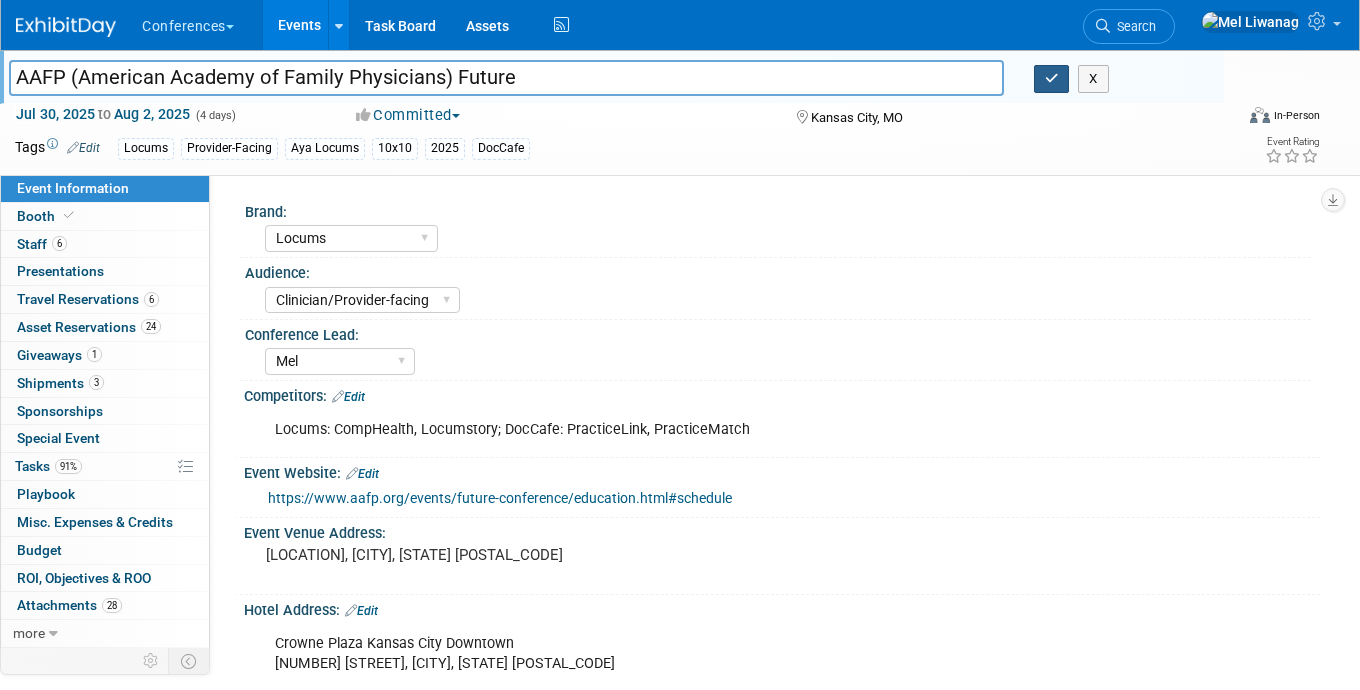 drag, startPoint x: 1048, startPoint y: 75, endPoint x: 1109, endPoint y: 56, distance: 63.89053 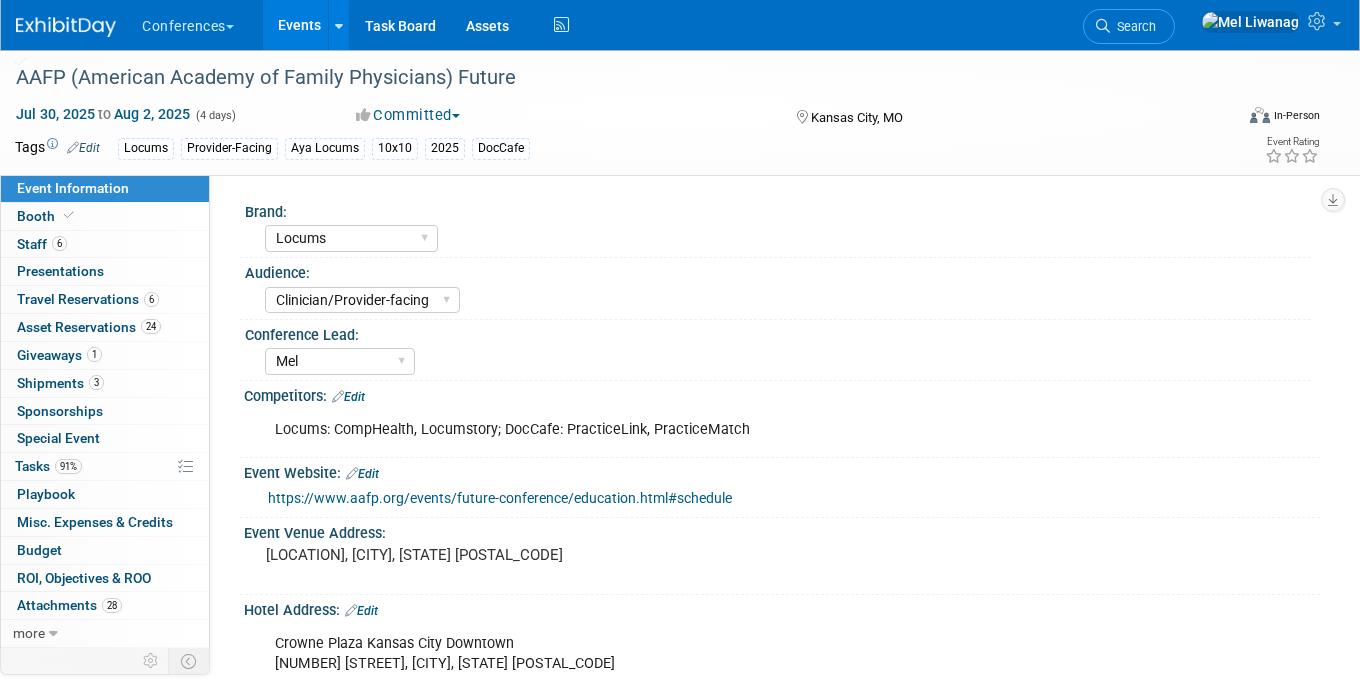 click on "Search" at bounding box center [1129, 26] 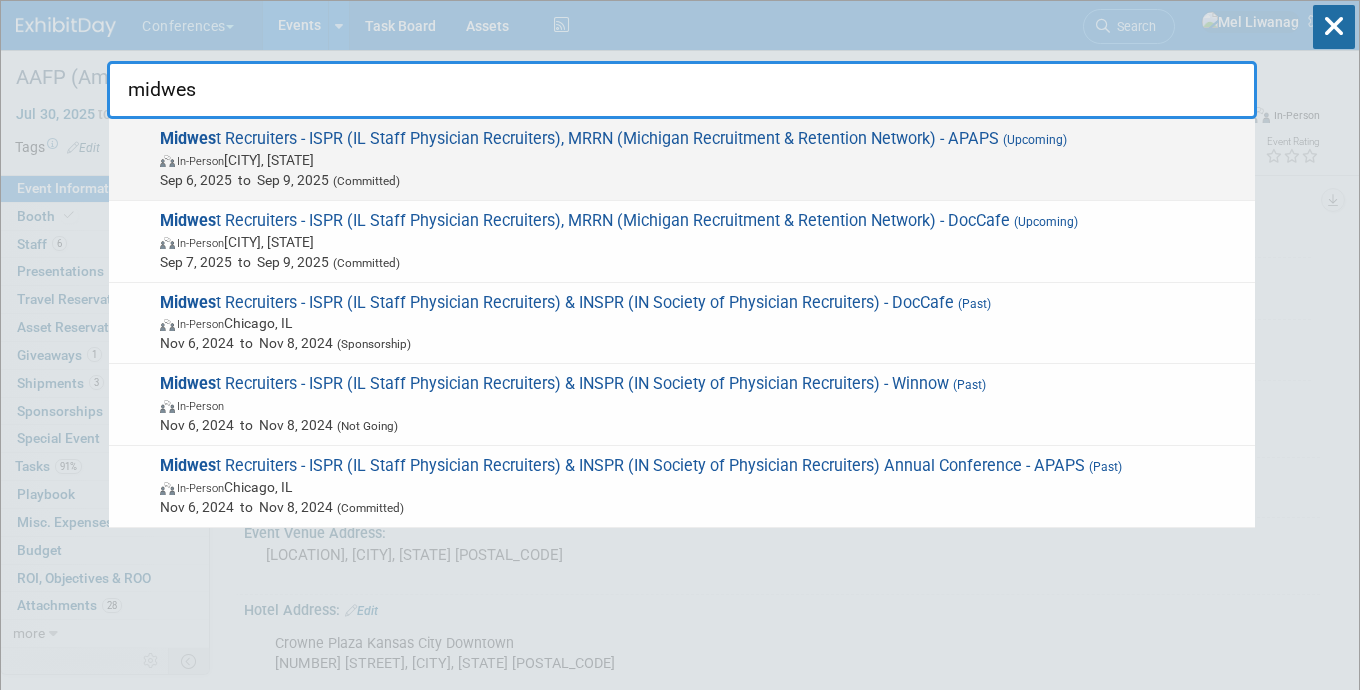 type on "midwes" 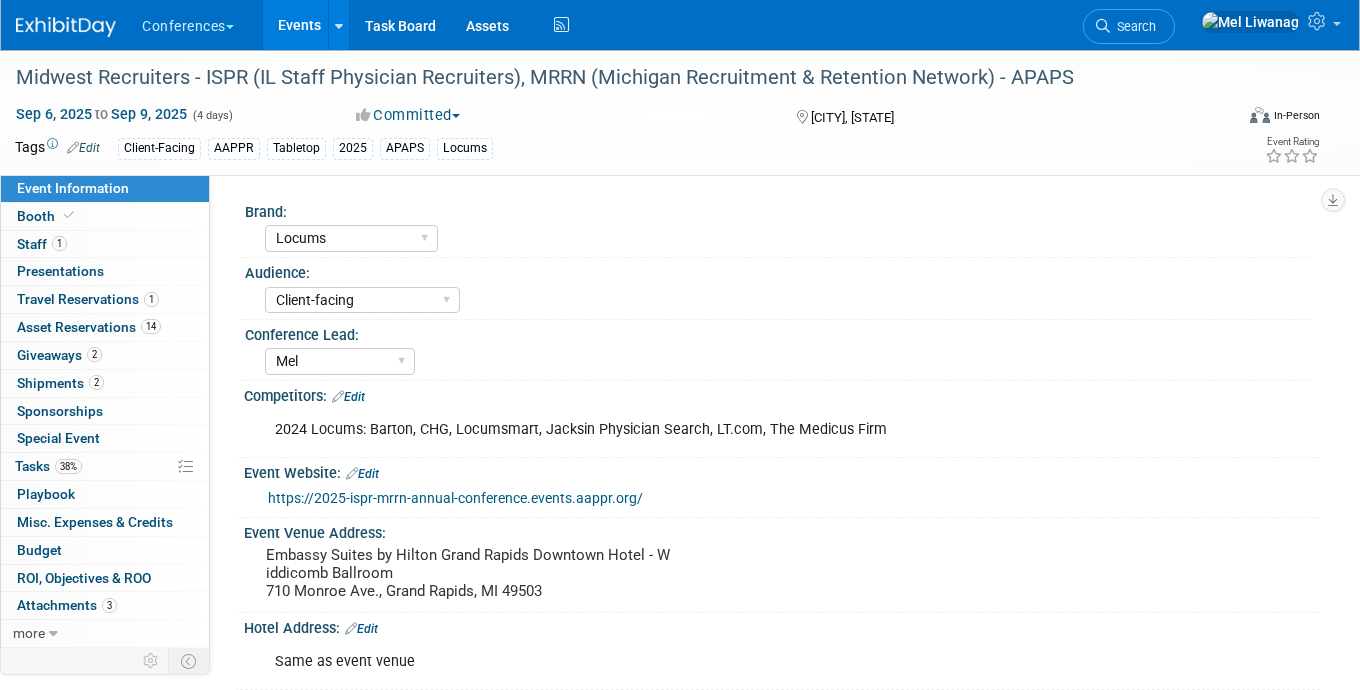 select on "Locums" 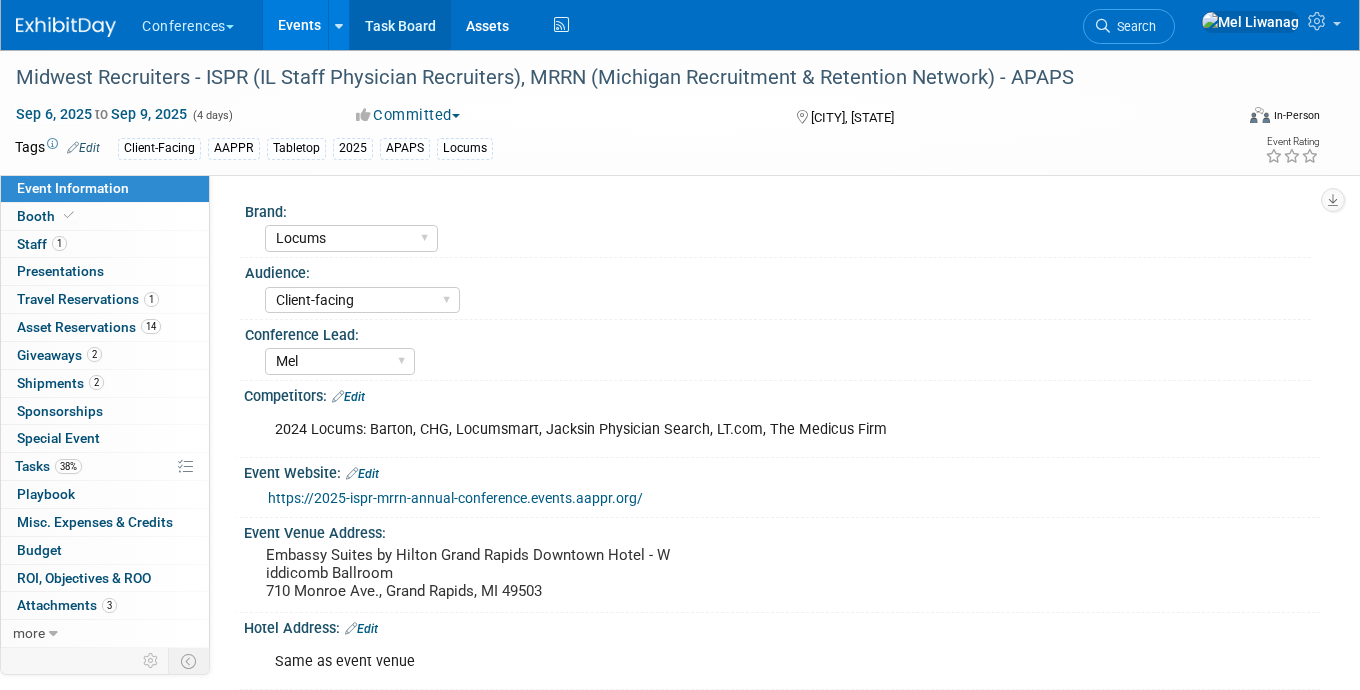 scroll, scrollTop: 0, scrollLeft: 0, axis: both 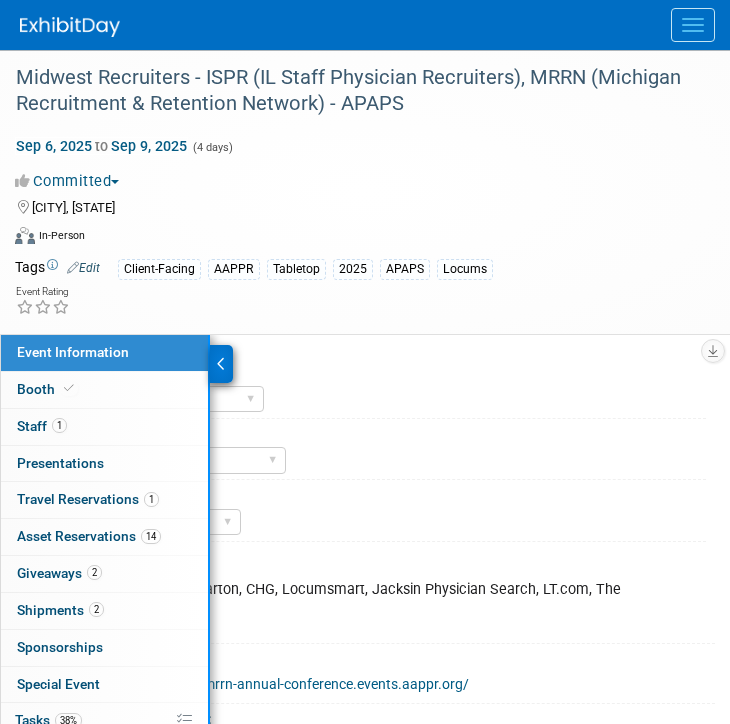 click on "Client-facing
Clinician/Provider-facing
Both
N/a" at bounding box center (398, 458) 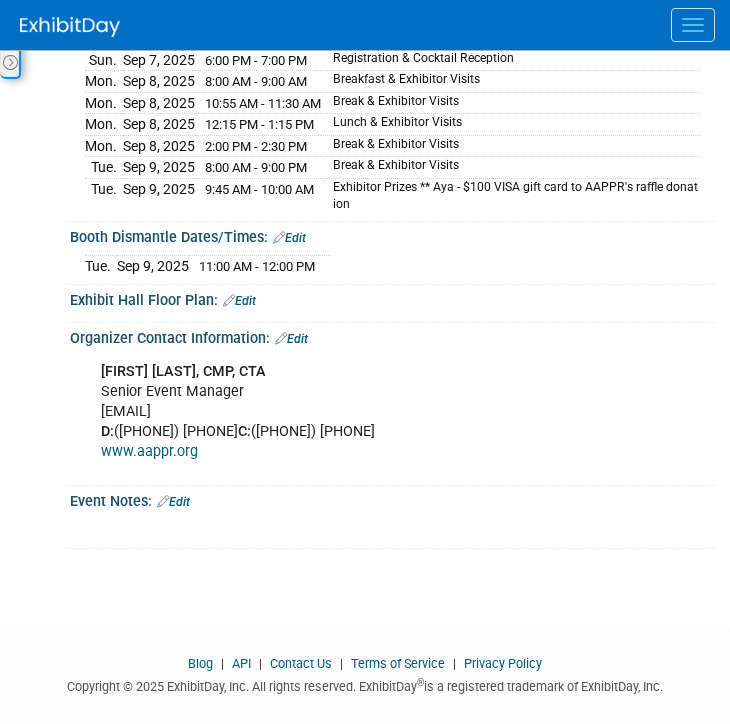 scroll, scrollTop: 770, scrollLeft: 0, axis: vertical 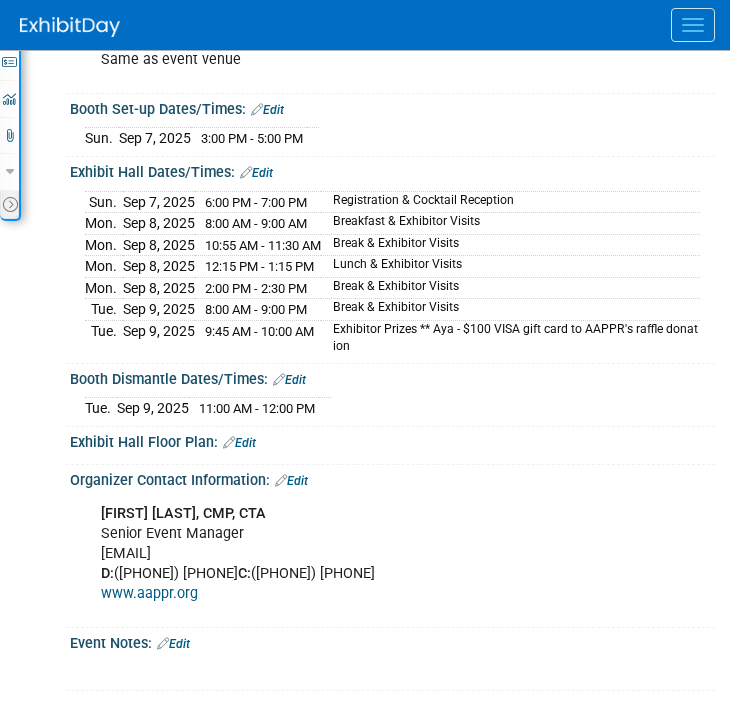 click on "Edit" at bounding box center (267, 110) 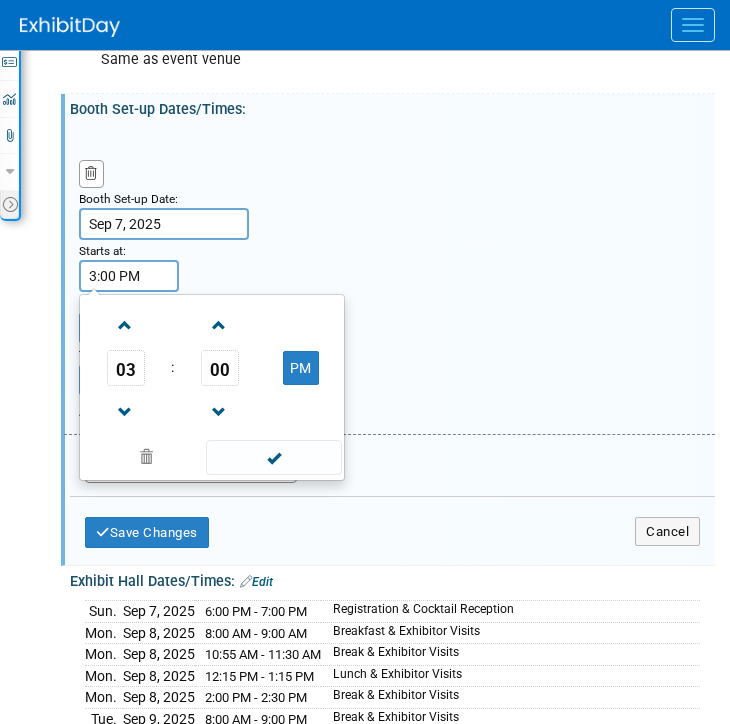 click on "3:00 PM" at bounding box center [129, 276] 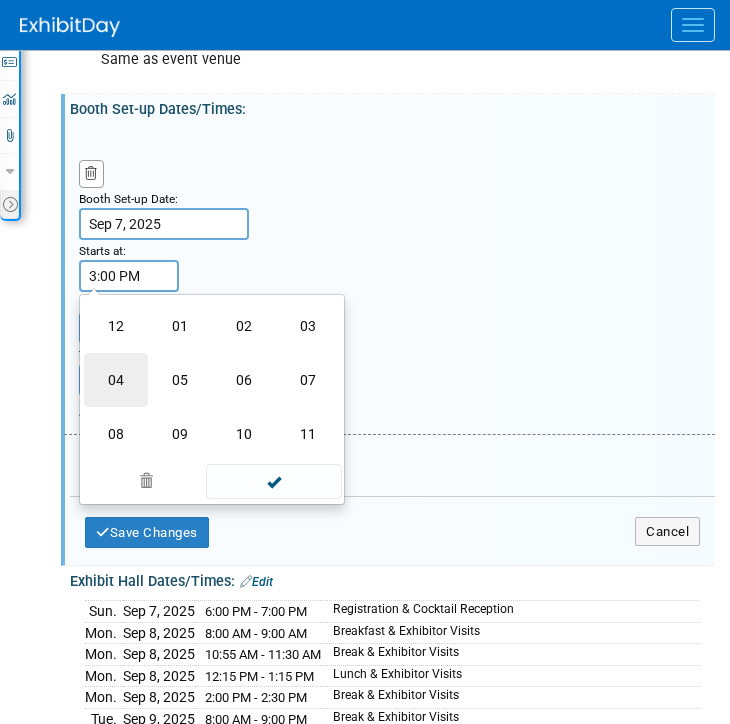 click on "04" at bounding box center [116, 380] 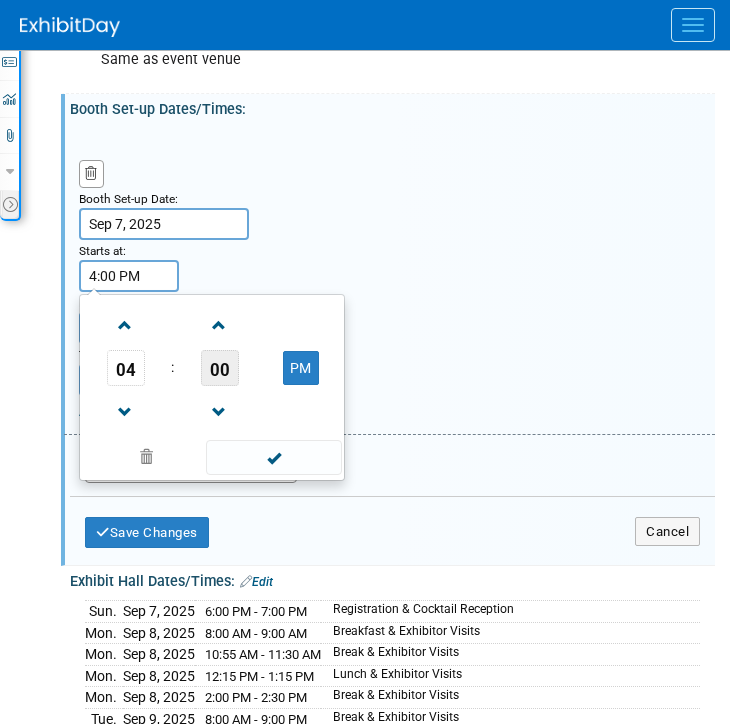 click on "00" at bounding box center (220, 368) 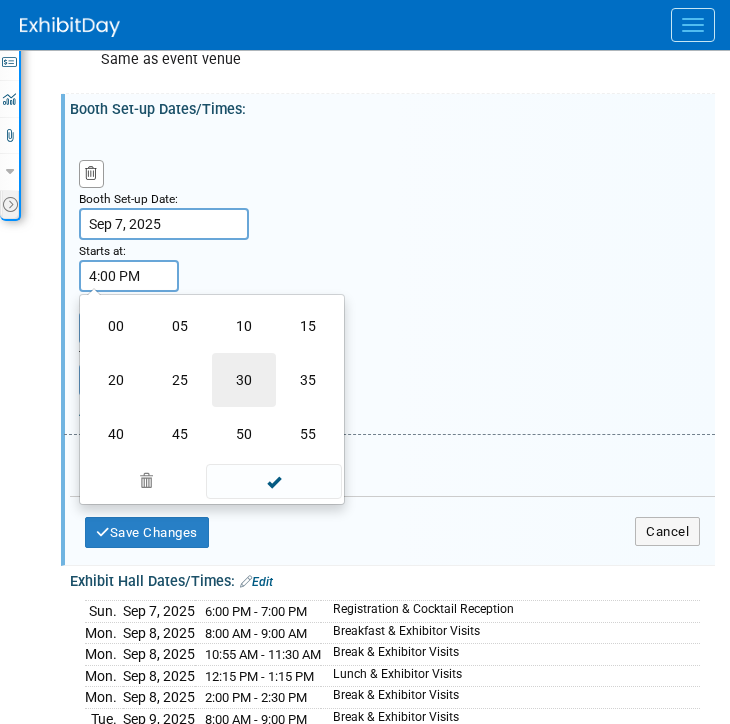 click on "30" at bounding box center [244, 380] 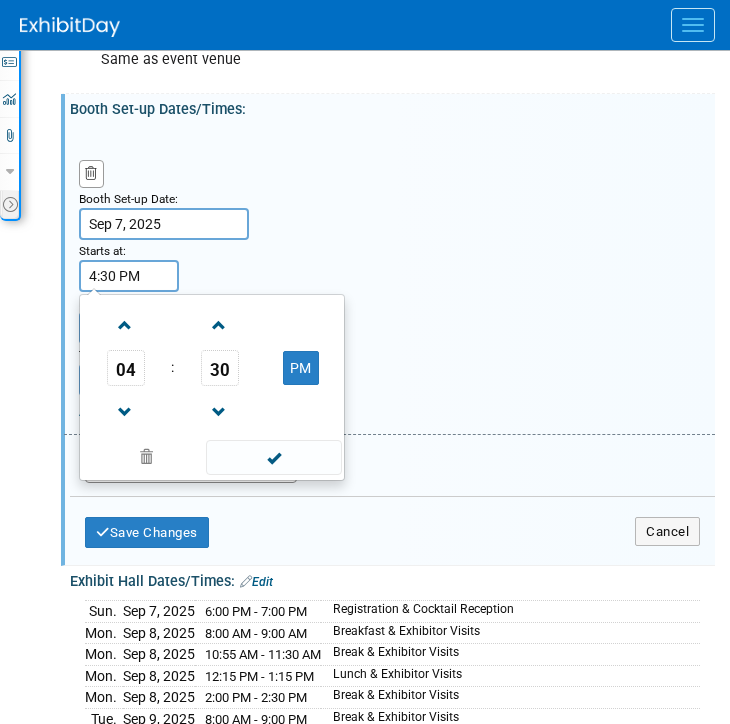 click on "Booth Set-up Date:
Sep 7, 2025
Starts at:
4:30 PM 04 : 30 PM 12 01 02 03 04 05 06 07 08 09 10 11 00 05 10 15 20 25 30 35 40 45 50 55
Ends at:
5:00 PM
Time Zone:  Apply to all
Add a Description
Description:" at bounding box center (389, 280) 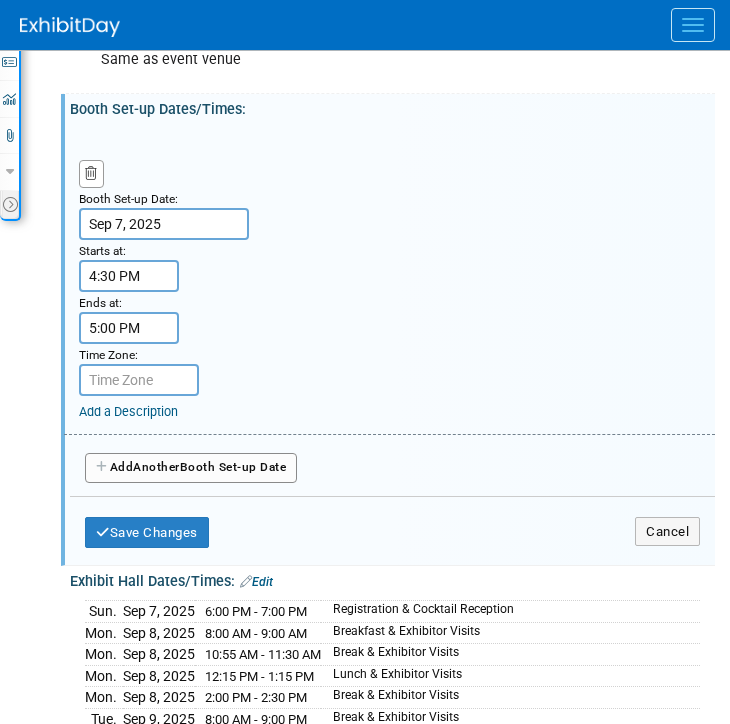 click on "5:00 PM" at bounding box center [129, 328] 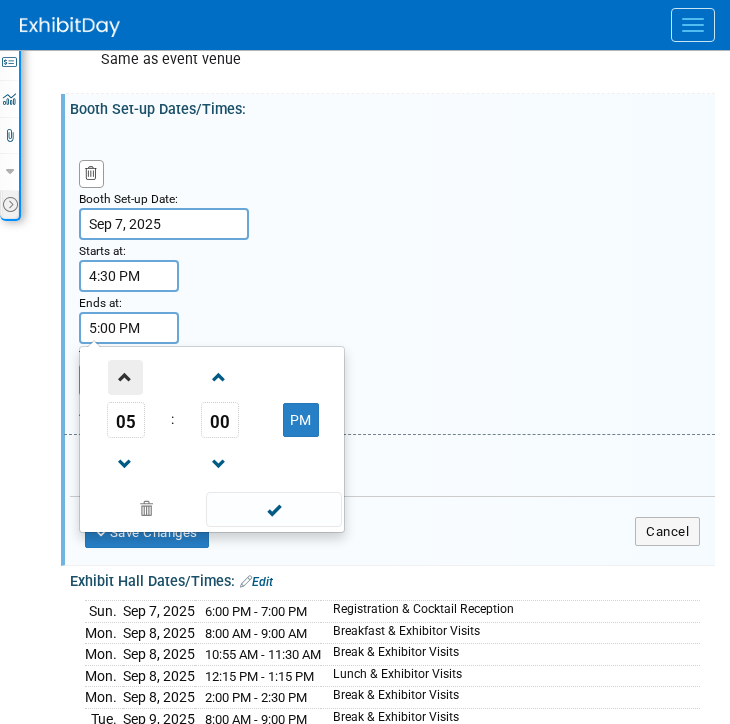 click at bounding box center [125, 377] 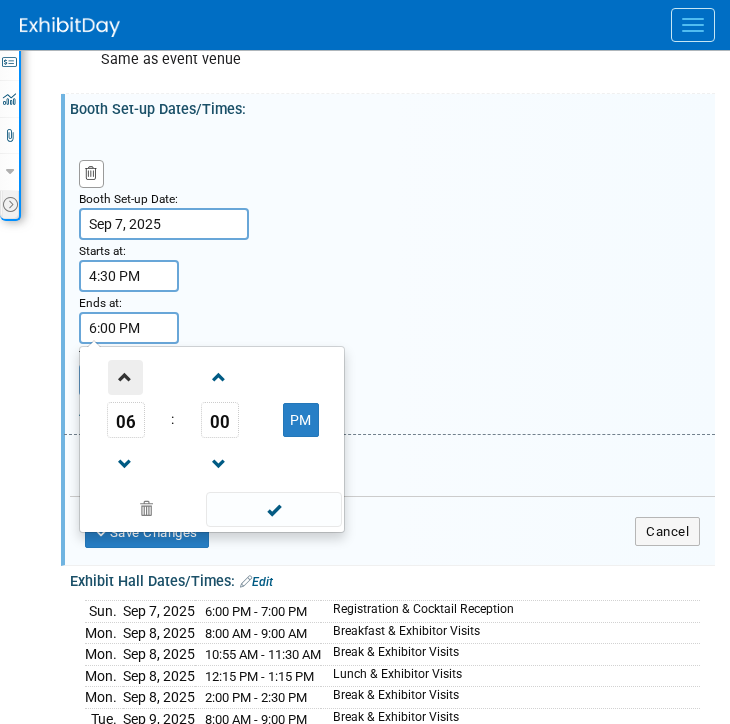 click at bounding box center (125, 377) 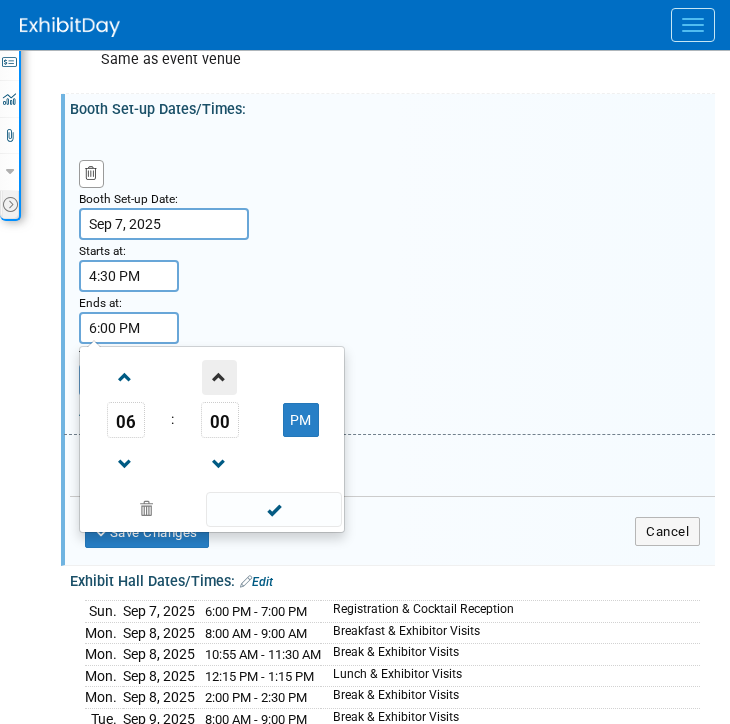 type on "7:00 PM" 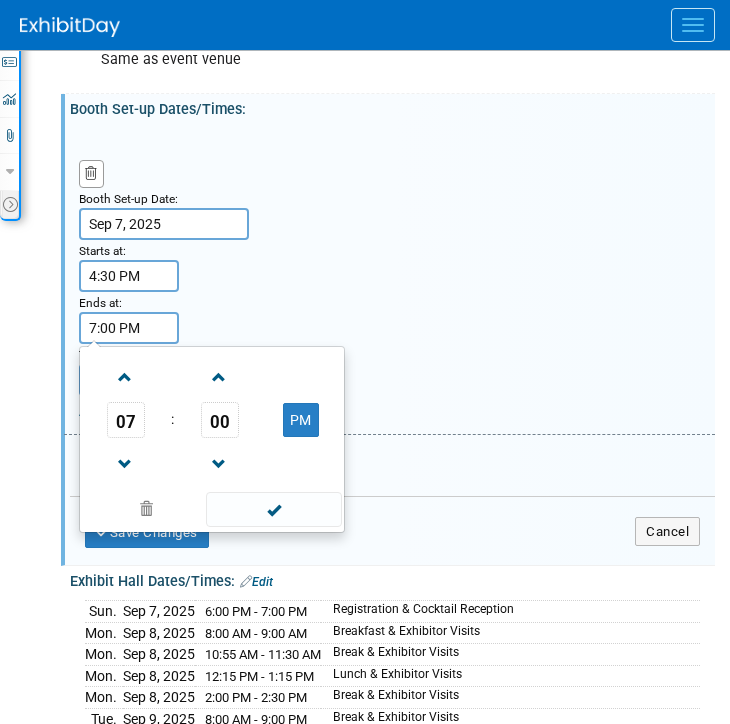 drag, startPoint x: 282, startPoint y: 510, endPoint x: 237, endPoint y: 484, distance: 51.971146 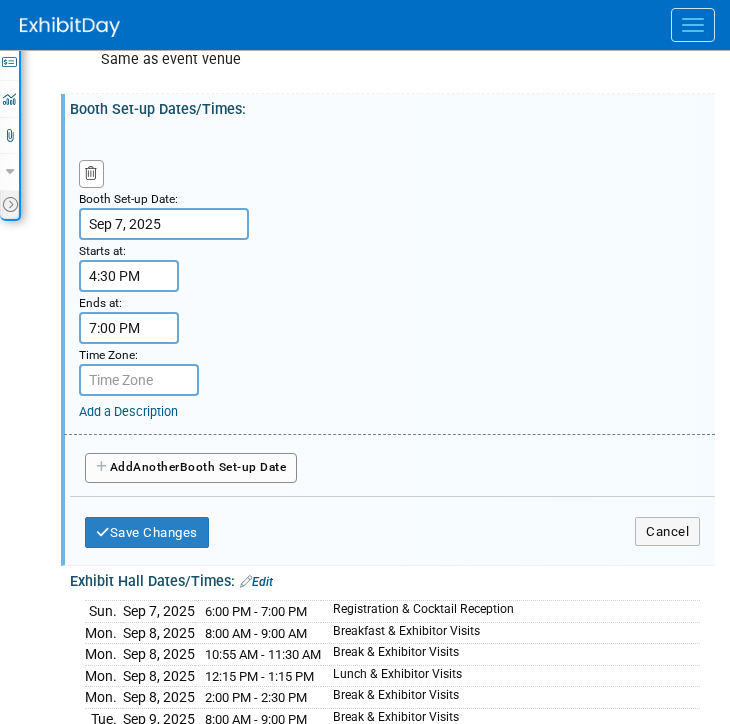 click at bounding box center (139, 380) 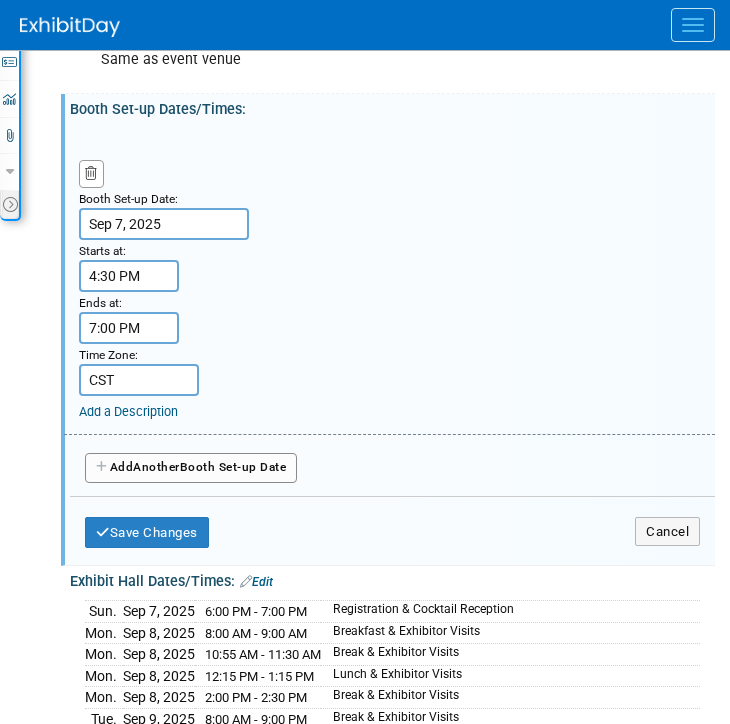 type on "CST" 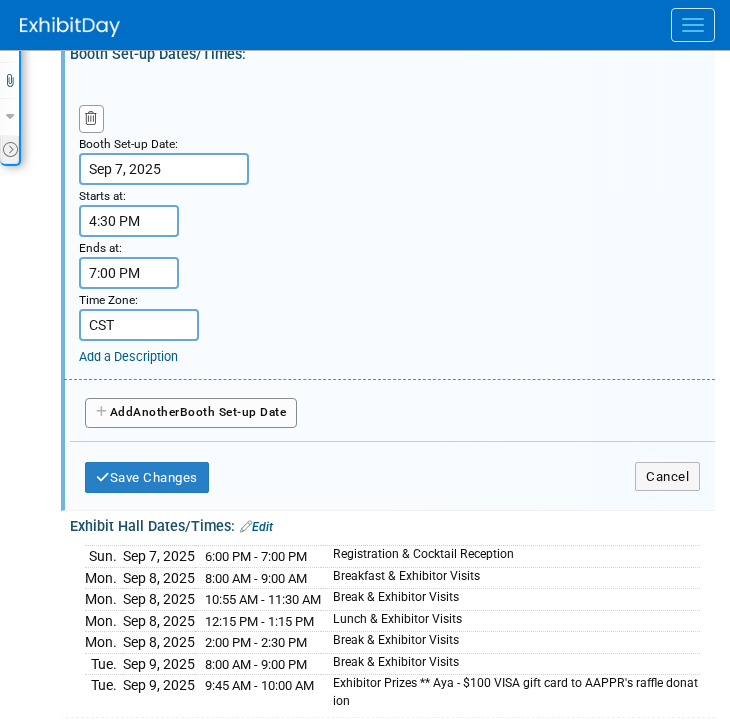 scroll, scrollTop: 954, scrollLeft: 0, axis: vertical 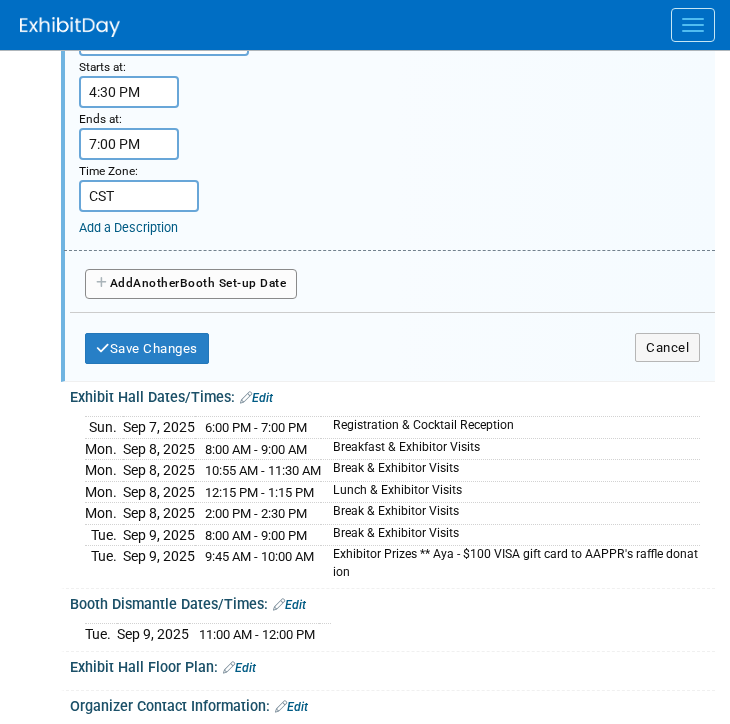 drag, startPoint x: 149, startPoint y: 201, endPoint x: 288, endPoint y: 176, distance: 141.2303 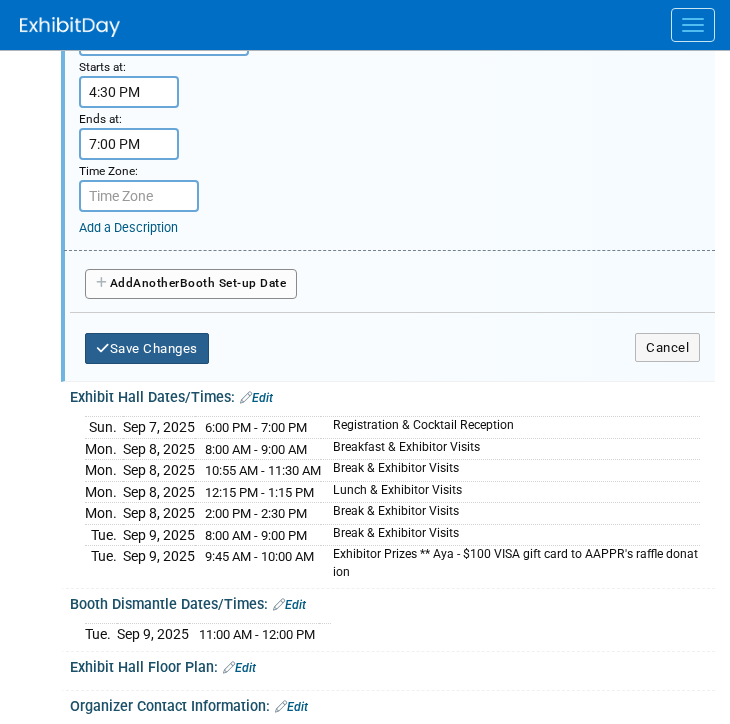 type 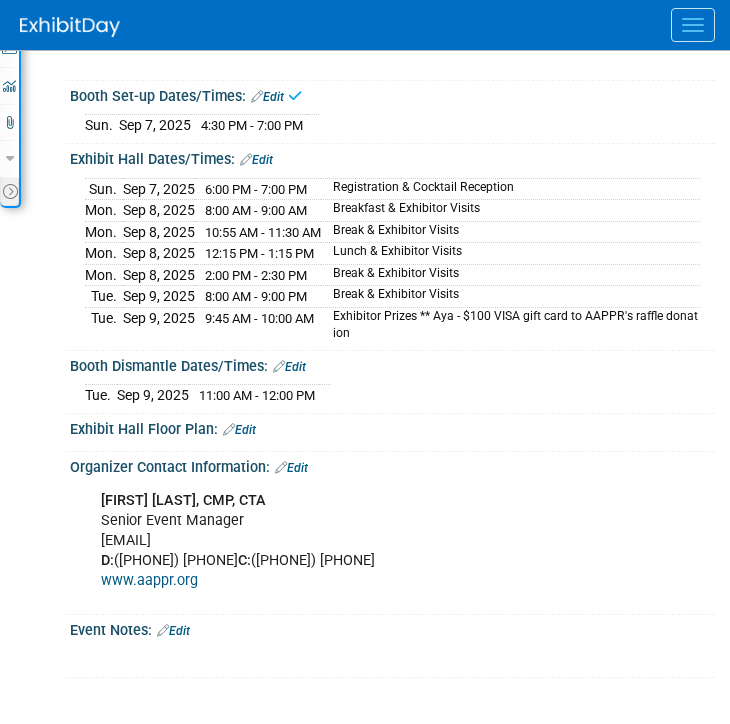 scroll, scrollTop: 777, scrollLeft: 0, axis: vertical 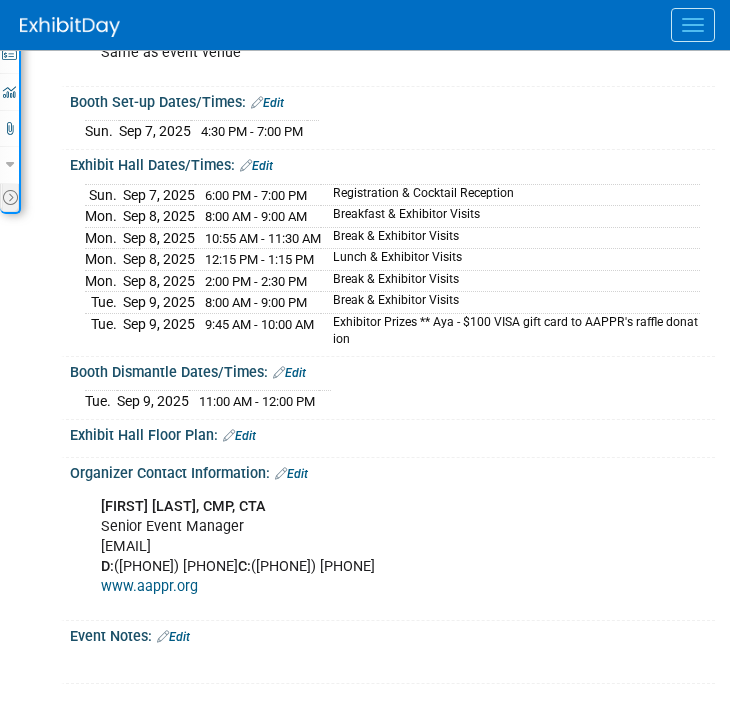 click on "Edit" at bounding box center [256, 166] 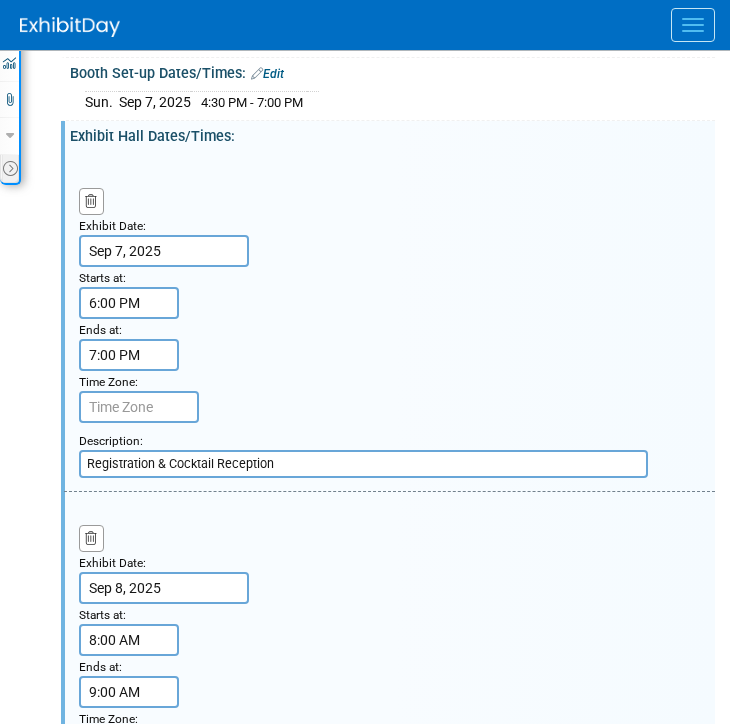 scroll, scrollTop: 719, scrollLeft: 0, axis: vertical 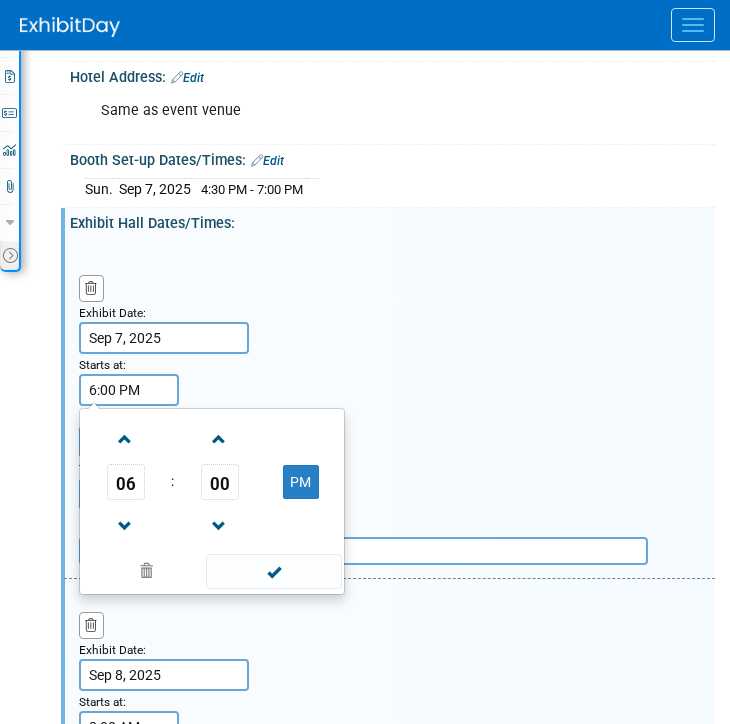 click on "6:00 PM" at bounding box center (129, 390) 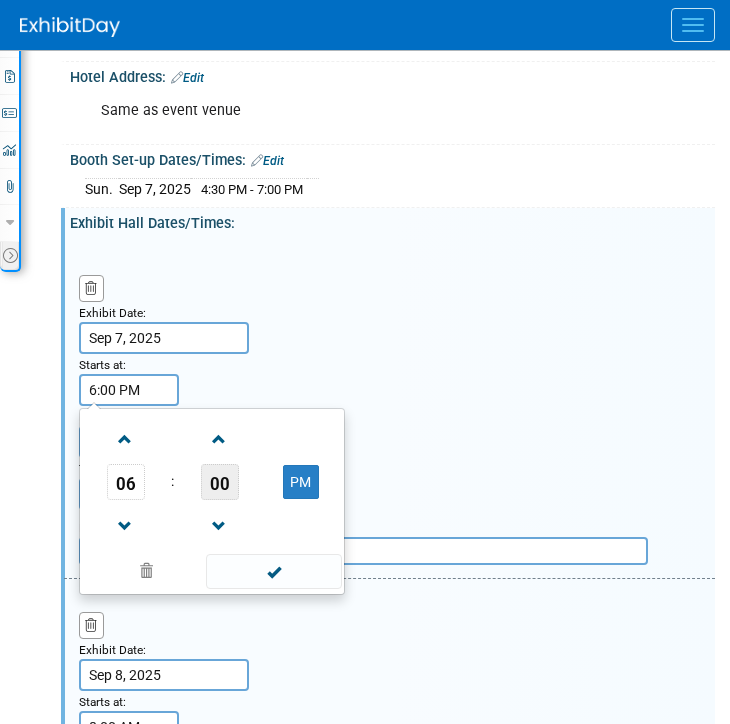 click on "00" at bounding box center (220, 482) 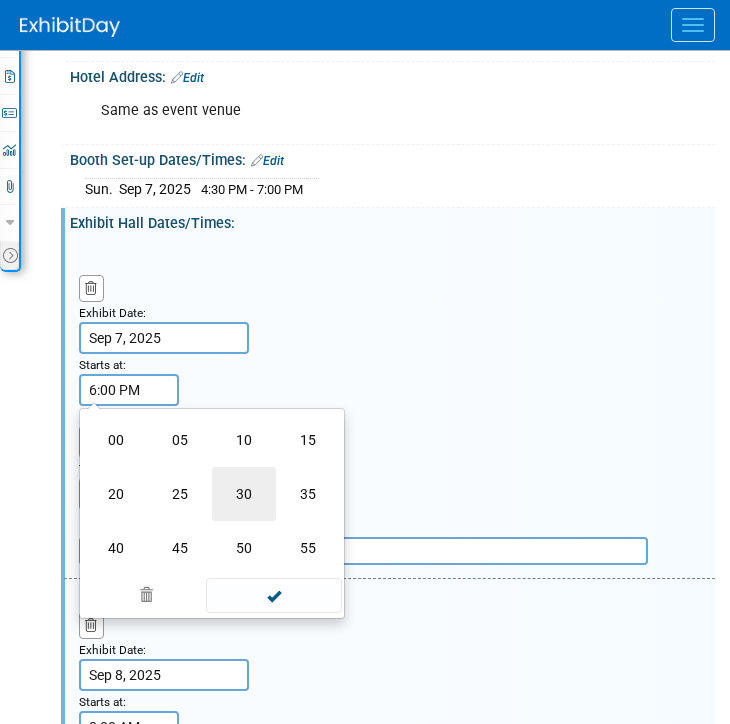 click on "30" at bounding box center [244, 494] 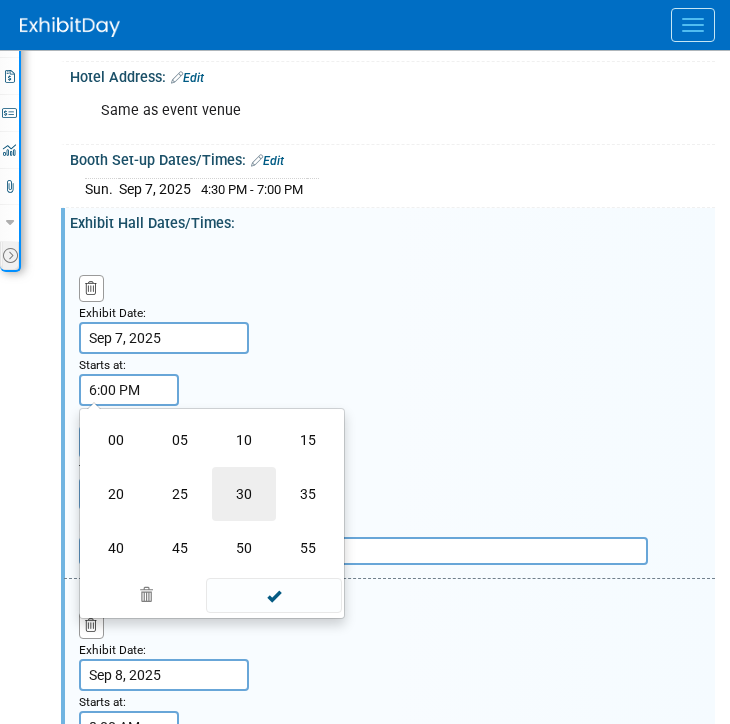 type on "6:30 PM" 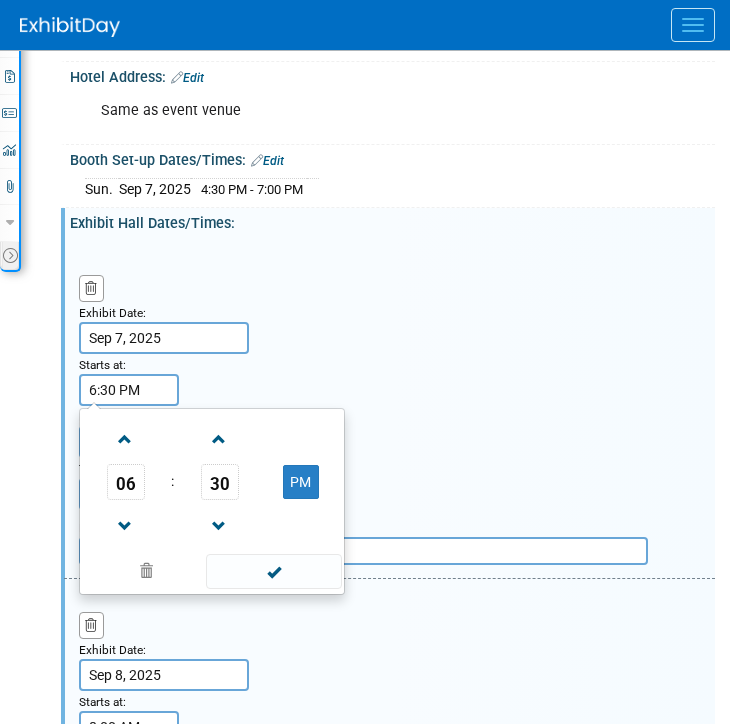 click on "Exhibit Date:
Sep 7, 2025
Starts at:
6:30 PM 06 : 30 PM 12 01 02 03 04 05 06 07 08 09 10 11 00 05 10 15 20 25 30 35 40 45 50 55
Ends at:
7:00 PM
Time Zone:  Apply to all
Add a Description
Description:
Registration & Cocktail Reception" at bounding box center (389, 410) 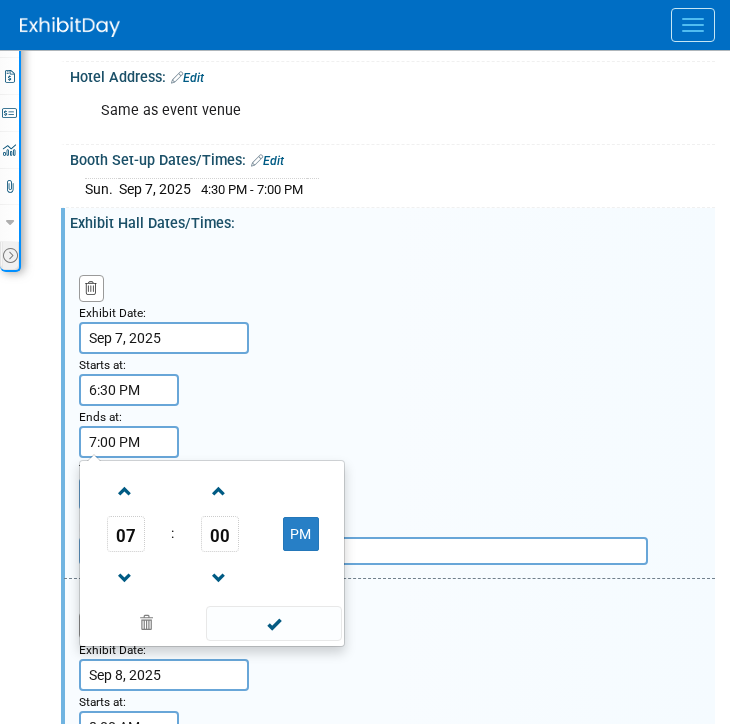 click on "7:00 PM" at bounding box center (129, 442) 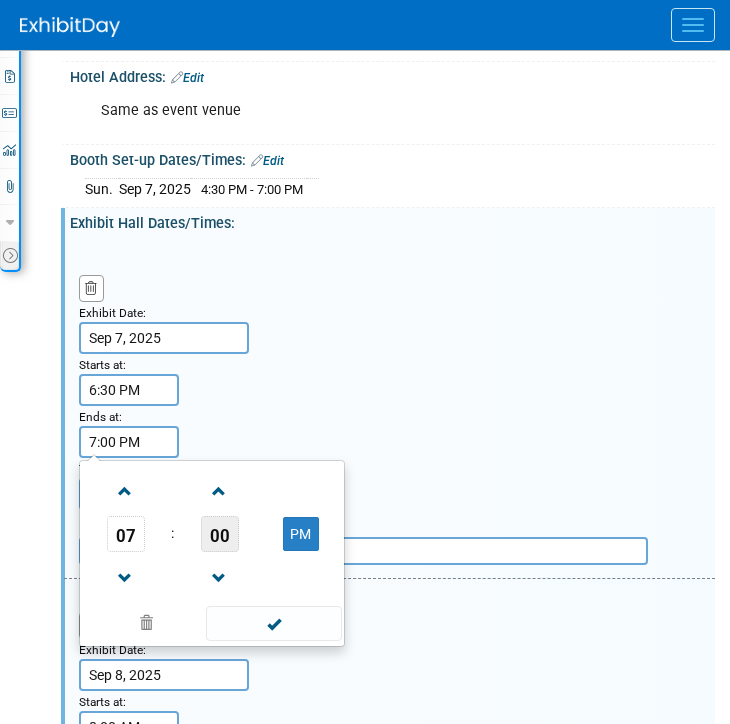 click on "00" at bounding box center (220, 534) 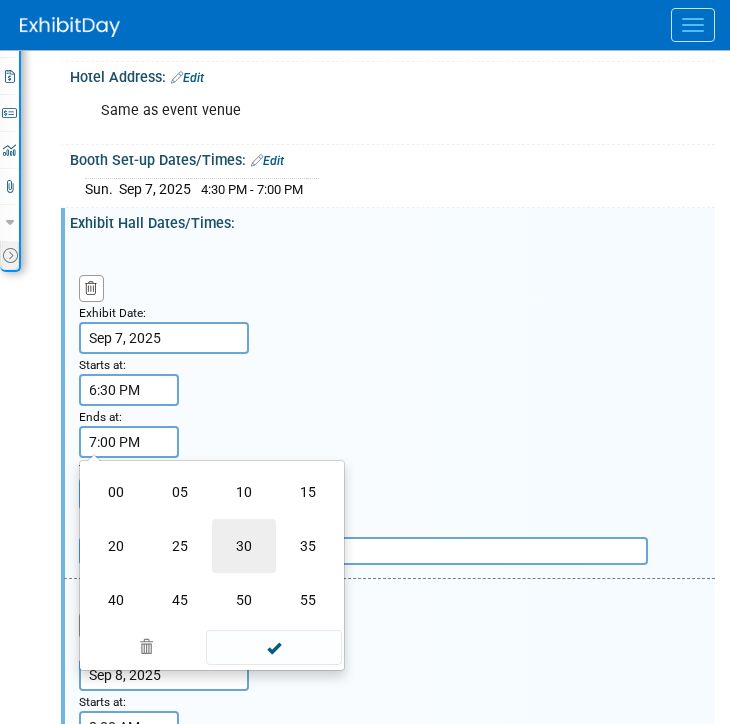 click on "30" at bounding box center (244, 546) 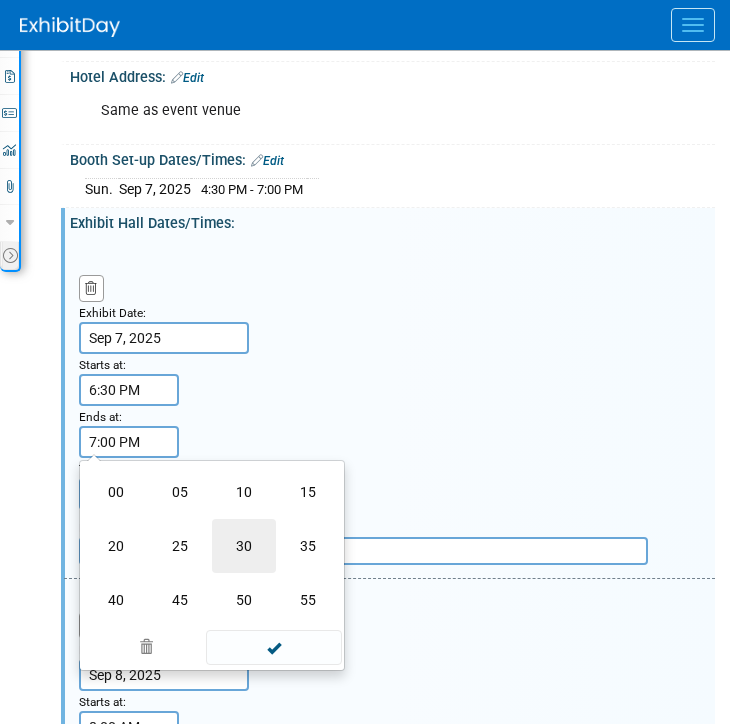 type on "7:30 PM" 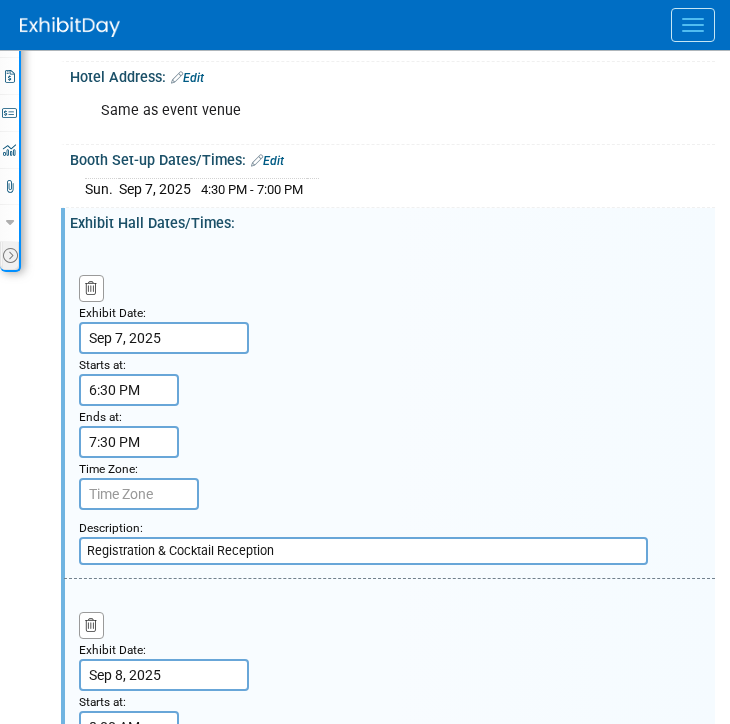 drag, startPoint x: 479, startPoint y: 347, endPoint x: 467, endPoint y: 352, distance: 13 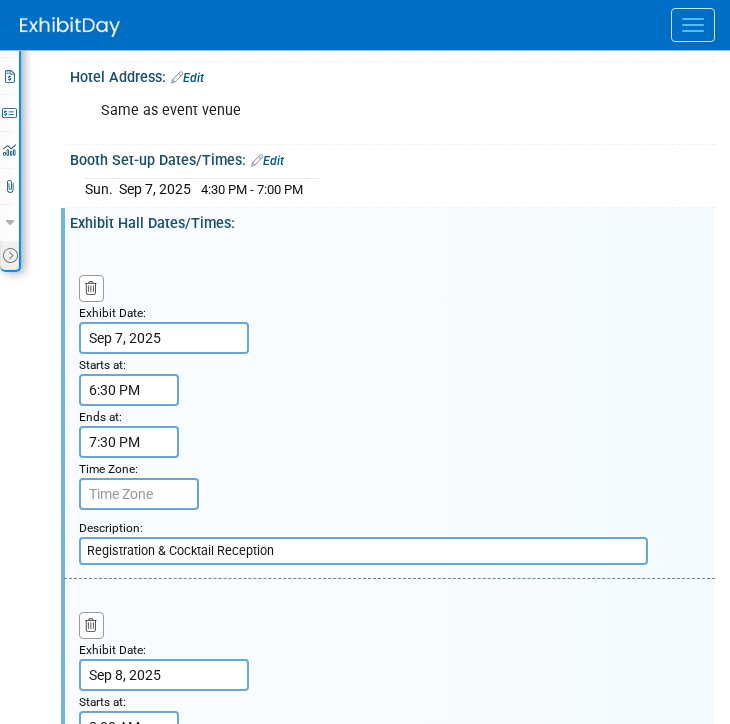 click on "Exhibit Date:
Sep 7, 2025
Starts at:
6:30 PM
Ends at:
7:30 PM
Time Zone:  Apply to all
Add a Description
Description:
Registration & Cocktail Reception" at bounding box center (389, 410) 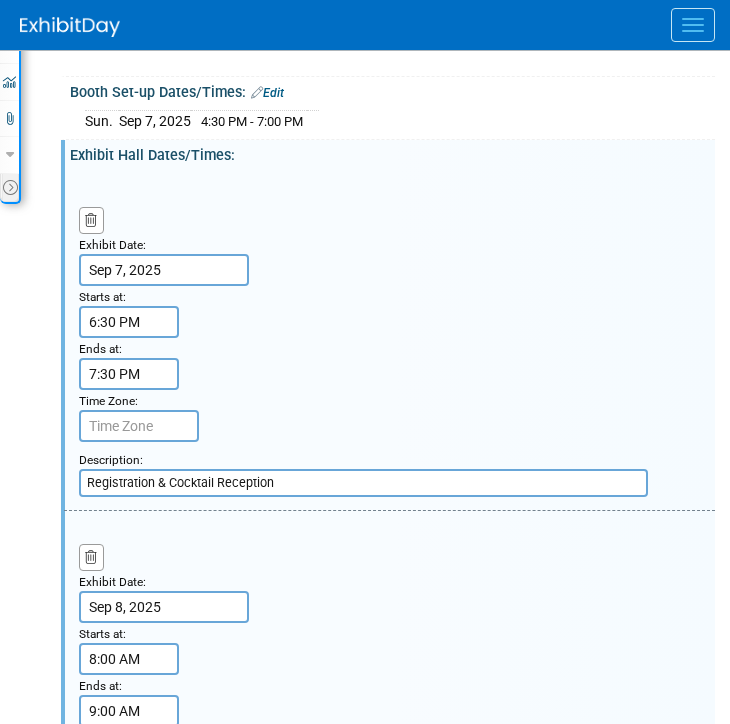 scroll, scrollTop: 869, scrollLeft: 0, axis: vertical 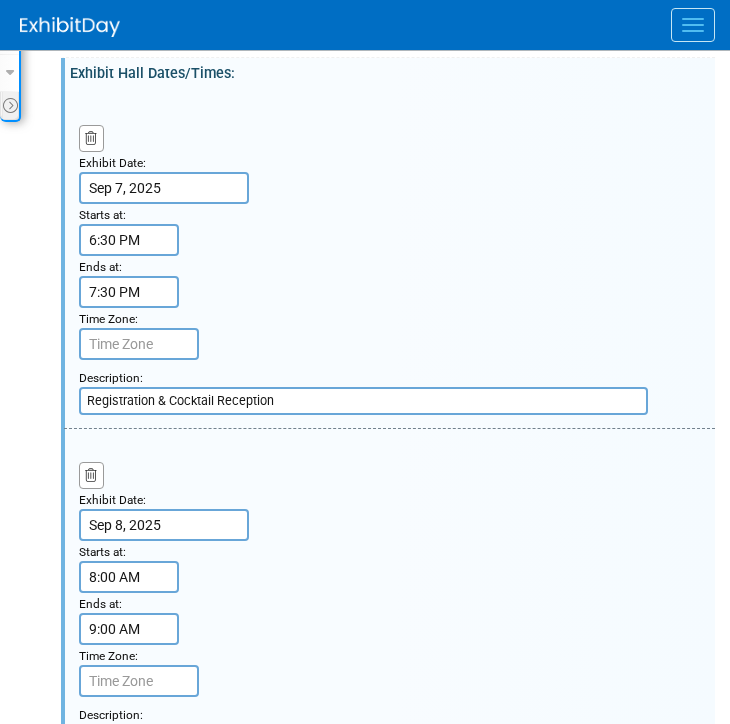 click on "Registration & Cocktail Reception" at bounding box center (363, 401) 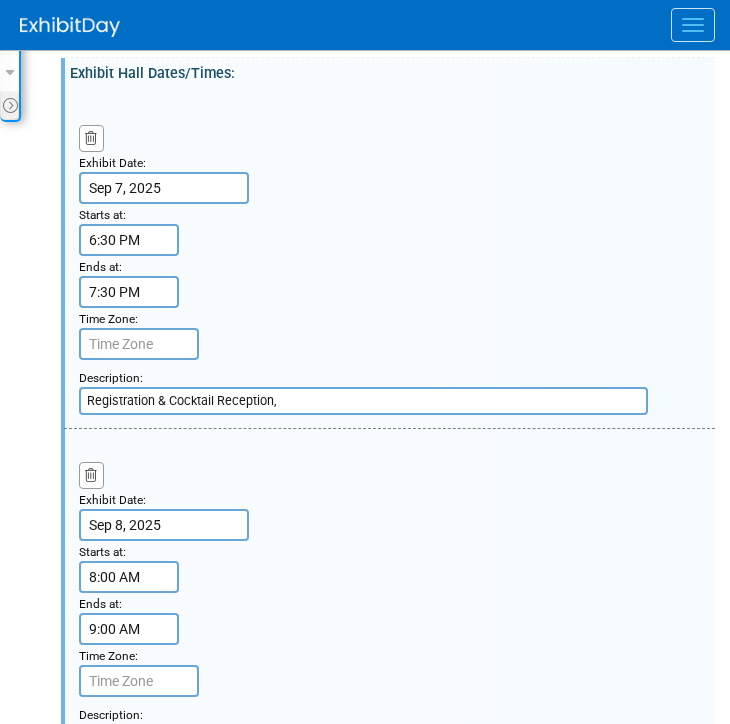 paste on "light hors d’oeuvres and drinks" 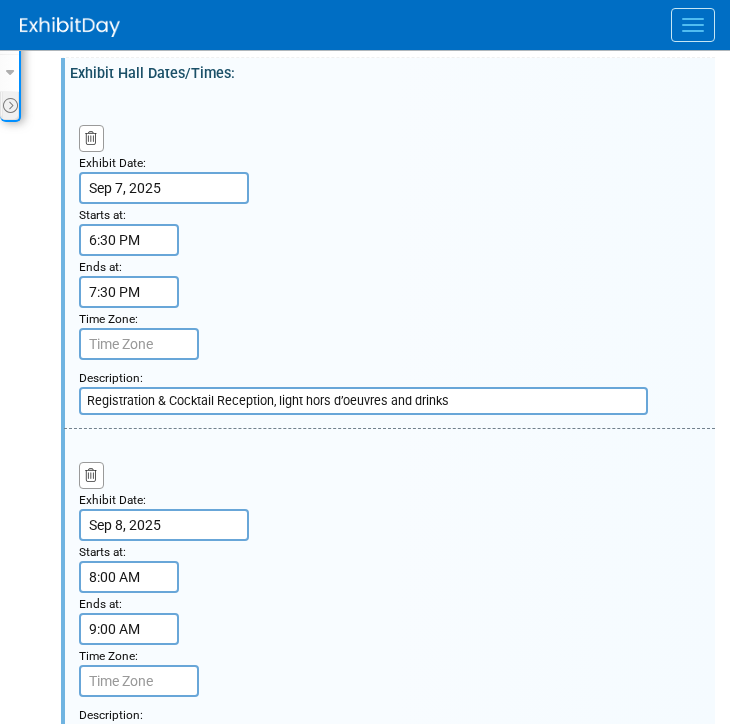 type on "Registration & Cocktail Reception, light hors d’oeuvres and drinks" 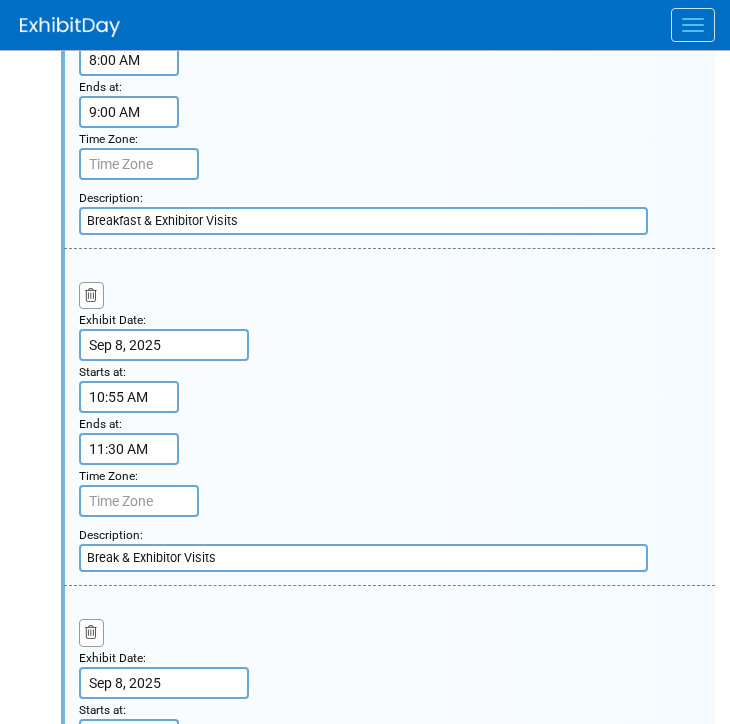 scroll, scrollTop: 1393, scrollLeft: 0, axis: vertical 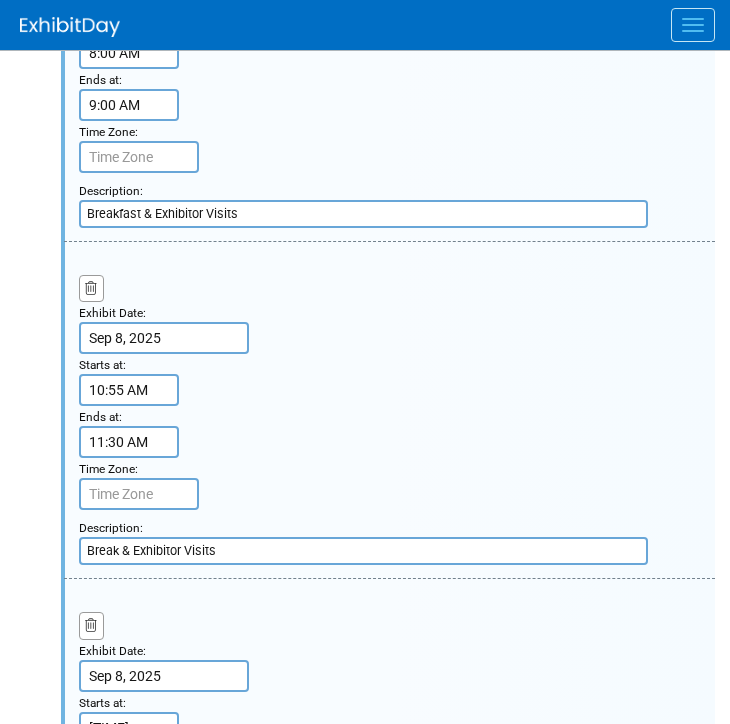 click on "10:55 AM" at bounding box center (129, 390) 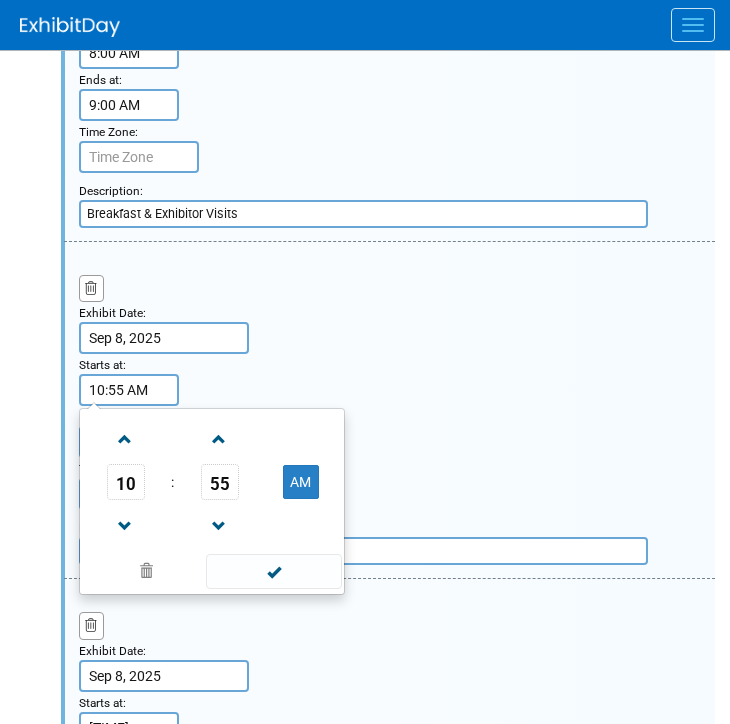 click on "55" at bounding box center (220, 482) 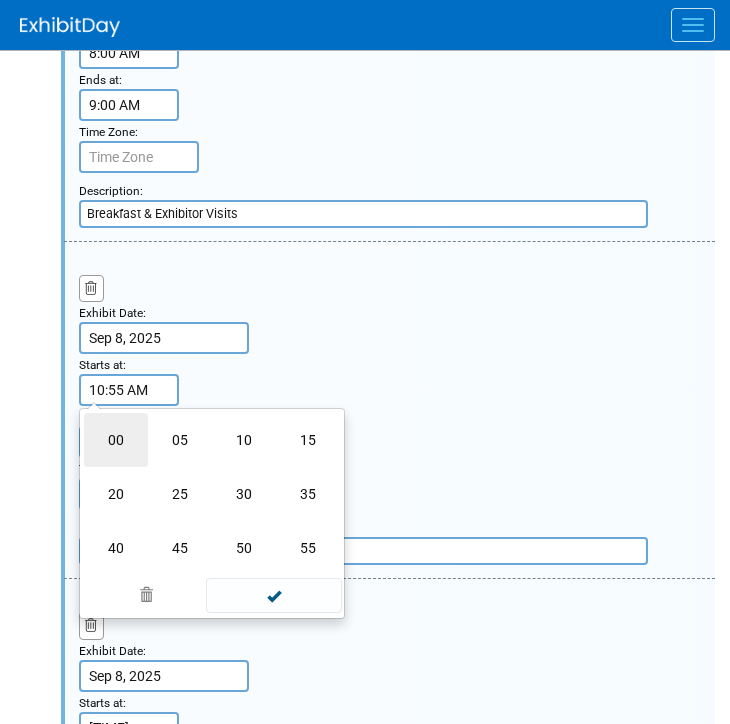 click on "00" at bounding box center (116, 440) 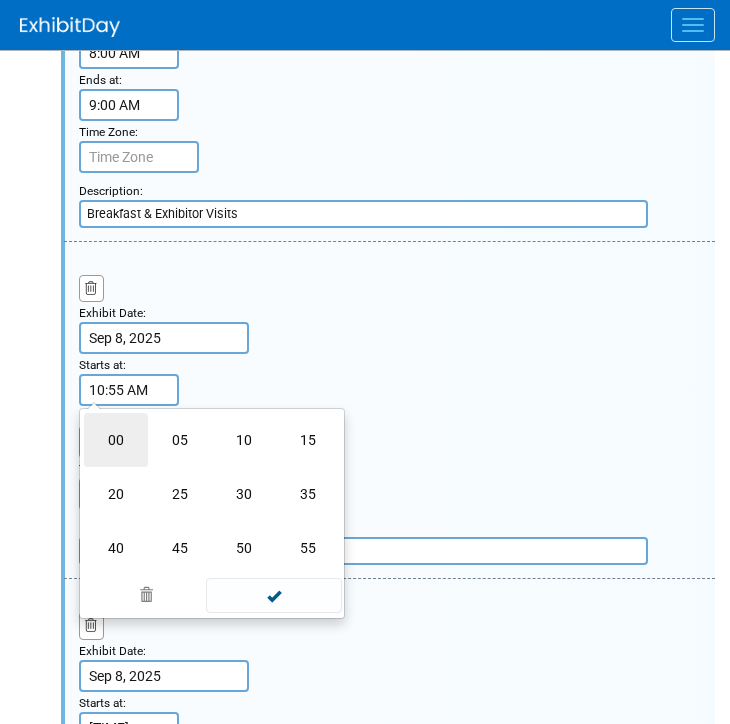 type on "10:00 AM" 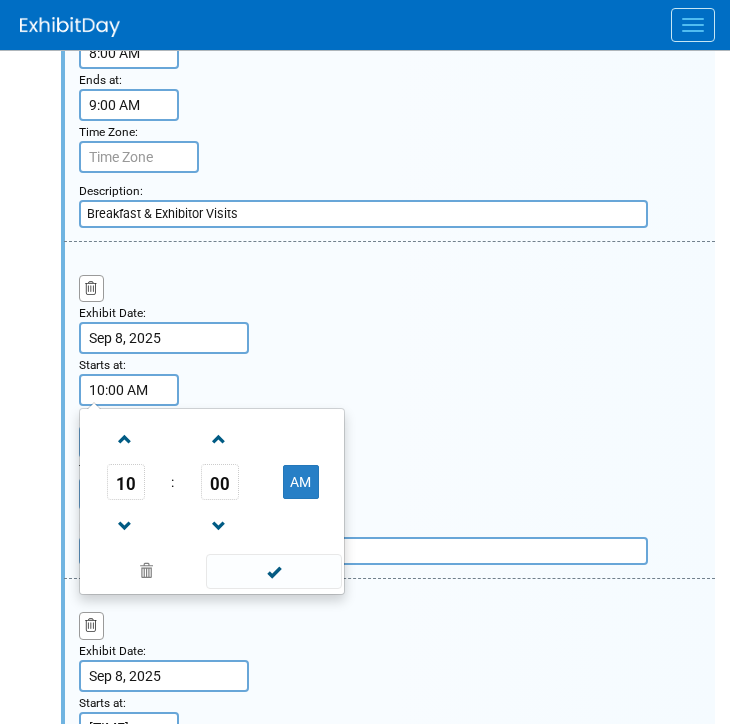 click on "Exhibit Date:
Sep 8, 2025
Starts at:
10:00 AM 10 : 00 AM 12 01 02 03 04 05 06 07 08 09 10 11 00 05 10 15 20 25 30 35 40 45 50 55
Ends at:
11:30 AM
Time Zone:  Apply to all
Add a Description
Description:
Break & Exhibitor Visits" at bounding box center [389, 410] 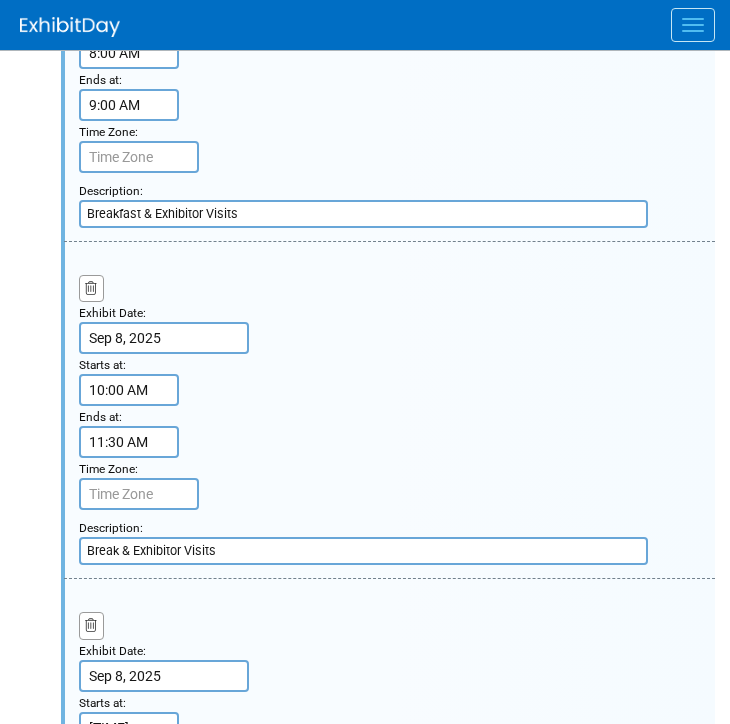 click on "11:30 AM" at bounding box center (129, 442) 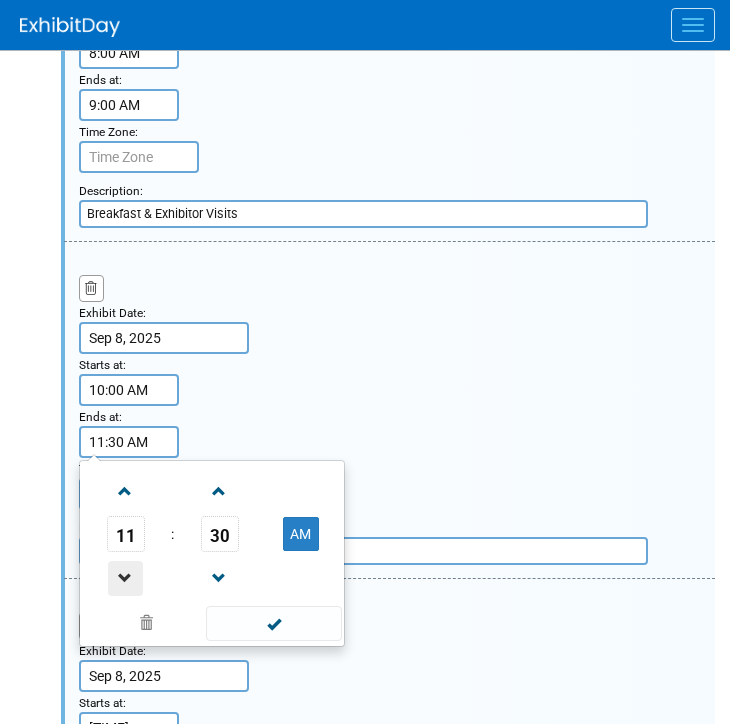 click at bounding box center [125, 578] 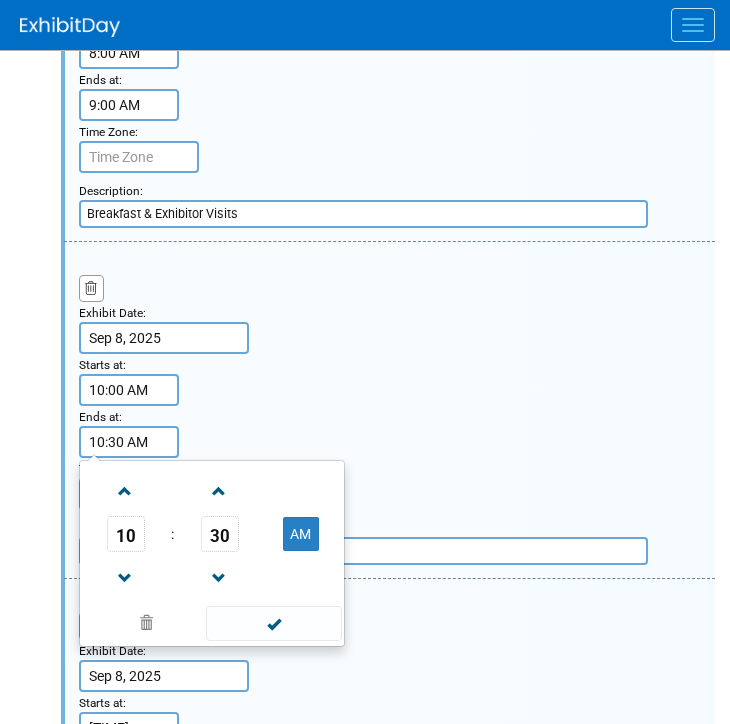 click on "30" at bounding box center [220, 534] 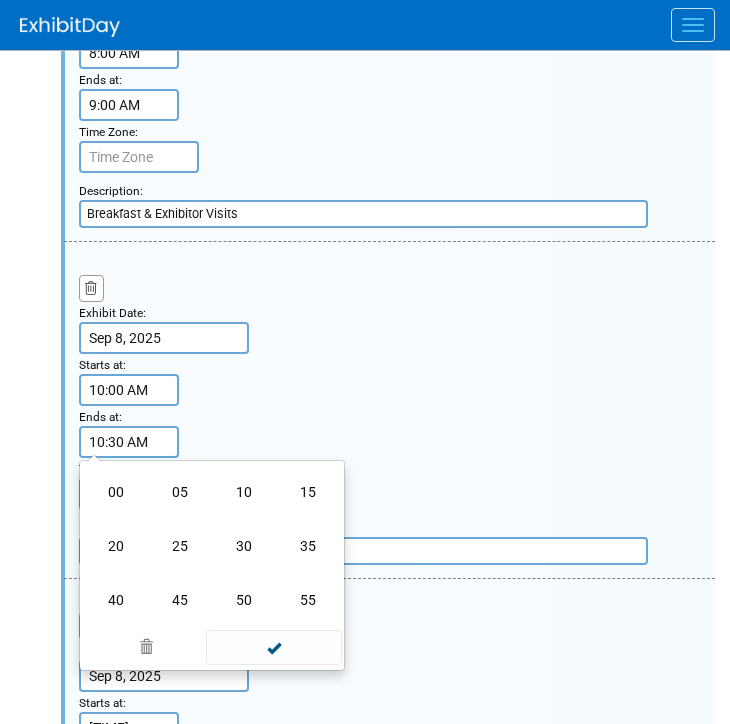 drag, startPoint x: 283, startPoint y: 497, endPoint x: 306, endPoint y: 472, distance: 33.970577 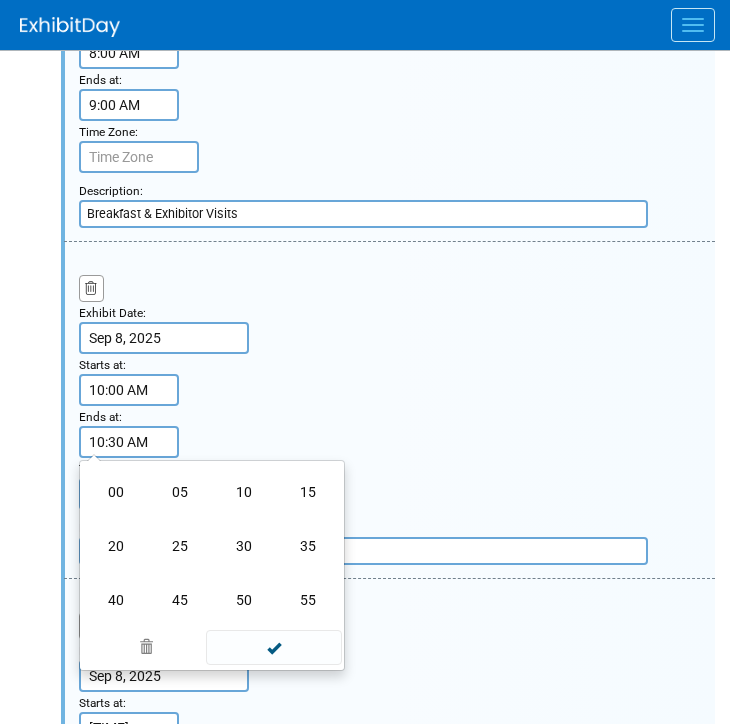 click on "15" at bounding box center [308, 492] 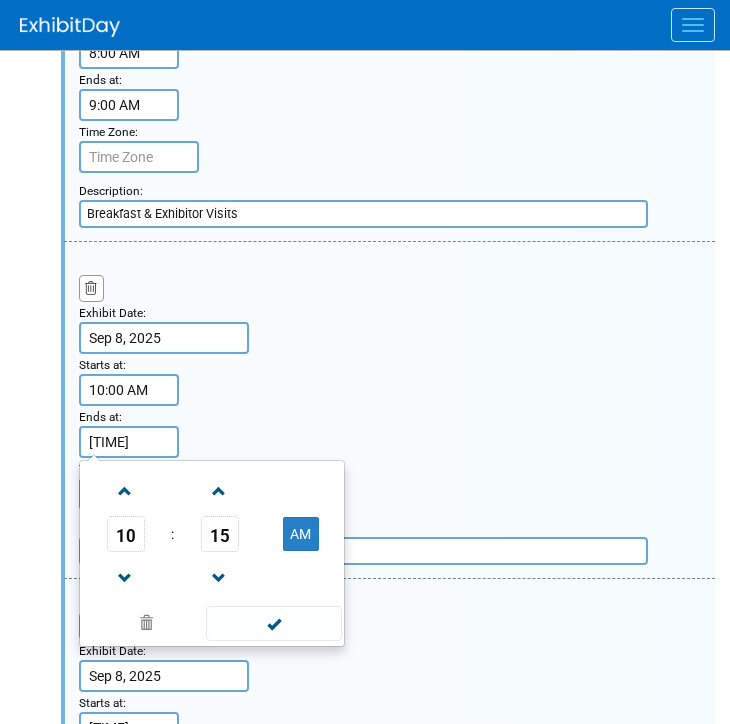click on "Exhibit Date:
Sep 8, 2025
Starts at:
10:00 AM
Ends at:
10:15 AM 10 : 15 AM 12 01 02 03 04 05 06 07 08 09 10 11 00 05 10 15 20 25 30 35 40 45 50 55
Time Zone:  Apply to all
Add a Description
Description:
Break & Exhibitor Visits" at bounding box center [389, 410] 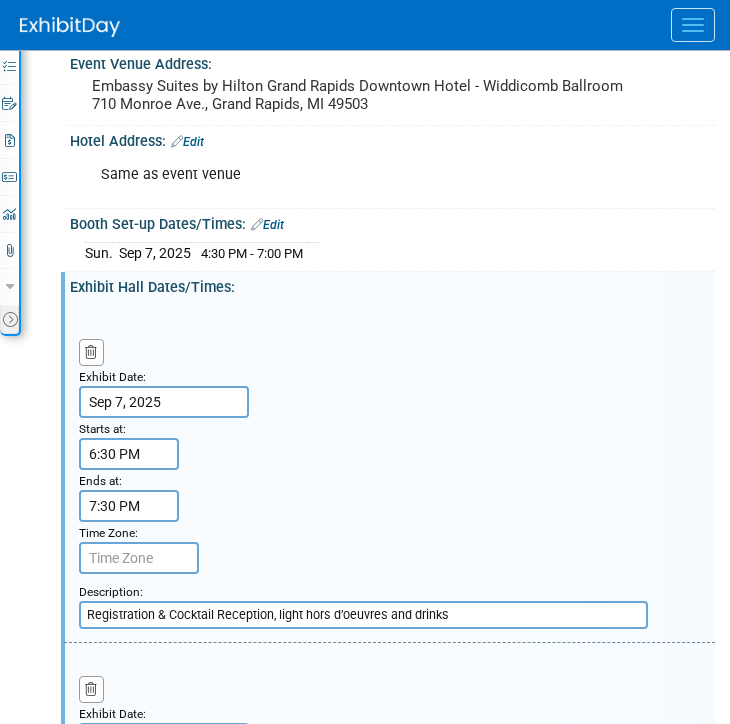scroll, scrollTop: 709, scrollLeft: 0, axis: vertical 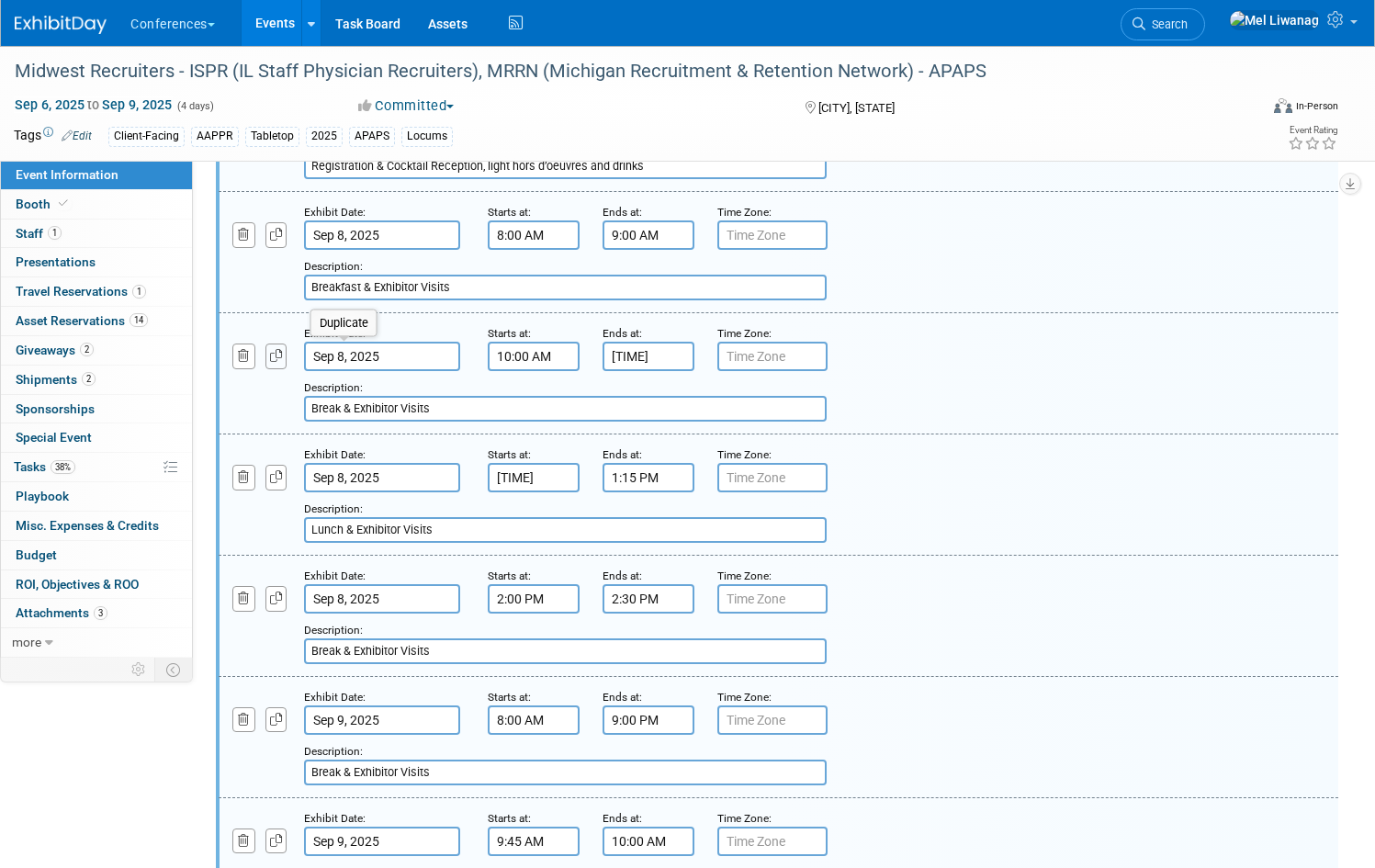 click at bounding box center (276, 355) 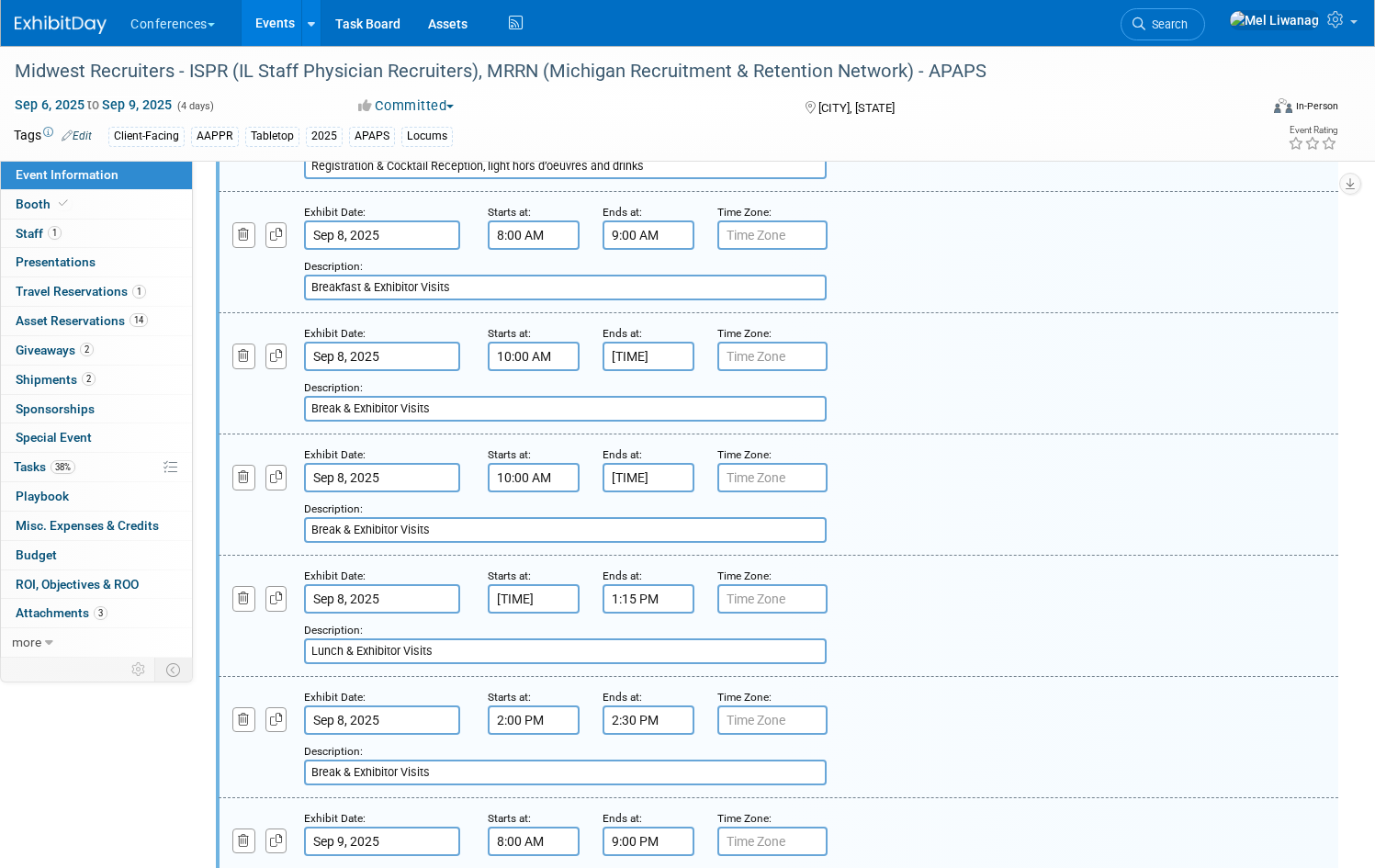click on "10:00 AM" at bounding box center (534, 478) 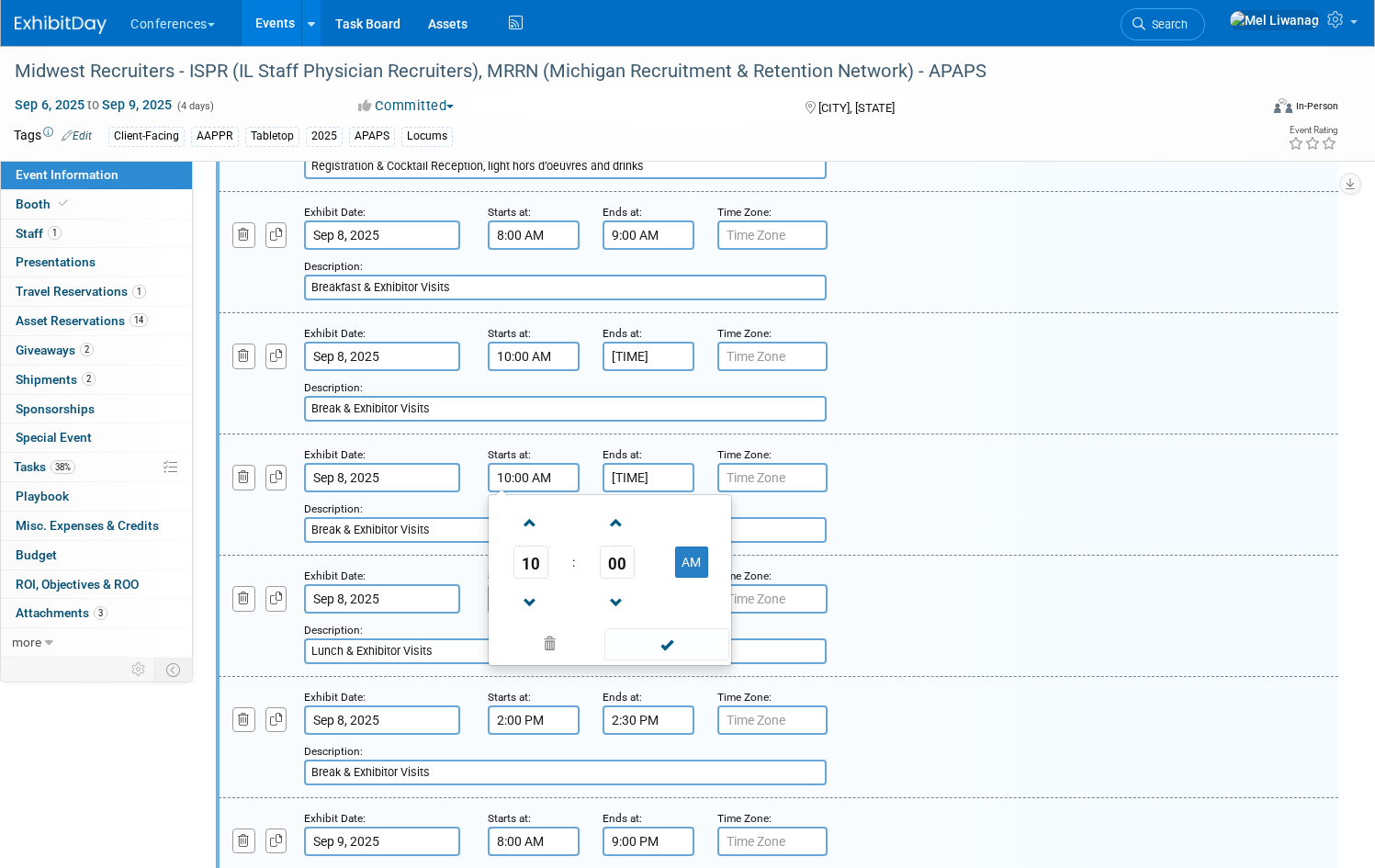 click on "10" at bounding box center [531, 562] 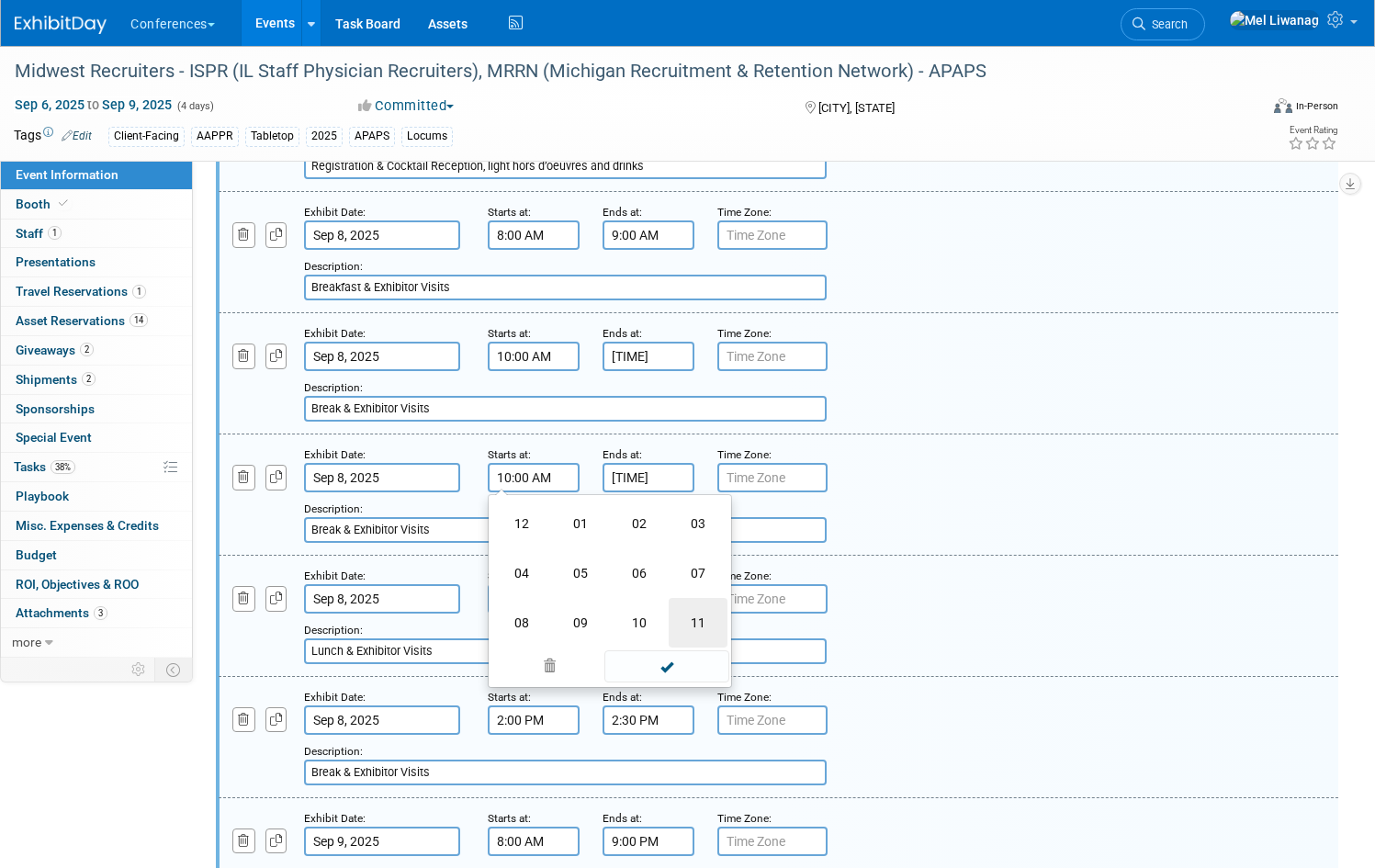 click on "11" at bounding box center [698, 623] 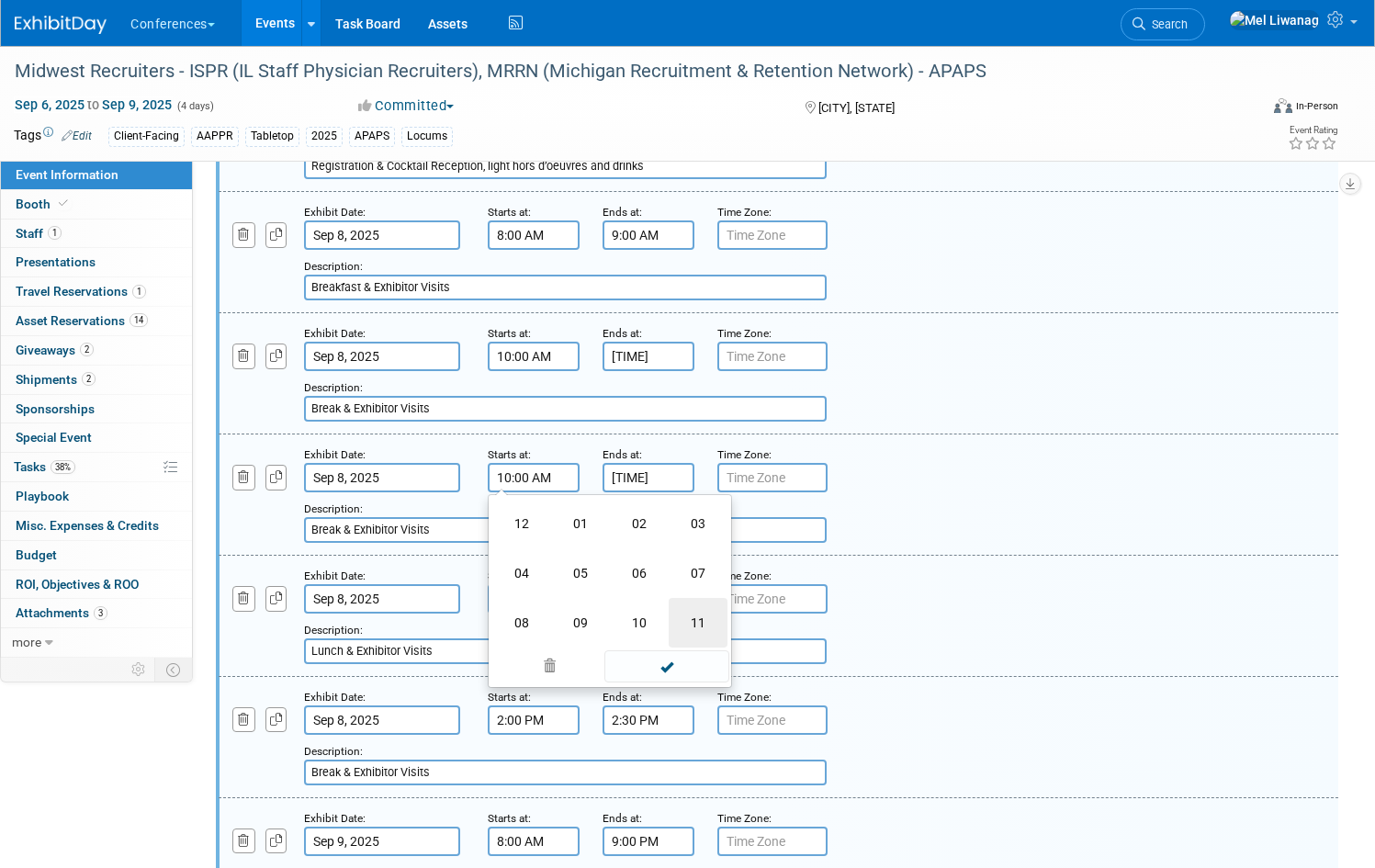 type on "11:00 AM" 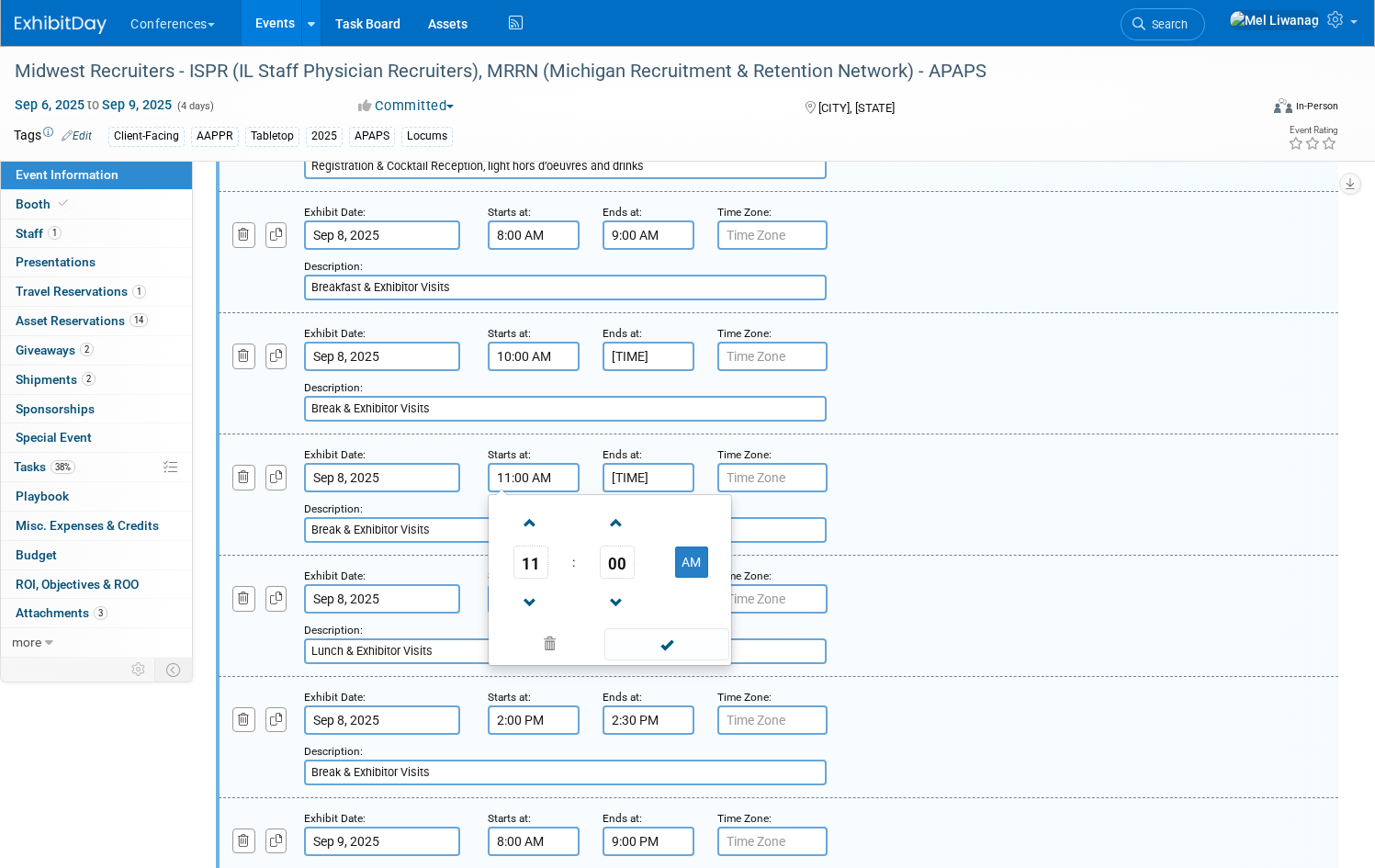 click on "10:15 AM" at bounding box center [648, 478] 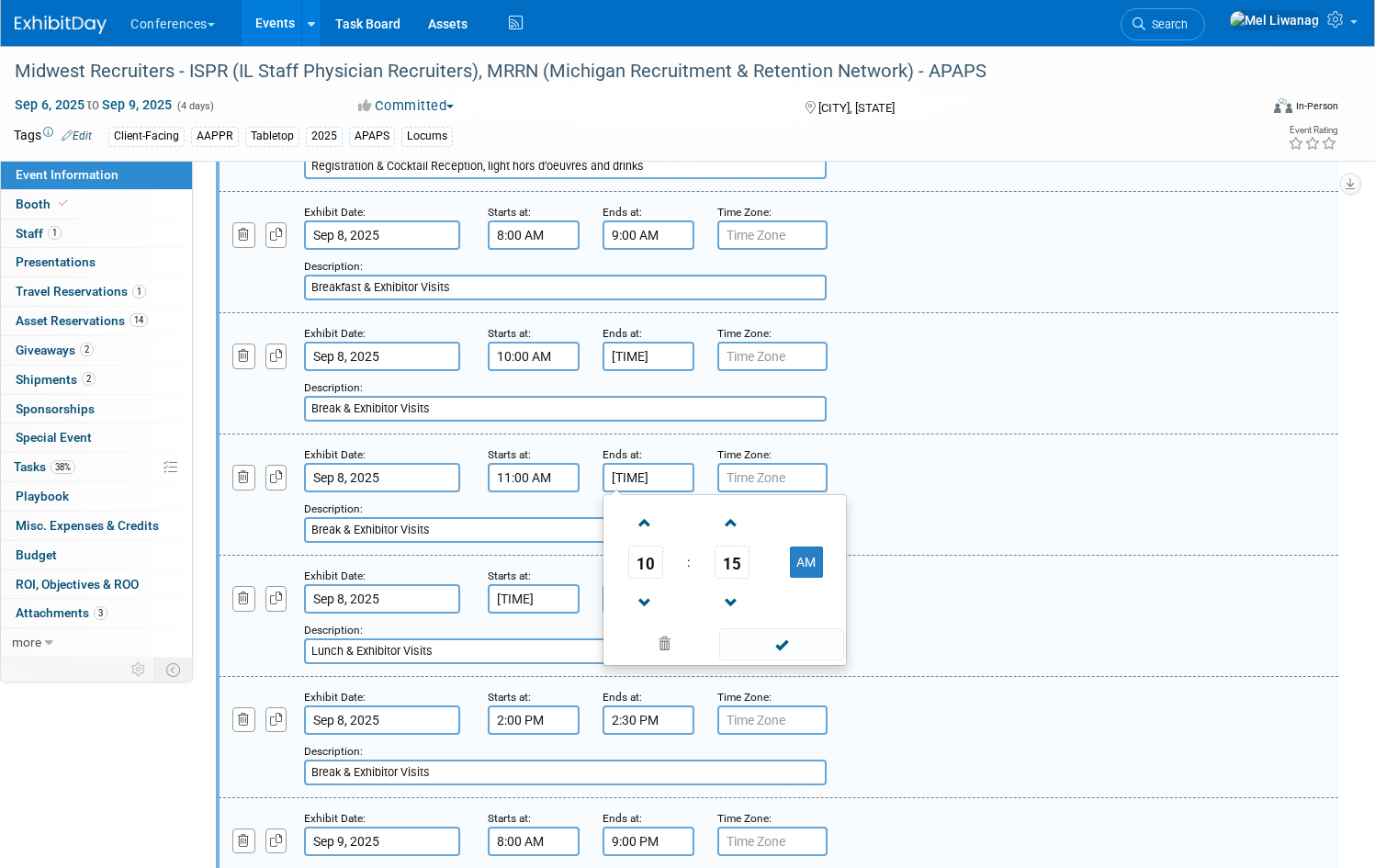 click on "10" at bounding box center (645, 562) 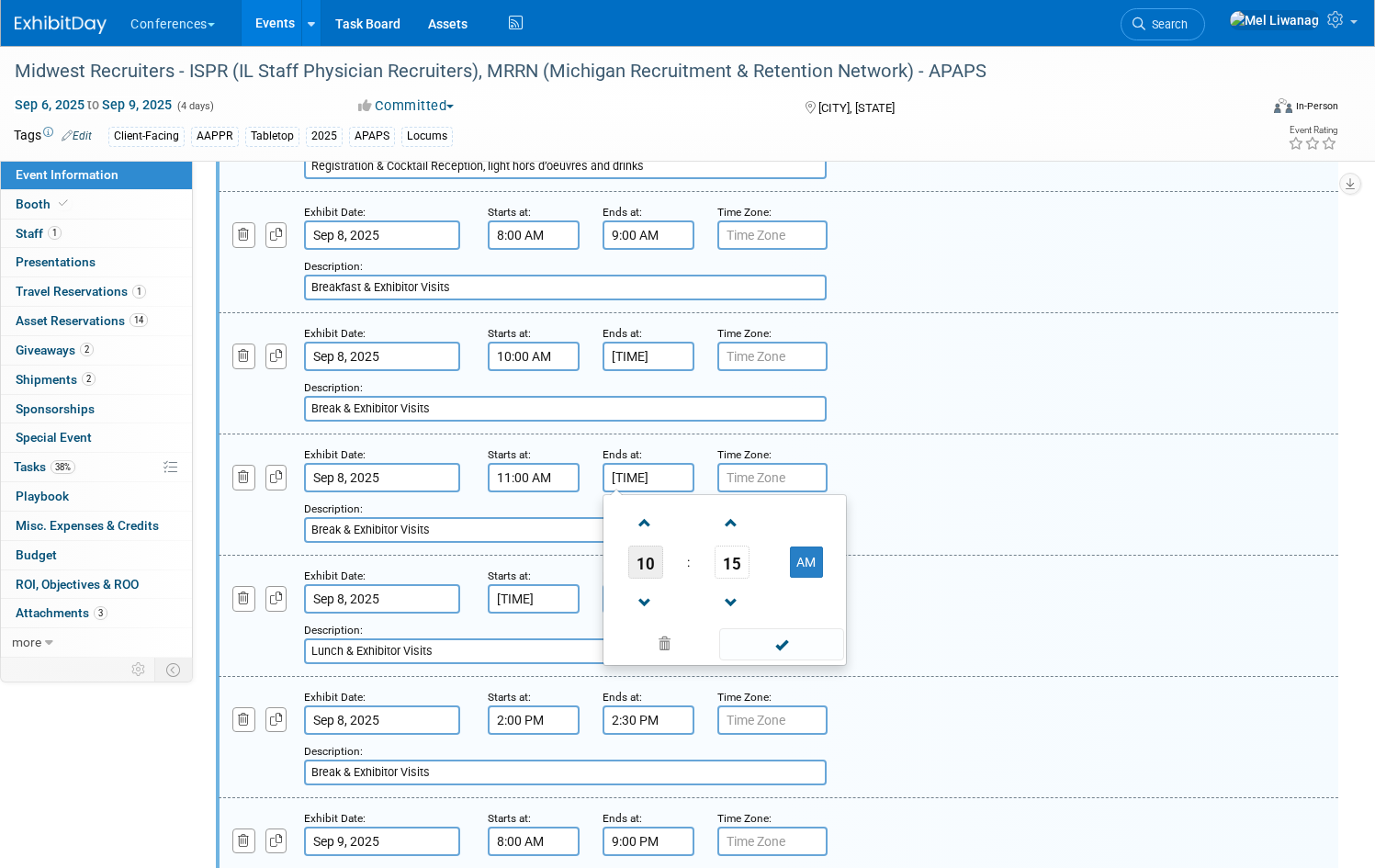 click on "10" at bounding box center [646, 562] 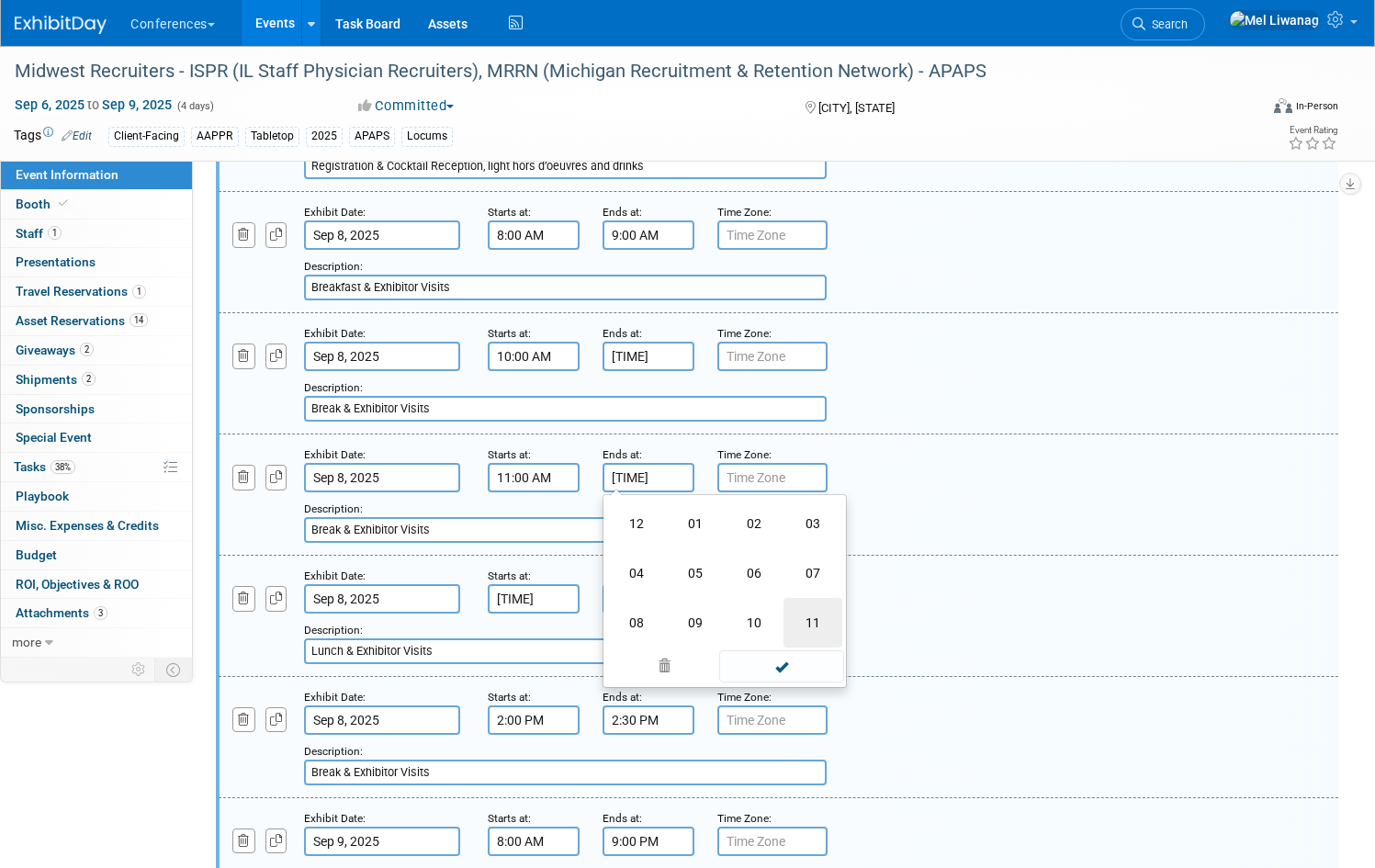 click on "11" at bounding box center (813, 623) 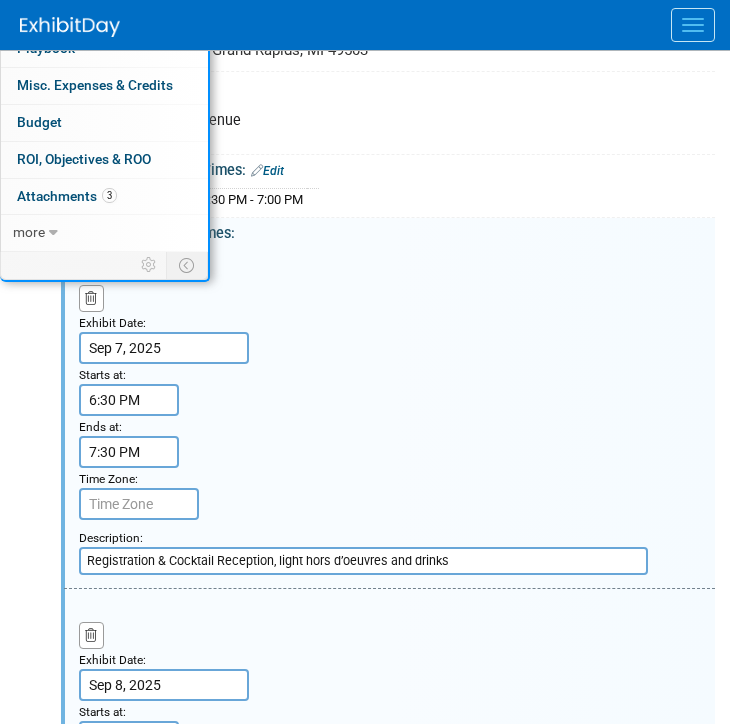 click on "Exhibit Date:
Sep 7, 2025
Starts at:
6:30 PM
Ends at:
7:30 PM
Time Zone:  Apply to all
Add a Description
Description:
Registration & Cocktail Reception, light hors d’oeuvres and drinks" at bounding box center [389, 420] 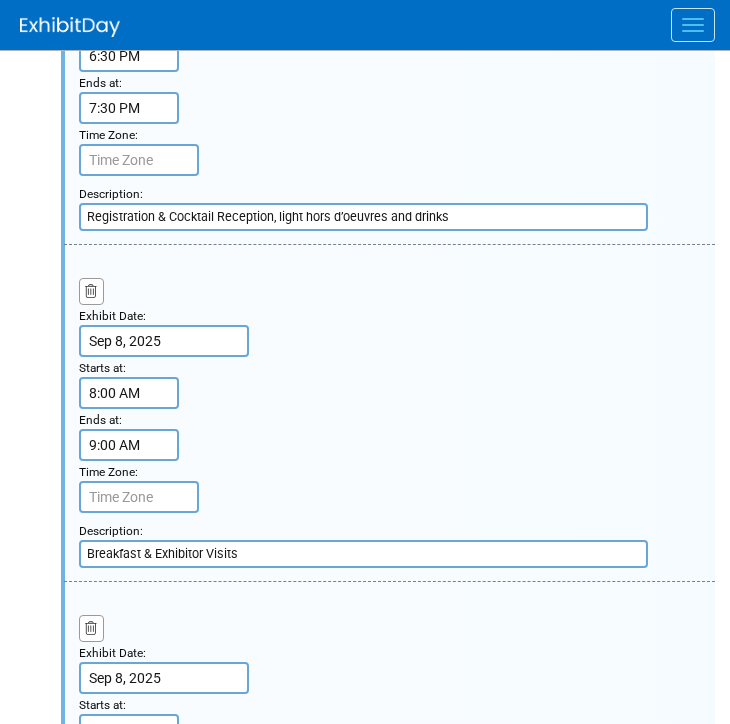 click on "Exhibit Date:
Sep 8, 2025
Starts at:
8:00 AM
Ends at:
9:00 AM
Time Zone:  Apply to all
Add a Description
Description:
Breakfast & Exhibitor Visits" at bounding box center (389, 413) 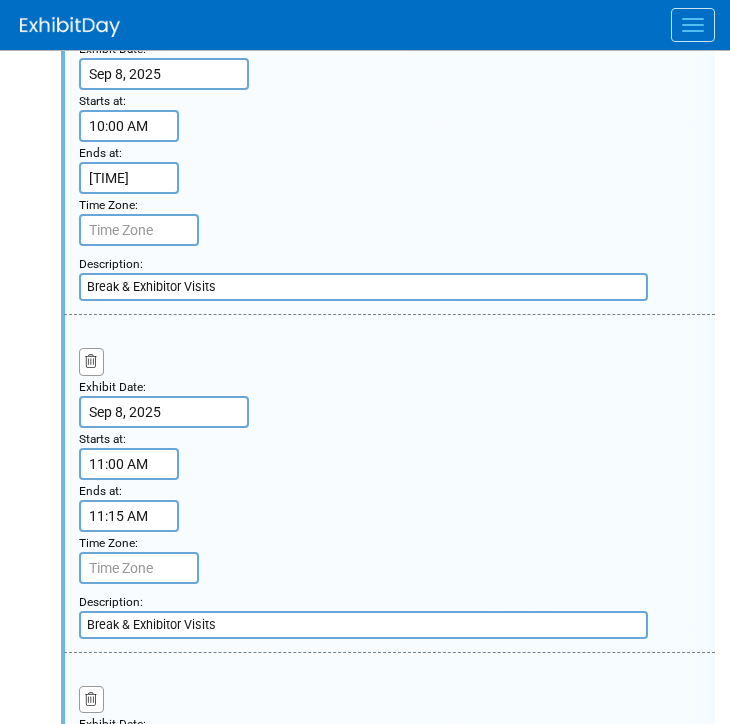 scroll, scrollTop: 1721, scrollLeft: 0, axis: vertical 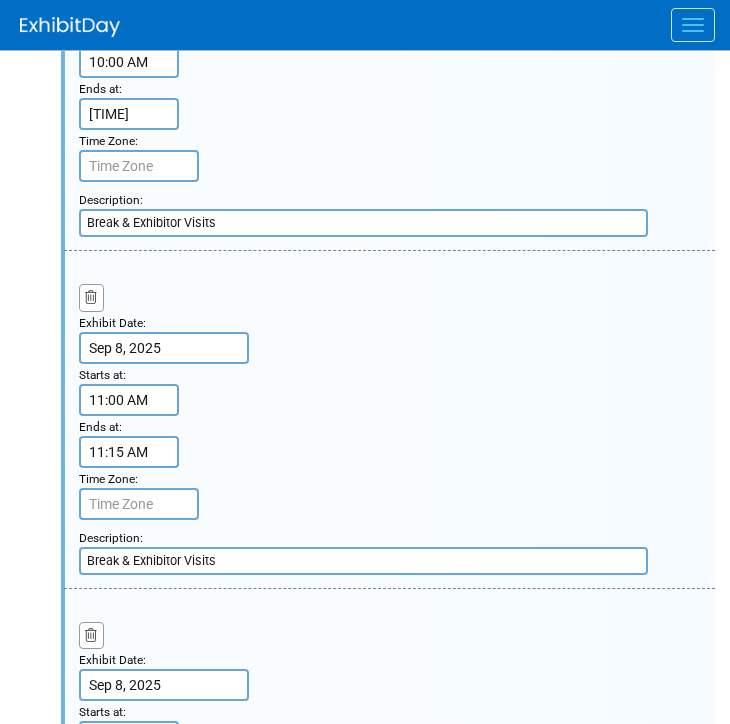 click on "11:15 AM" at bounding box center [129, 452] 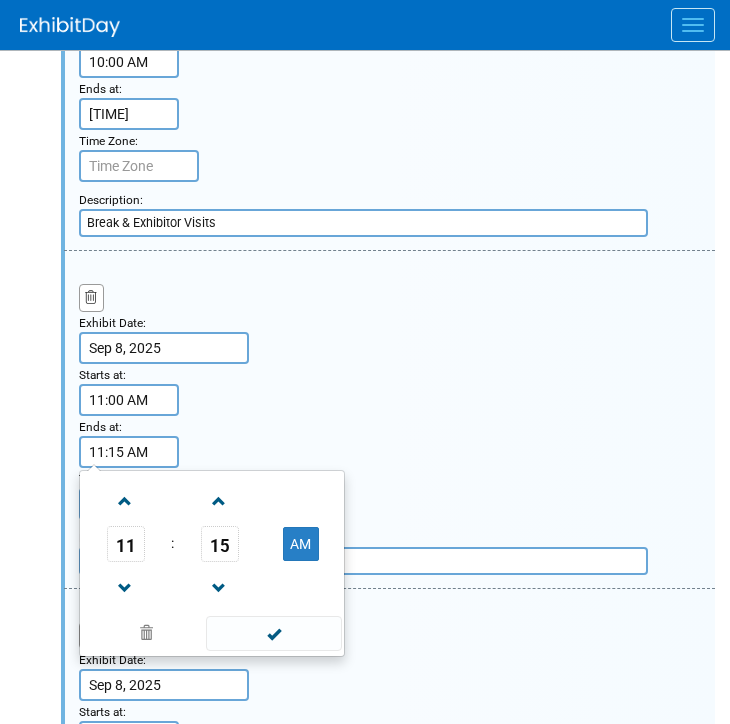 click on "15" at bounding box center [220, 544] 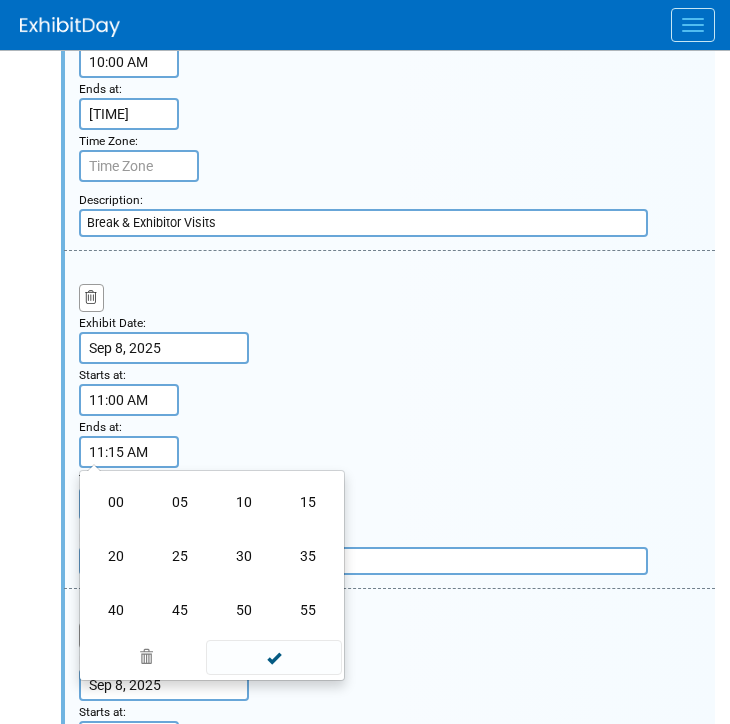 click on "30" at bounding box center [244, 556] 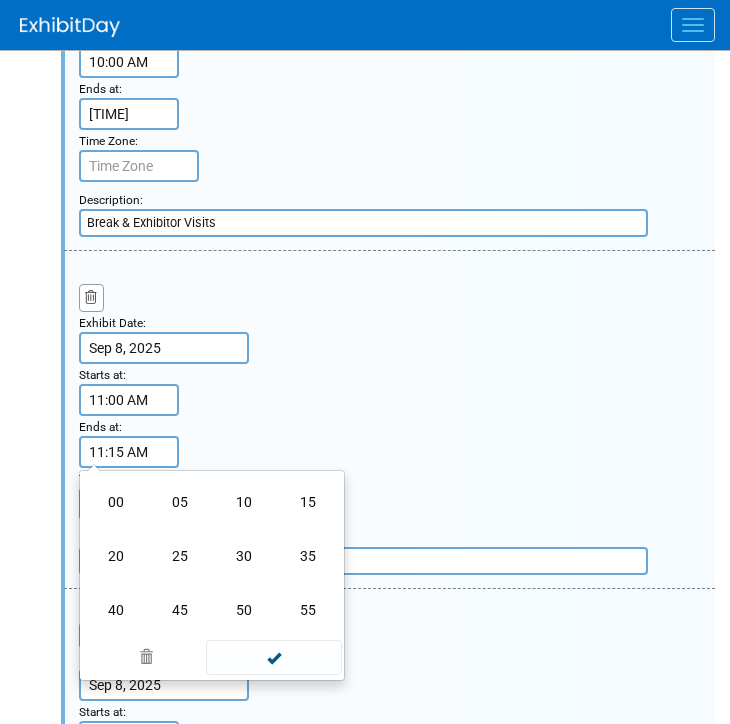 type on "11:30 AM" 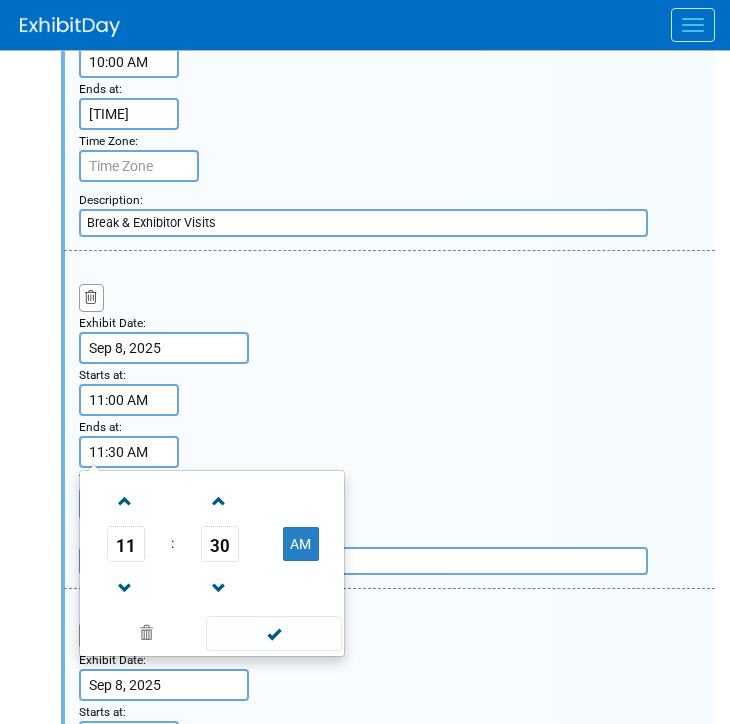 click on "Exhibit Date:
Sep 8, 2025
Starts at:
11:00 AM
Ends at:
11:30 AM 11 : 30 AM 12 01 02 03 04 05 06 07 08 09 10 11 00 05 10 15 20 25 30 35 40 45 50 55
Time Zone:  Apply to all
Add a Description
Description:
Break & Exhibitor Visits" at bounding box center (389, 419) 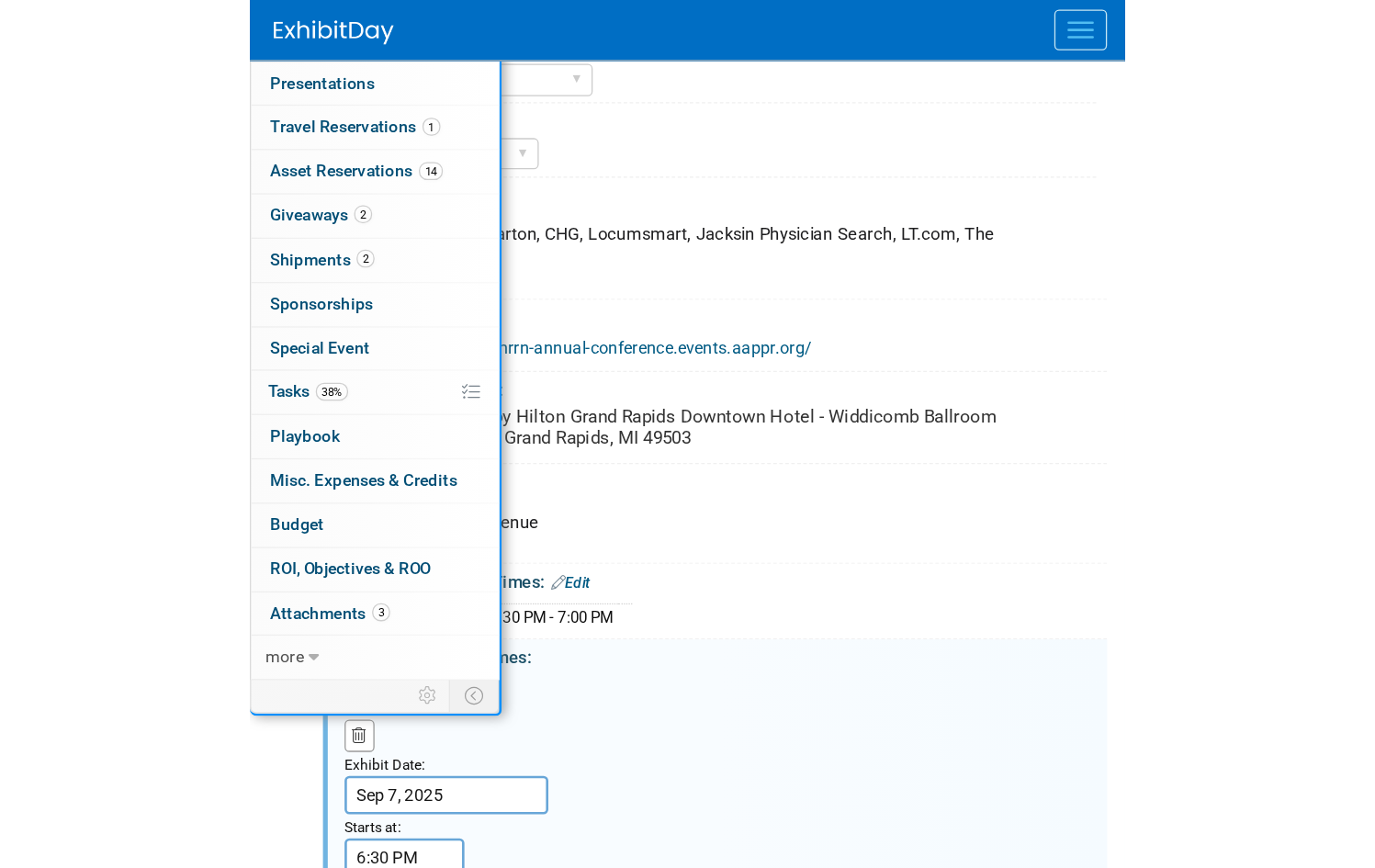 scroll, scrollTop: 0, scrollLeft: 0, axis: both 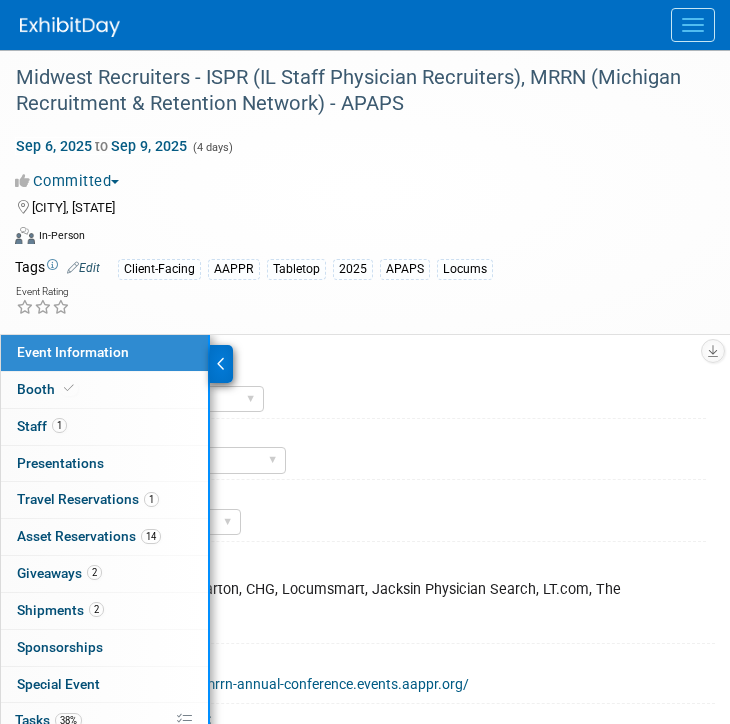 drag, startPoint x: 298, startPoint y: 352, endPoint x: 220, endPoint y: 26, distance: 335.20145 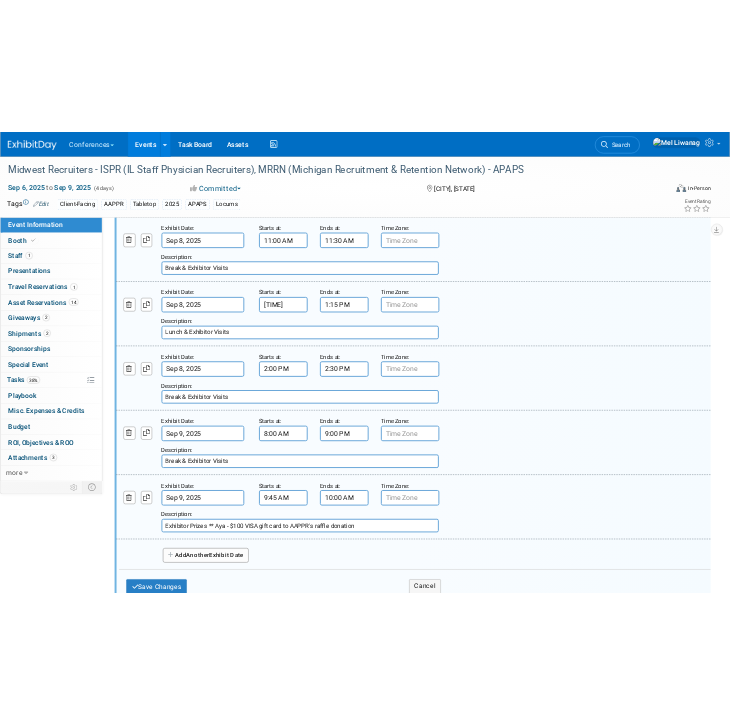 scroll, scrollTop: 1009, scrollLeft: 0, axis: vertical 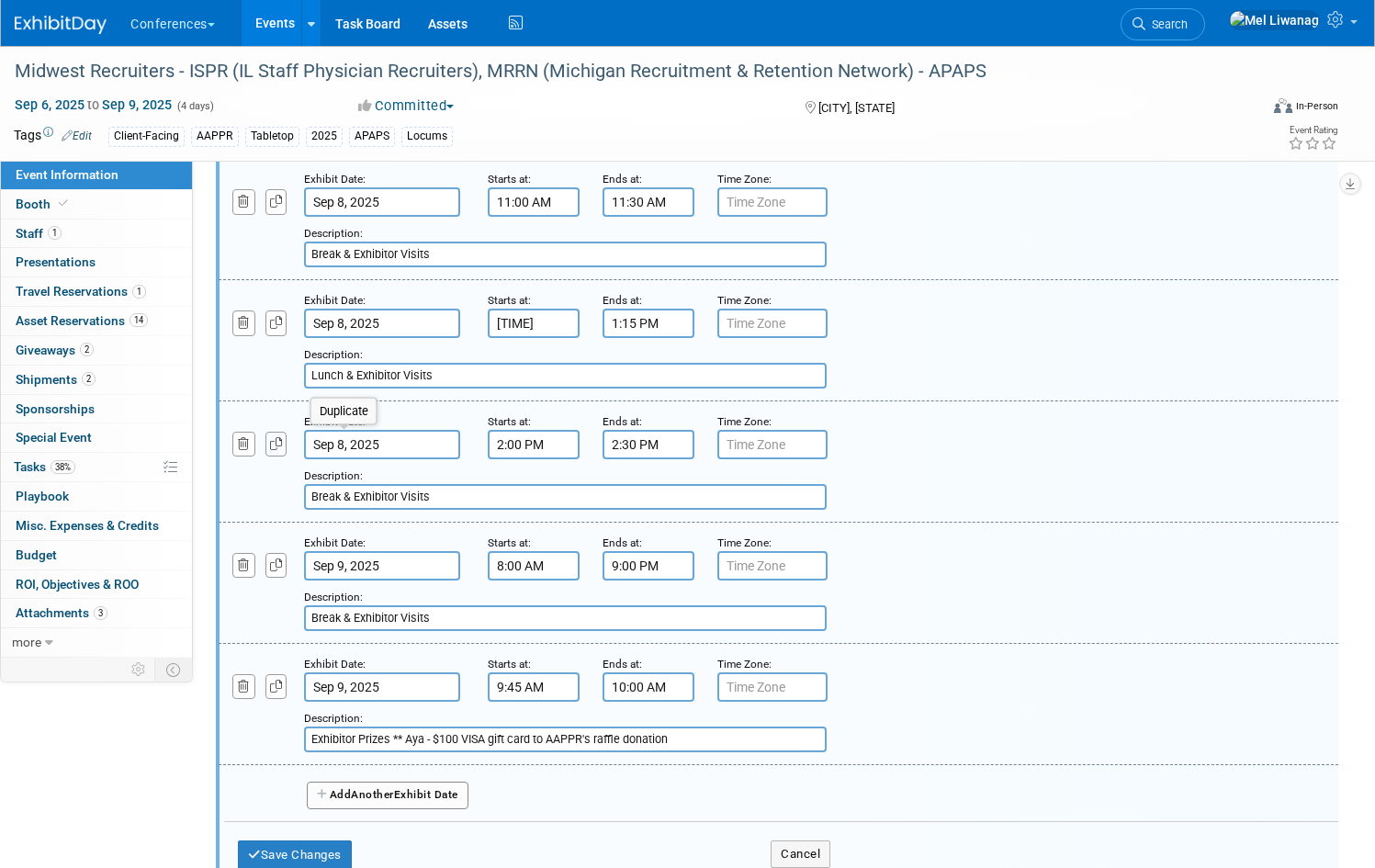 click at bounding box center [276, 444] 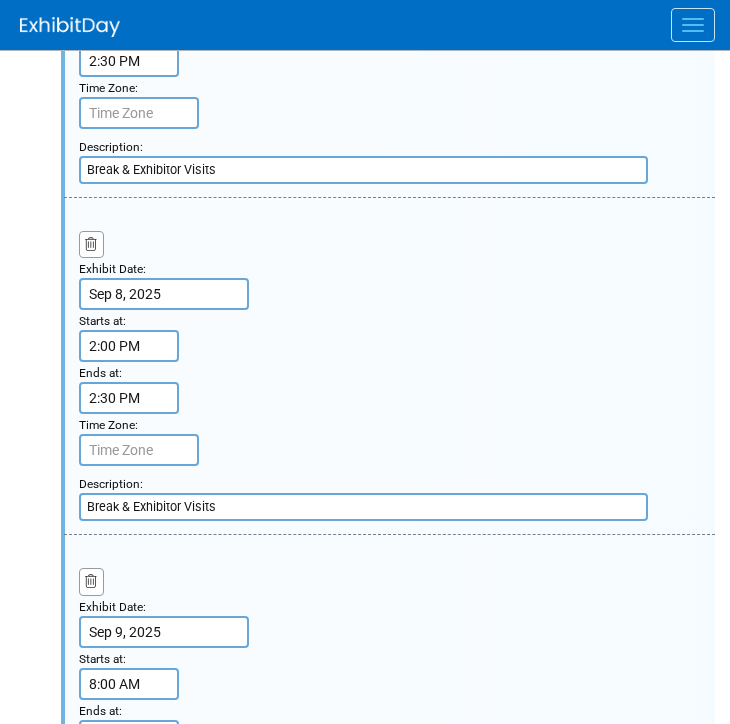 scroll, scrollTop: 2772, scrollLeft: 0, axis: vertical 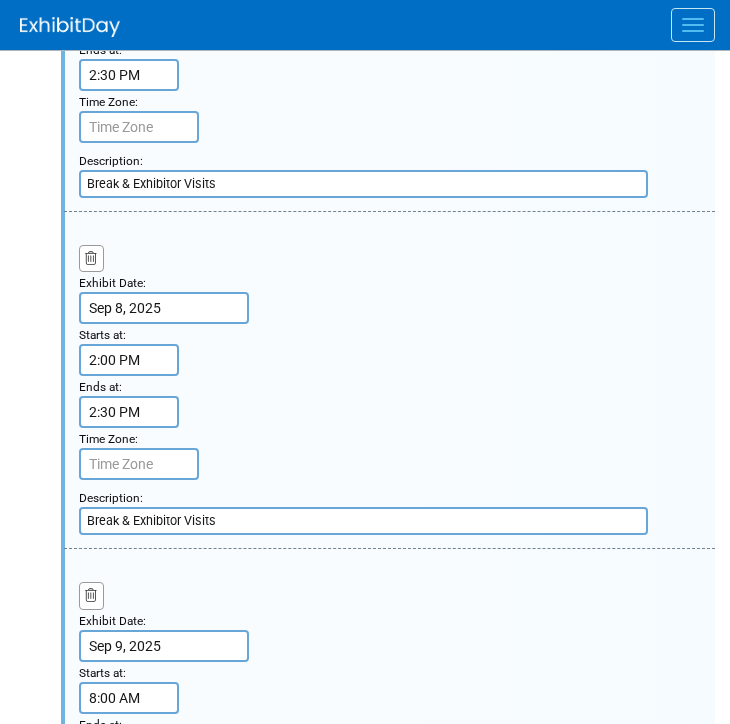 drag, startPoint x: 232, startPoint y: 514, endPoint x: 126, endPoint y: 423, distance: 139.70326 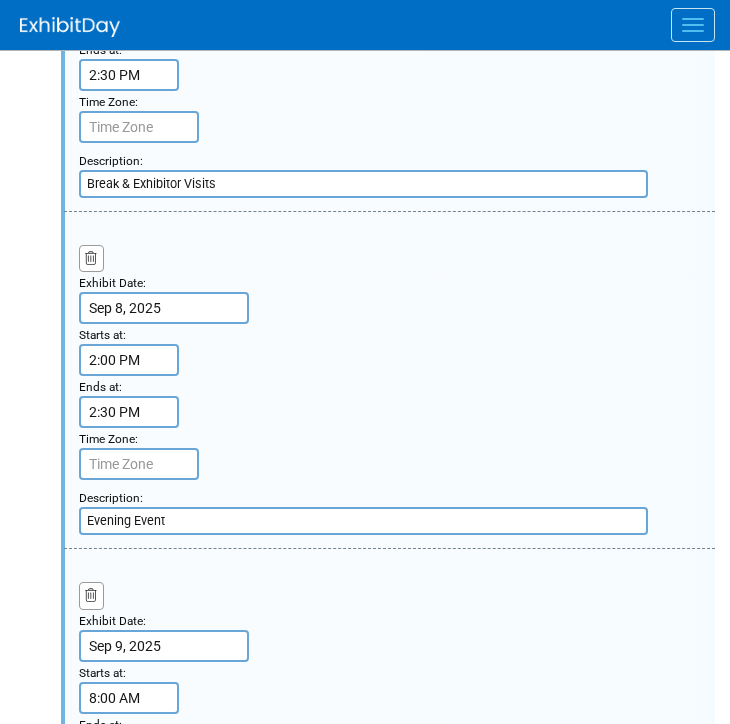 type on "Evening Event" 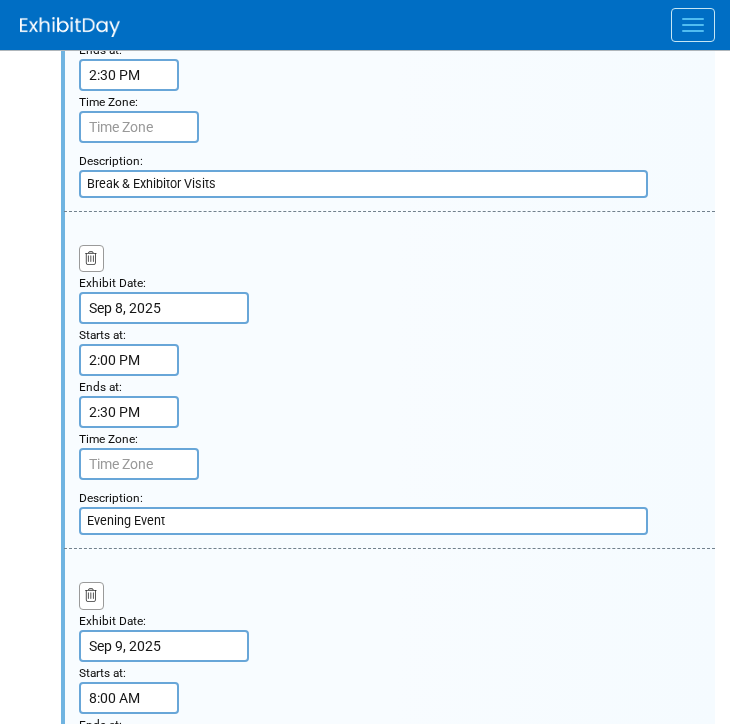 click on "2:00 PM" at bounding box center [129, 360] 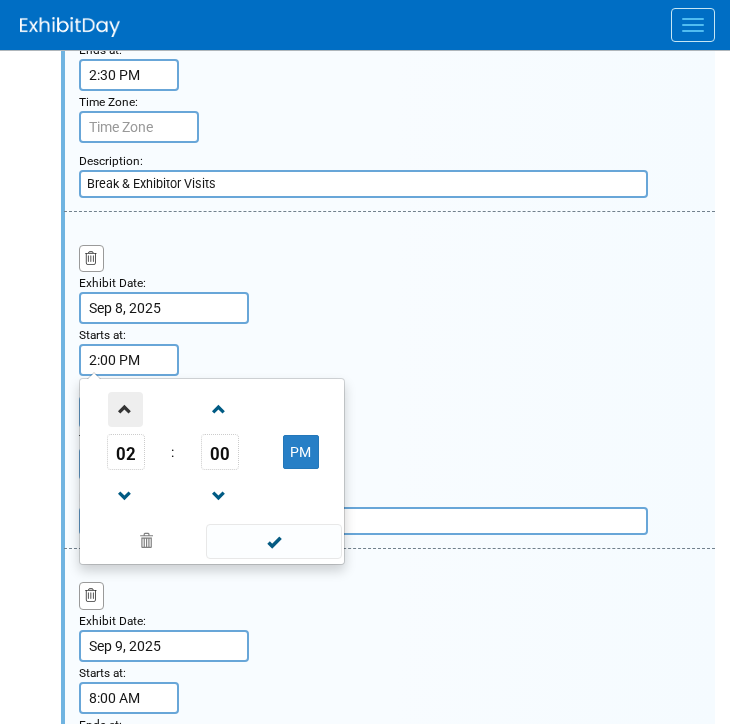 click at bounding box center (125, 409) 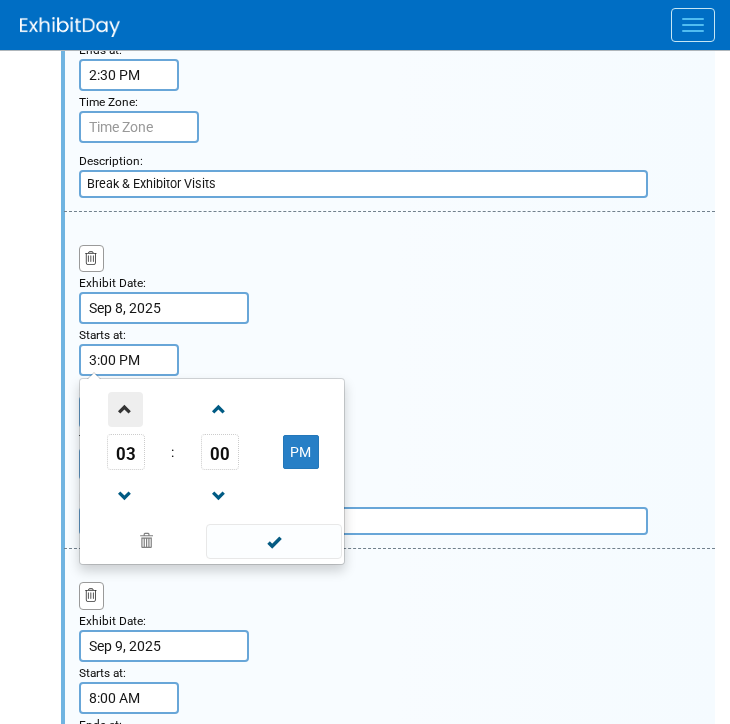 click at bounding box center [125, 409] 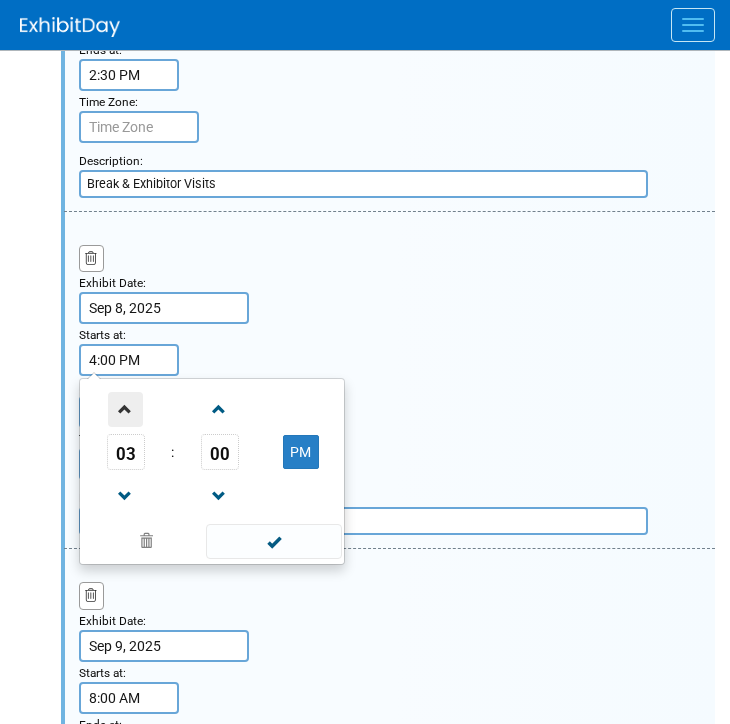 click at bounding box center (125, 409) 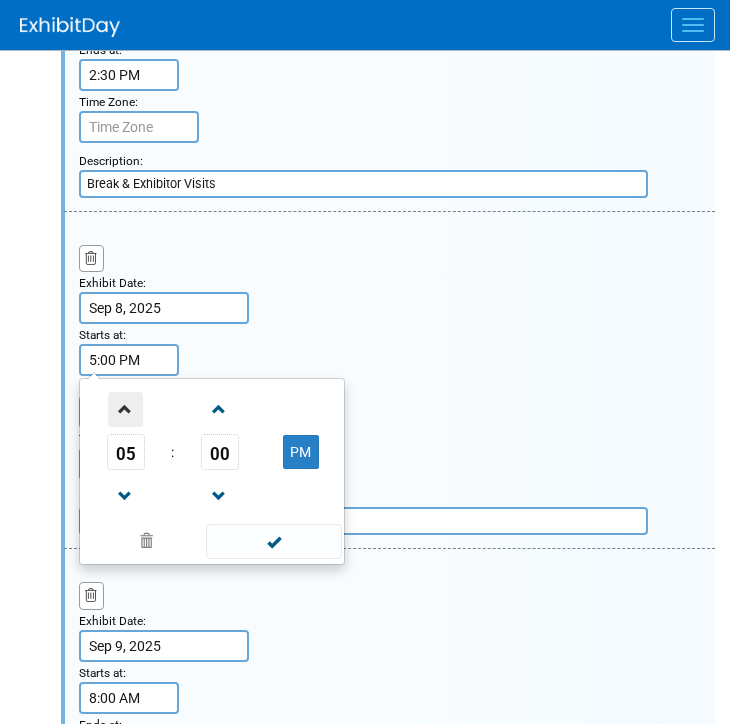 click at bounding box center [125, 409] 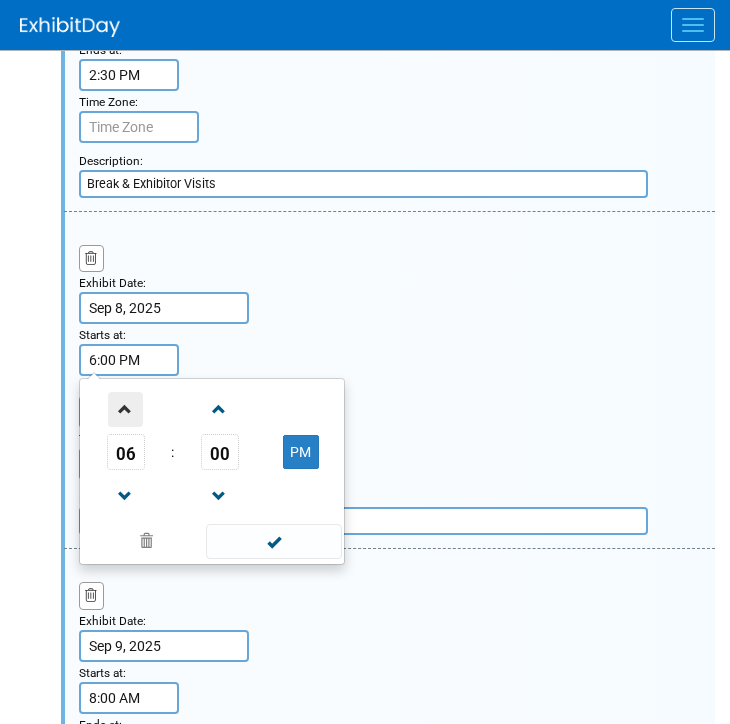 click at bounding box center [125, 409] 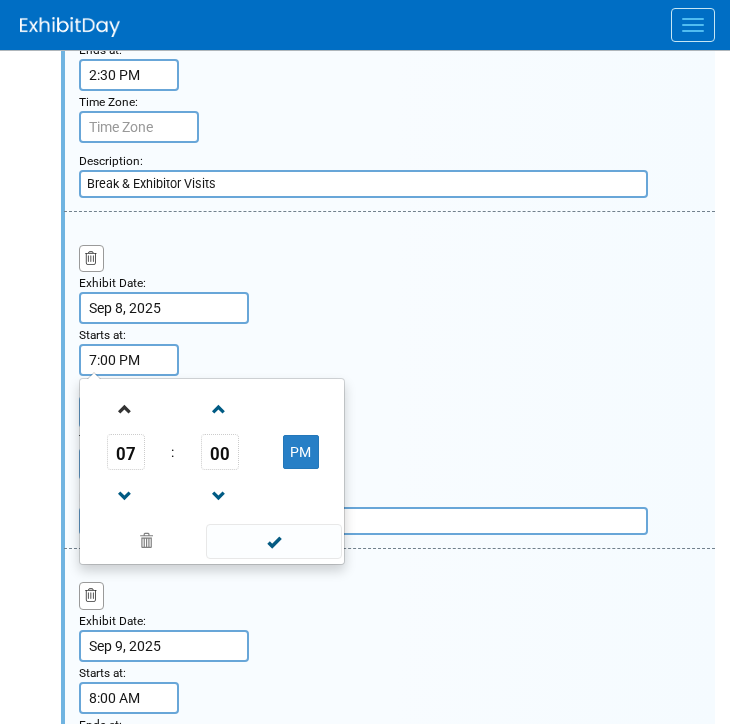click at bounding box center [126, 408] 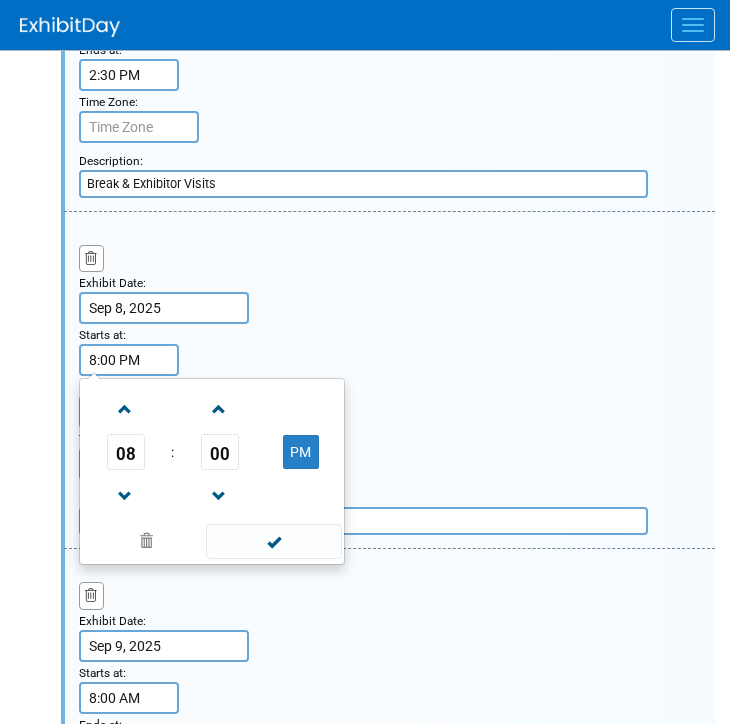 click on "Exhibit Date:
Sep 8, 2025
Starts at:
8:00 PM 08 : 00 PM 12 01 02 03 04 05 06 07 08 09 10 11 00 05 10 15 20 25 30 35 40 45 50 55
Ends at:
2:30 PM
Time Zone:  Apply to all
Add a Description
Description:
Evening Event" at bounding box center (389, 380) 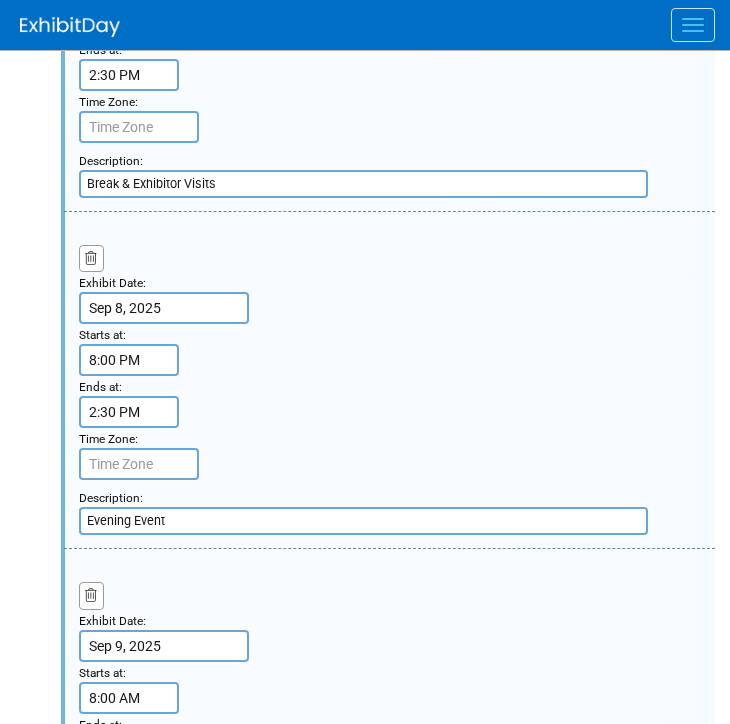 click on "8:00 PM" at bounding box center [129, 360] 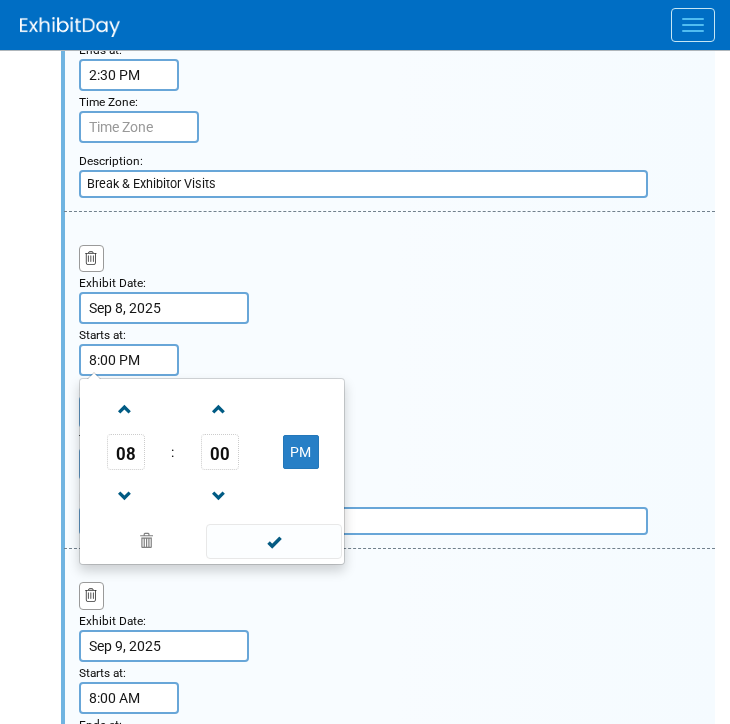 click on "08" at bounding box center (126, 452) 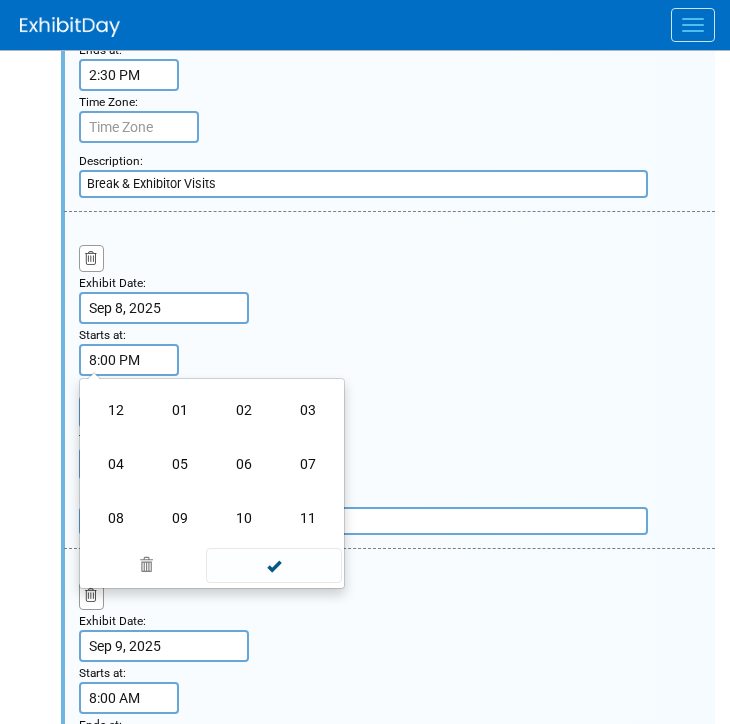 click on "05" at bounding box center [180, 464] 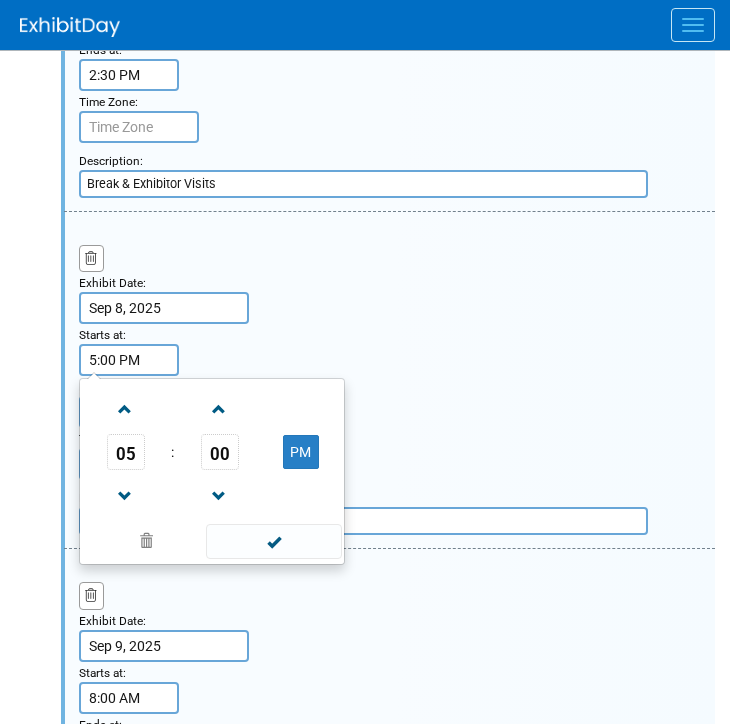 click on "00" at bounding box center [220, 452] 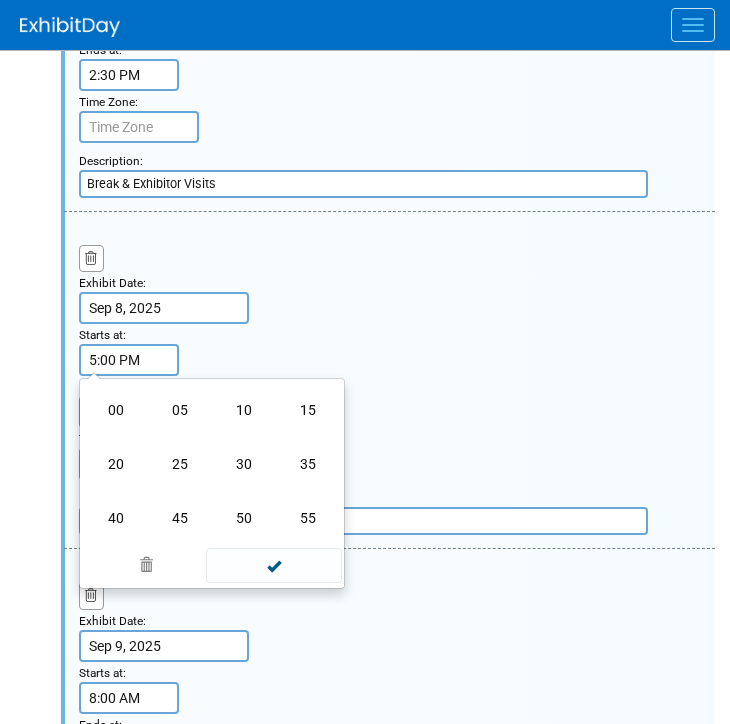 drag, startPoint x: 245, startPoint y: 468, endPoint x: 290, endPoint y: 433, distance: 57.00877 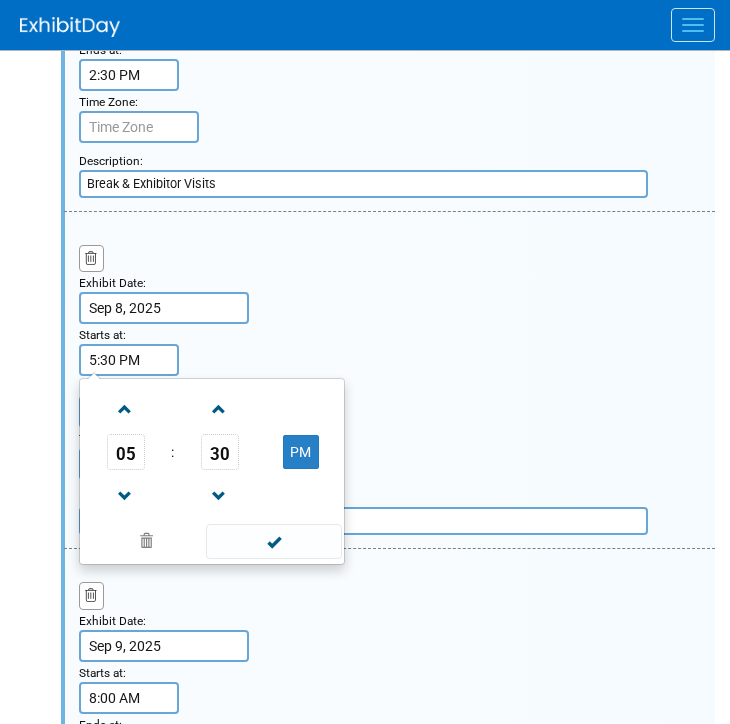 click on "Exhibit Date:
Sep 8, 2025
Starts at:
5:30 PM 05 : 30 PM 12 01 02 03 04 05 06 07 08 09 10 11 00 05 10 15 20 25 30 35 40 45 50 55
Ends at:
2:30 PM
Time Zone:  Apply to all
Add a Description
Description:
Evening Event" at bounding box center [389, 380] 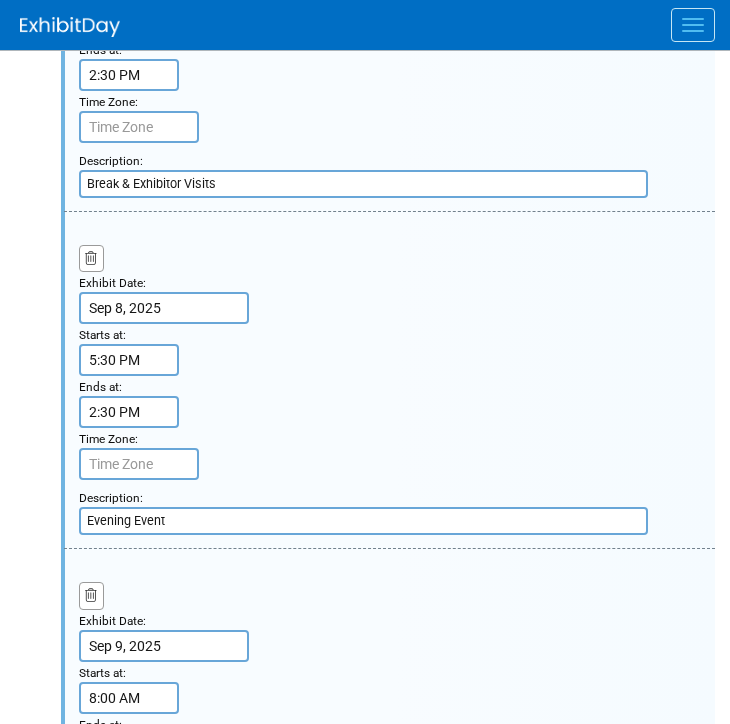 click on "2:30 PM" at bounding box center (129, 412) 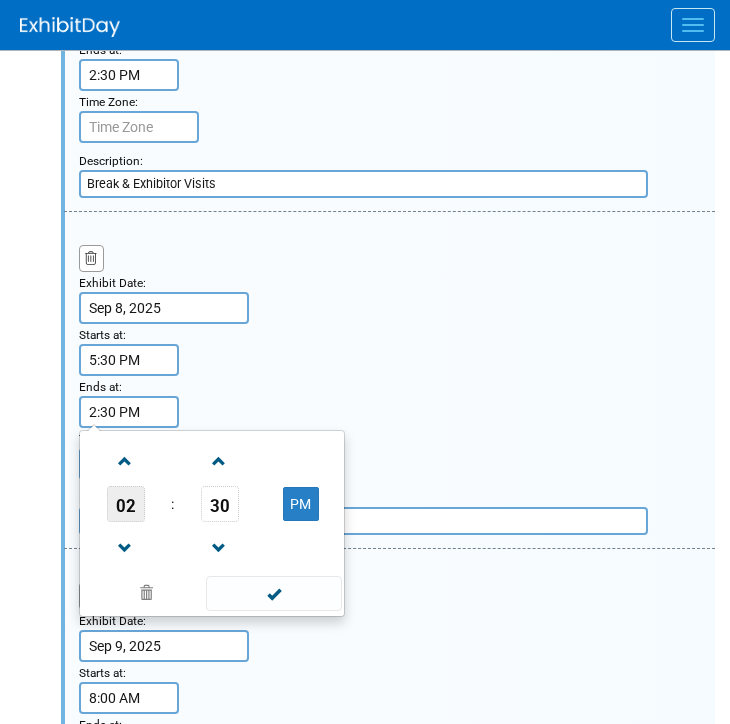 click on "02" at bounding box center (126, 504) 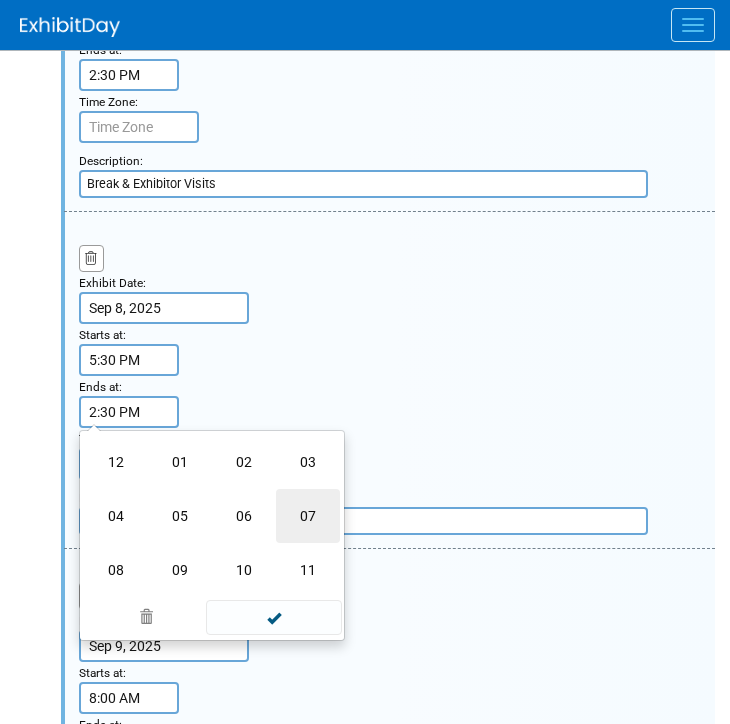 click on "07" at bounding box center (308, 516) 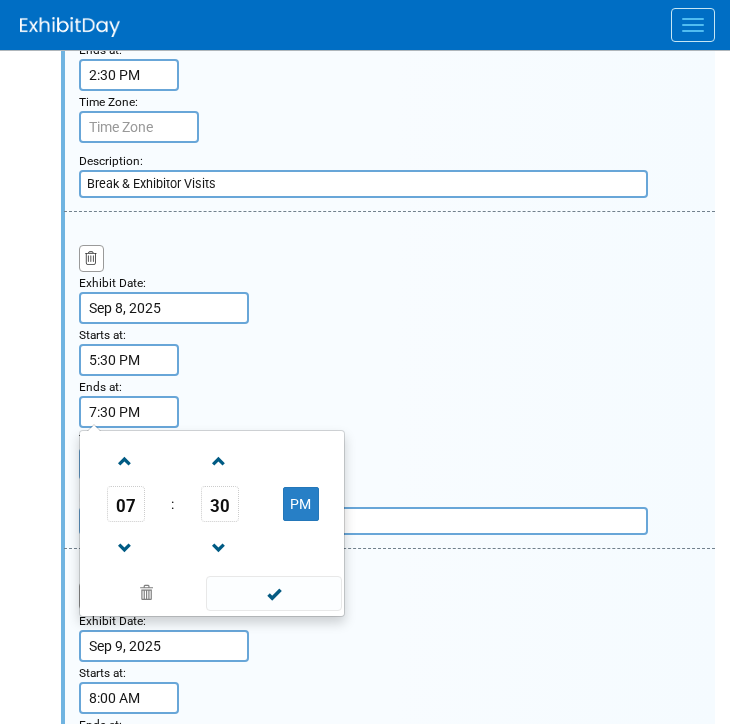 click on "30" at bounding box center [220, 504] 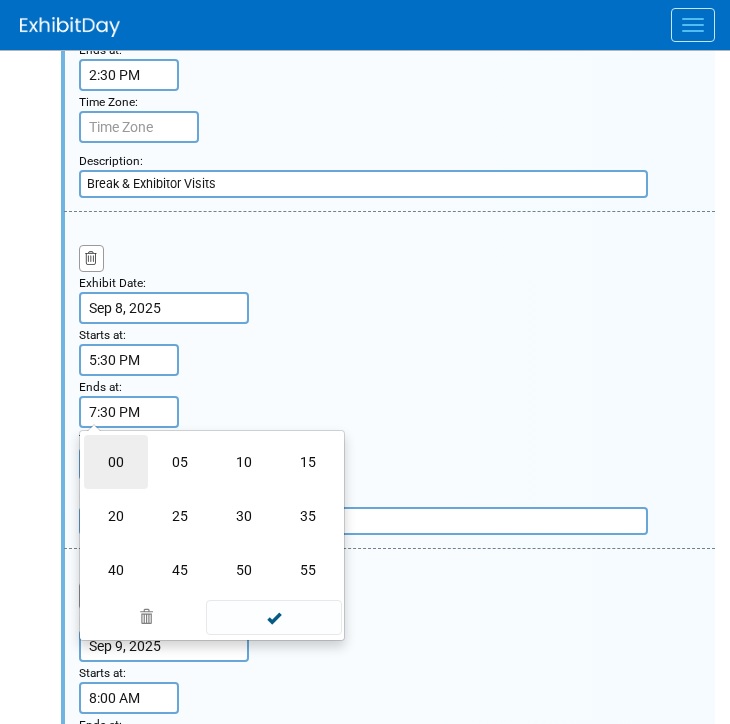 click on "00" at bounding box center (116, 462) 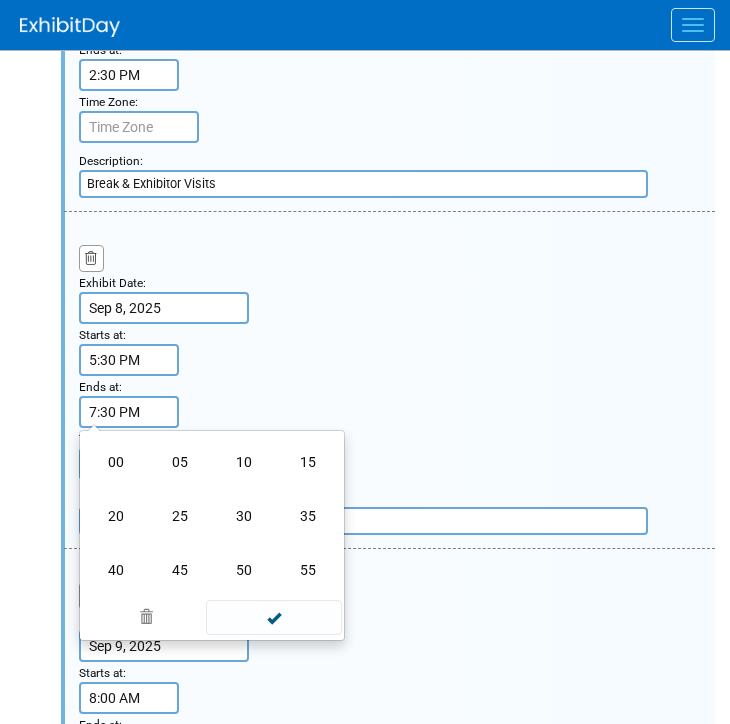 type on "7:00 PM" 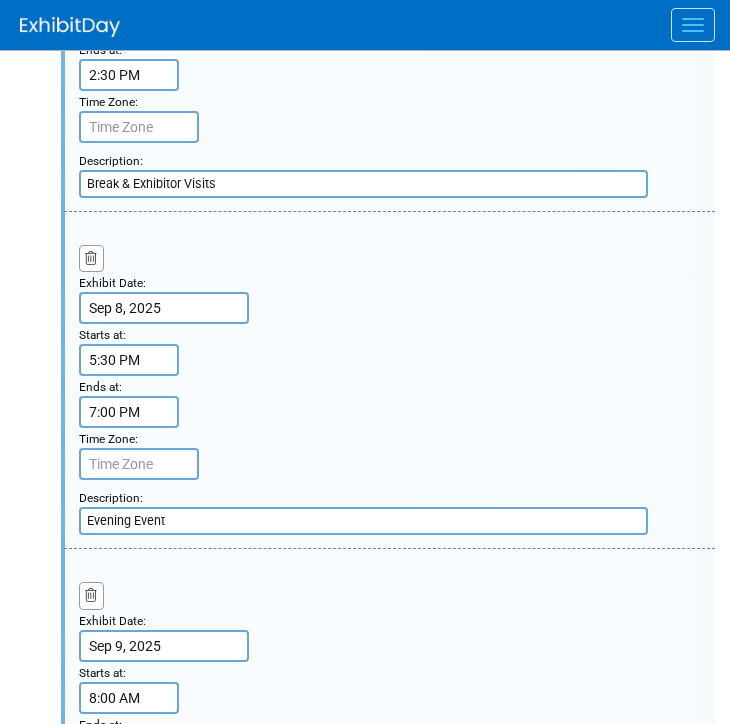 click on "Exhibit Date:
Sep 8, 2025
Starts at:
5:30 PM
Ends at:
7:00 PM
Time Zone:  Apply to all
Add a Description
Description:
Evening Event" at bounding box center (389, 380) 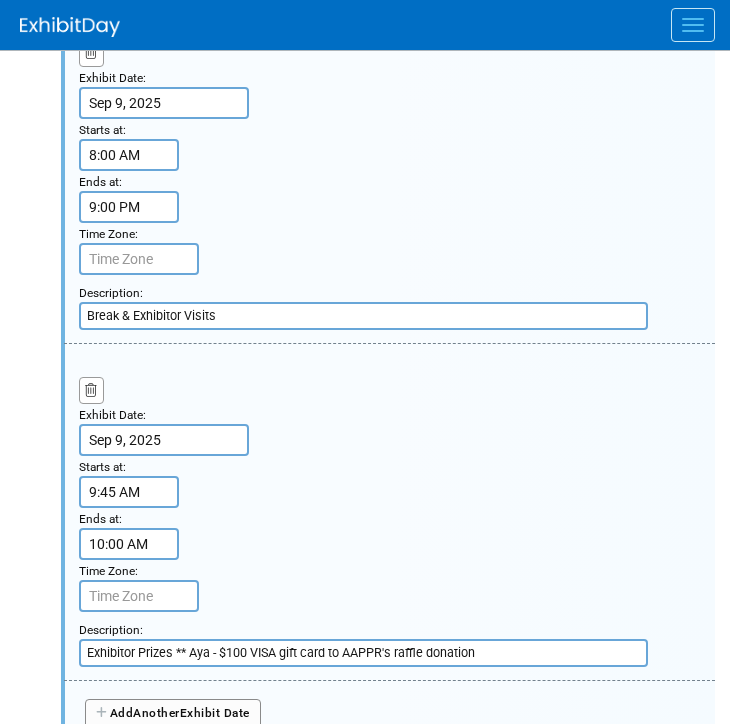 scroll, scrollTop: 3312, scrollLeft: 0, axis: vertical 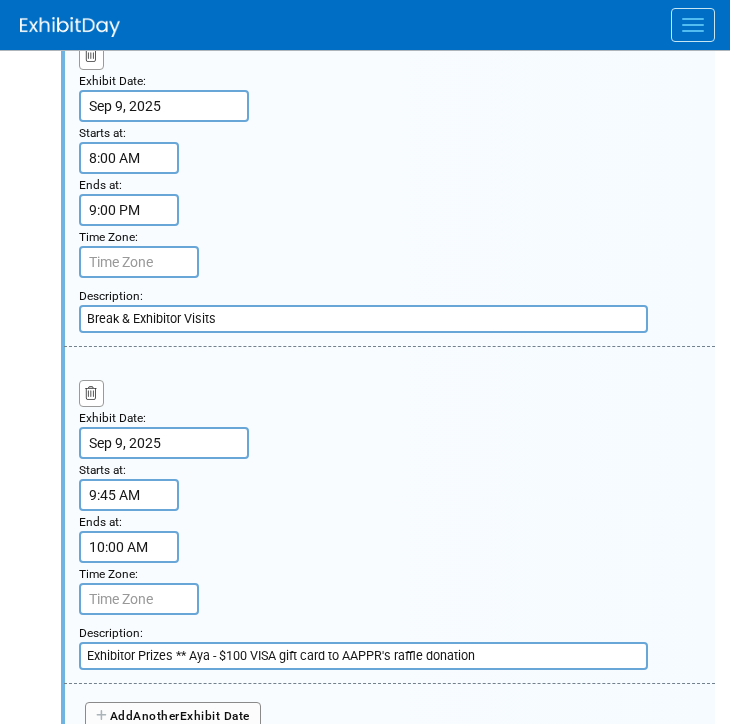 click on "8:00 AM" at bounding box center (129, 158) 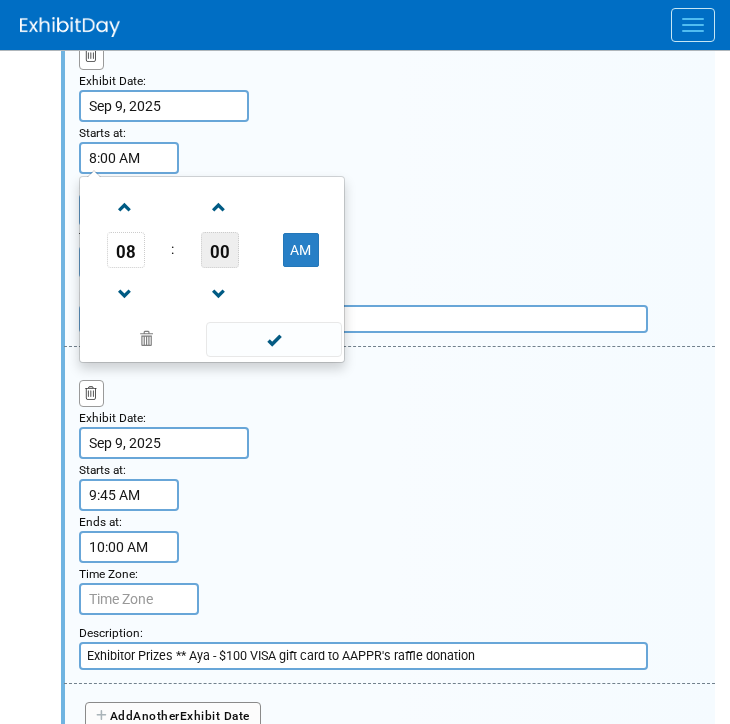 click on "00" at bounding box center [220, 250] 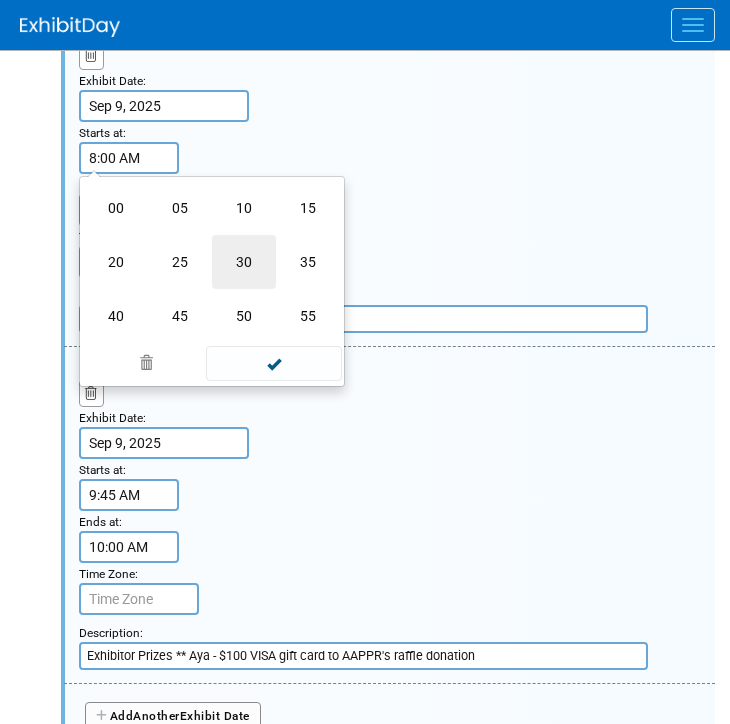 click on "30" at bounding box center (244, 262) 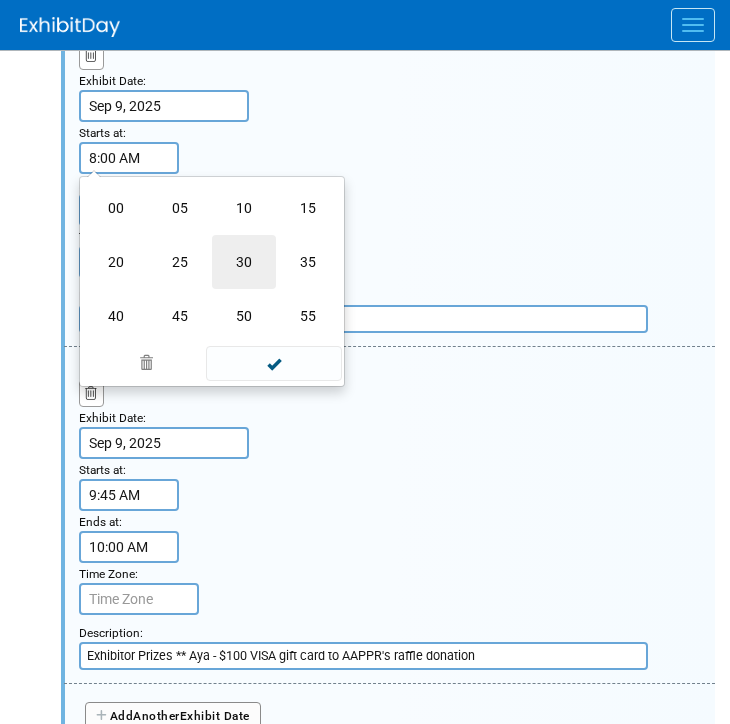 type on "8:30 AM" 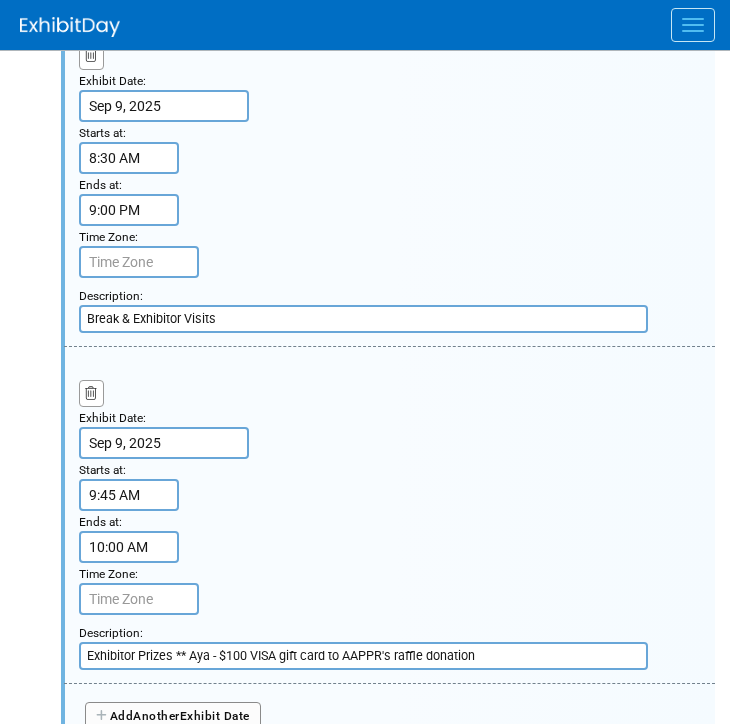 click on "Exhibit Date:
Sep 9, 2025
Starts at:
8:30 AM
Ends at:
9:00 PM
Time Zone:  Apply to all
Add a Description
Description:
Break & Exhibitor Visits" at bounding box center [389, 177] 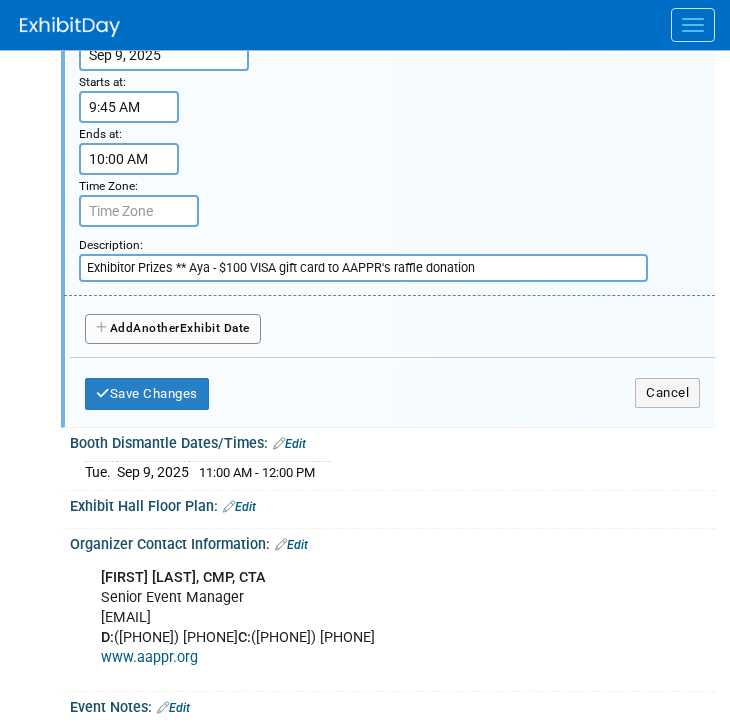 scroll, scrollTop: 3703, scrollLeft: 0, axis: vertical 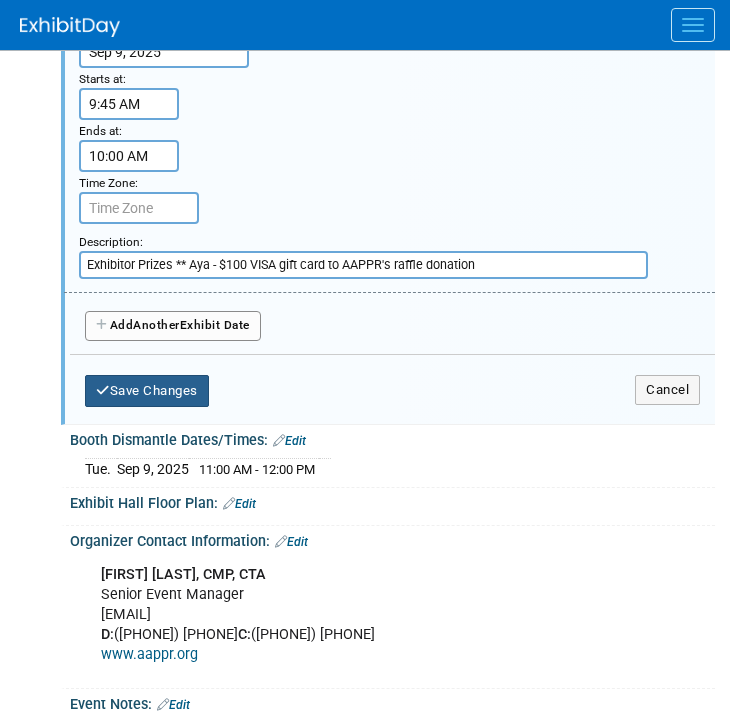 click on "Save Changes" at bounding box center [147, 391] 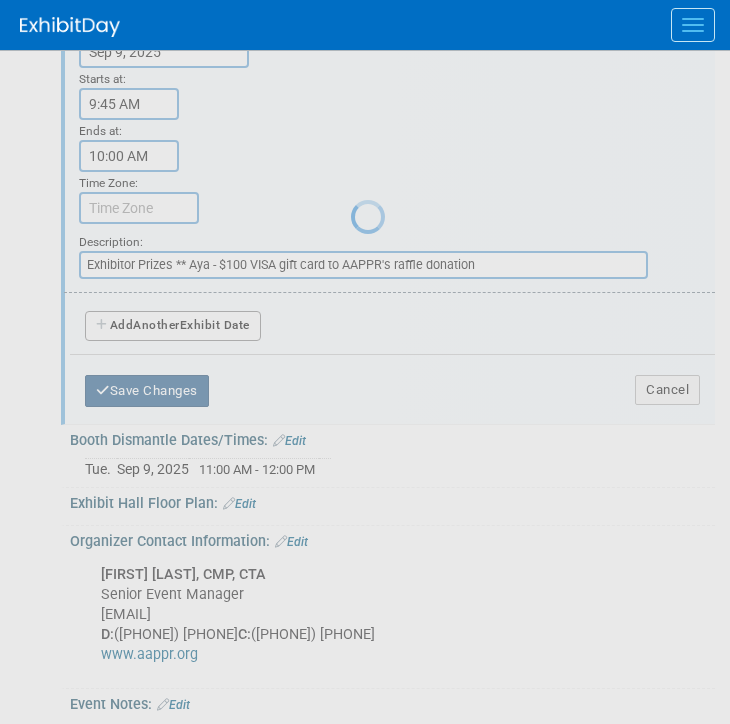scroll, scrollTop: 786, scrollLeft: 0, axis: vertical 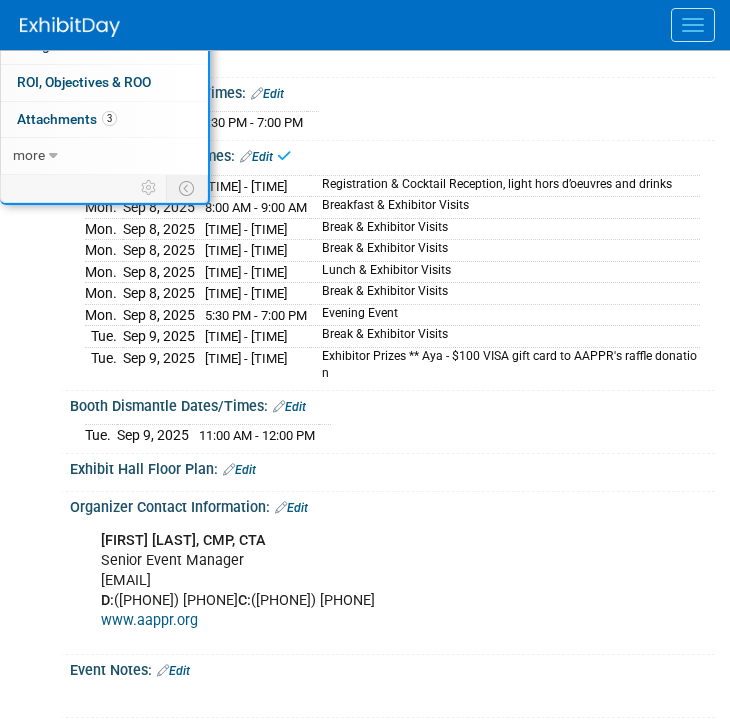 click on "Tue.
Sep 9, 2025
11:00 AM -
12:00 PM" at bounding box center (392, 432) 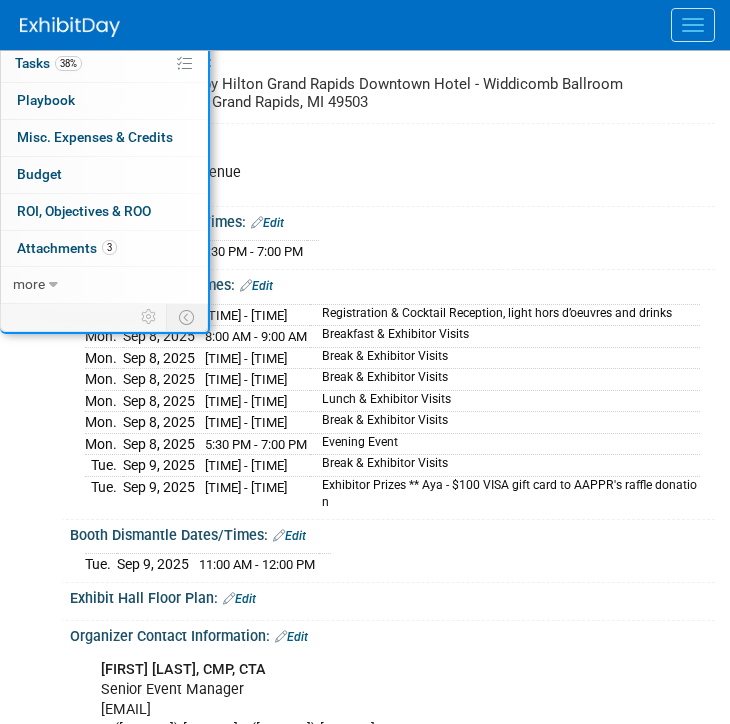 scroll, scrollTop: 587, scrollLeft: 0, axis: vertical 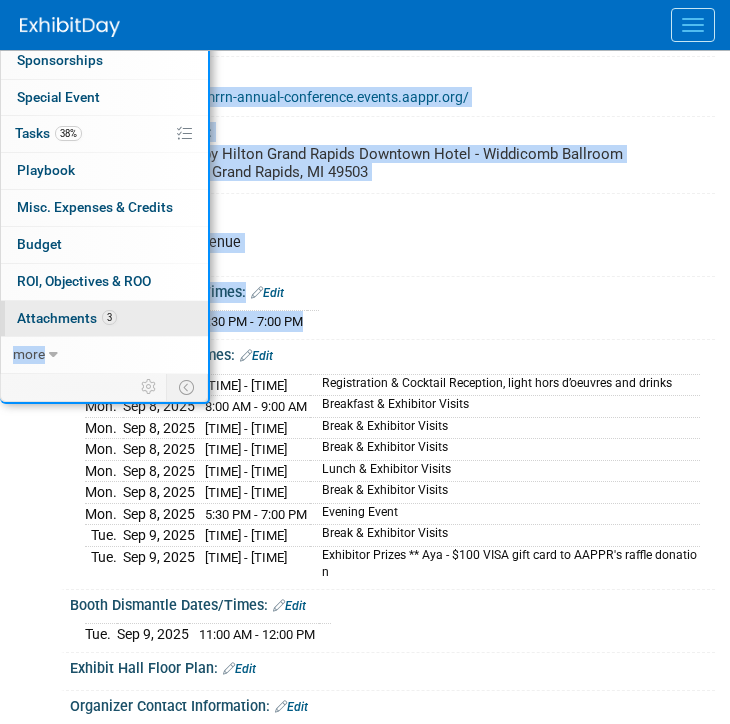 drag, startPoint x: 316, startPoint y: 321, endPoint x: 141, endPoint y: 312, distance: 175.23128 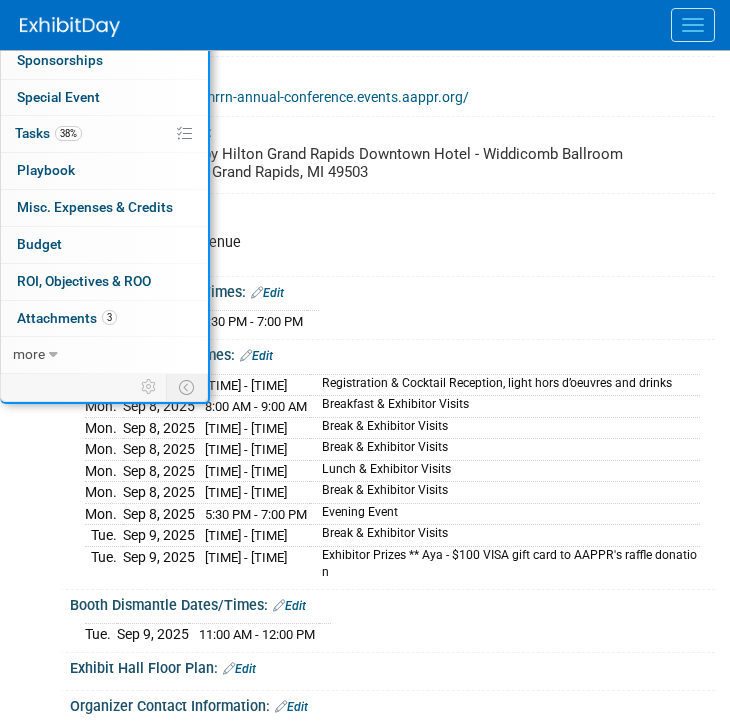 click on "Competitors:
Edit
2024 Locums: Barton, CHG, Locumsmart, Jacksin Physician Search, LT.com, The Medicus Firm
X" at bounding box center [388, 6] 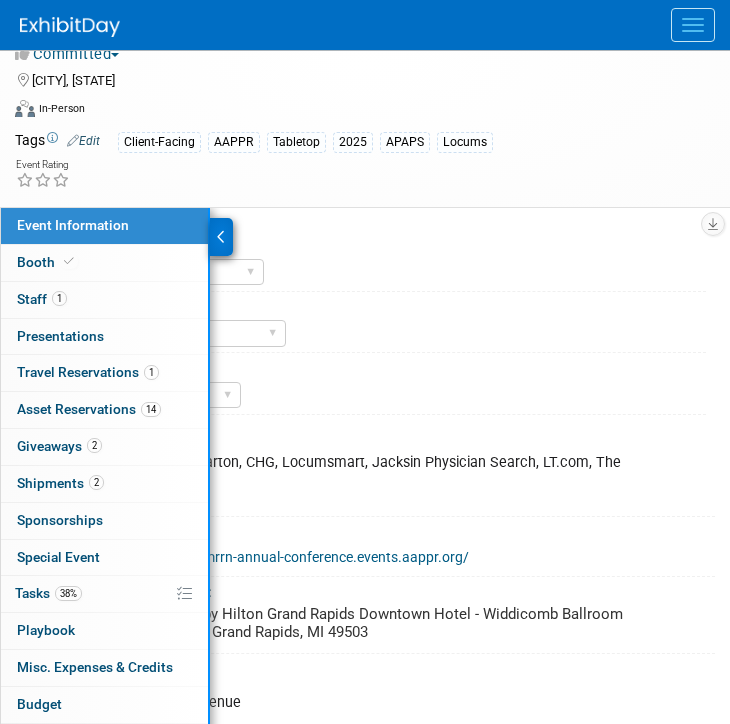 scroll, scrollTop: 0, scrollLeft: 0, axis: both 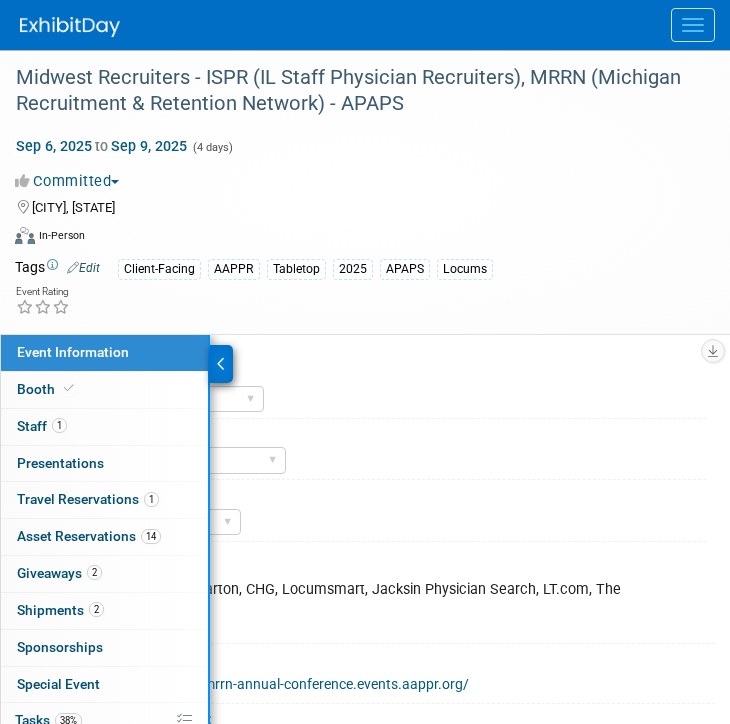 click at bounding box center [221, 364] 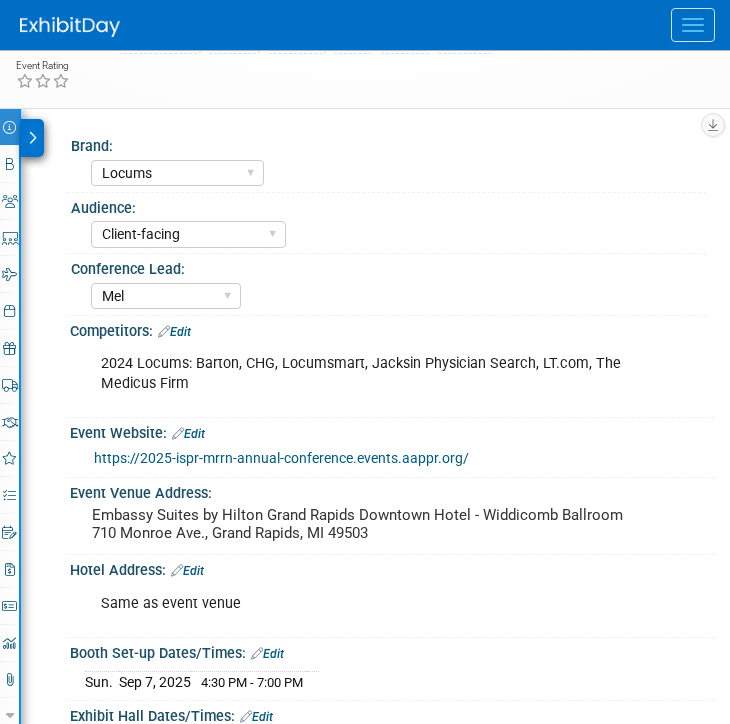 scroll, scrollTop: 634, scrollLeft: 0, axis: vertical 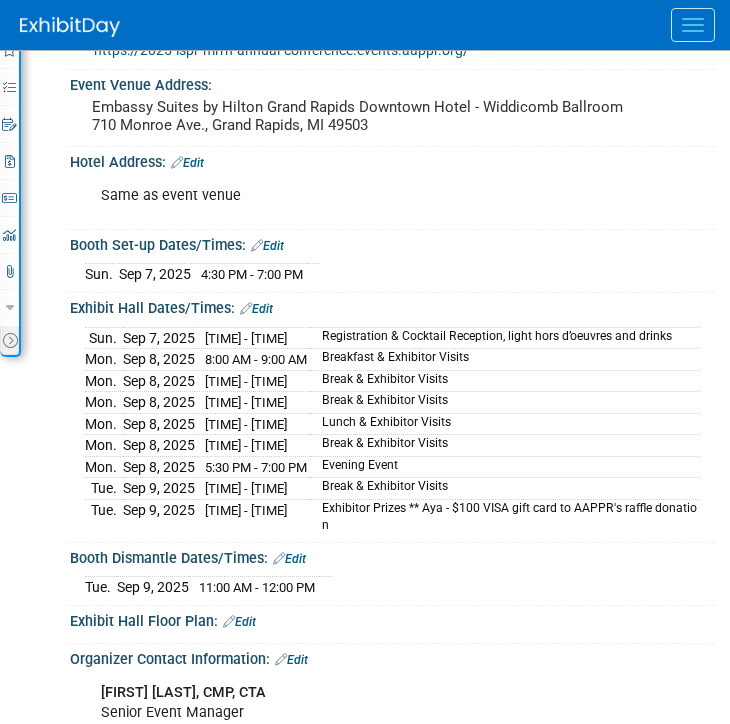 drag, startPoint x: 197, startPoint y: 276, endPoint x: 90, endPoint y: 272, distance: 107.07474 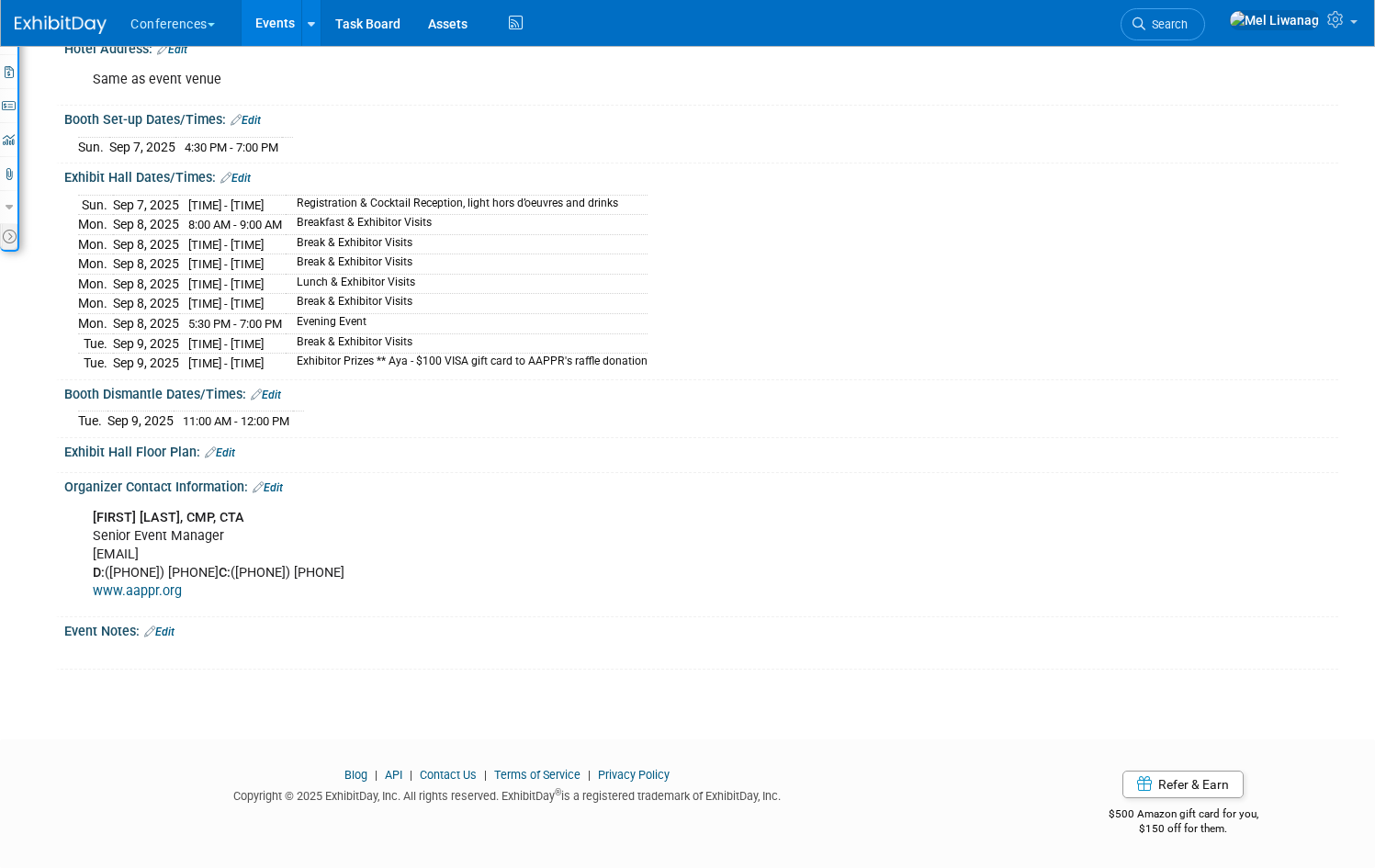 scroll, scrollTop: 406, scrollLeft: 0, axis: vertical 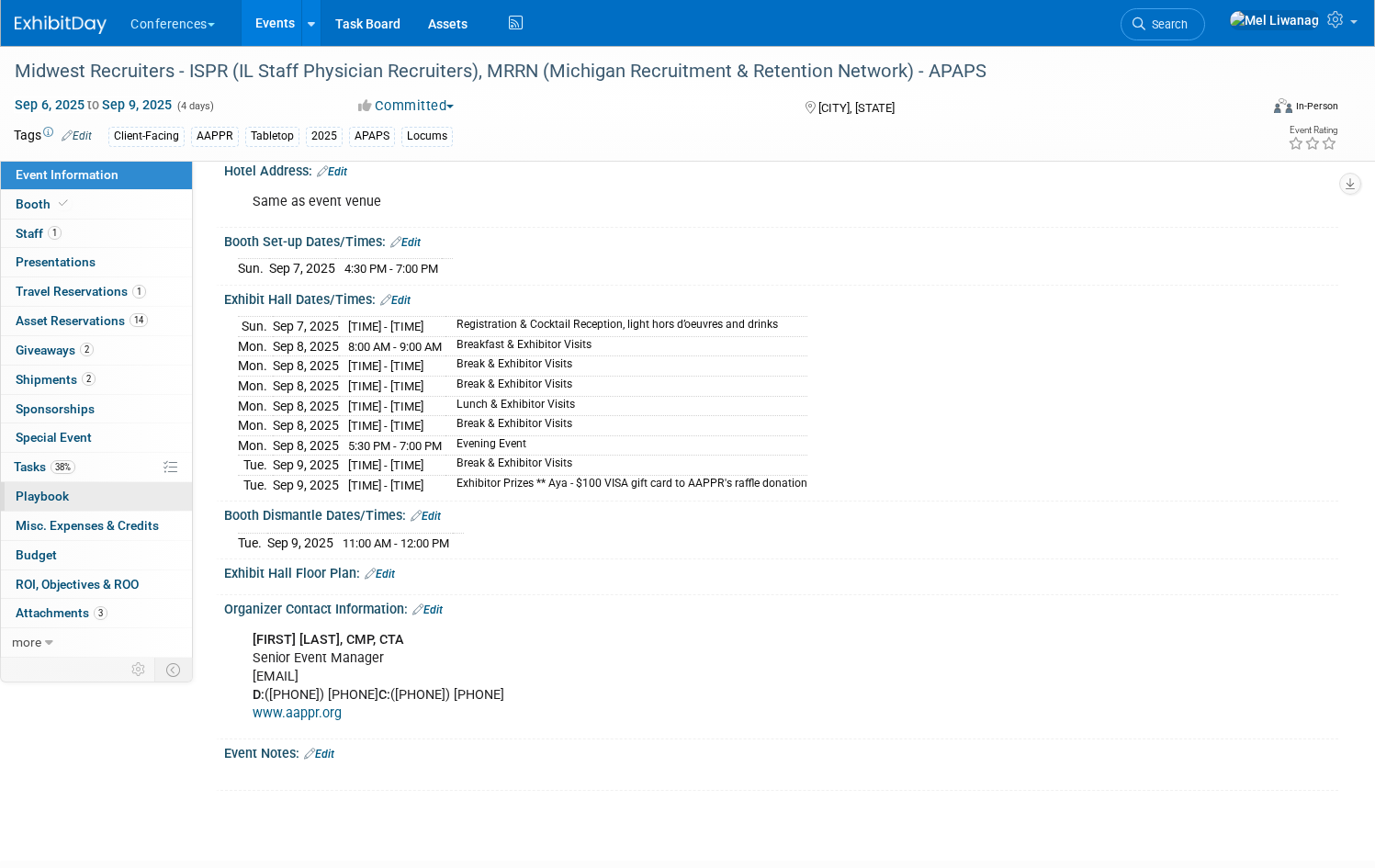 click on "0
Playbook 0" at bounding box center [96, 496] 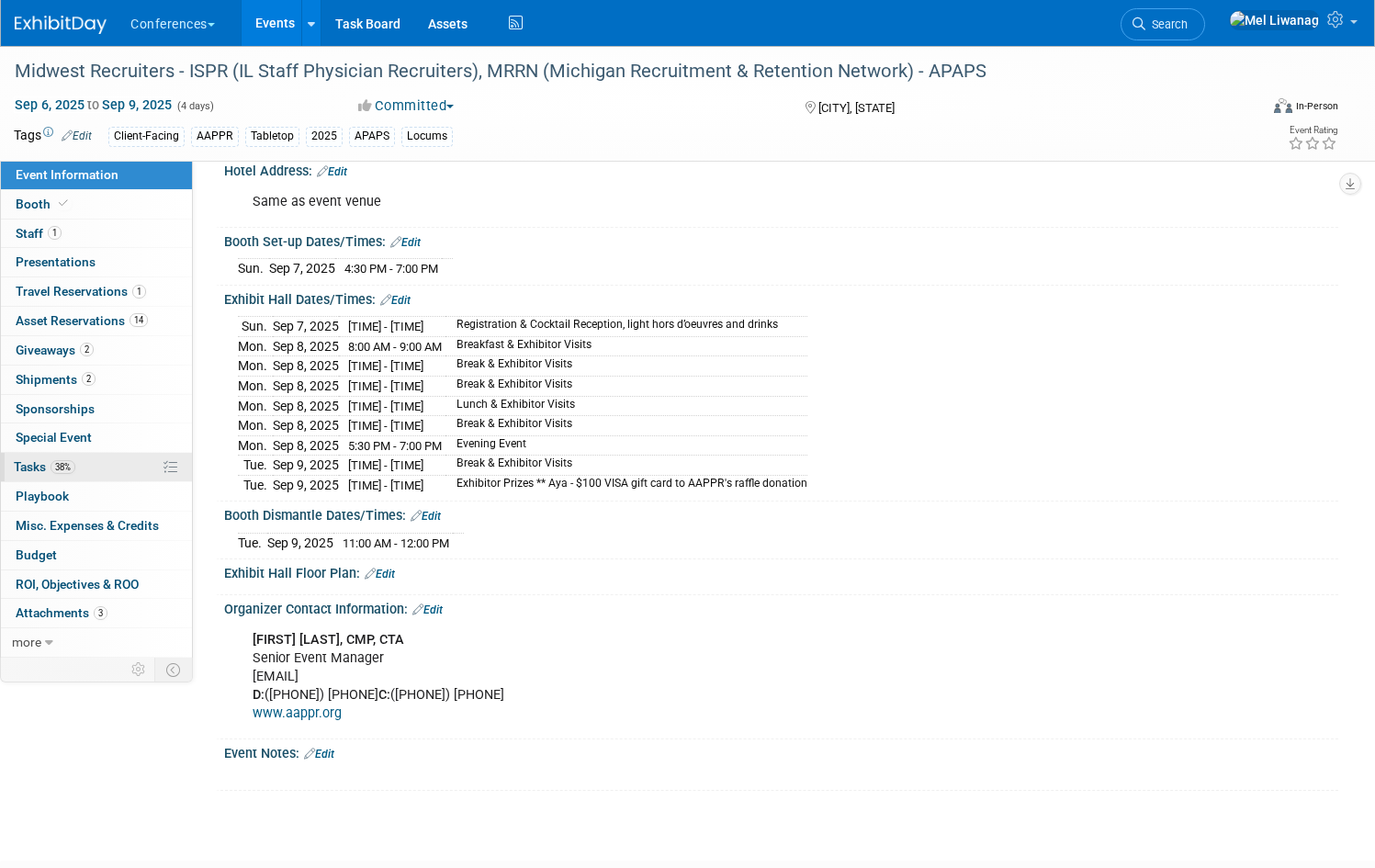 scroll, scrollTop: 0, scrollLeft: 0, axis: both 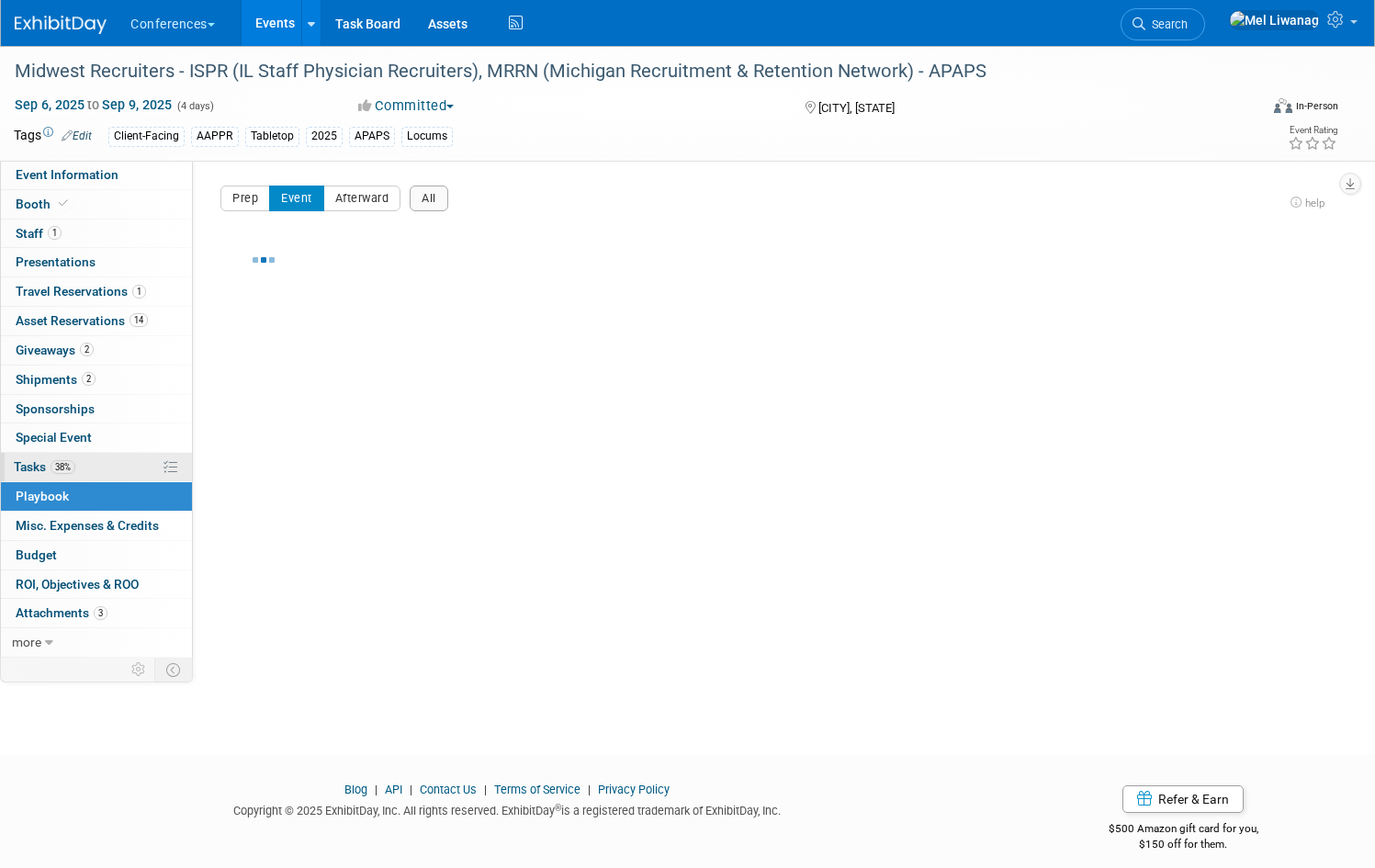 click on "38%" at bounding box center [62, 467] 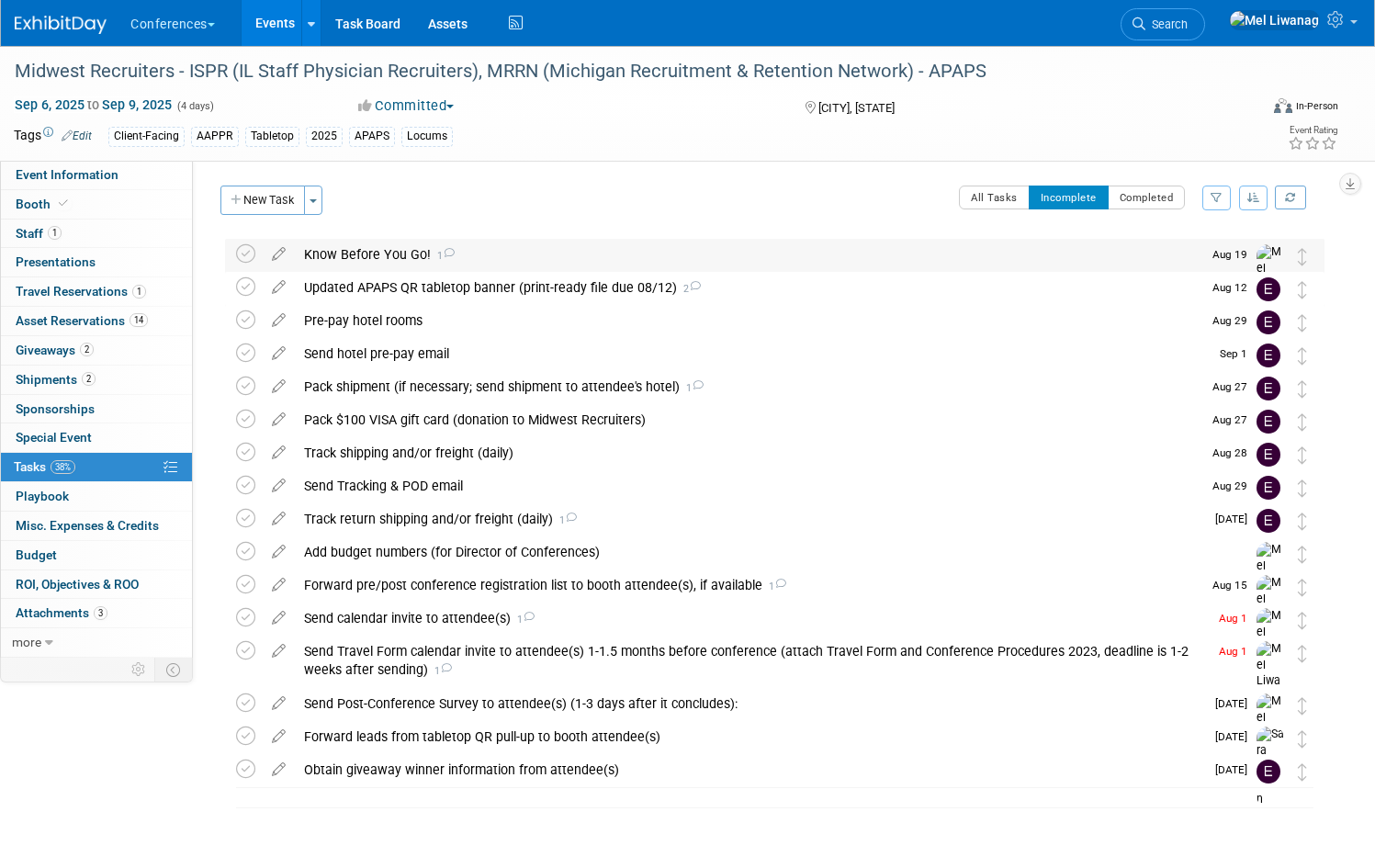 click on "1" at bounding box center [443, 255] 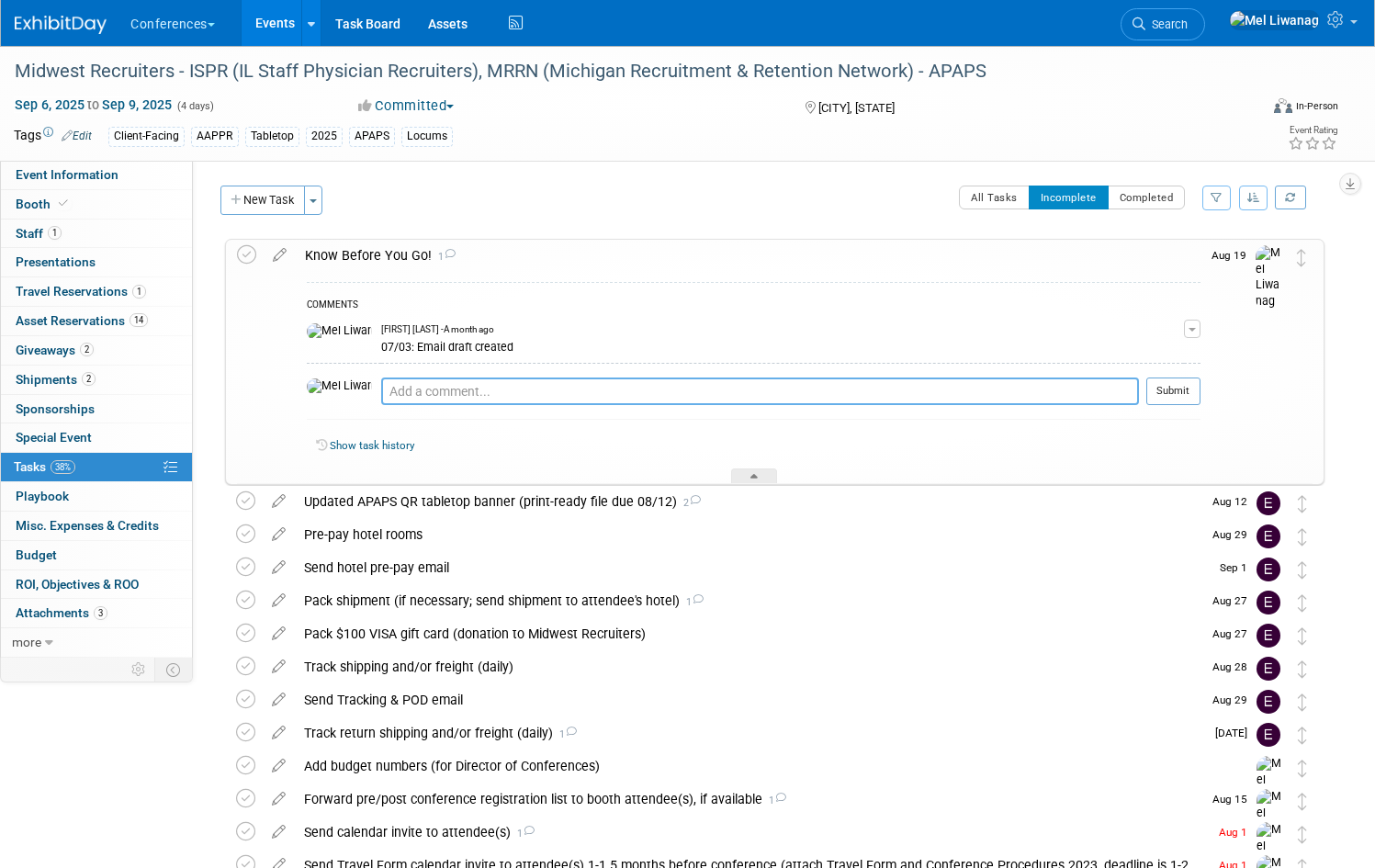click at bounding box center (760, 391) 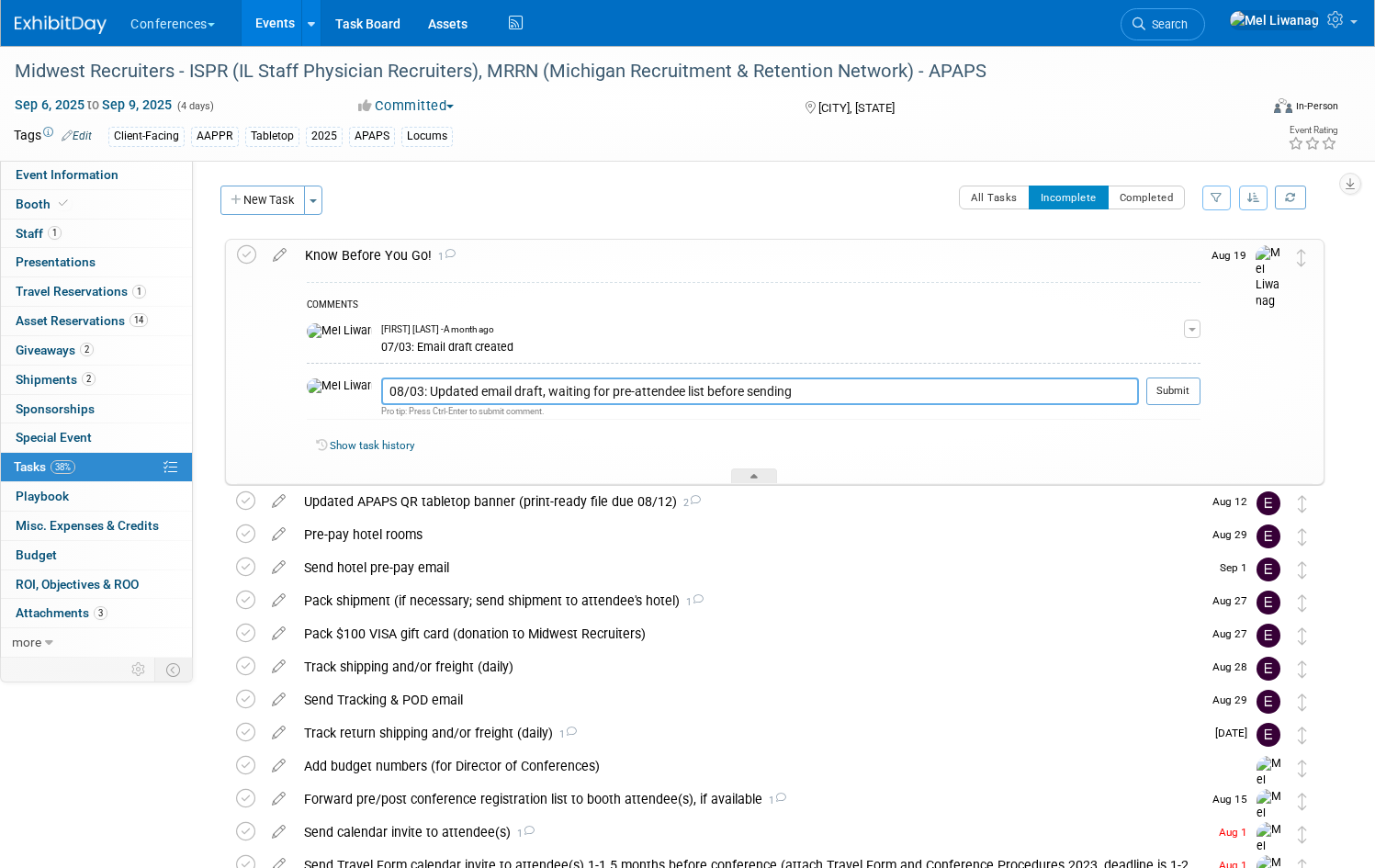 type on "08/03: Updated email draft, waiting for pre-attendee list before sending" 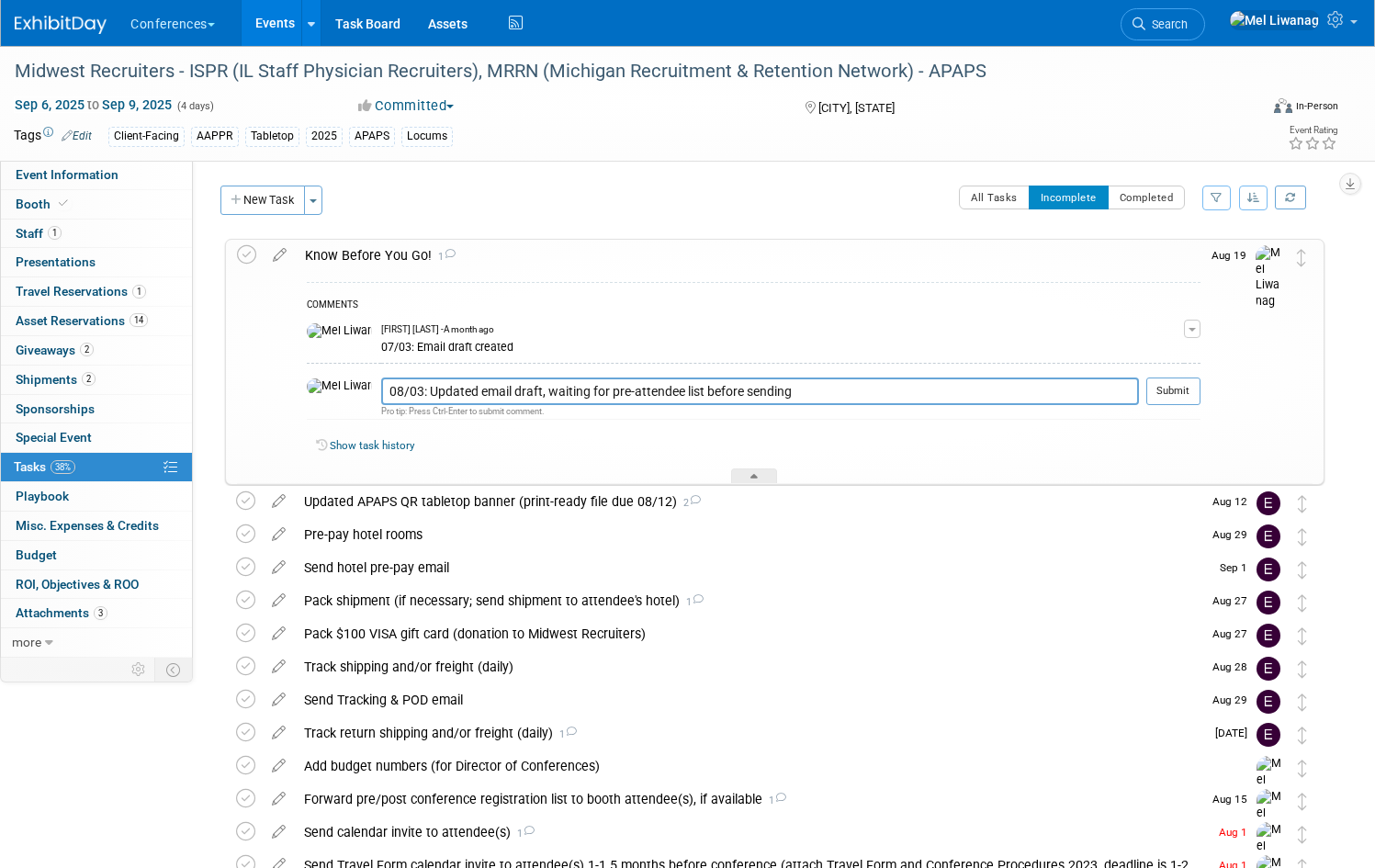 click on "Submit" at bounding box center (1173, 391) 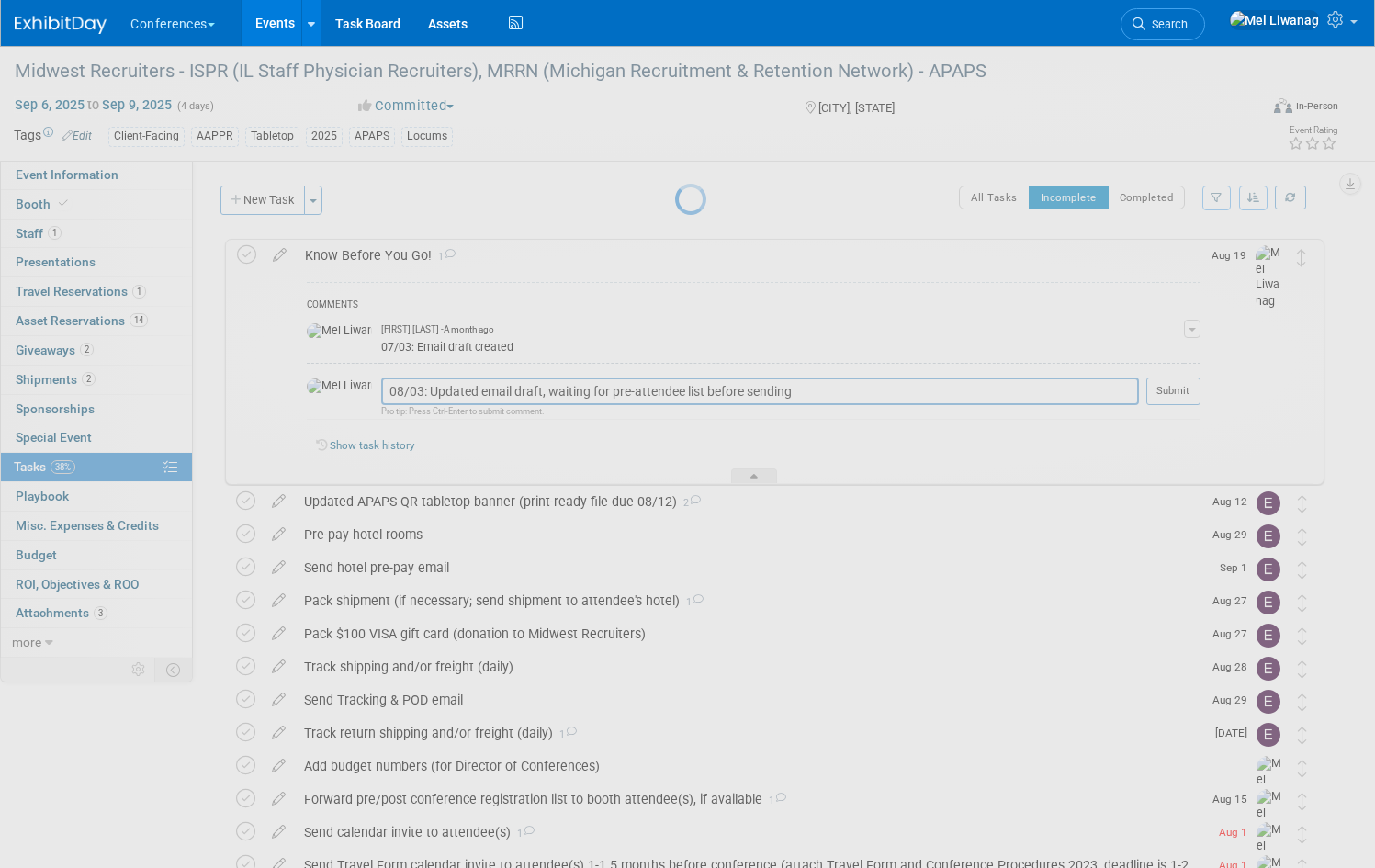 click at bounding box center (688, 434) 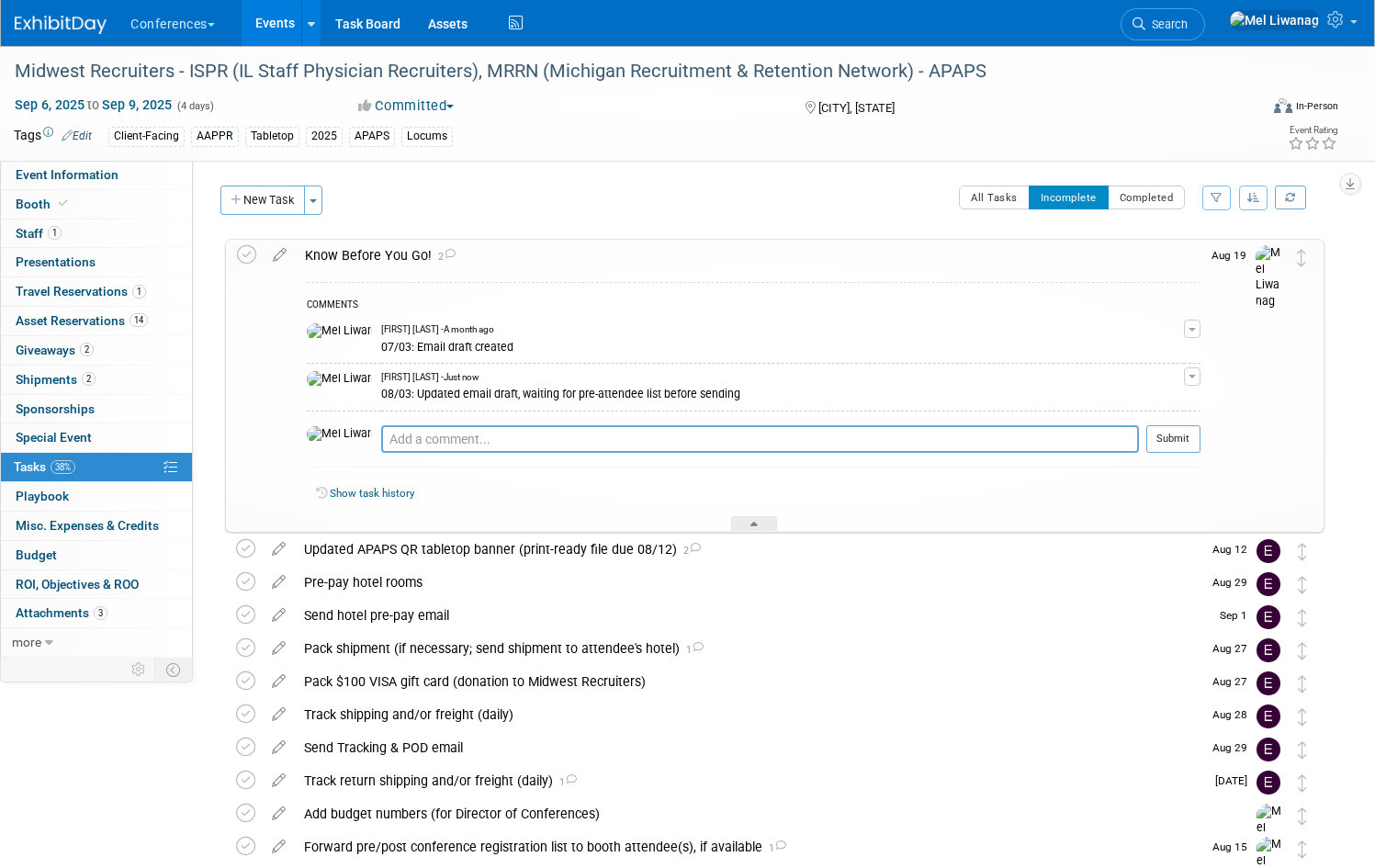 click on "Know Before You Go!
2" at bounding box center (748, 255) 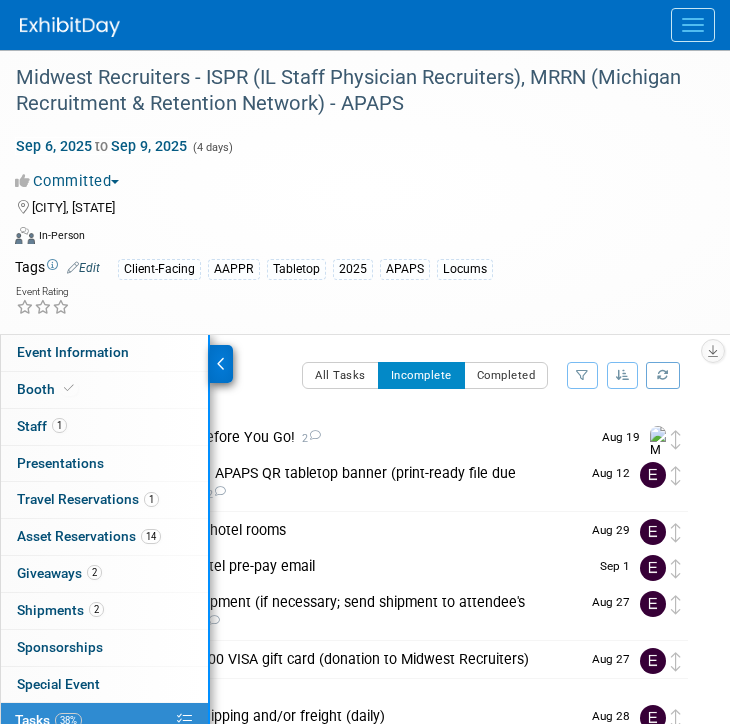 click on "[CITY], [STATE]" at bounding box center (352, 206) 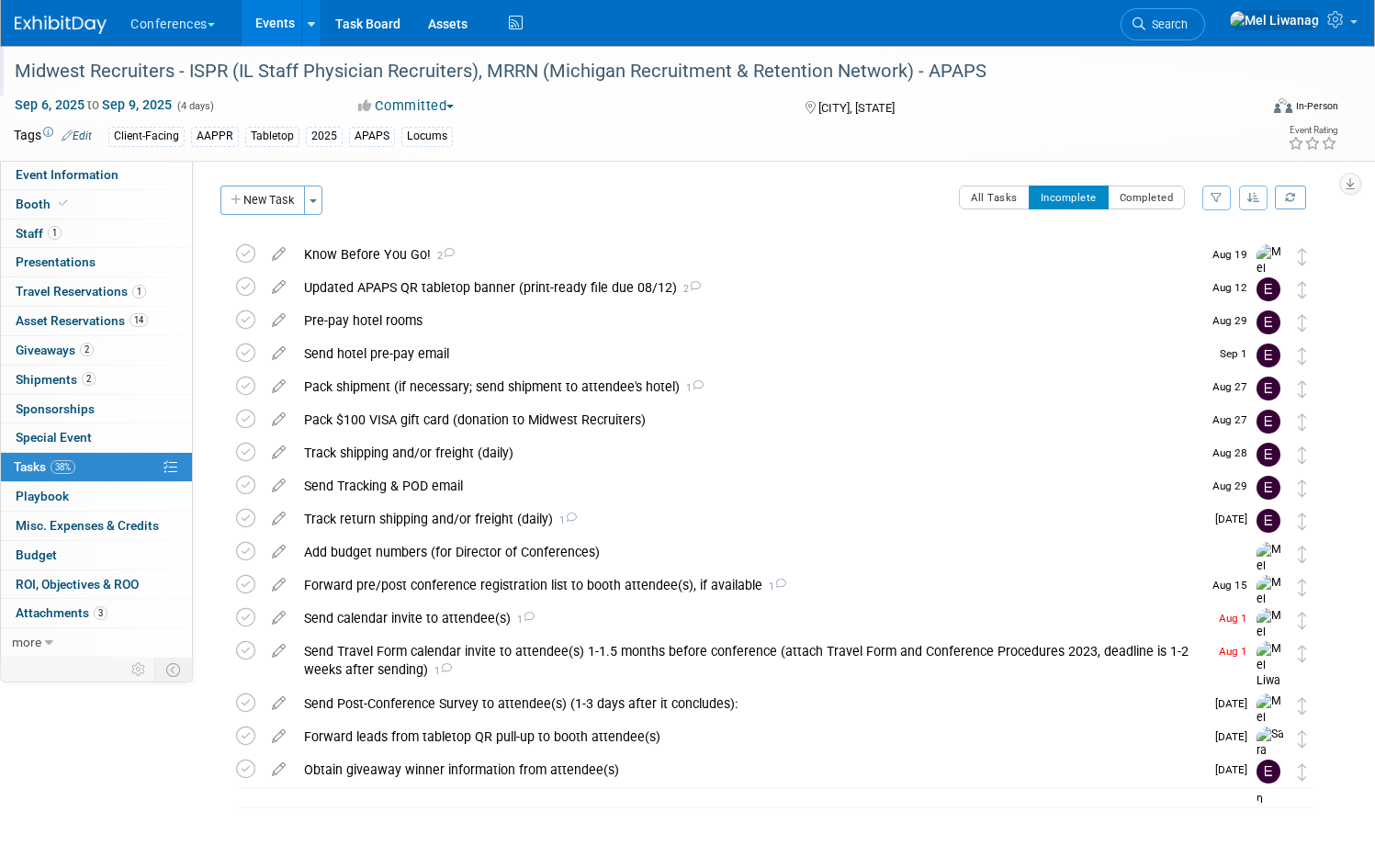click on "Midwest Recruiters - ISPR (IL Staff Physician Recruiters), MRRN (Michigan Recruitment & Retention Network) - APAPS" at bounding box center (616, 72) 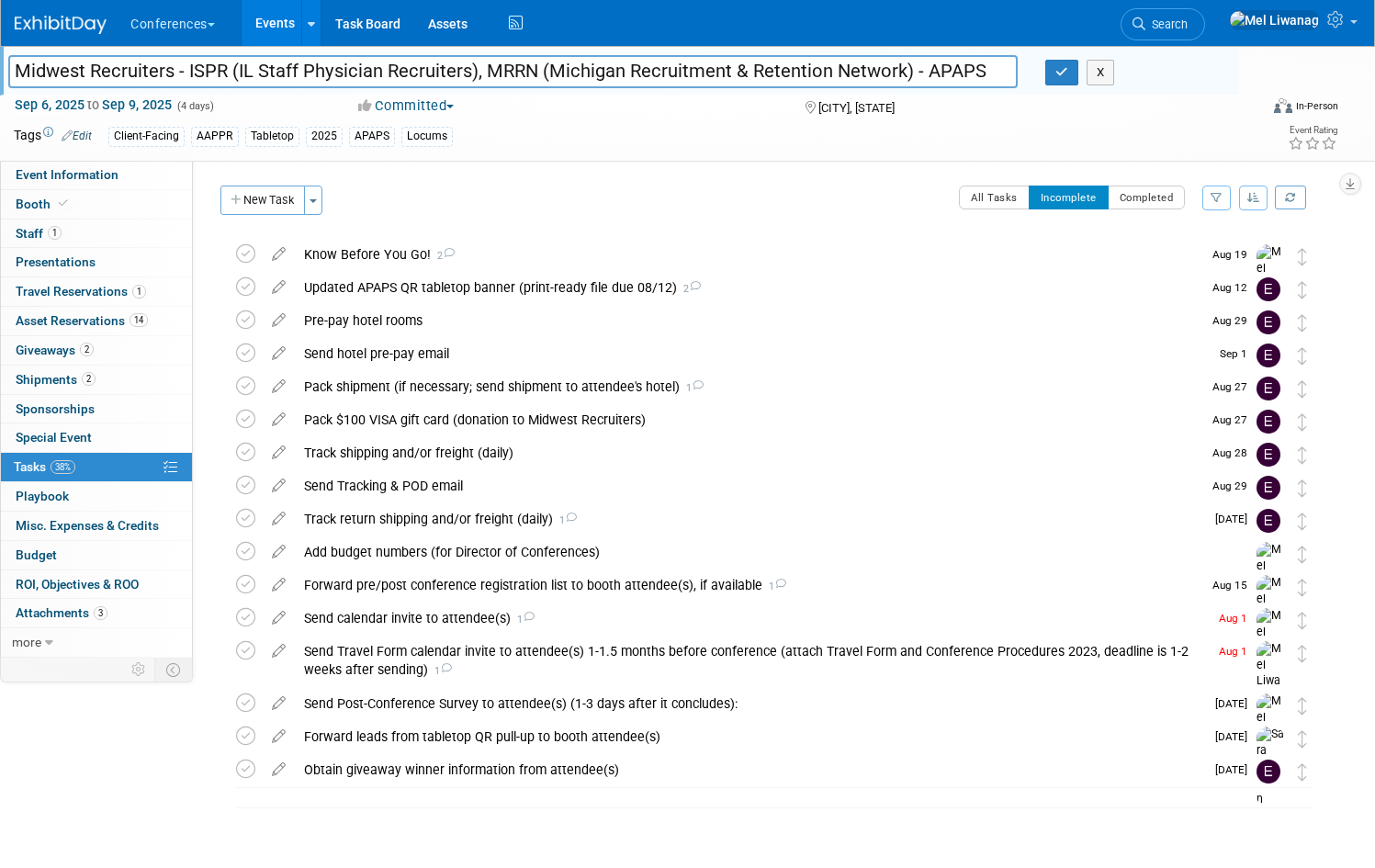 click at bounding box center (72, 16) 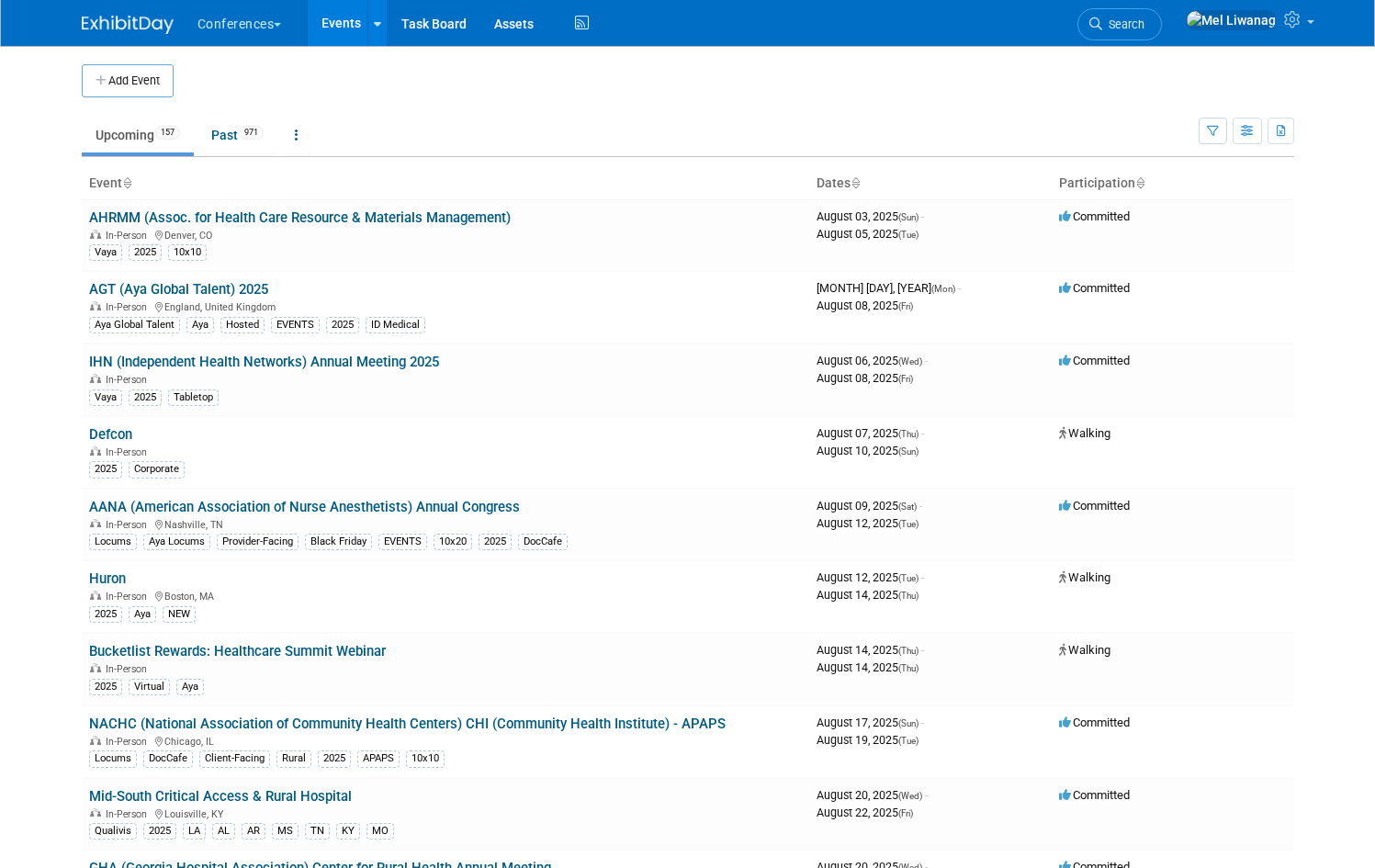 scroll, scrollTop: 0, scrollLeft: 0, axis: both 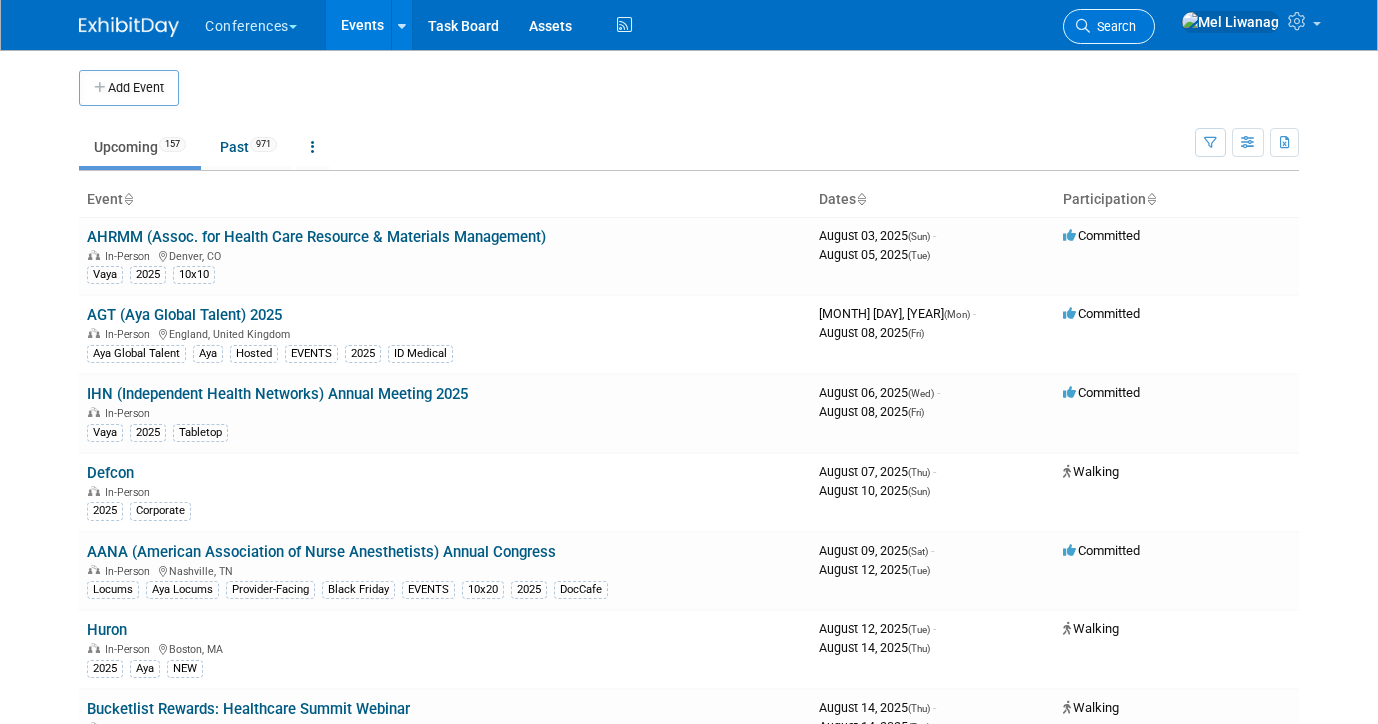 click on "Search" at bounding box center (1113, 26) 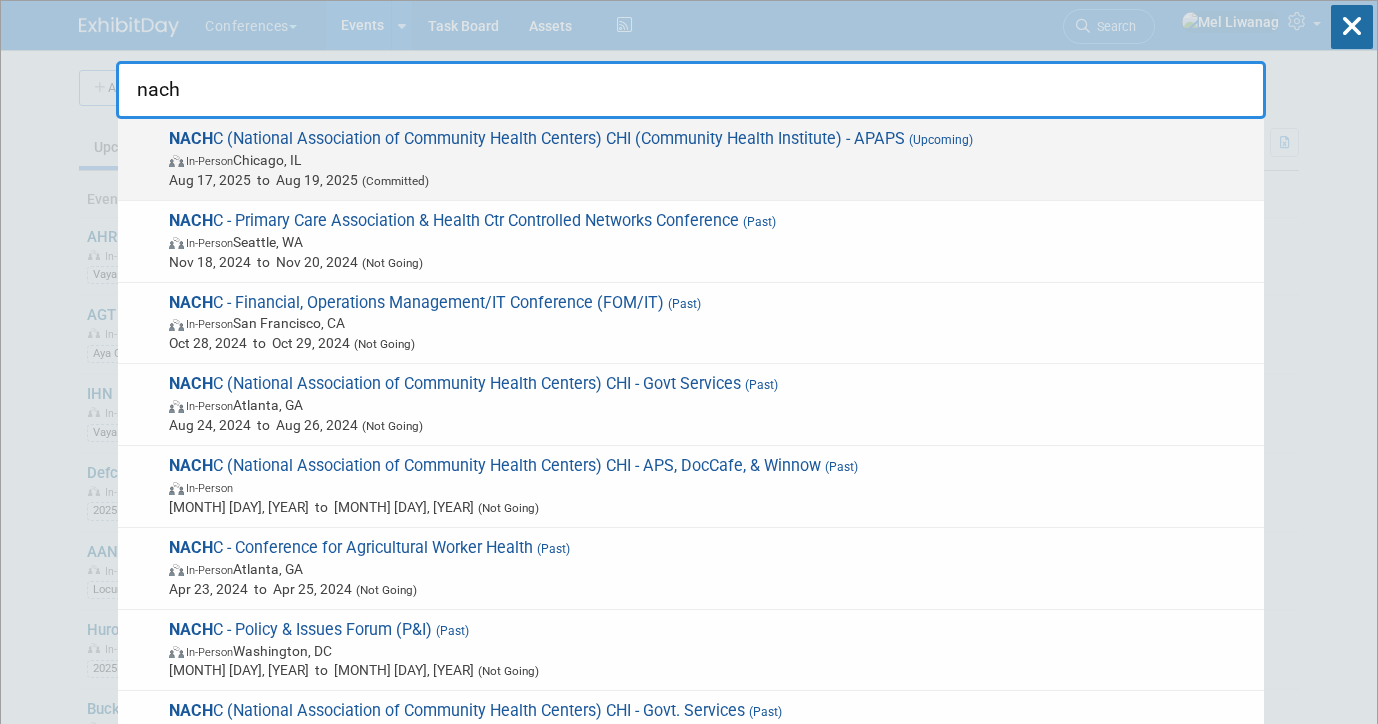 type on "nach" 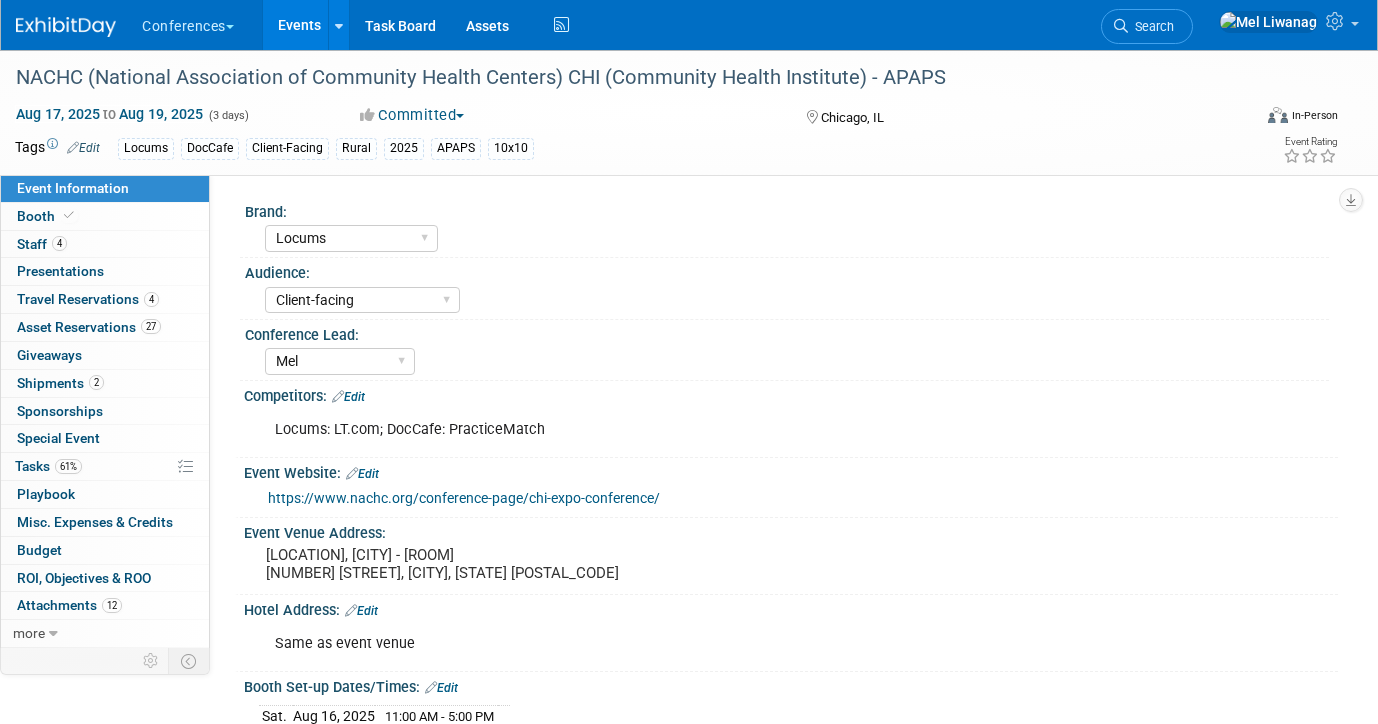 select on "Locums" 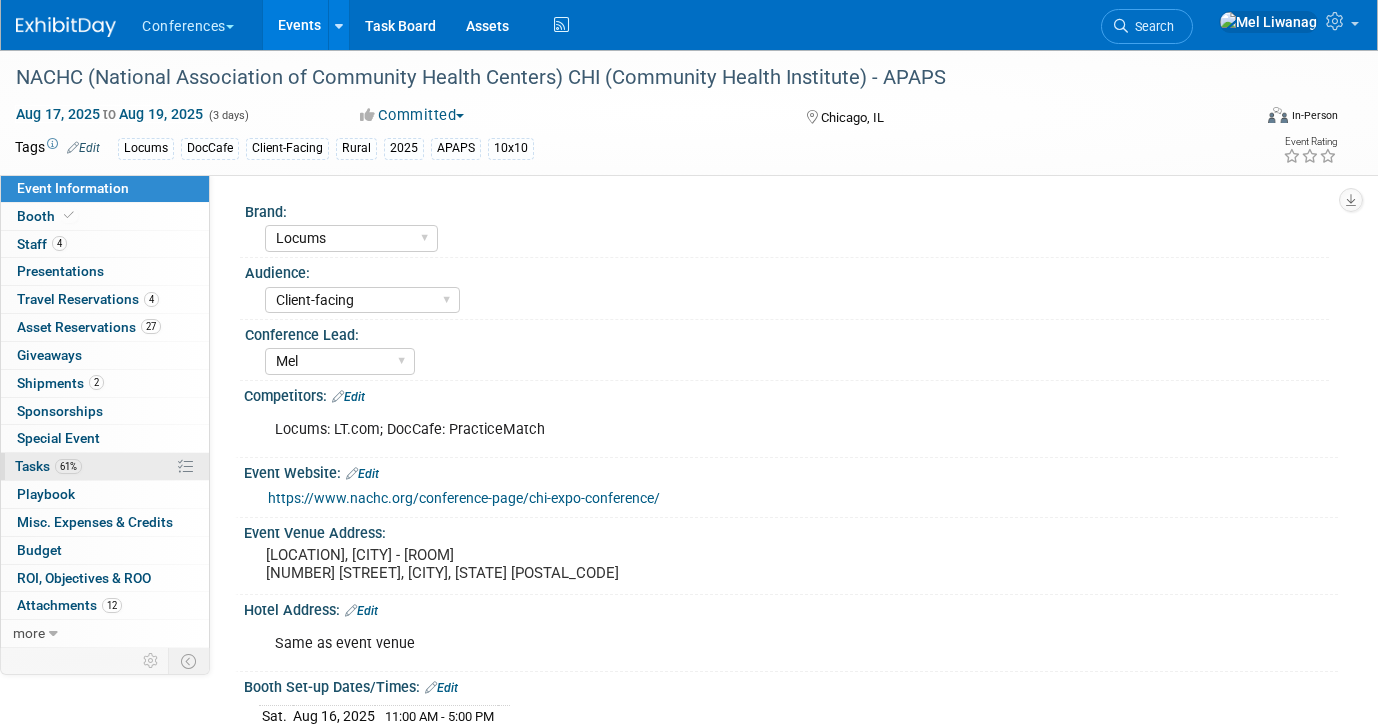 scroll, scrollTop: 0, scrollLeft: 0, axis: both 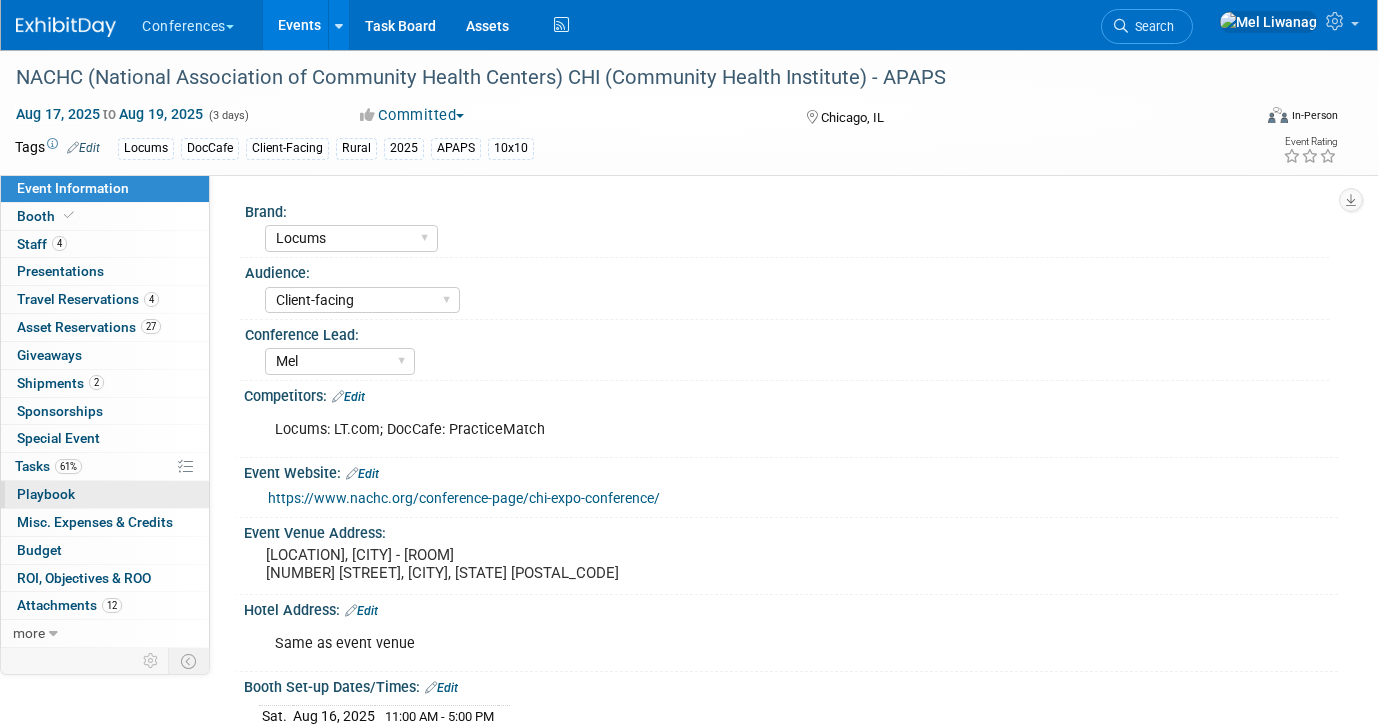 drag, startPoint x: 111, startPoint y: 478, endPoint x: 121, endPoint y: 487, distance: 13.453624 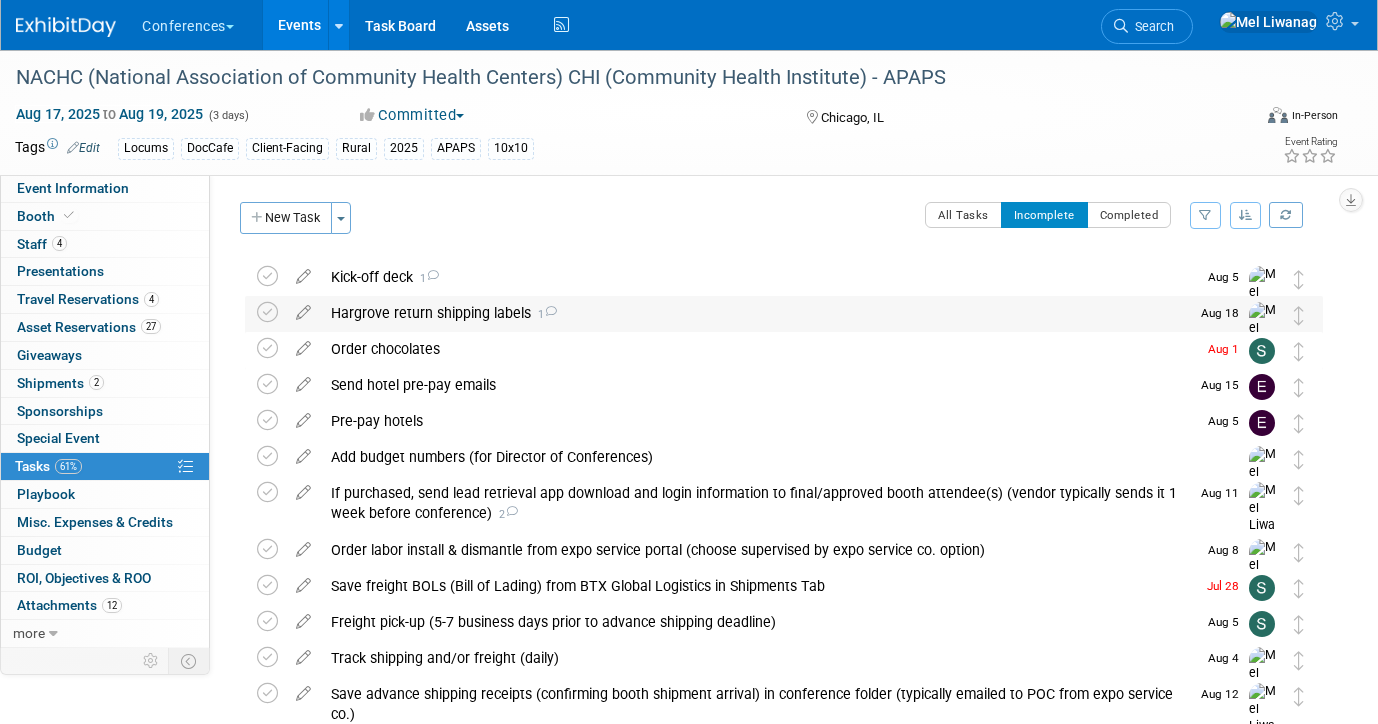 click on "Hargrove return shipping labels
1" at bounding box center (755, 313) 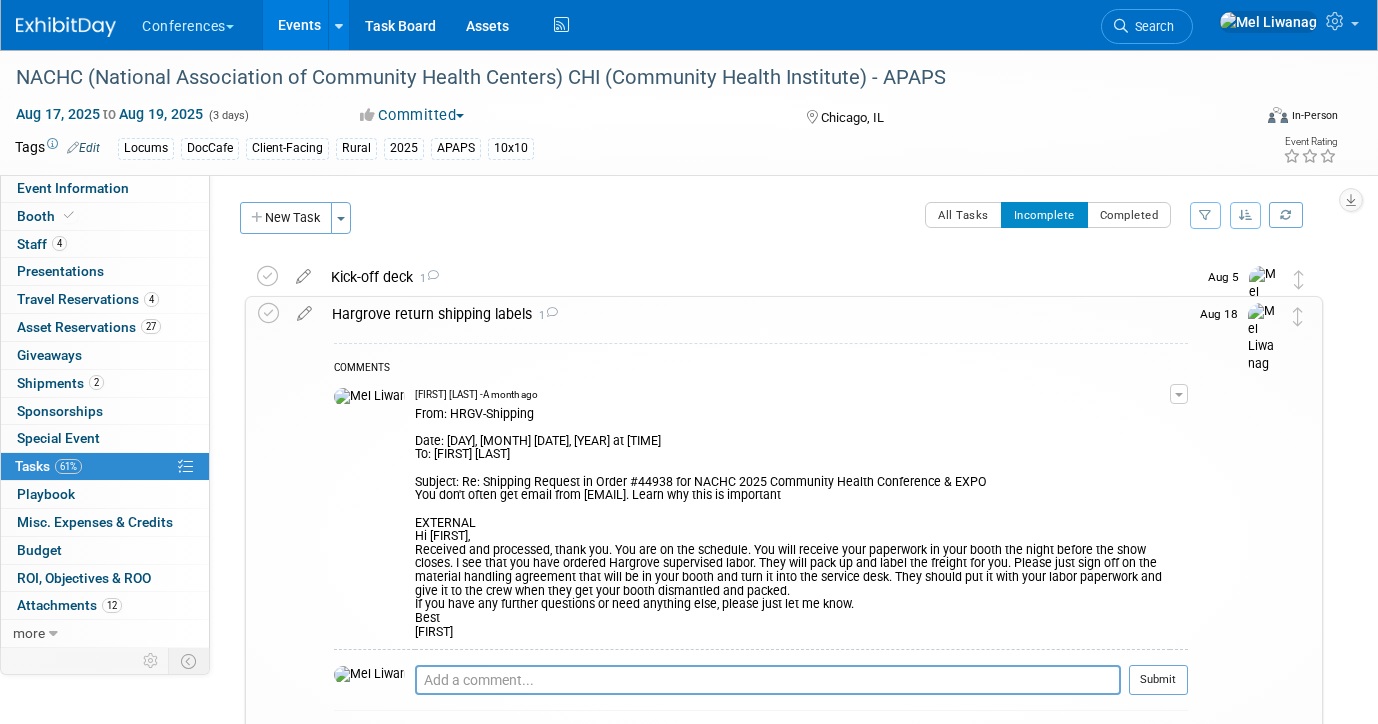 click on "Hargrove return shipping labels
1" at bounding box center [755, 314] 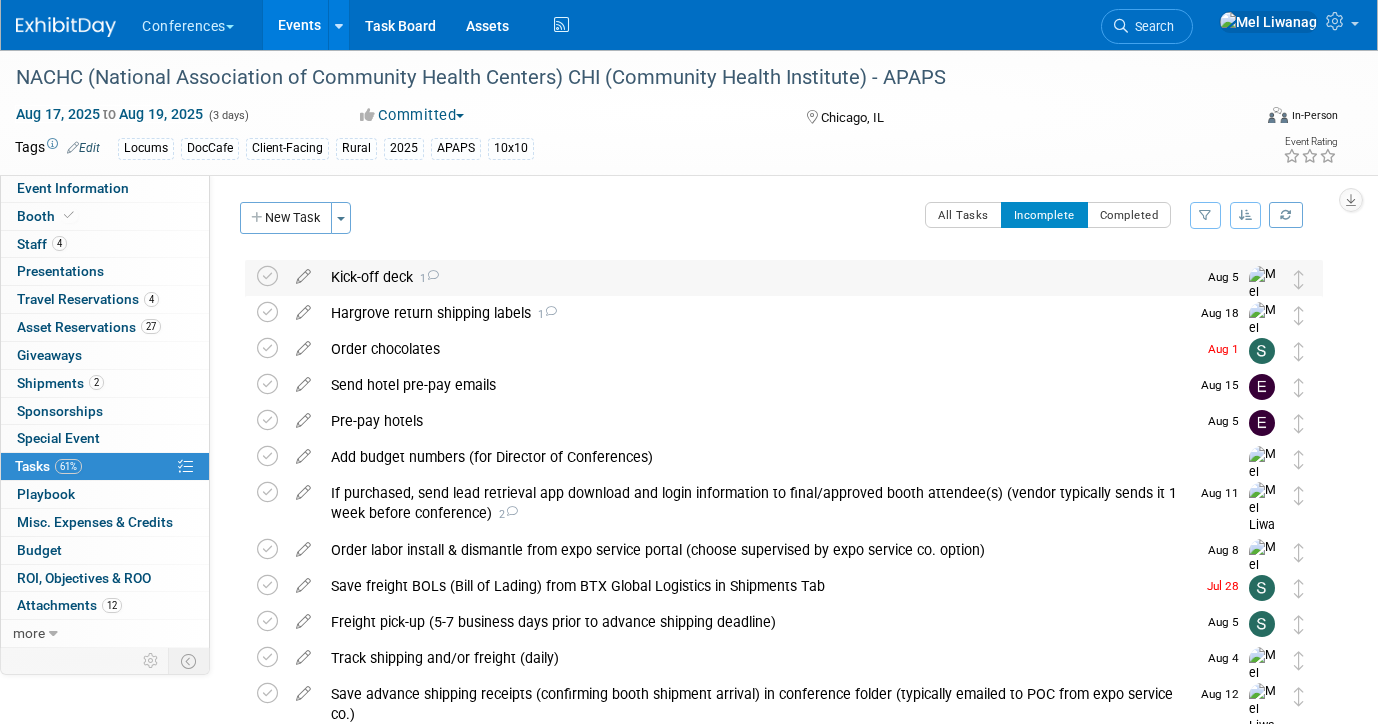 click on "Kick-off deck
1" at bounding box center (758, 277) 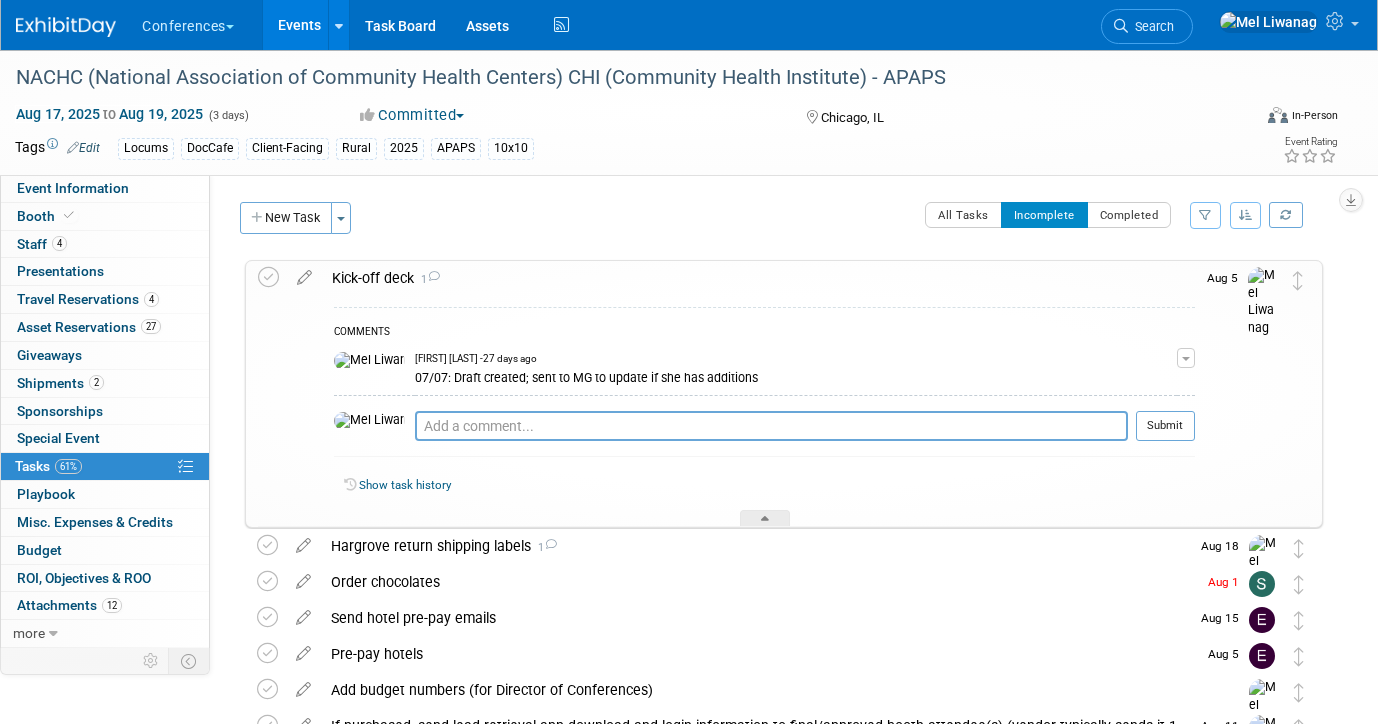 click on "Kick-off deck
1" at bounding box center (758, 278) 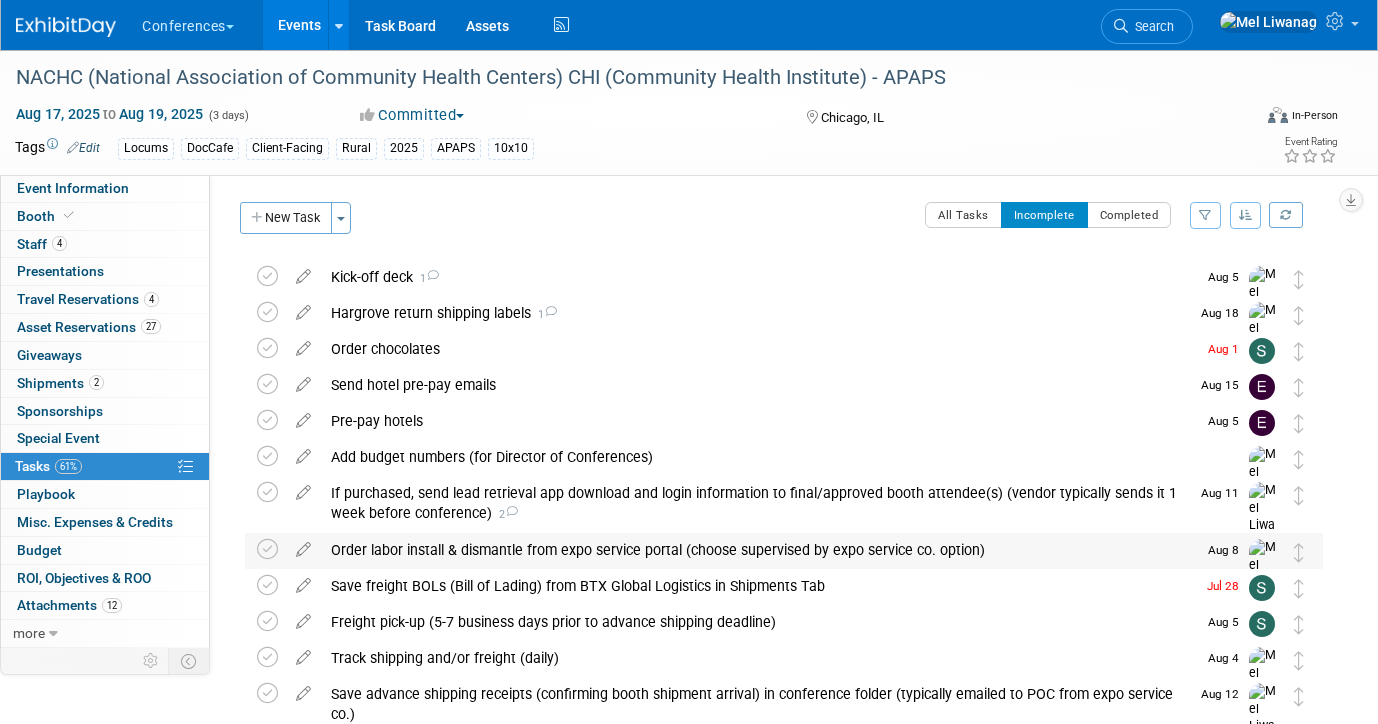 click on "Order labor install & dismantle from expo service portal (choose supervised by expo service co. option)" at bounding box center [758, 550] 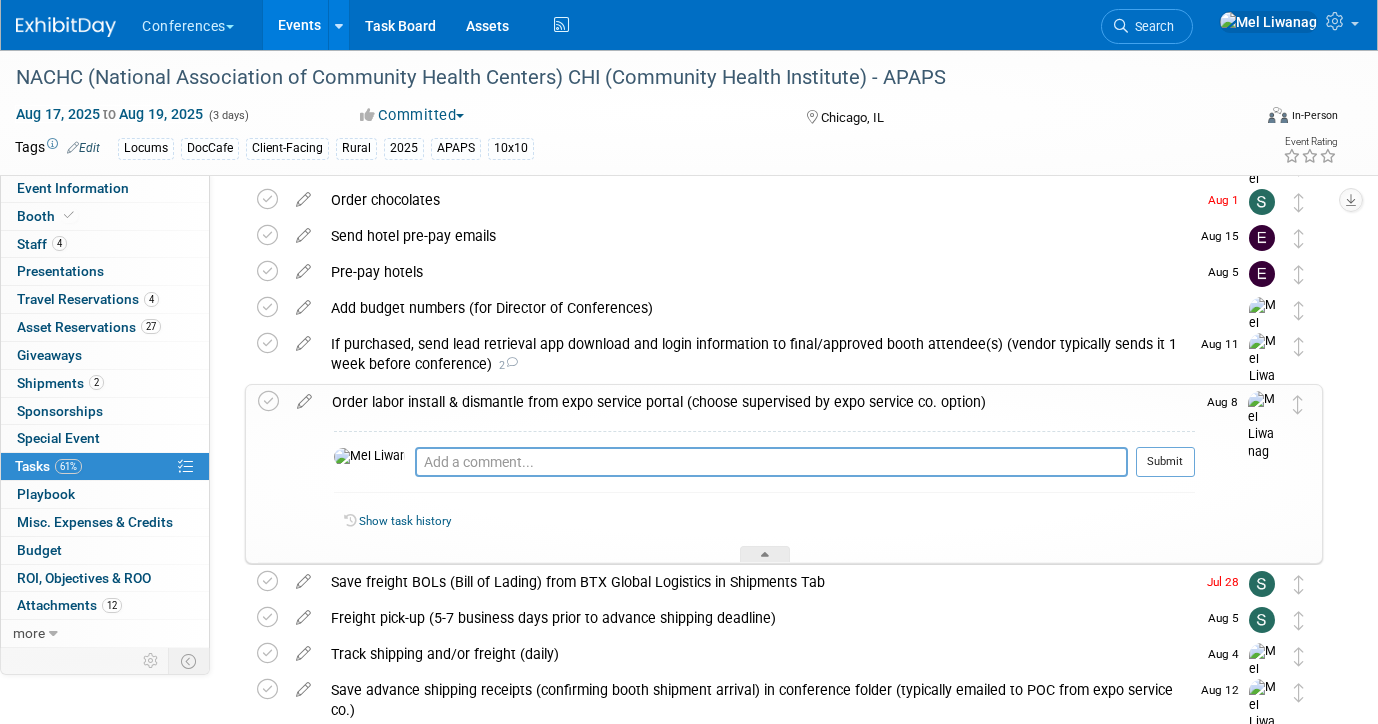 scroll, scrollTop: 158, scrollLeft: 0, axis: vertical 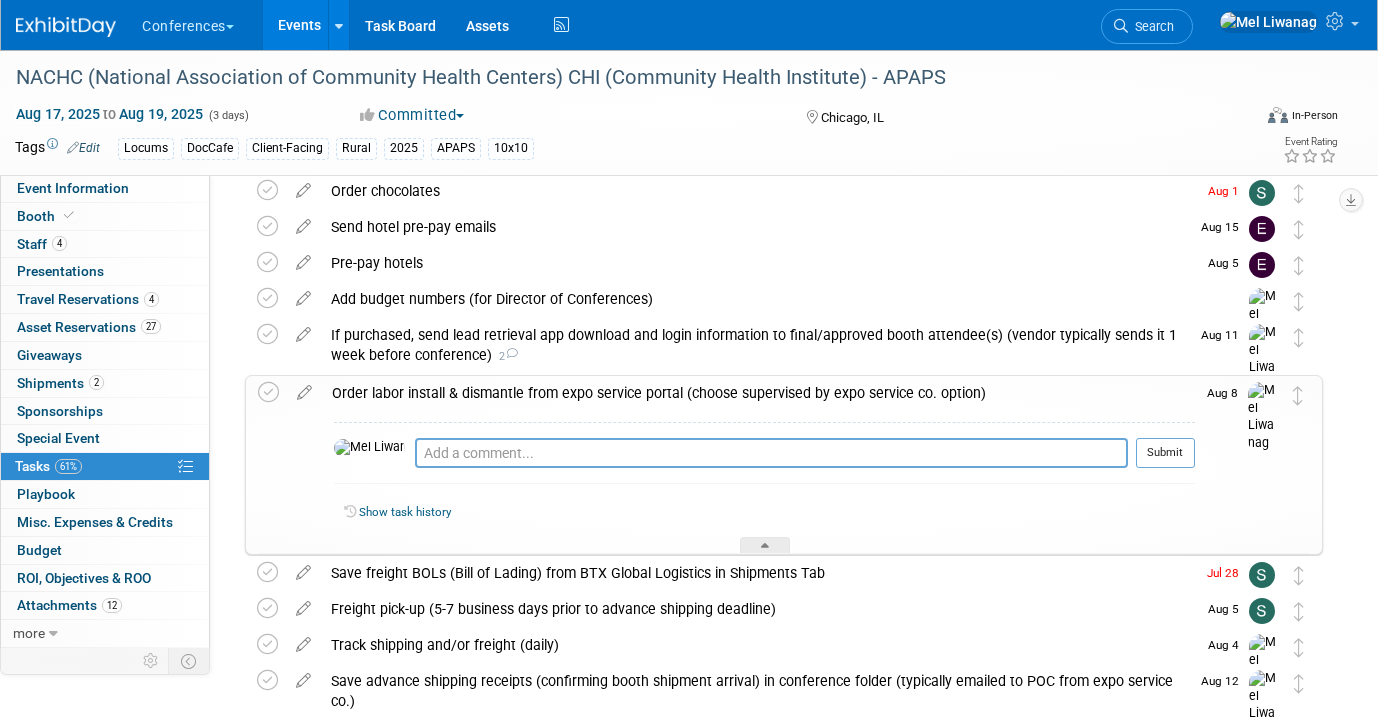 click on "Pro tip: Press Ctrl-Enter to submit comment." at bounding box center (771, 475) 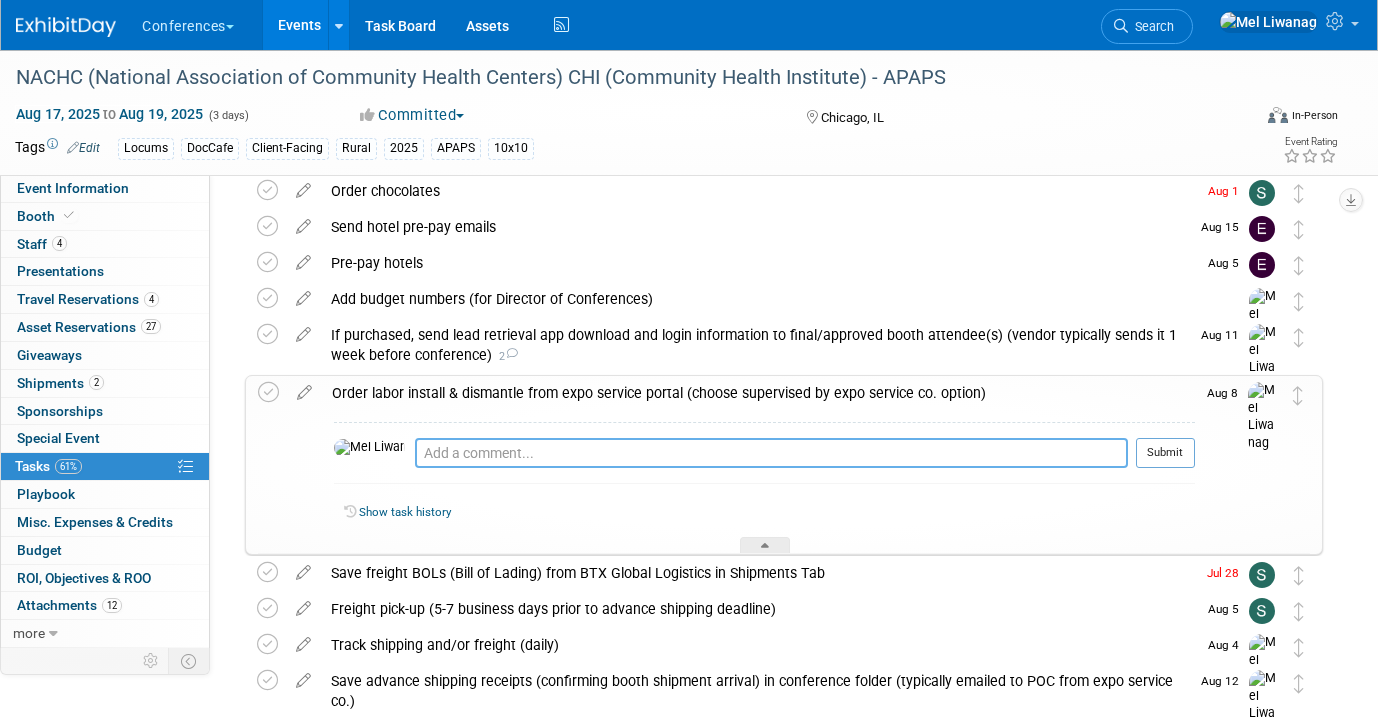 click at bounding box center [771, 453] 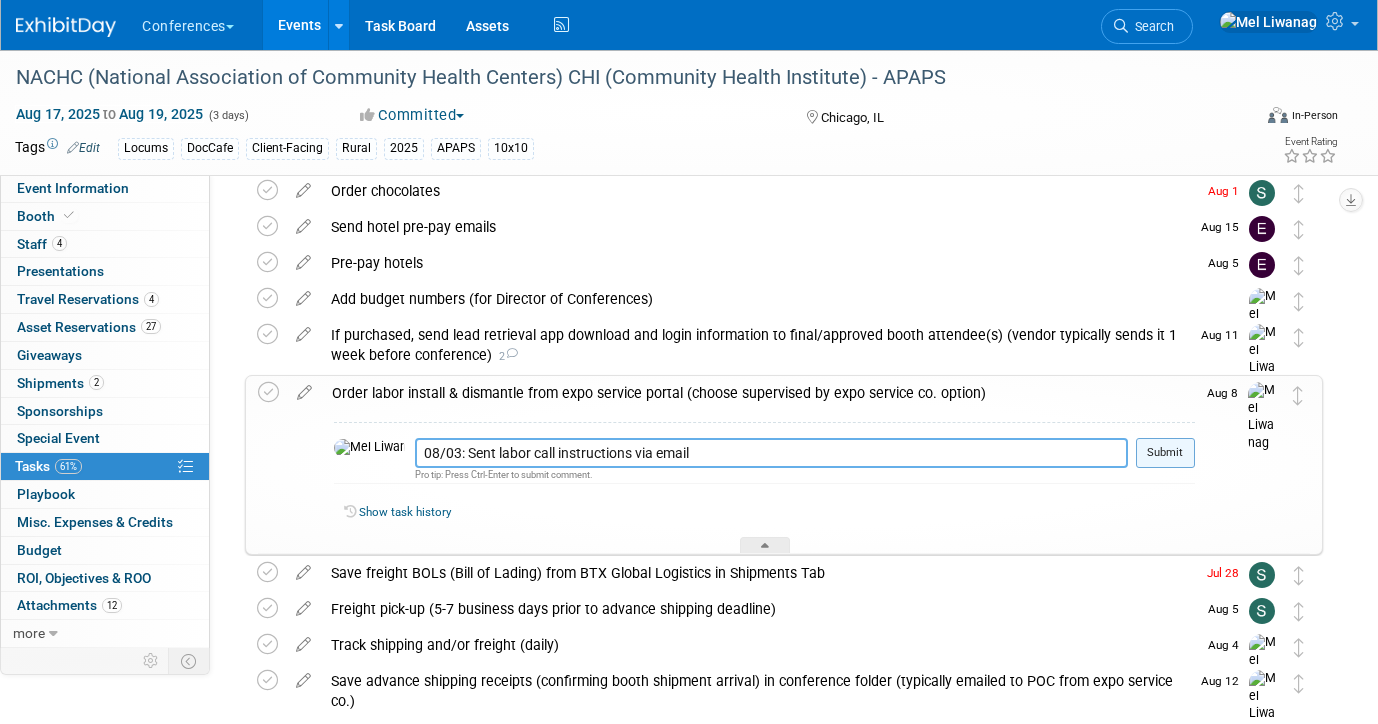 type on "08/03: Sent labor call instructions via email" 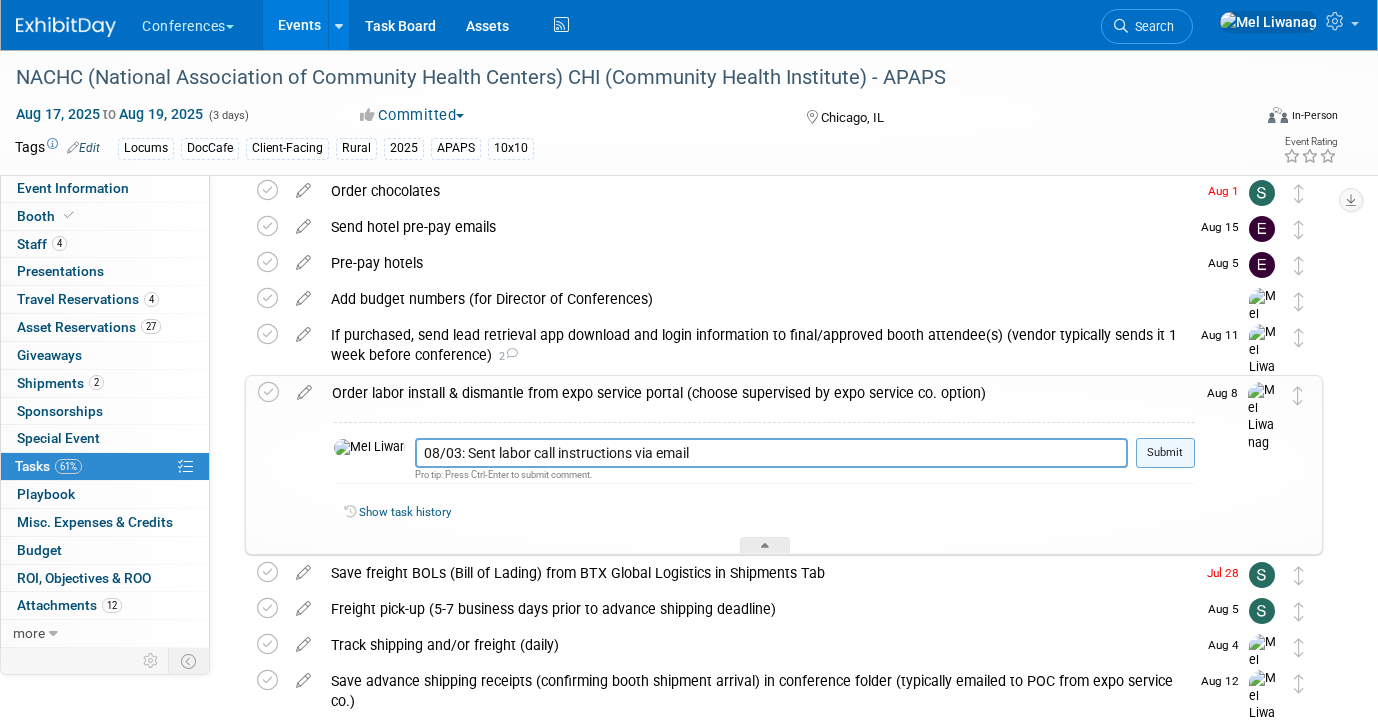 click on "Submit" at bounding box center (1165, 453) 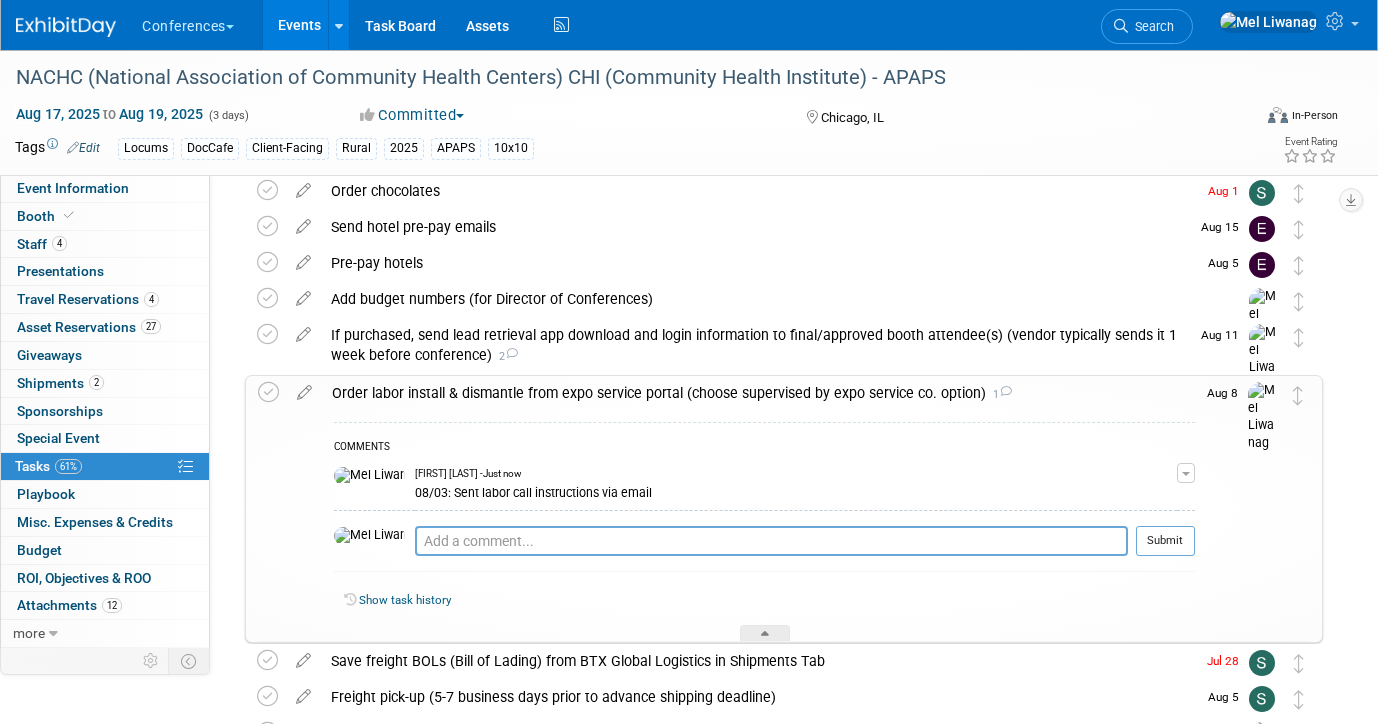 click on "Order labor install & dismantle from expo service portal (choose supervised by expo service co. option)
1" at bounding box center (758, 393) 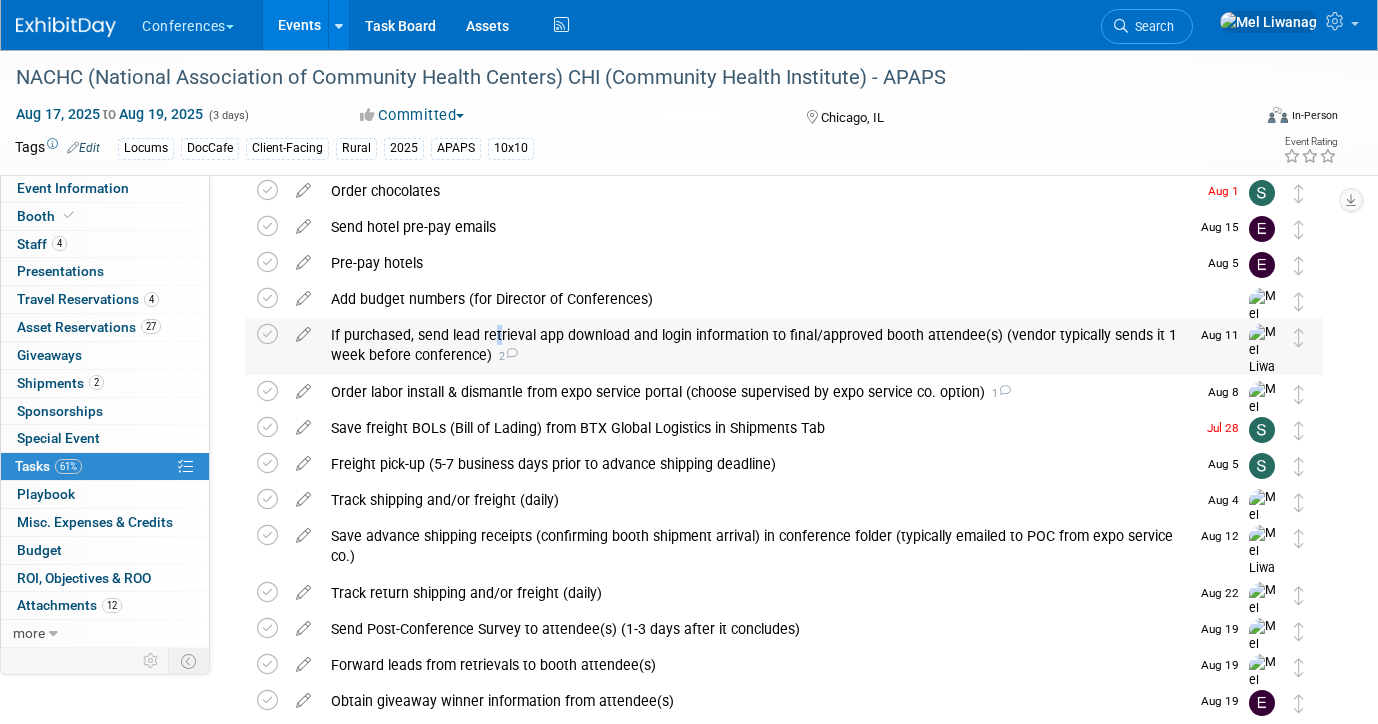 click on "If purchased, send lead retrieval app download and login information to final/approved booth attendee(s) (vendor typically sends it 1 week before conference)
2" at bounding box center [755, 345] 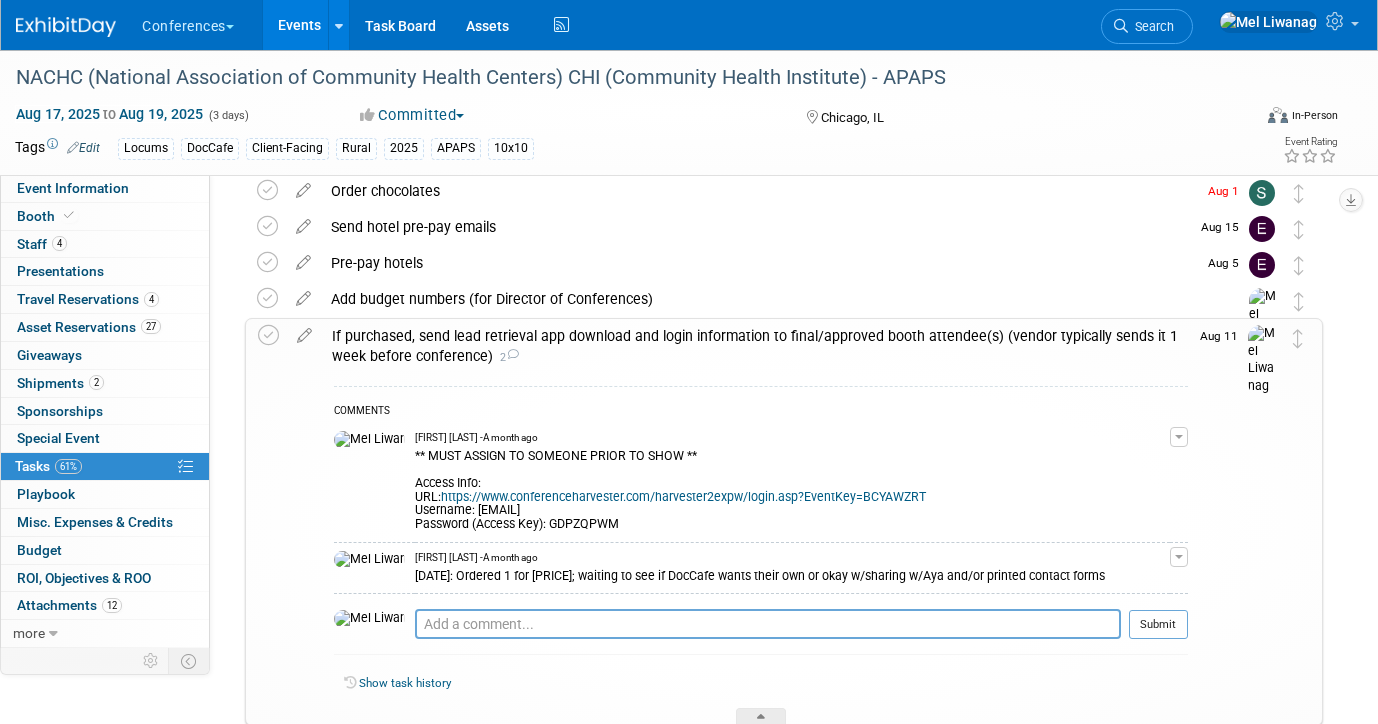 click on "If purchased, send lead retrieval app download and login information to final/approved booth attendee(s) (vendor typically sends it 1 week before conference)
2" at bounding box center [755, 346] 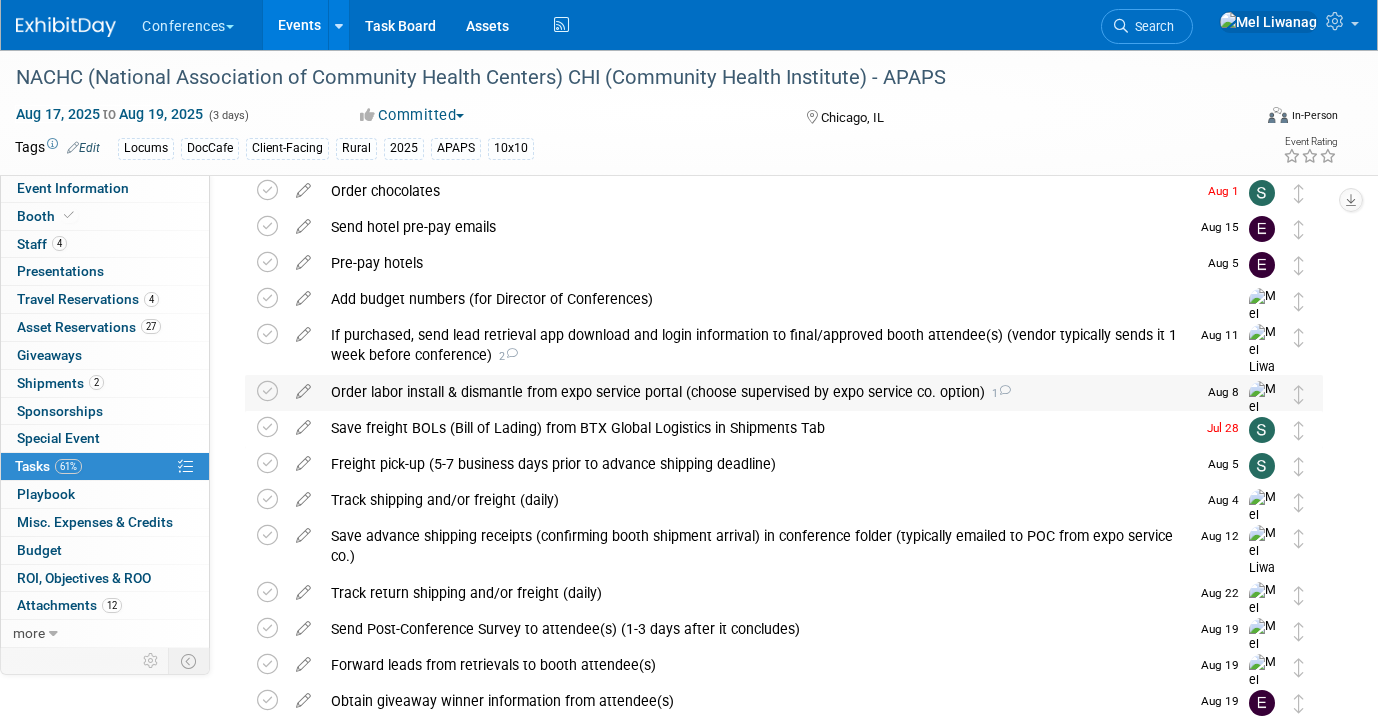 click on "Order labor install & dismantle from expo service portal (choose supervised by expo service co. option)
1" at bounding box center [758, 392] 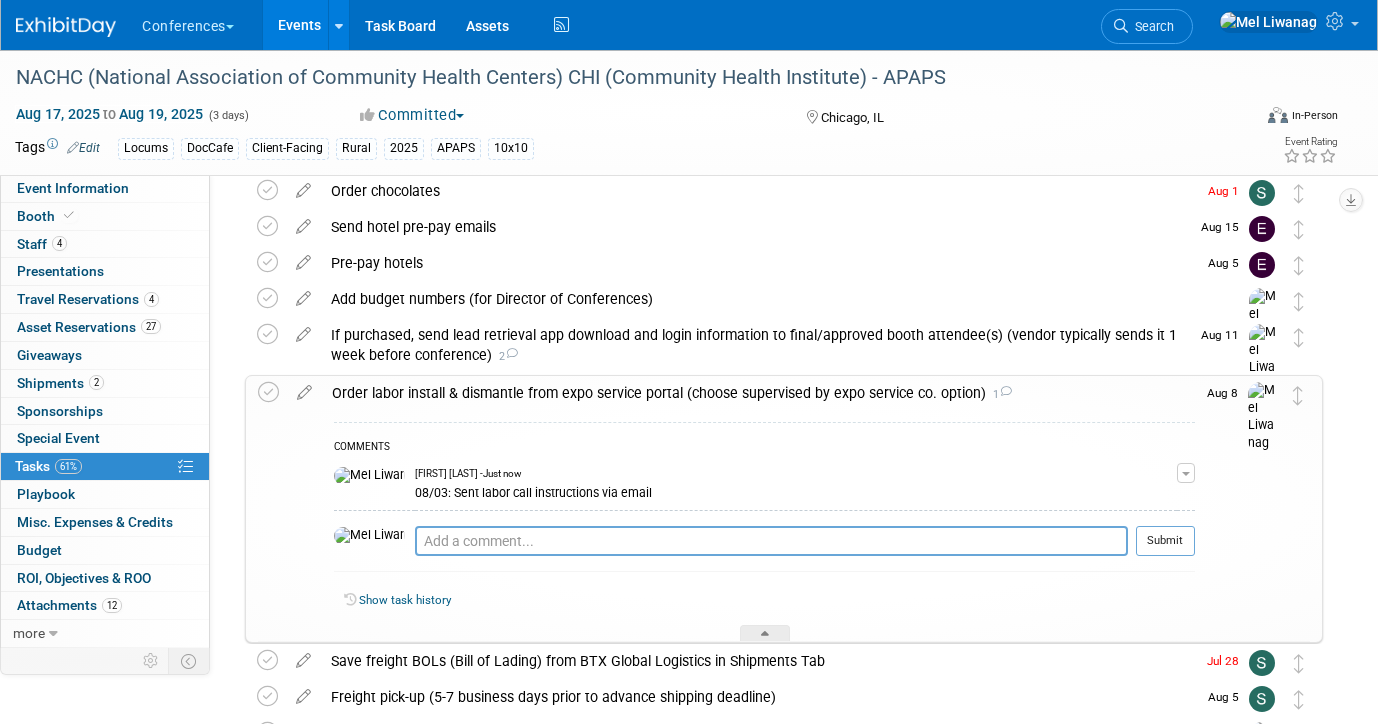 click on "Order labor install & dismantle from expo service portal (choose supervised by expo service co. option)
1" at bounding box center (758, 393) 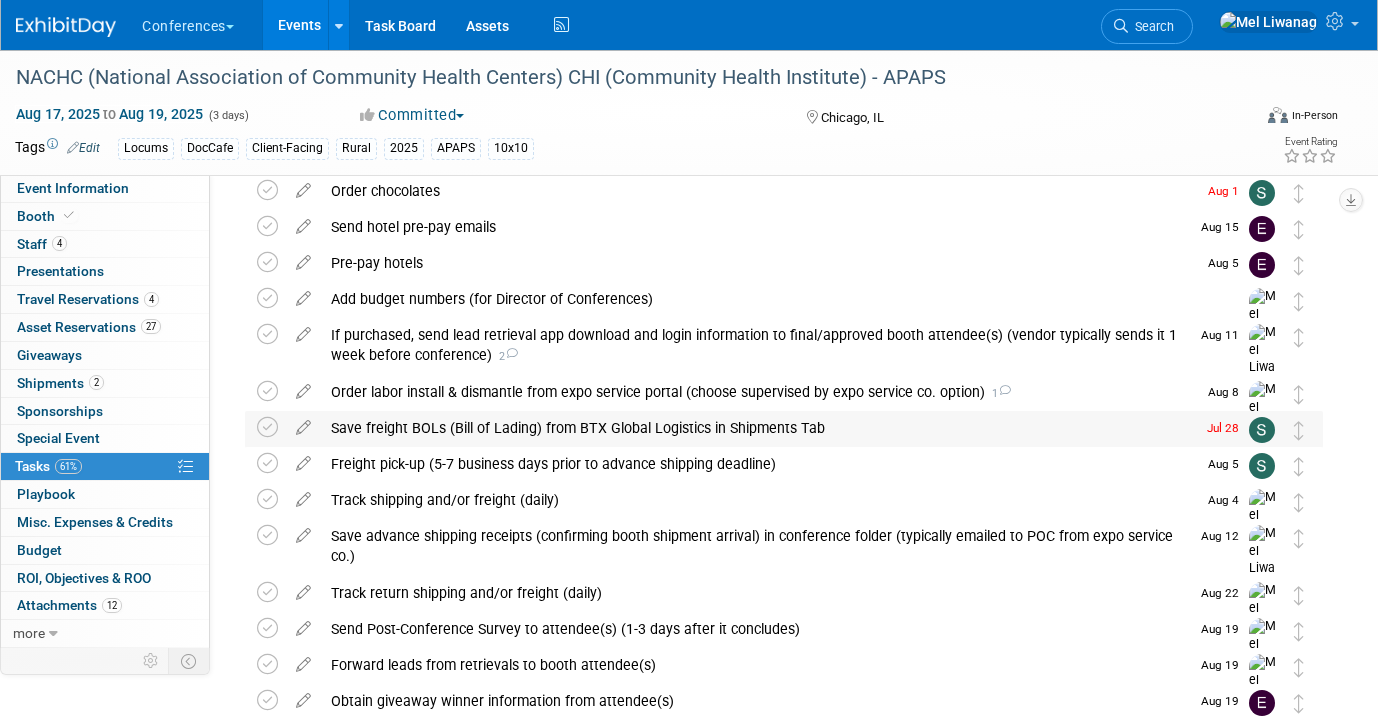 click on "Save freight BOLs (Bill of Lading) from BTX Global Logistics in Shipments Tab" at bounding box center [758, 428] 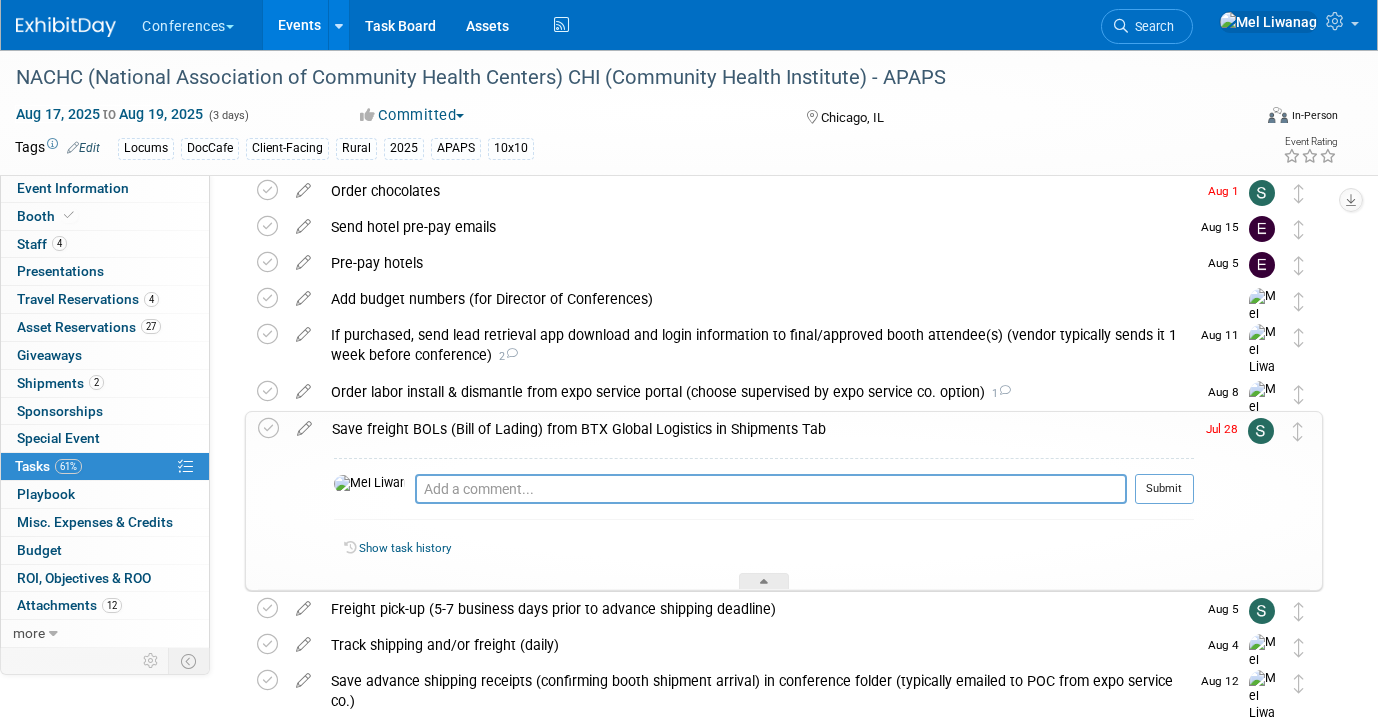 click on "Save freight BOLs (Bill of Lading) from BTX Global Logistics in Shipments Tab" at bounding box center (758, 429) 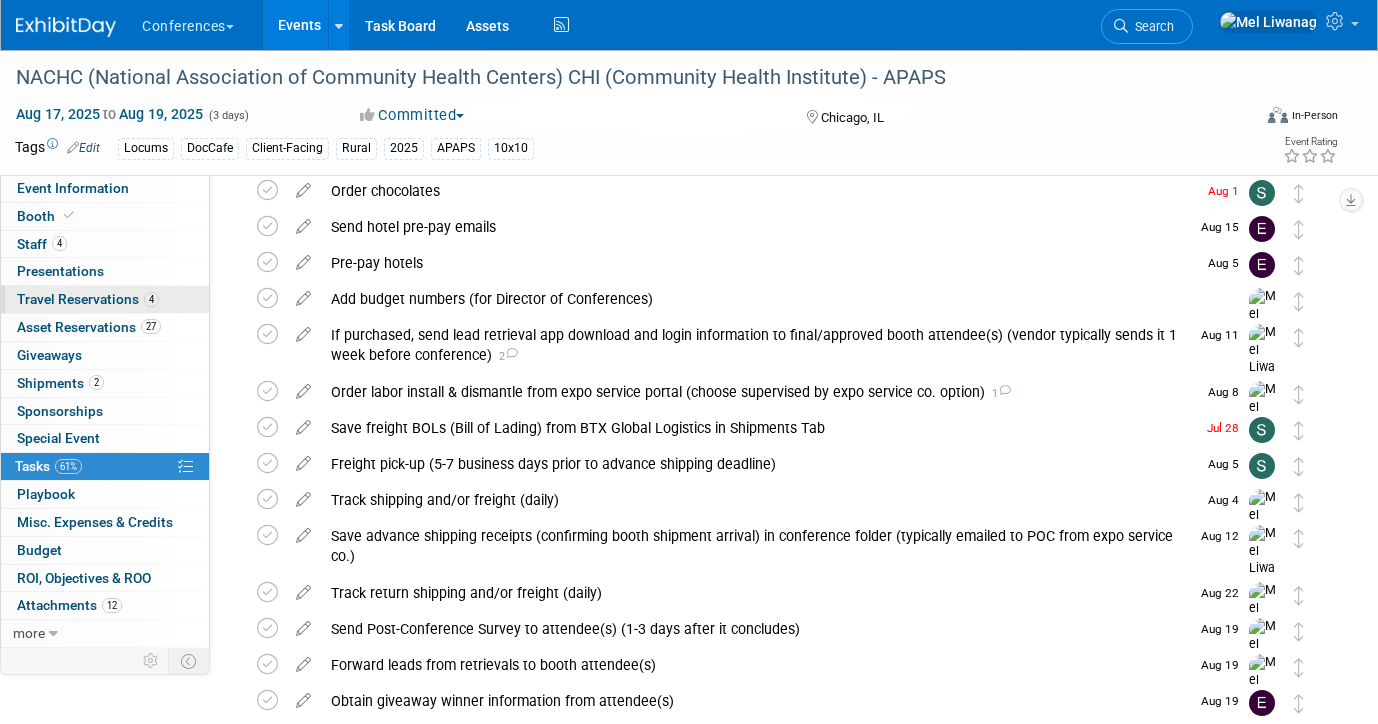 click on "Travel Reservations 4" at bounding box center [88, 299] 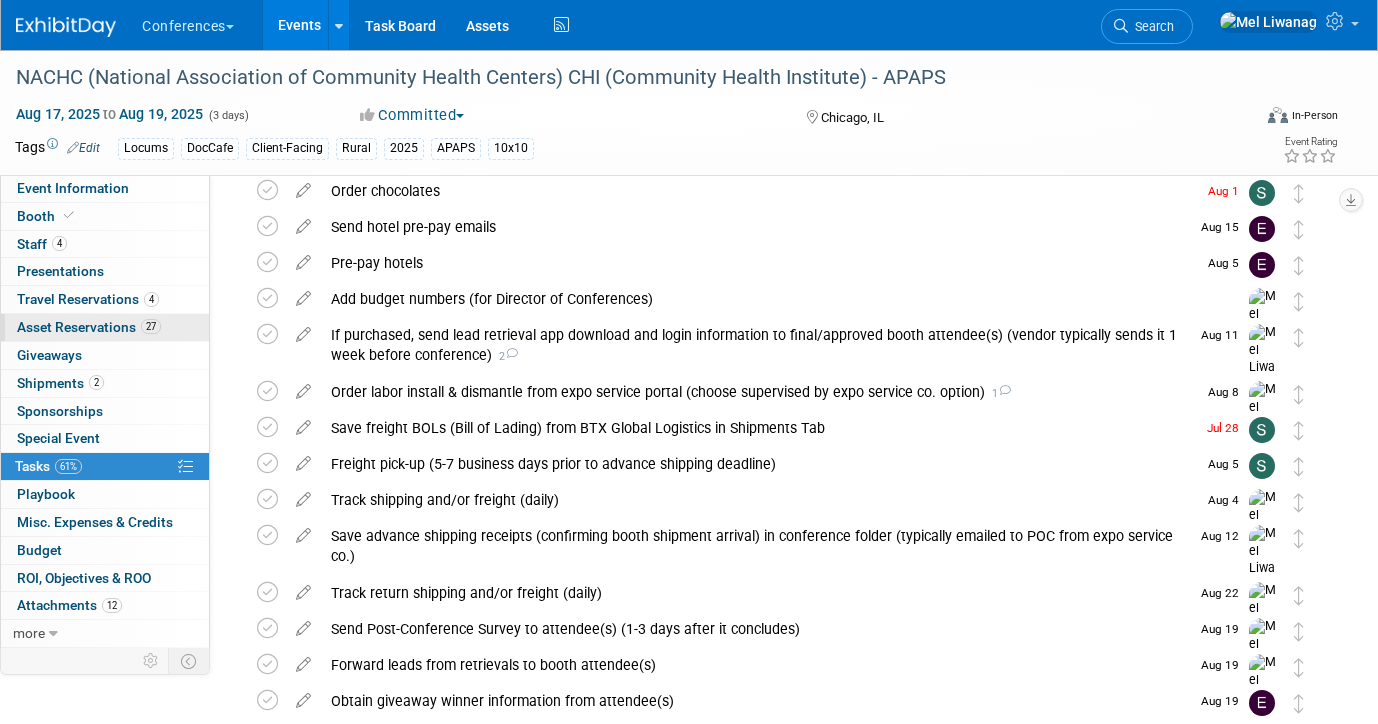 scroll, scrollTop: 0, scrollLeft: 0, axis: both 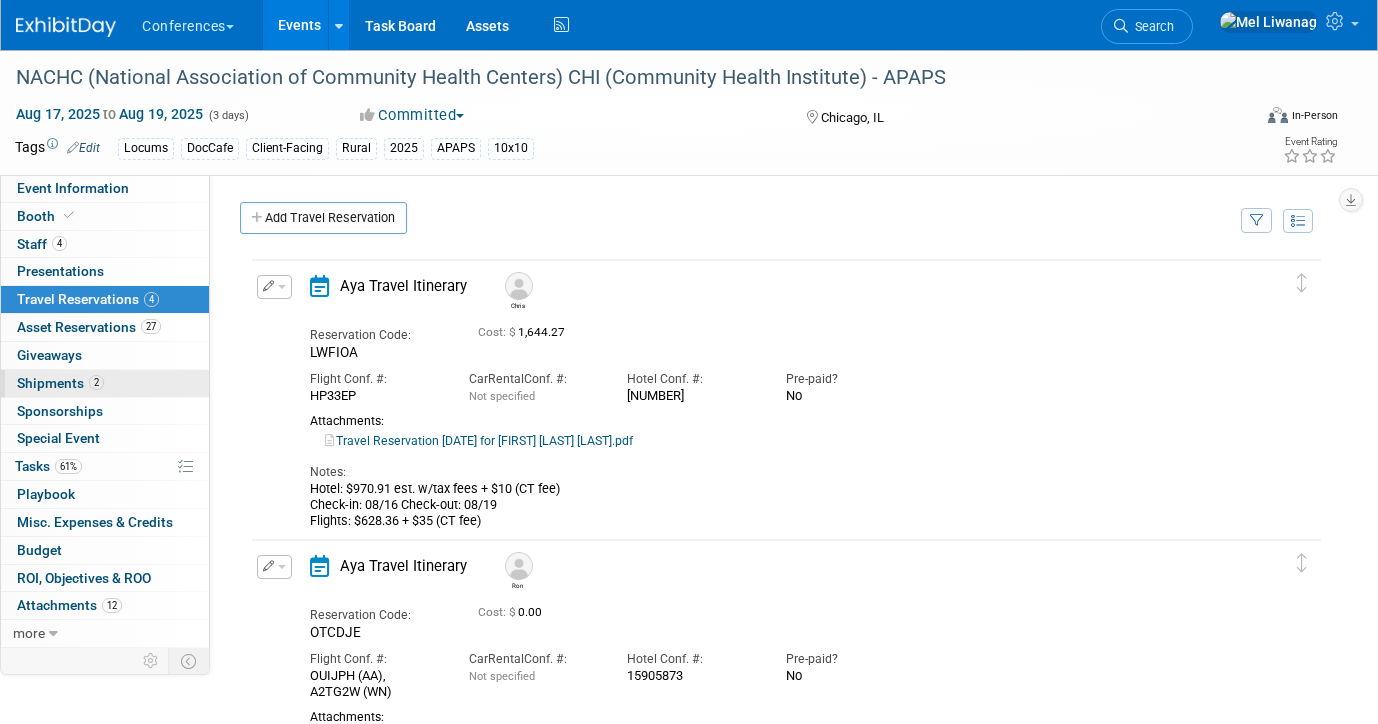 click on "2
Shipments 2" at bounding box center (105, 383) 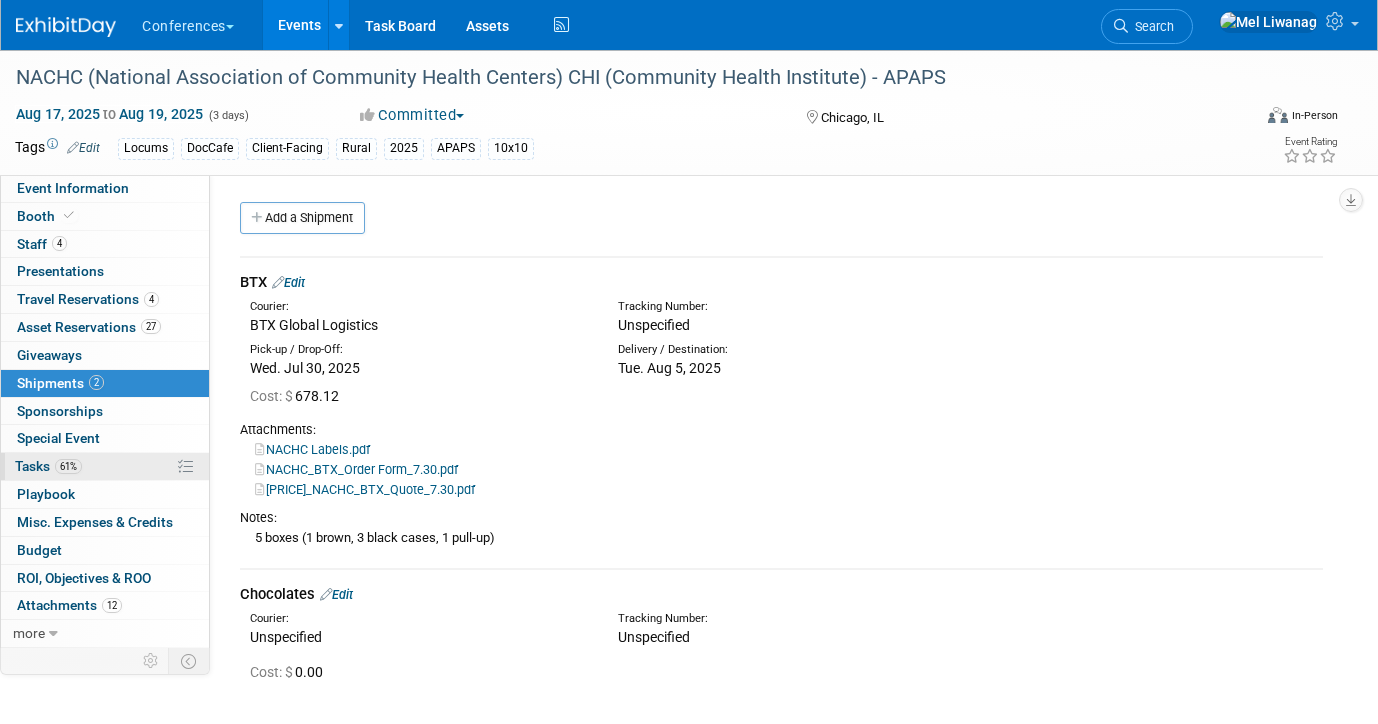 click on "61%
Tasks 61%" at bounding box center (105, 466) 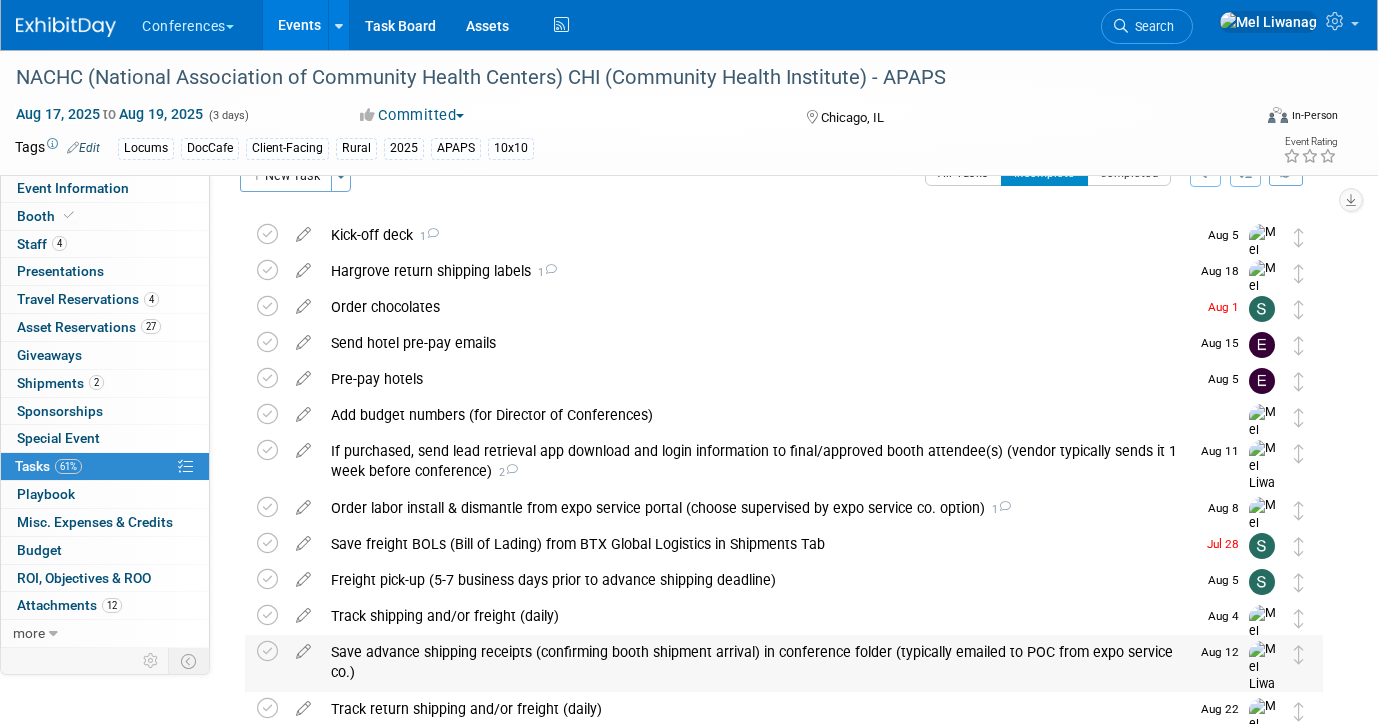 scroll, scrollTop: 312, scrollLeft: 0, axis: vertical 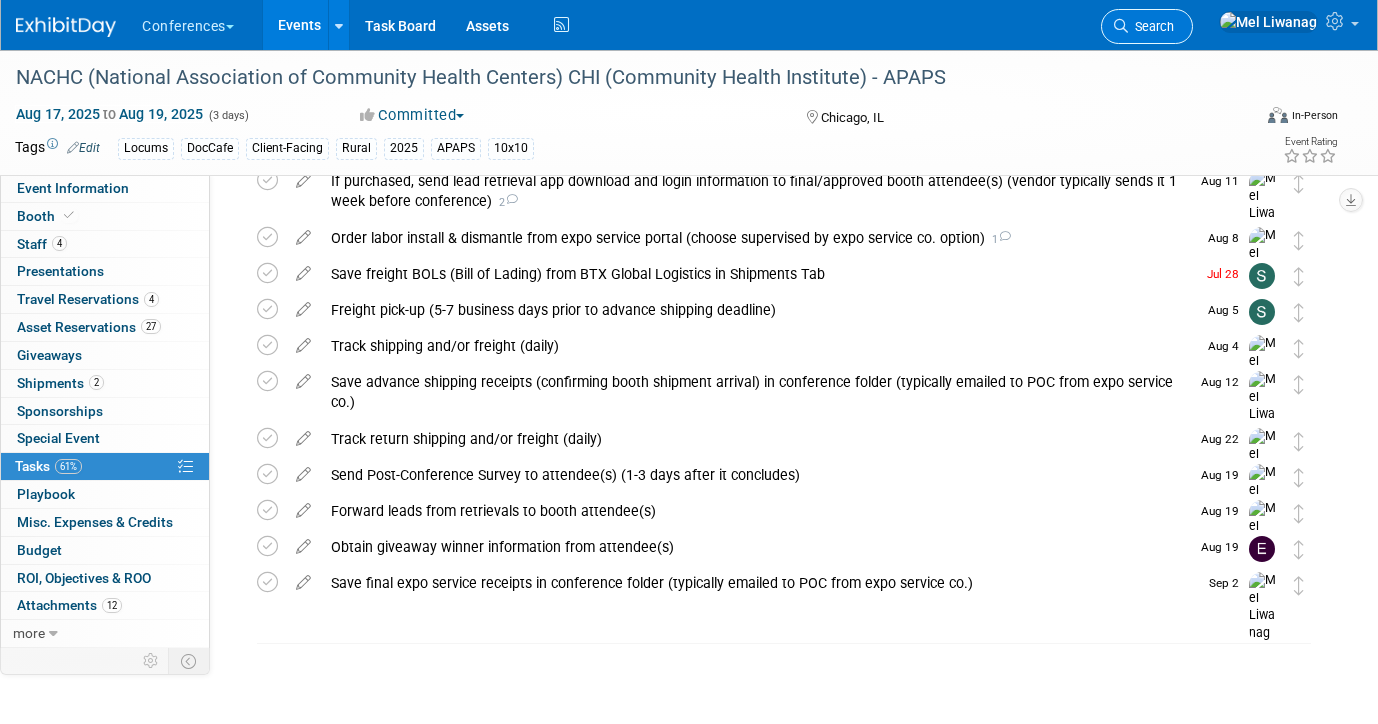 click on "Search" at bounding box center [1147, 26] 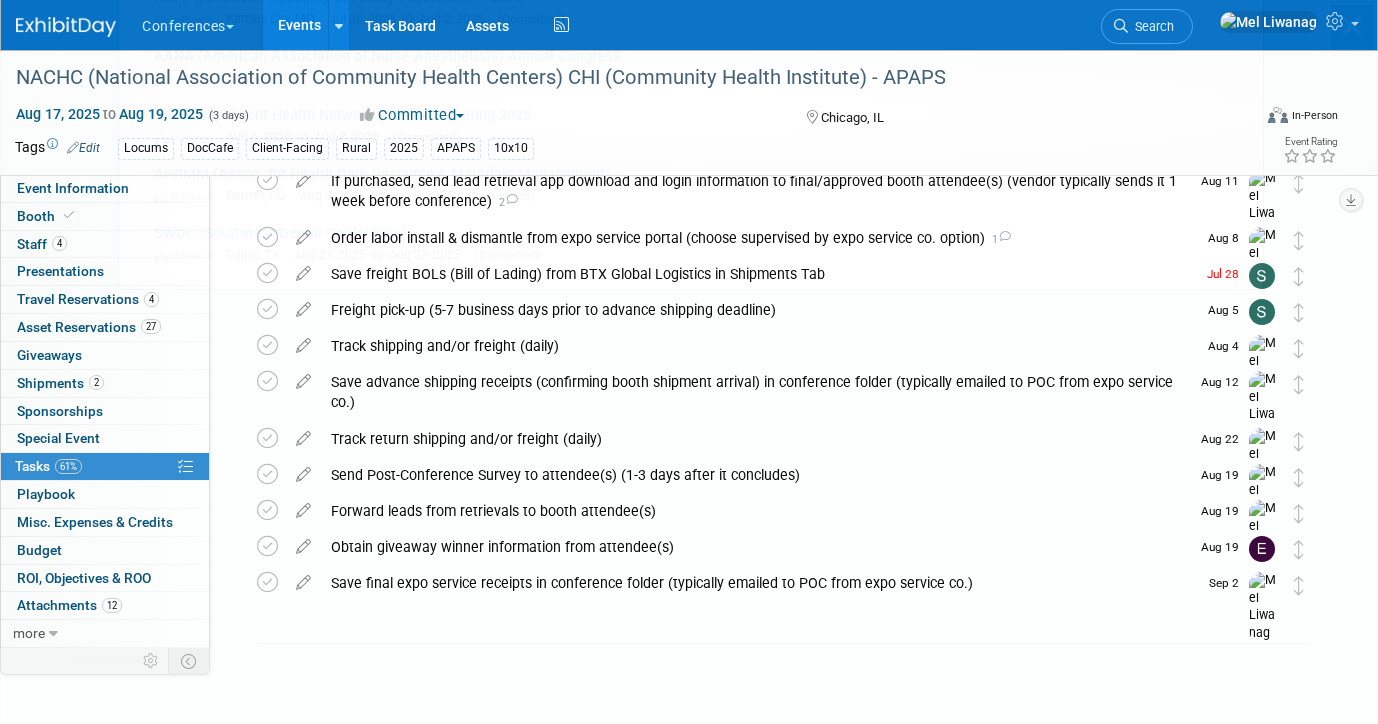 scroll, scrollTop: 0, scrollLeft: 0, axis: both 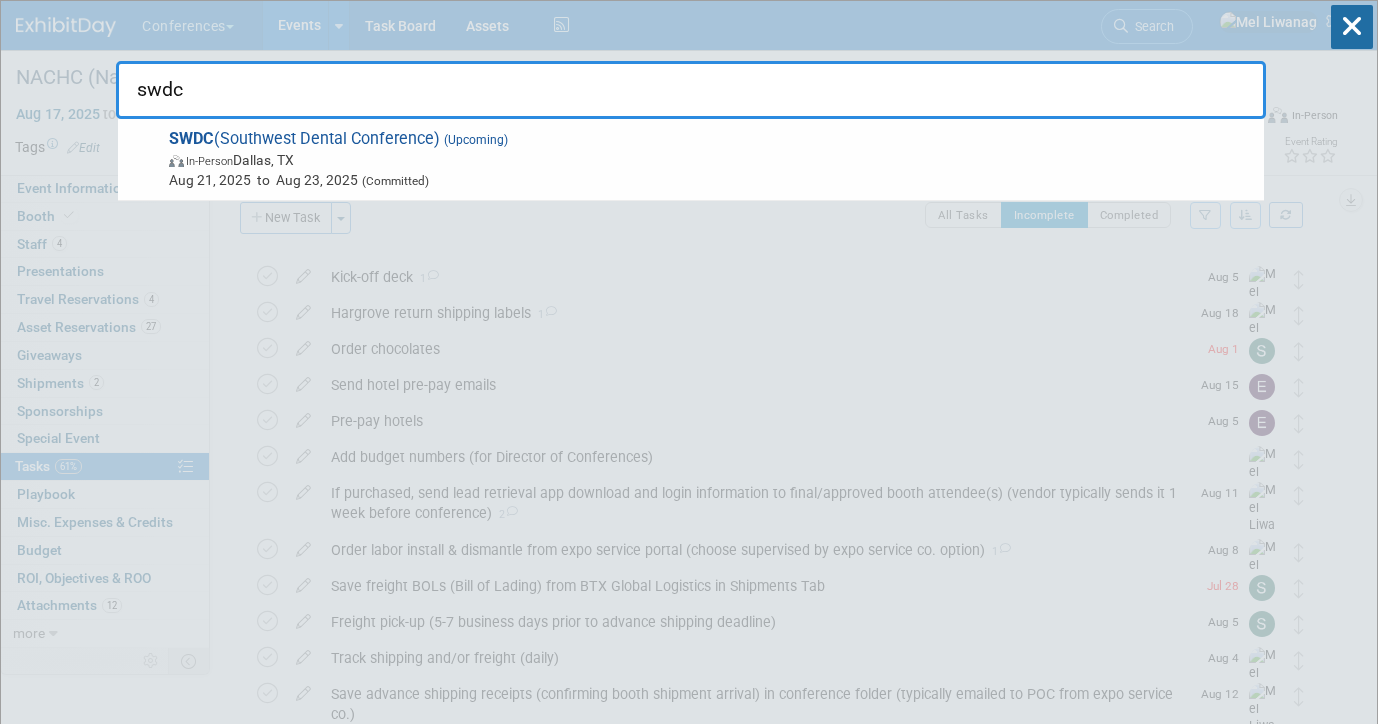 type on "swdc" 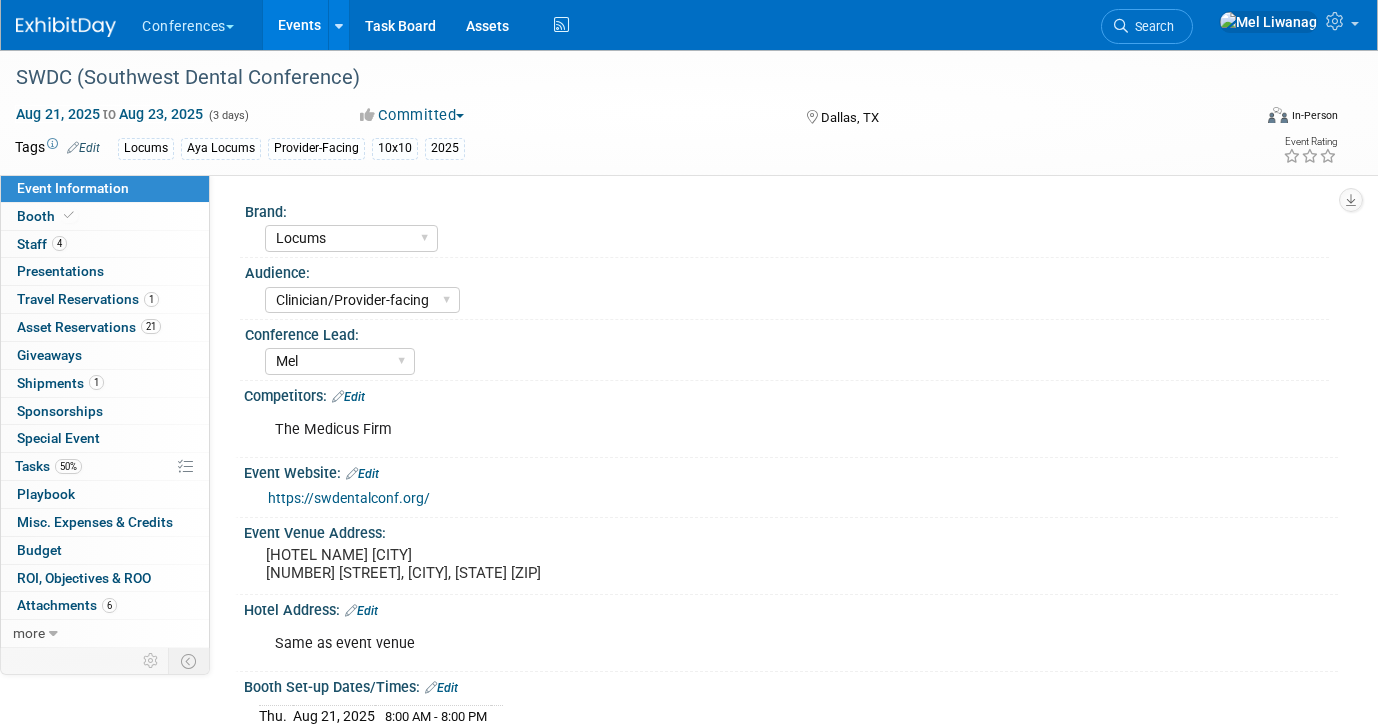 select on "Locums" 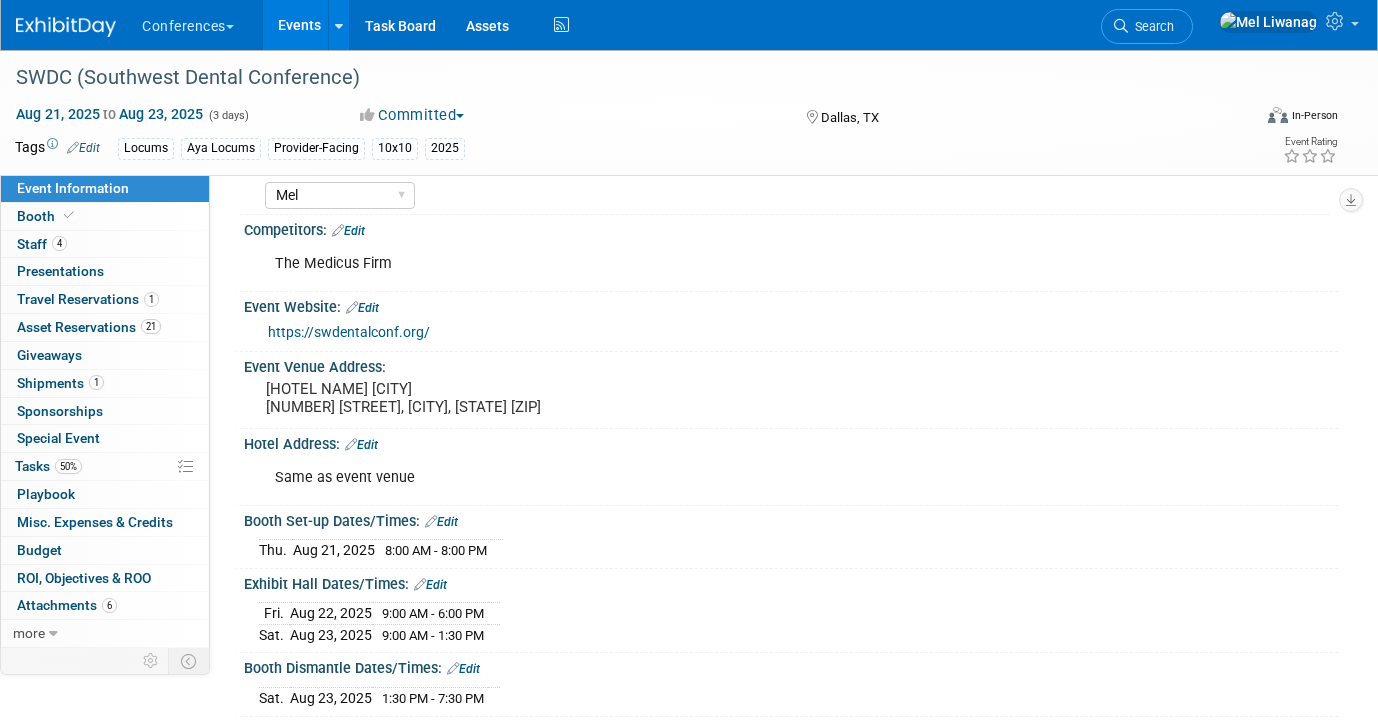 scroll, scrollTop: 310, scrollLeft: 0, axis: vertical 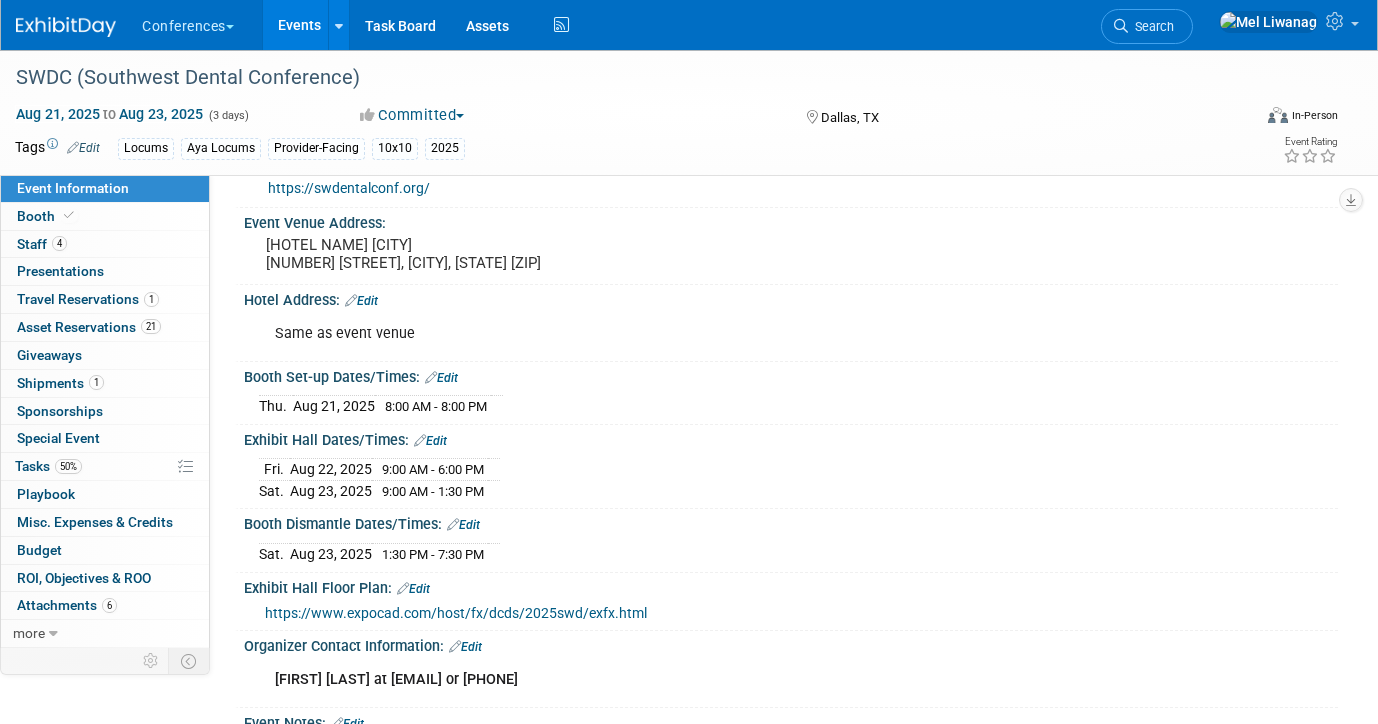 click on "Search" at bounding box center [1147, 24] 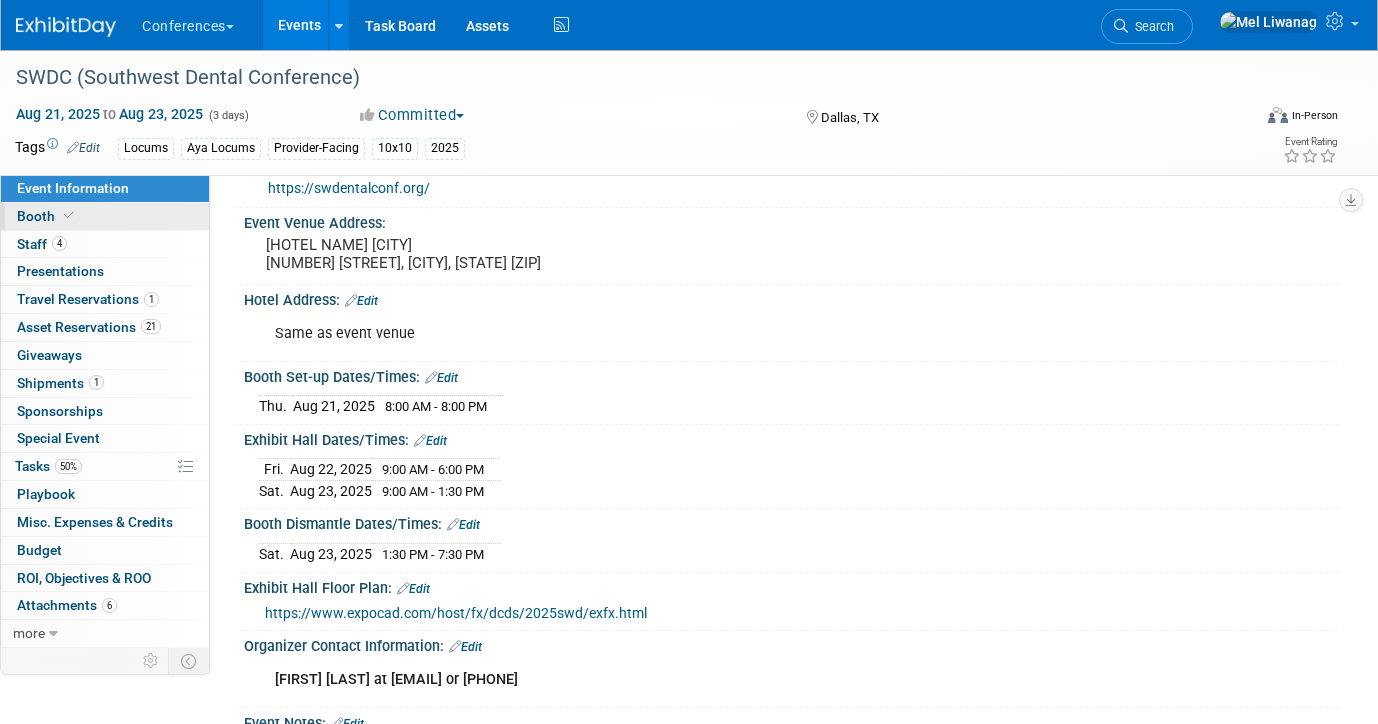 click on "Booth" at bounding box center (105, 216) 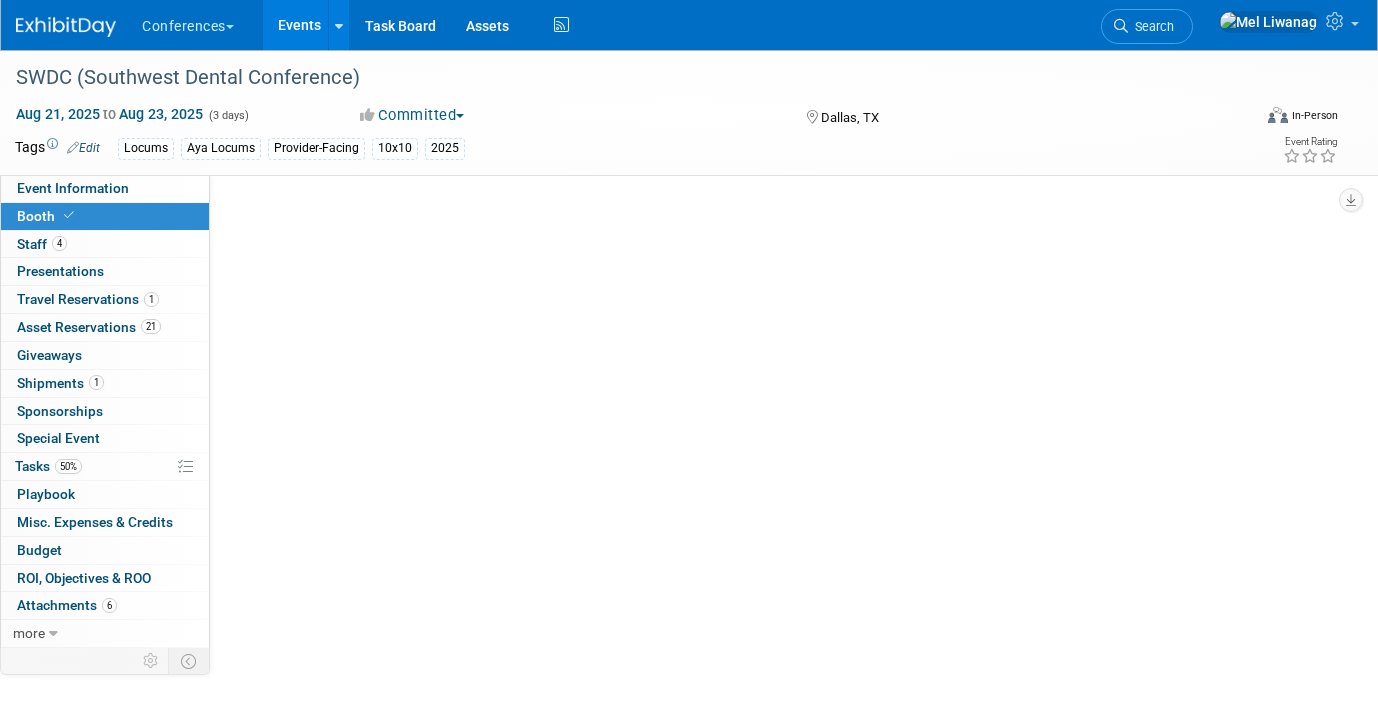 scroll, scrollTop: 0, scrollLeft: 0, axis: both 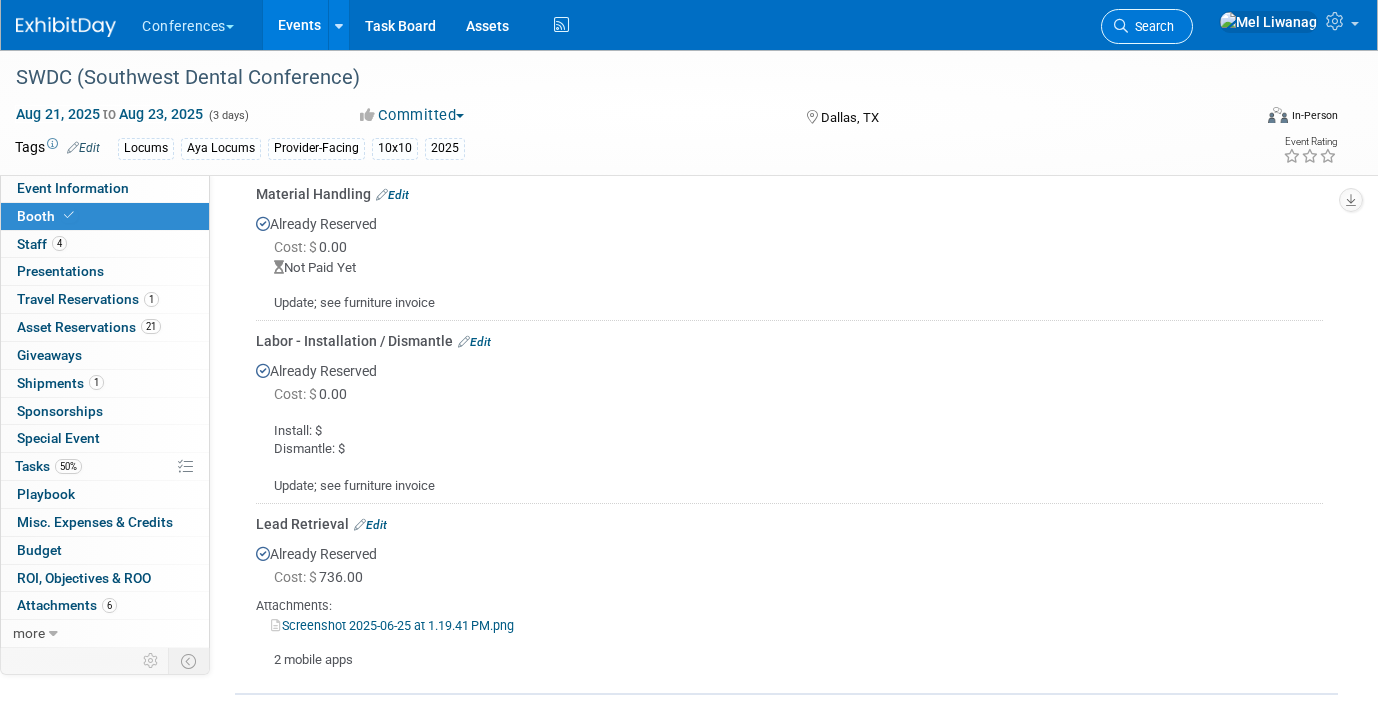 click on "Search" at bounding box center (1147, 26) 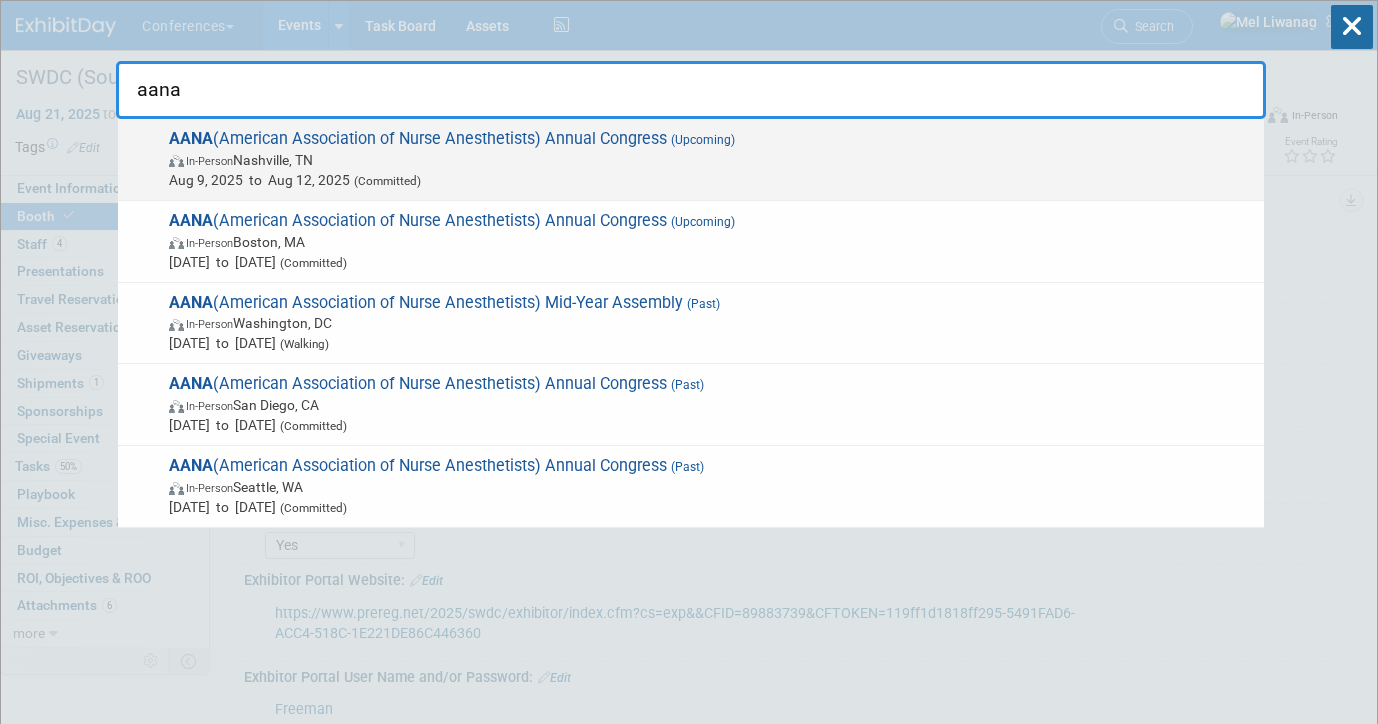 type on "aana" 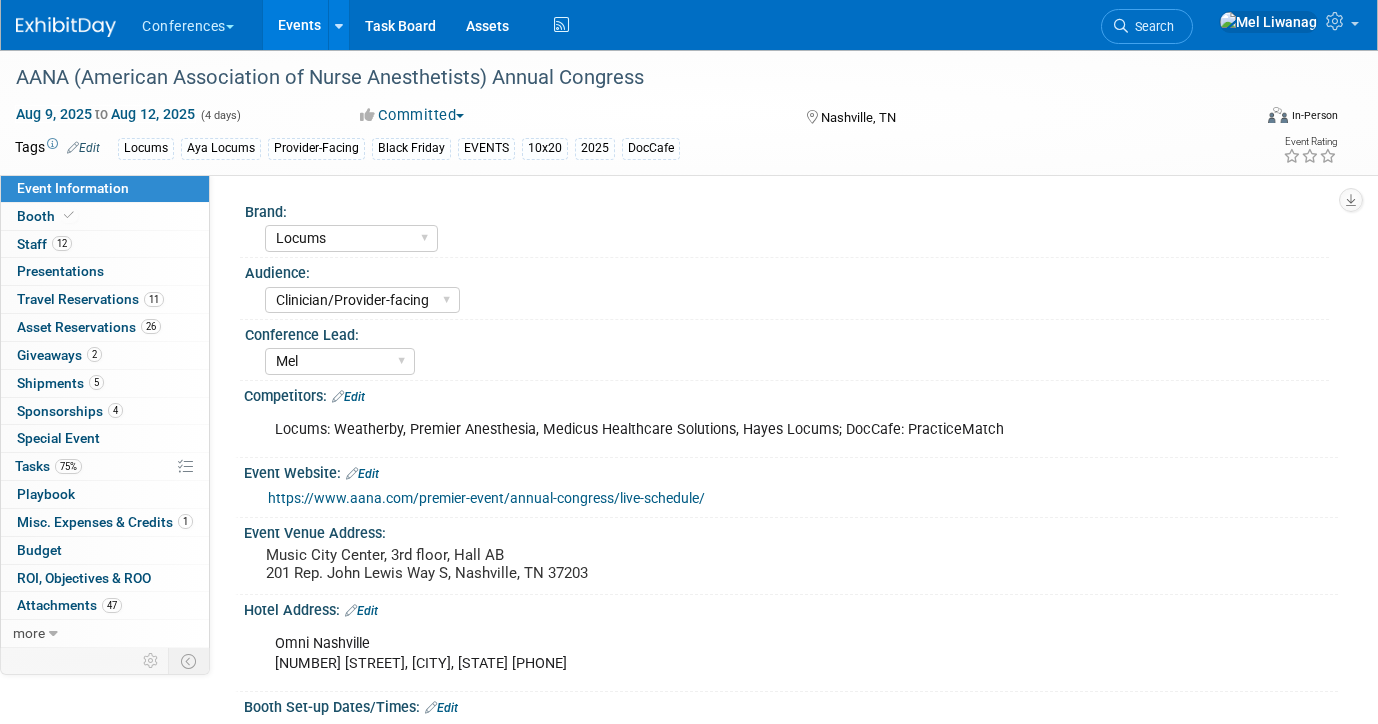 select on "Locums" 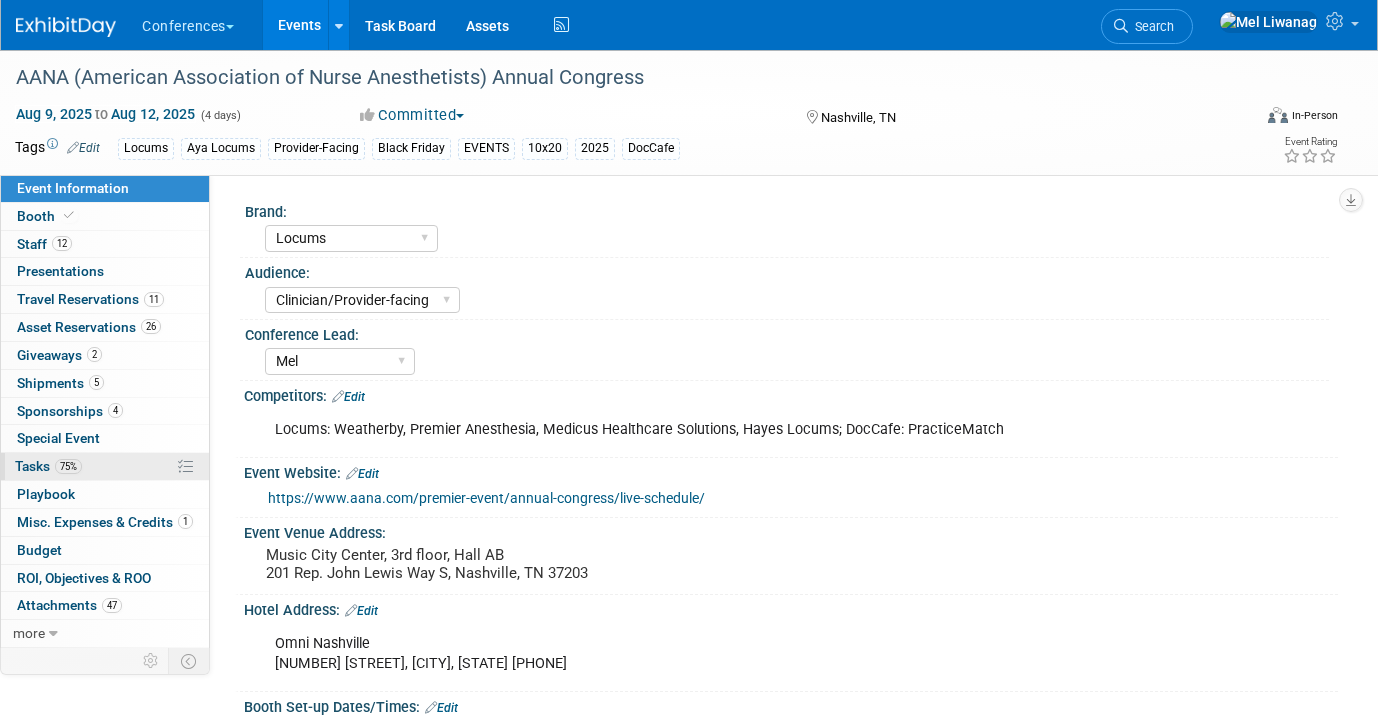 click on "75%" at bounding box center (68, 466) 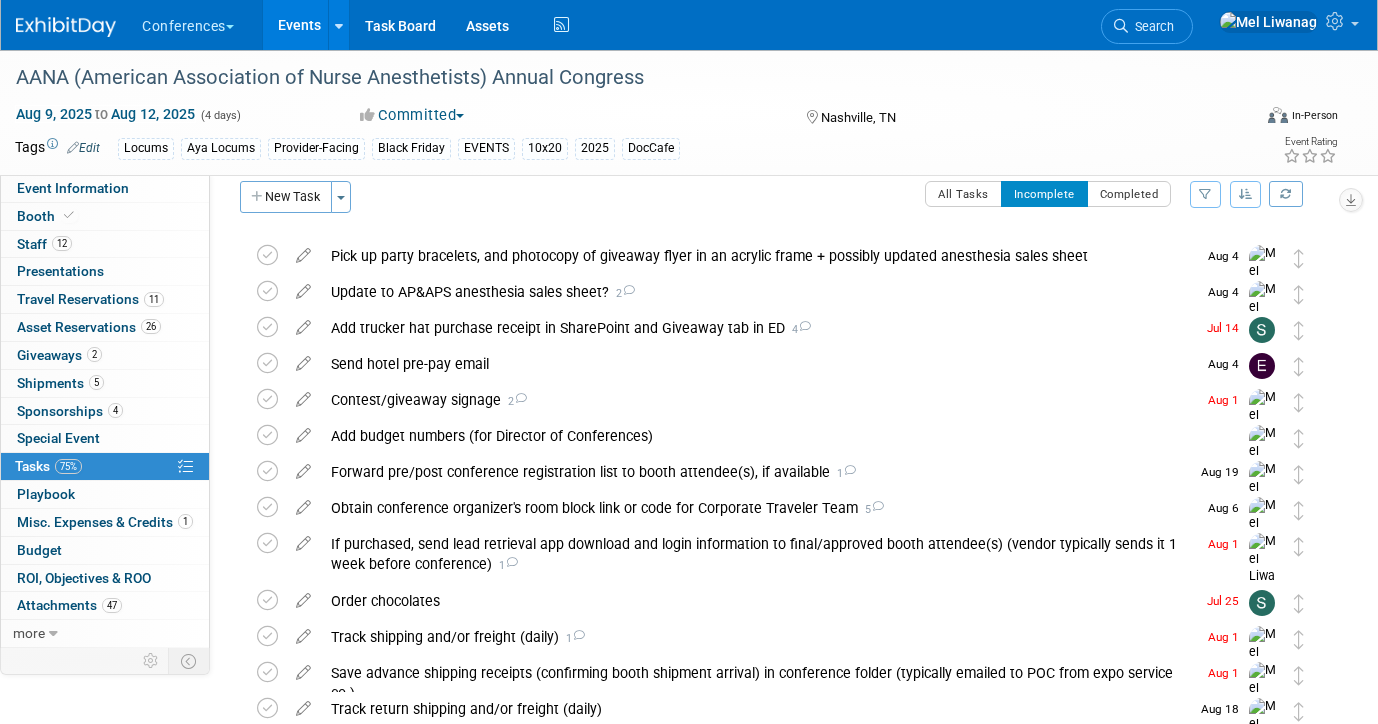 scroll, scrollTop: 291, scrollLeft: 0, axis: vertical 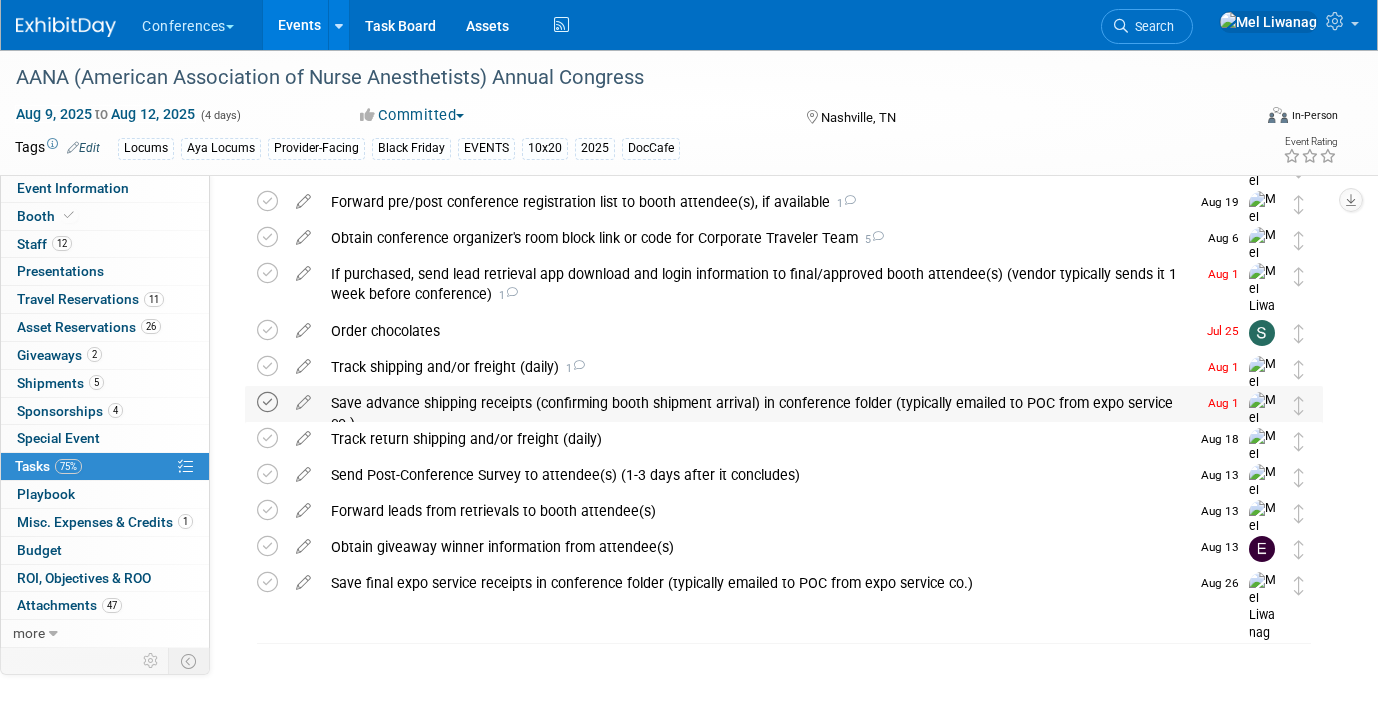 click at bounding box center (267, 402) 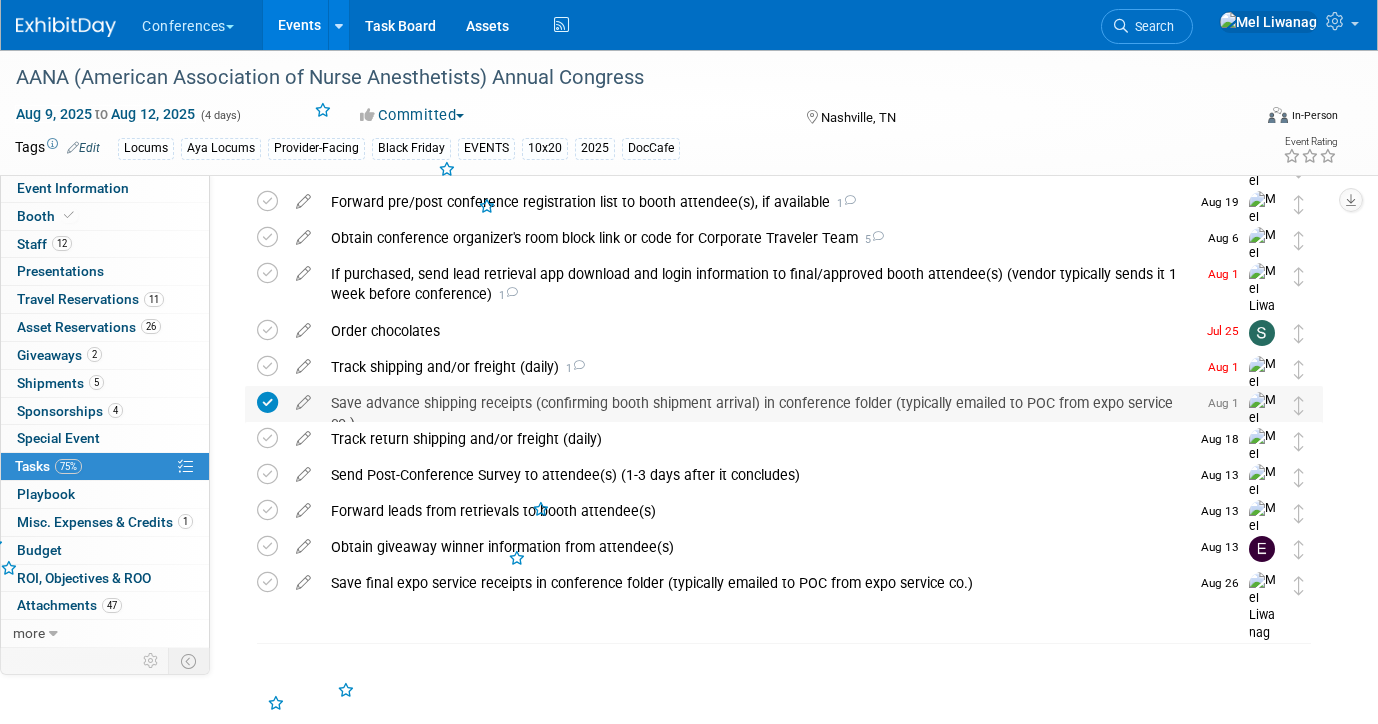 scroll, scrollTop: 255, scrollLeft: 0, axis: vertical 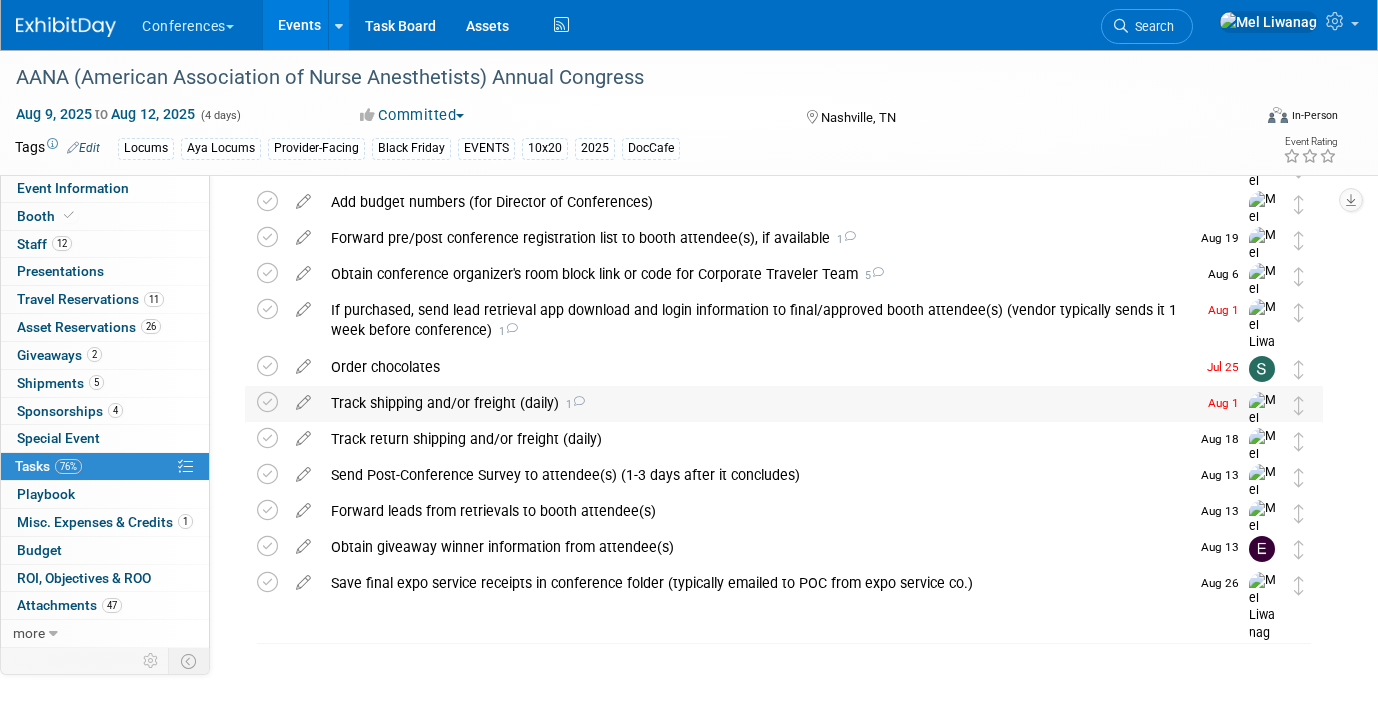click on "Track shipping and/or freight (daily)
1" at bounding box center [758, 403] 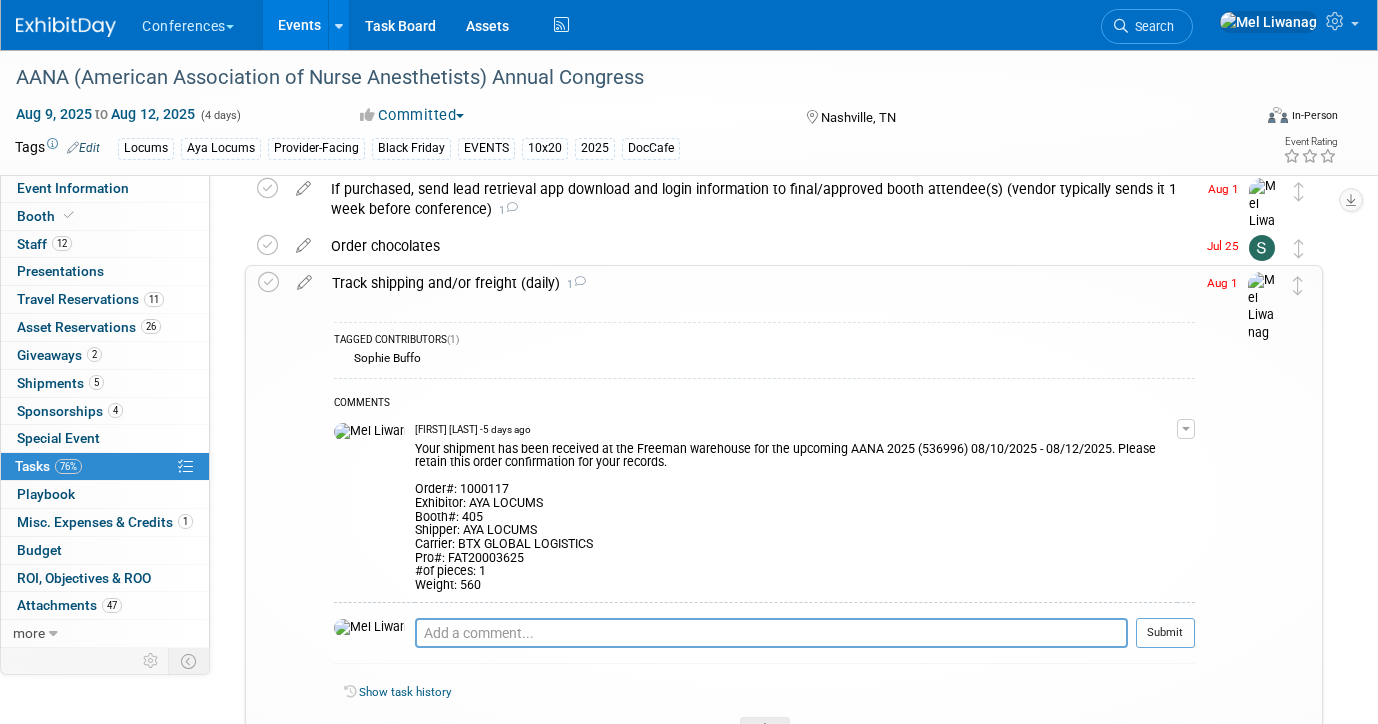 scroll, scrollTop: 377, scrollLeft: 0, axis: vertical 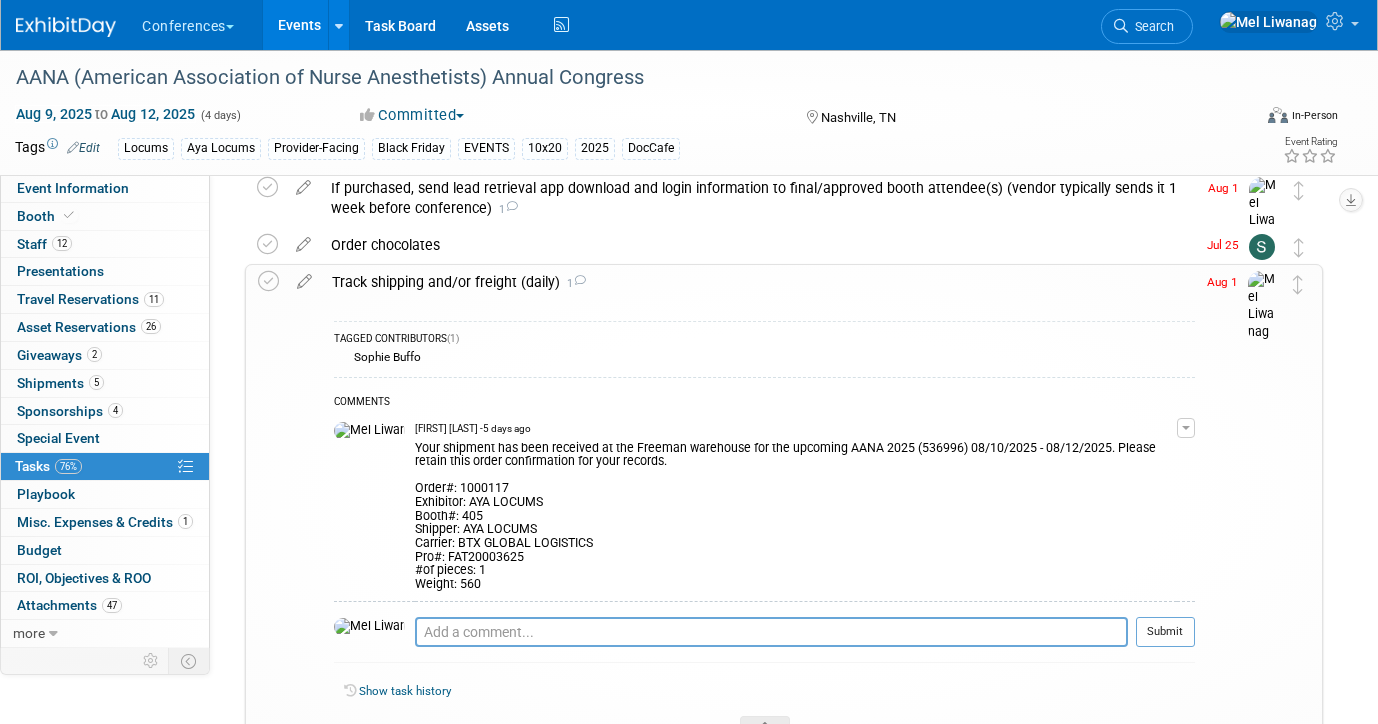 click on "Track shipping and/or freight (daily)
1" at bounding box center (758, 282) 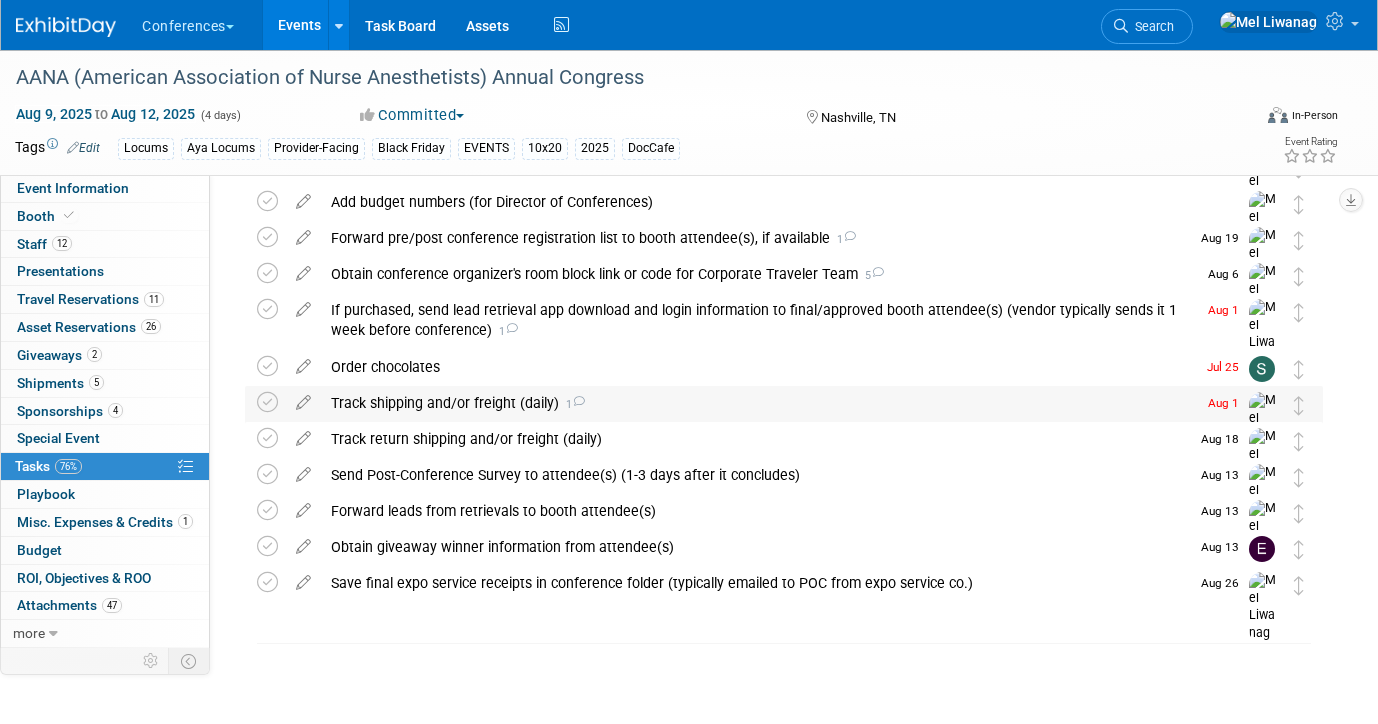 scroll, scrollTop: 255, scrollLeft: 0, axis: vertical 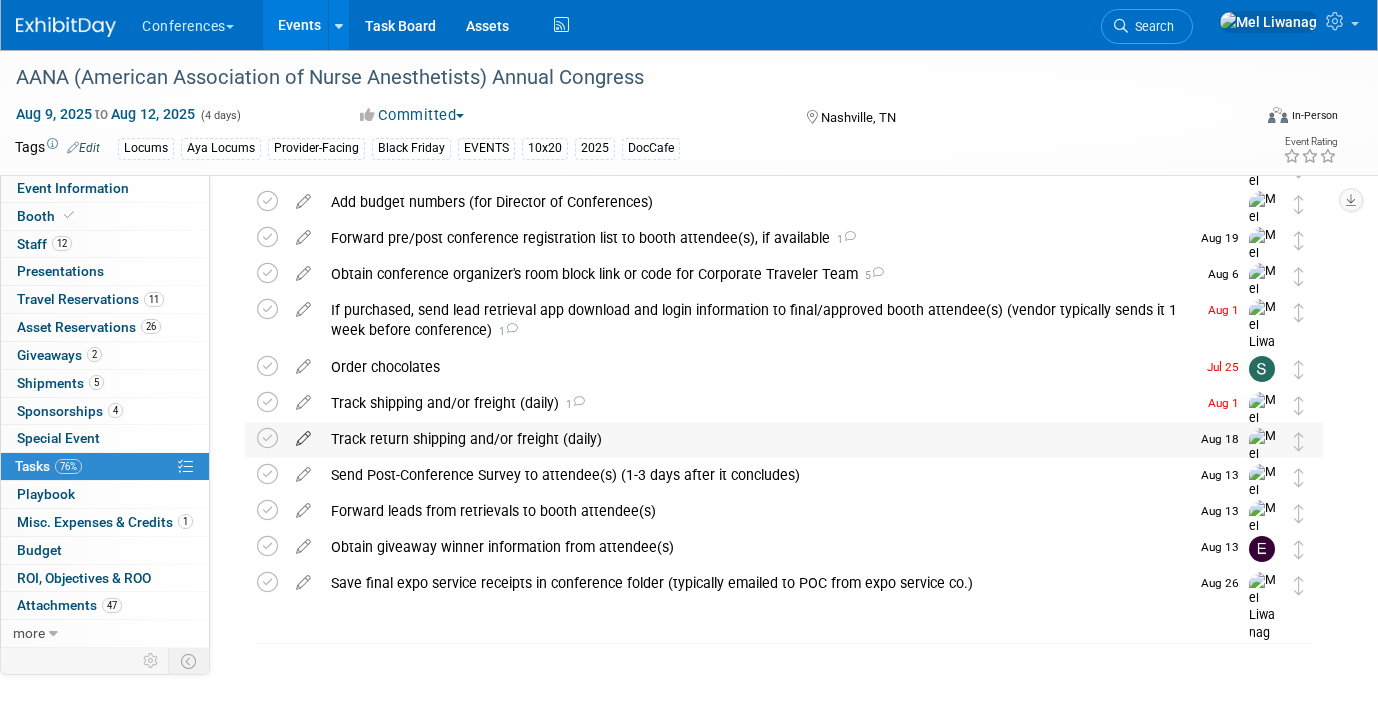 click at bounding box center [303, 434] 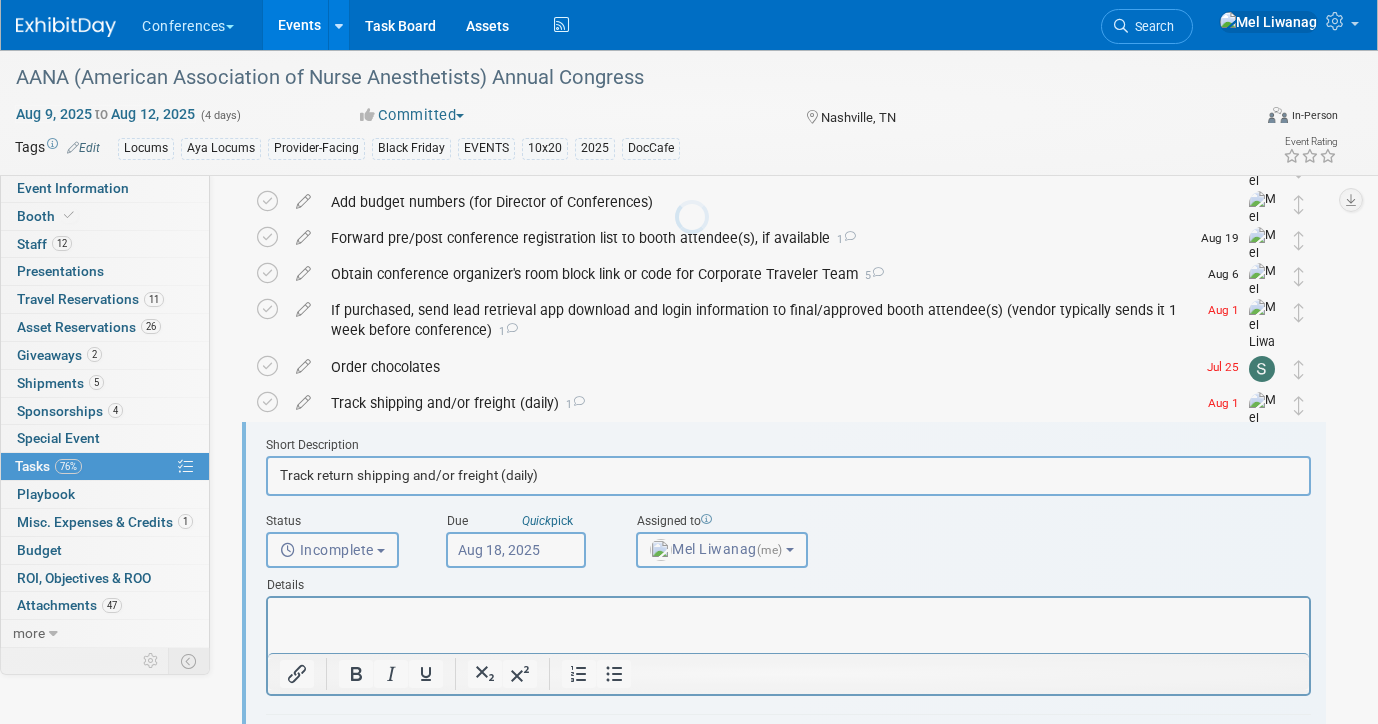scroll, scrollTop: 0, scrollLeft: 0, axis: both 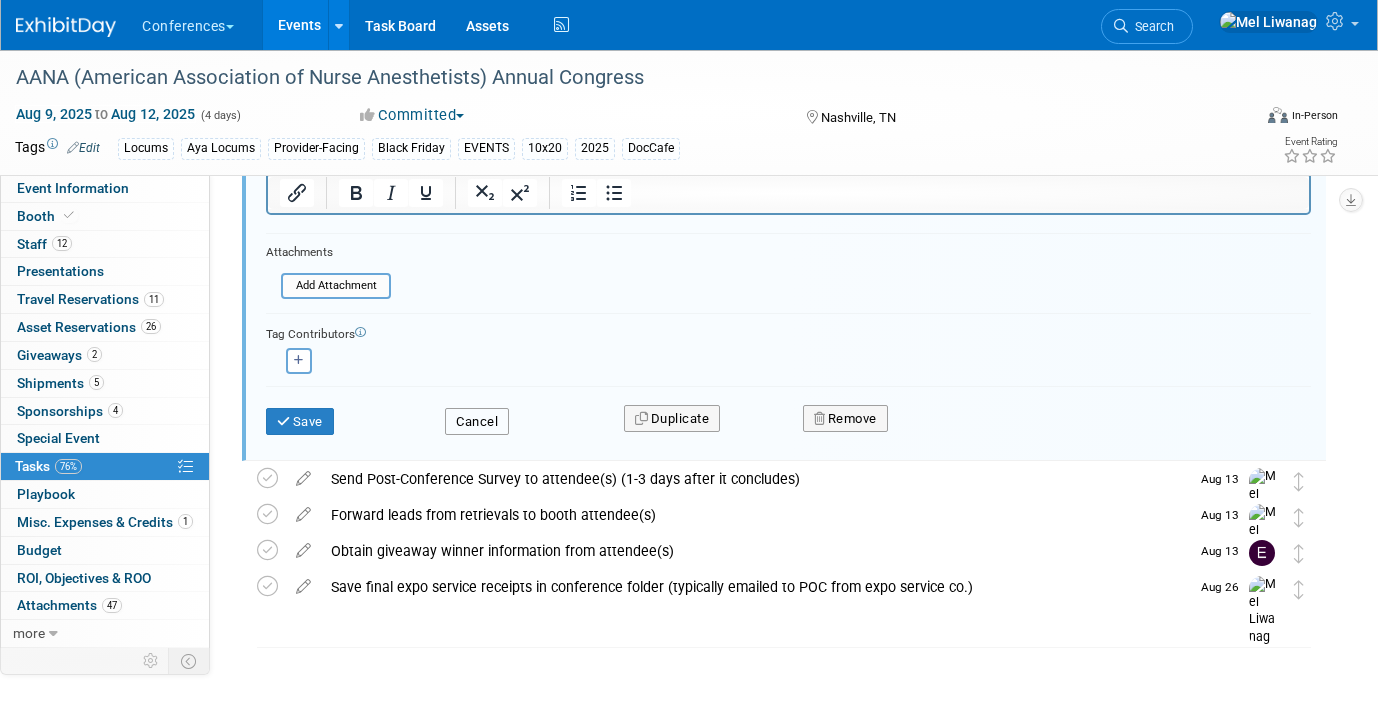 click on "Cancel" at bounding box center [477, 422] 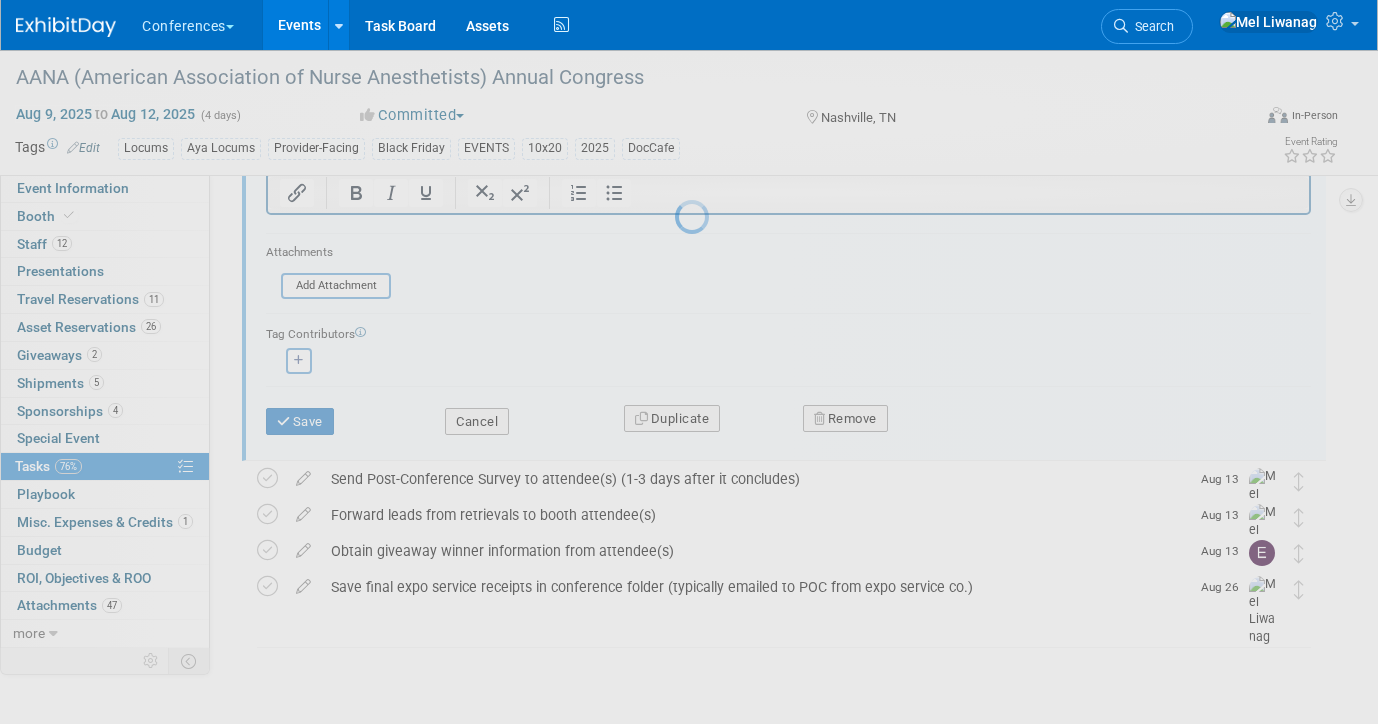 scroll, scrollTop: 255, scrollLeft: 0, axis: vertical 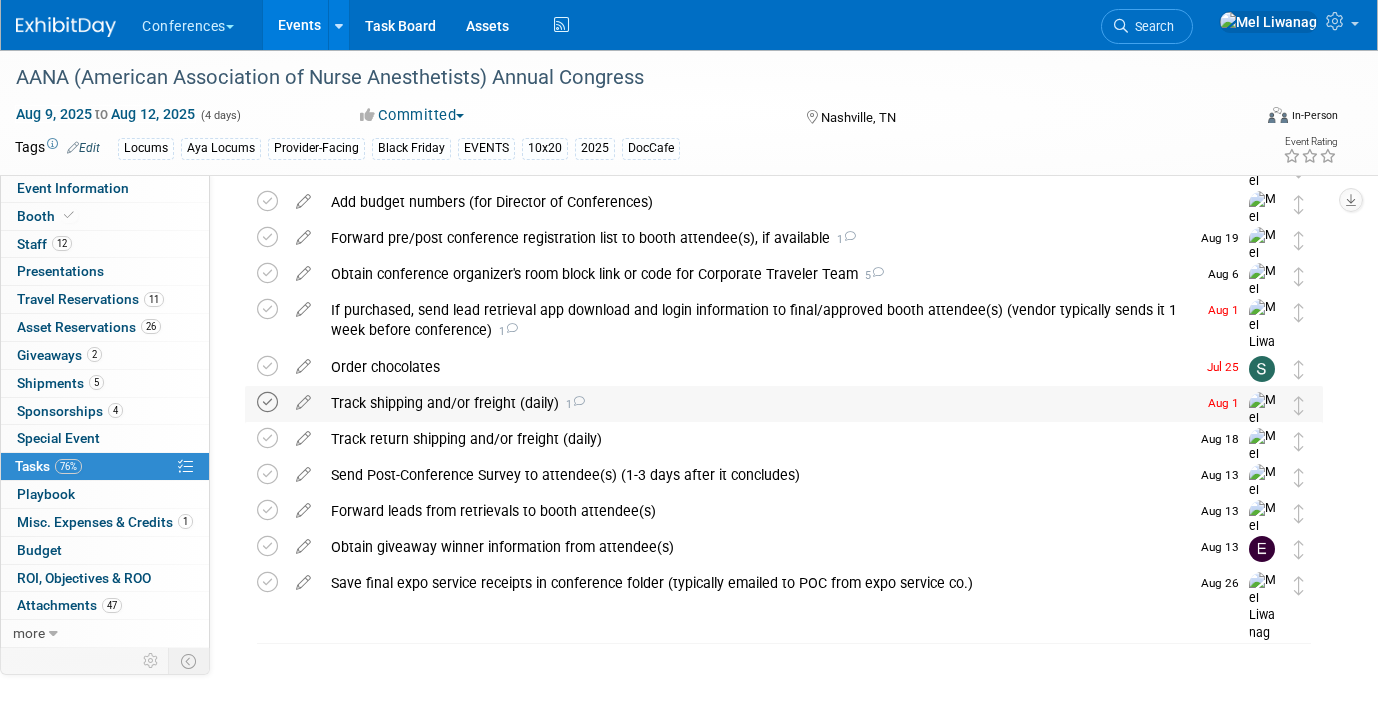 click at bounding box center [267, 402] 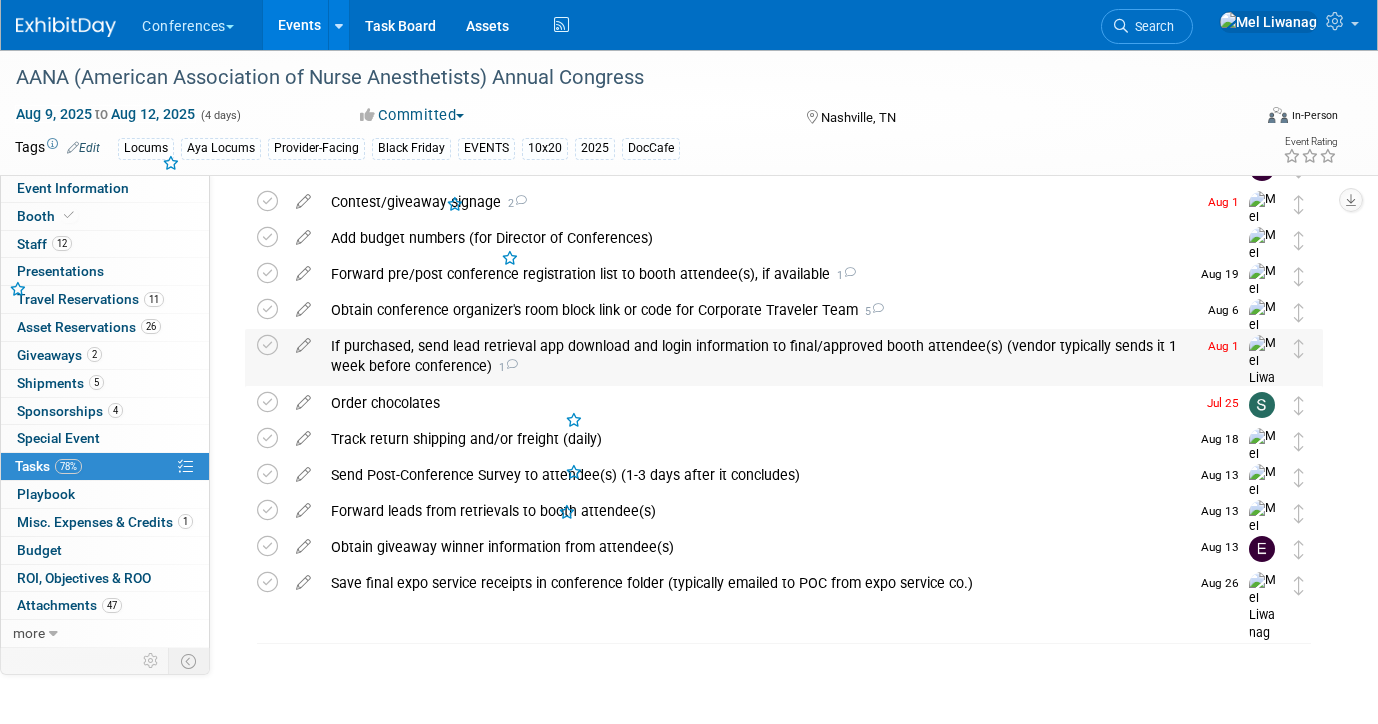 click on "If purchased, send lead retrieval app download and login information to final/approved booth attendee(s) (vendor typically sends it 1 week before conference)
1" at bounding box center (758, 356) 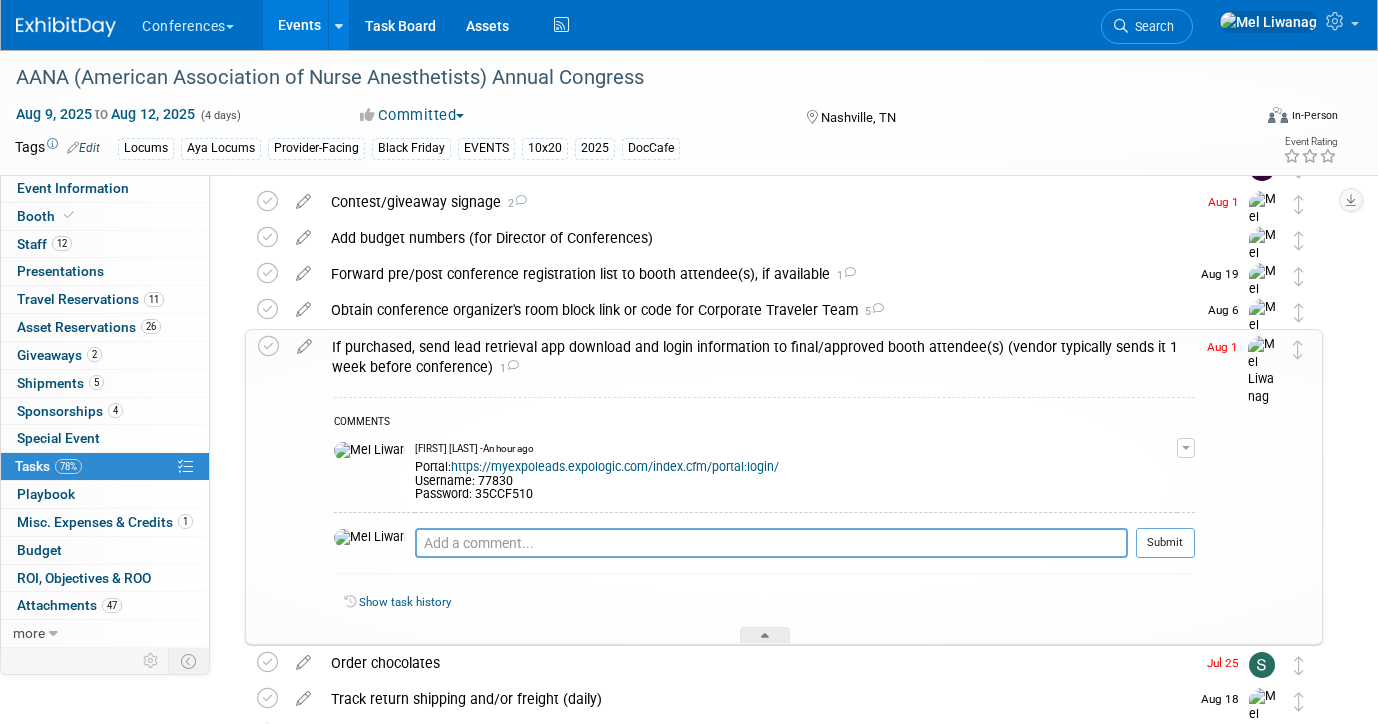 scroll, scrollTop: 255, scrollLeft: 0, axis: vertical 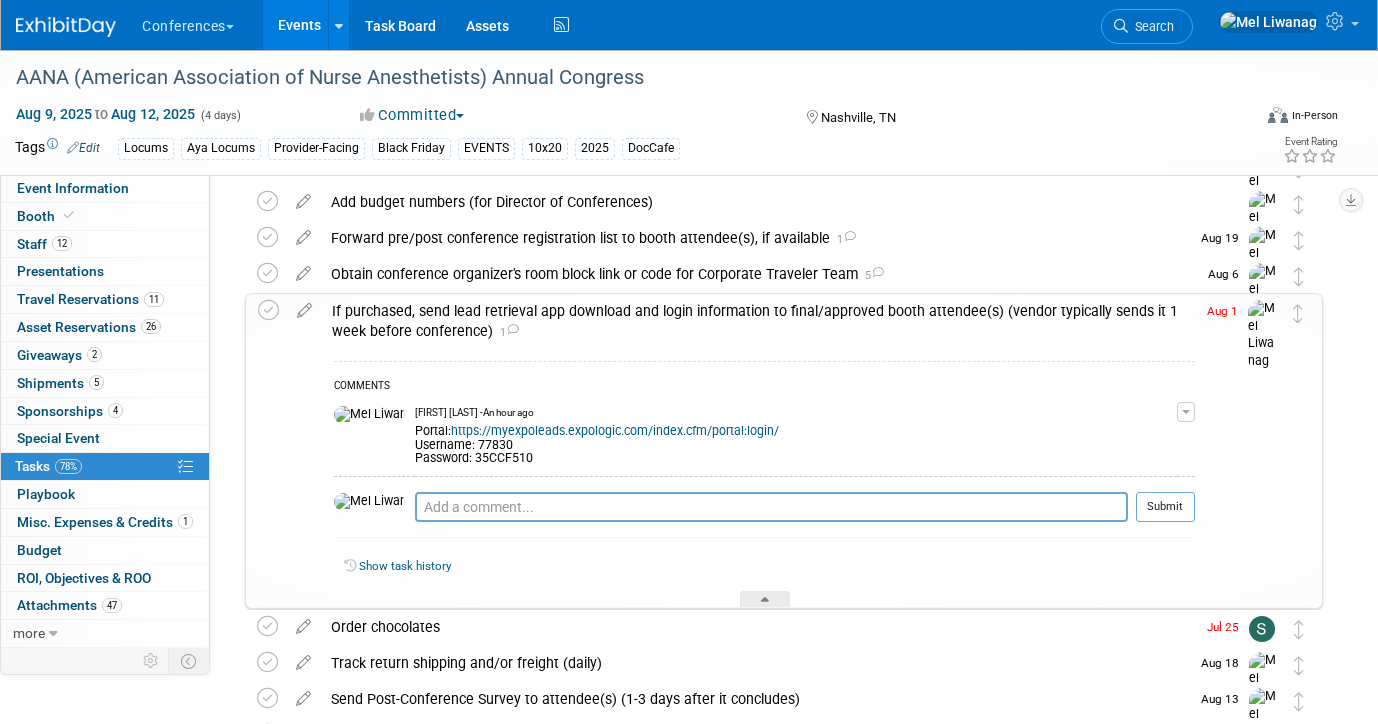 click on "If purchased, send lead retrieval app download and login information to final/approved booth attendee(s) (vendor typically sends it 1 week before conference)
1" at bounding box center [758, 321] 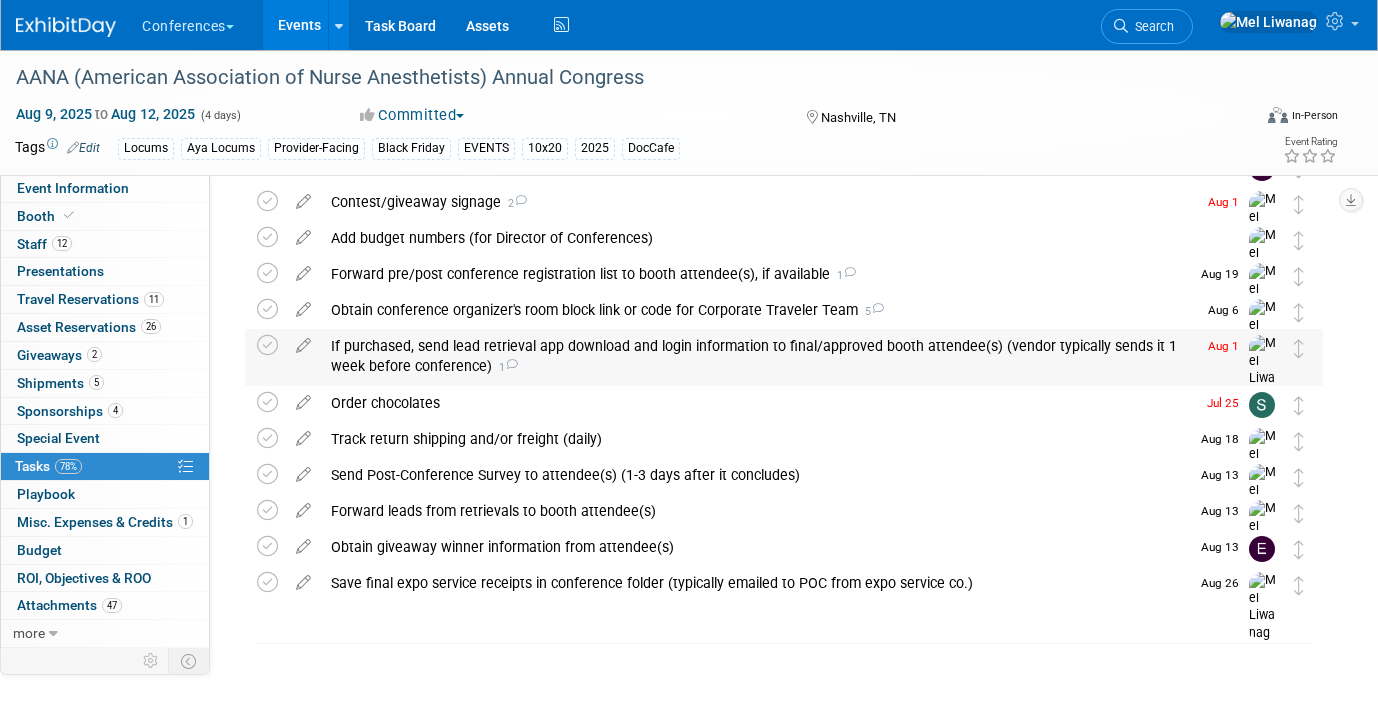 scroll, scrollTop: 219, scrollLeft: 0, axis: vertical 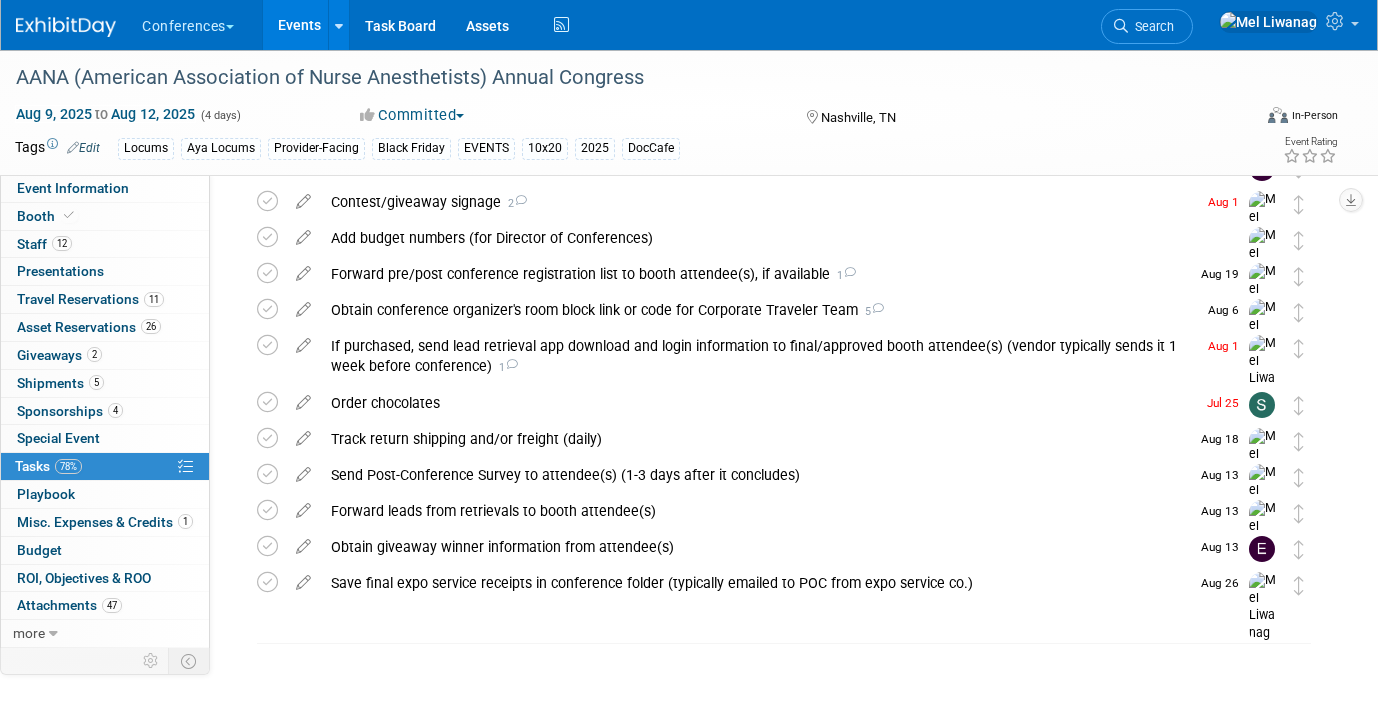 drag, startPoint x: 309, startPoint y: 342, endPoint x: 325, endPoint y: 342, distance: 16 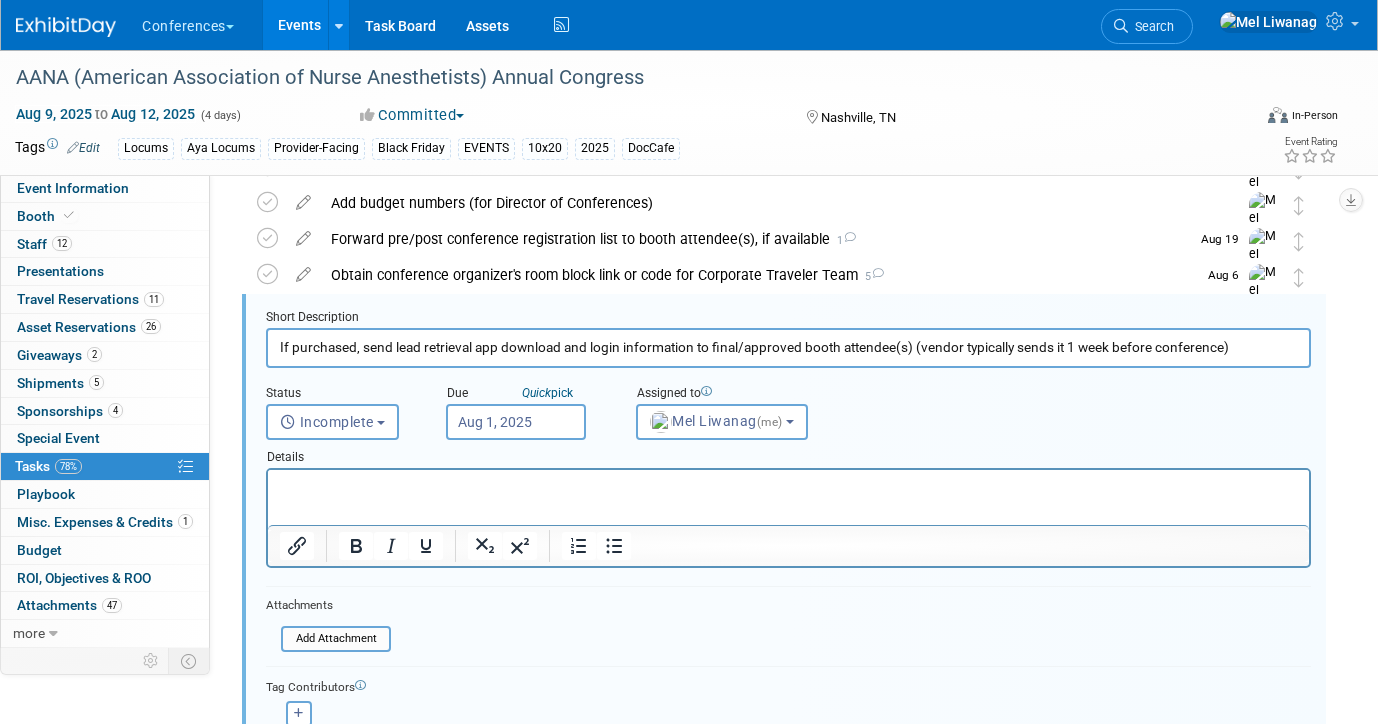 scroll, scrollTop: 255, scrollLeft: 0, axis: vertical 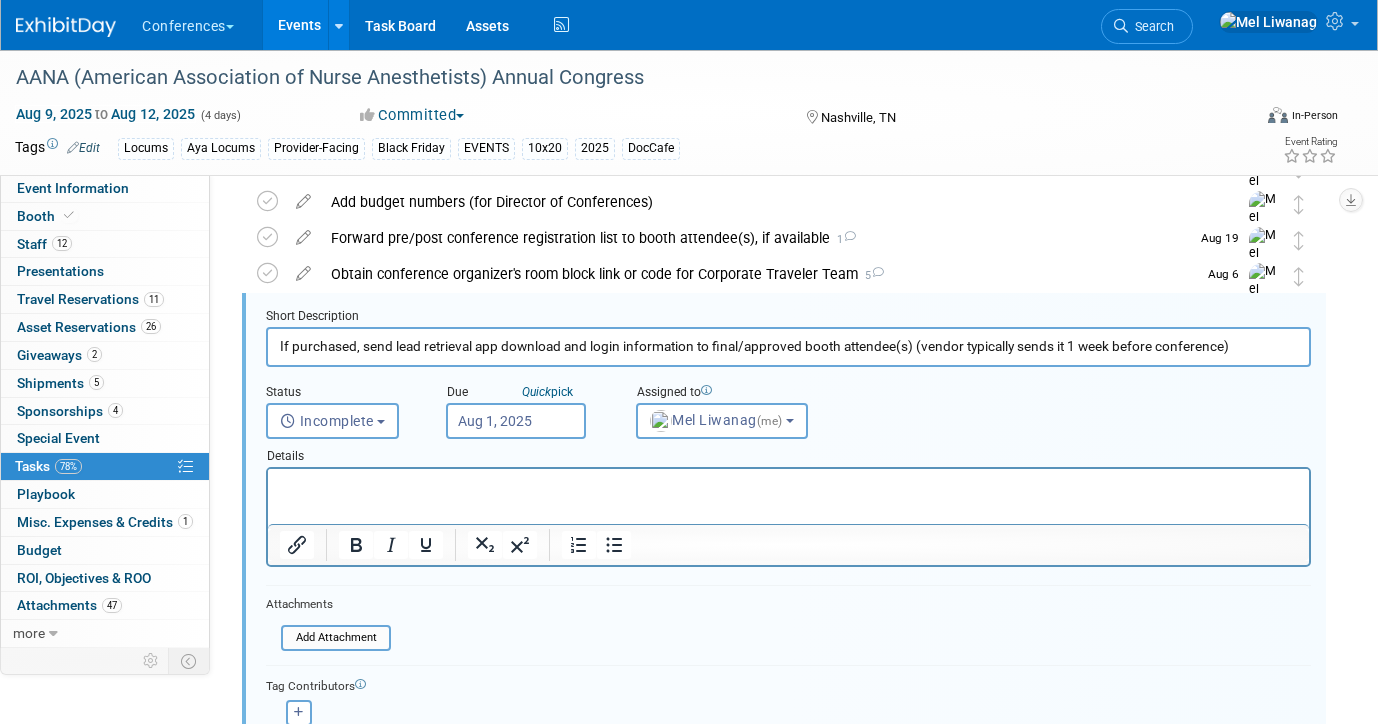 click on "Aug 1, 2025" at bounding box center [516, 421] 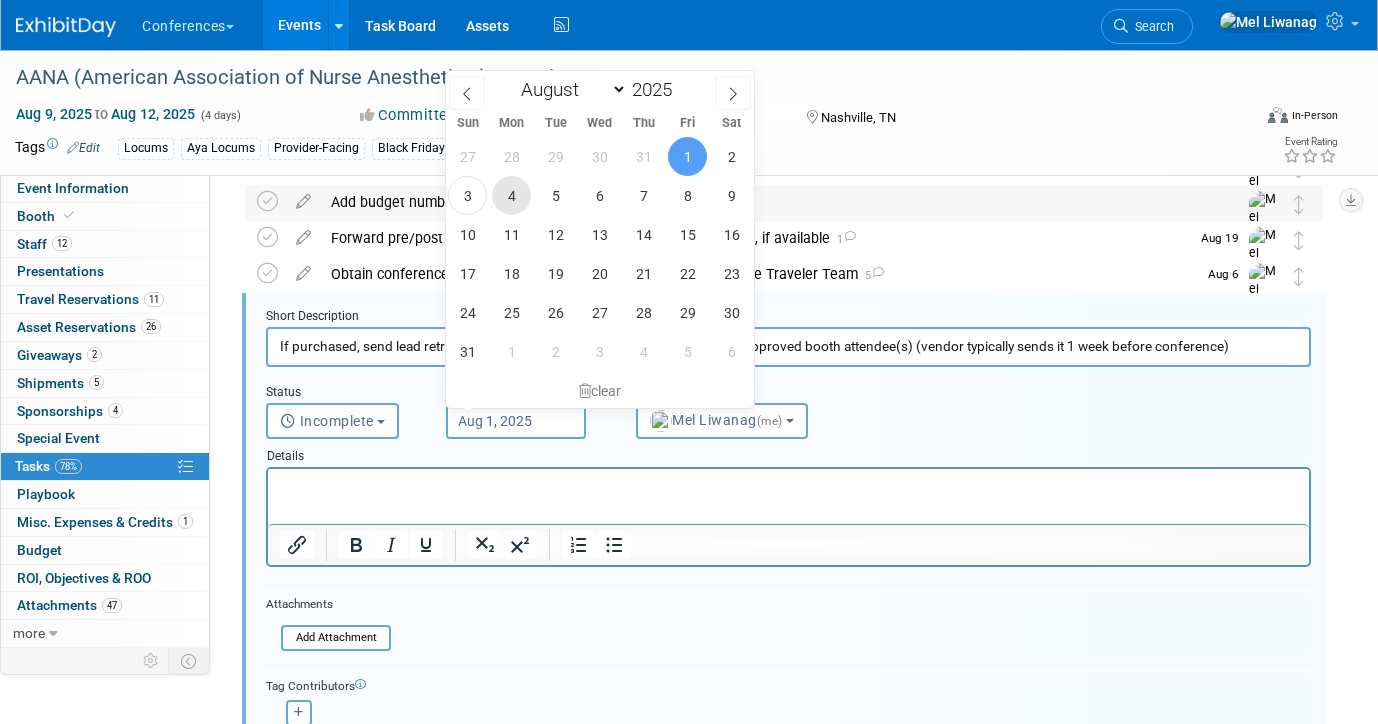 click on "4" at bounding box center (511, 195) 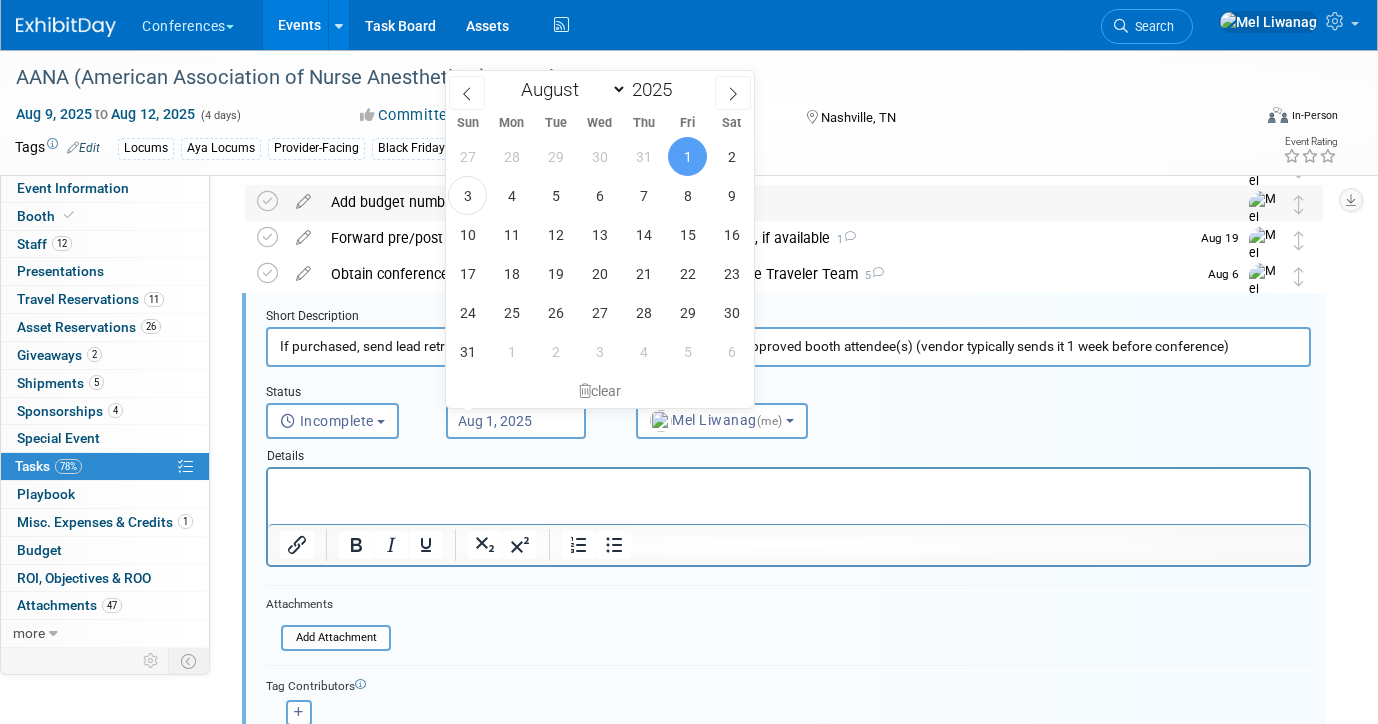 type on "Aug 4, 2025" 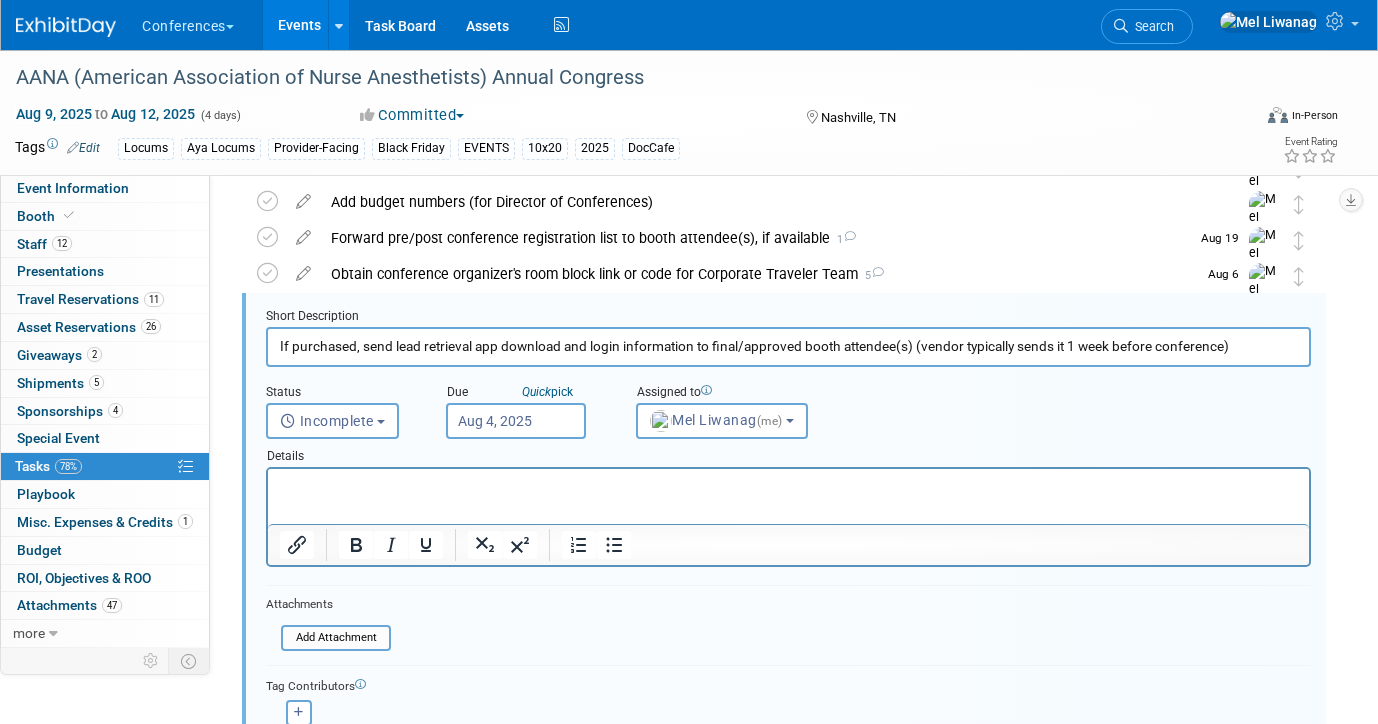 scroll, scrollTop: 658, scrollLeft: 0, axis: vertical 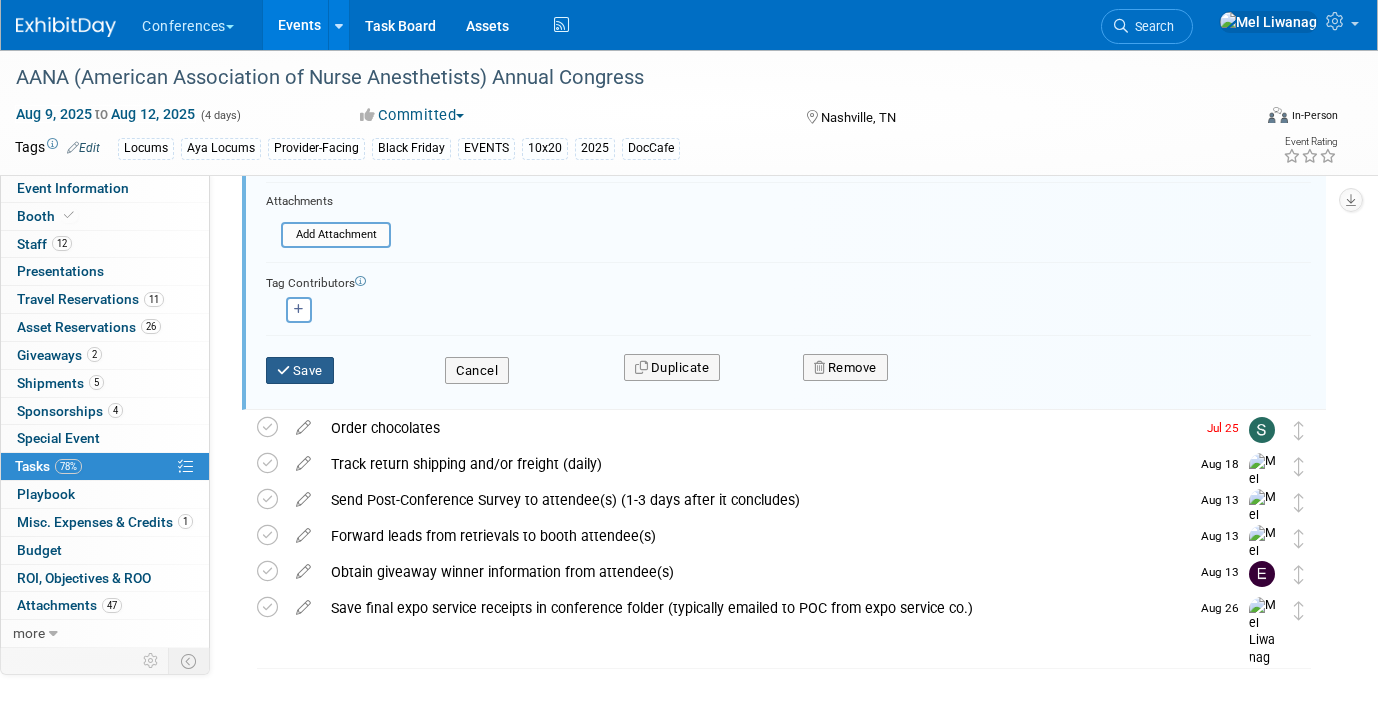 click on "Save" at bounding box center [300, 371] 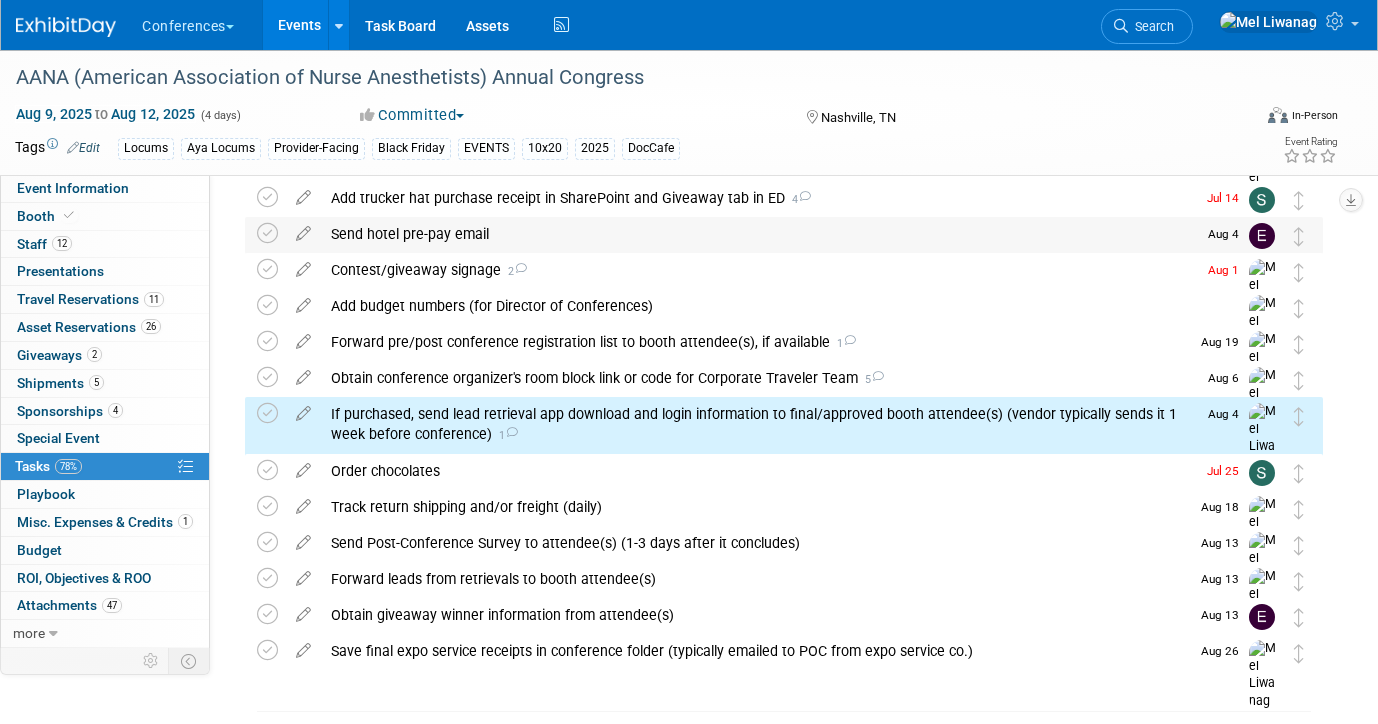 scroll, scrollTop: 40, scrollLeft: 0, axis: vertical 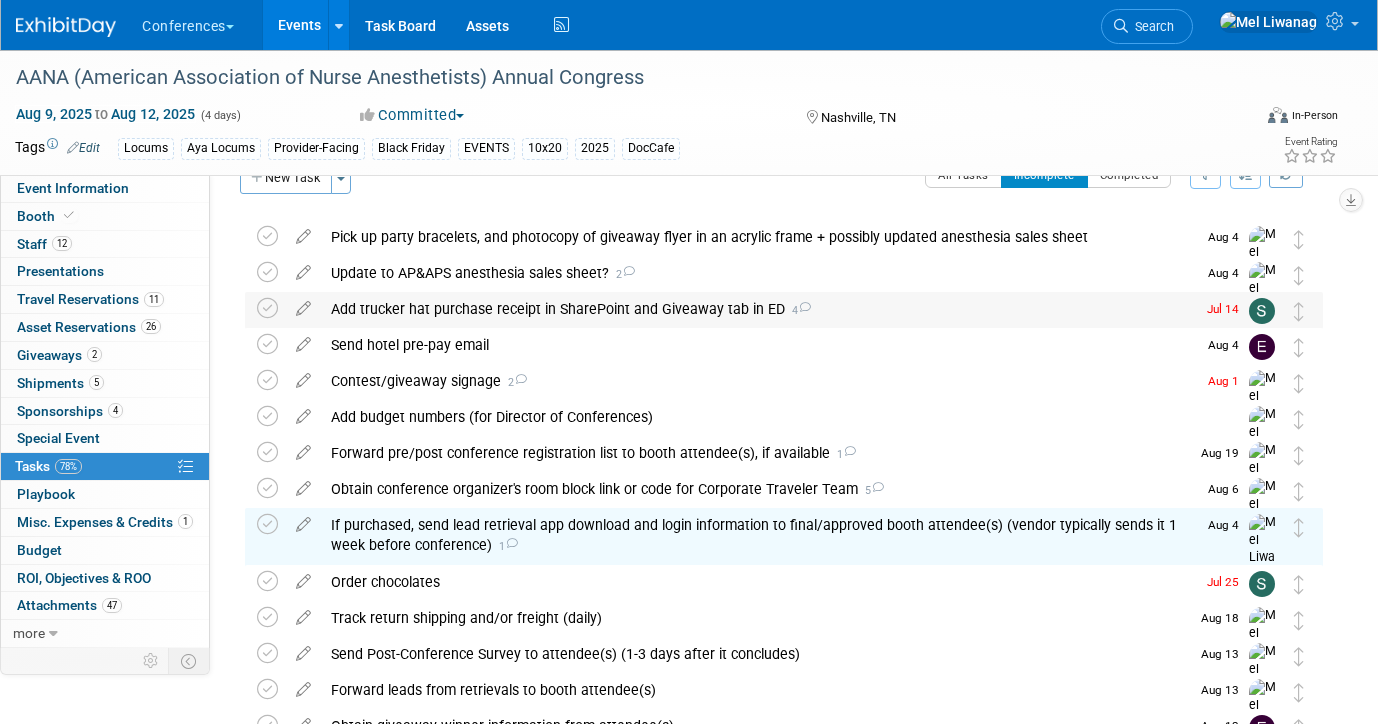 click on "Add trucker hat purchase receipt in SharePoint and Giveaway tab in ED
4" at bounding box center (758, 309) 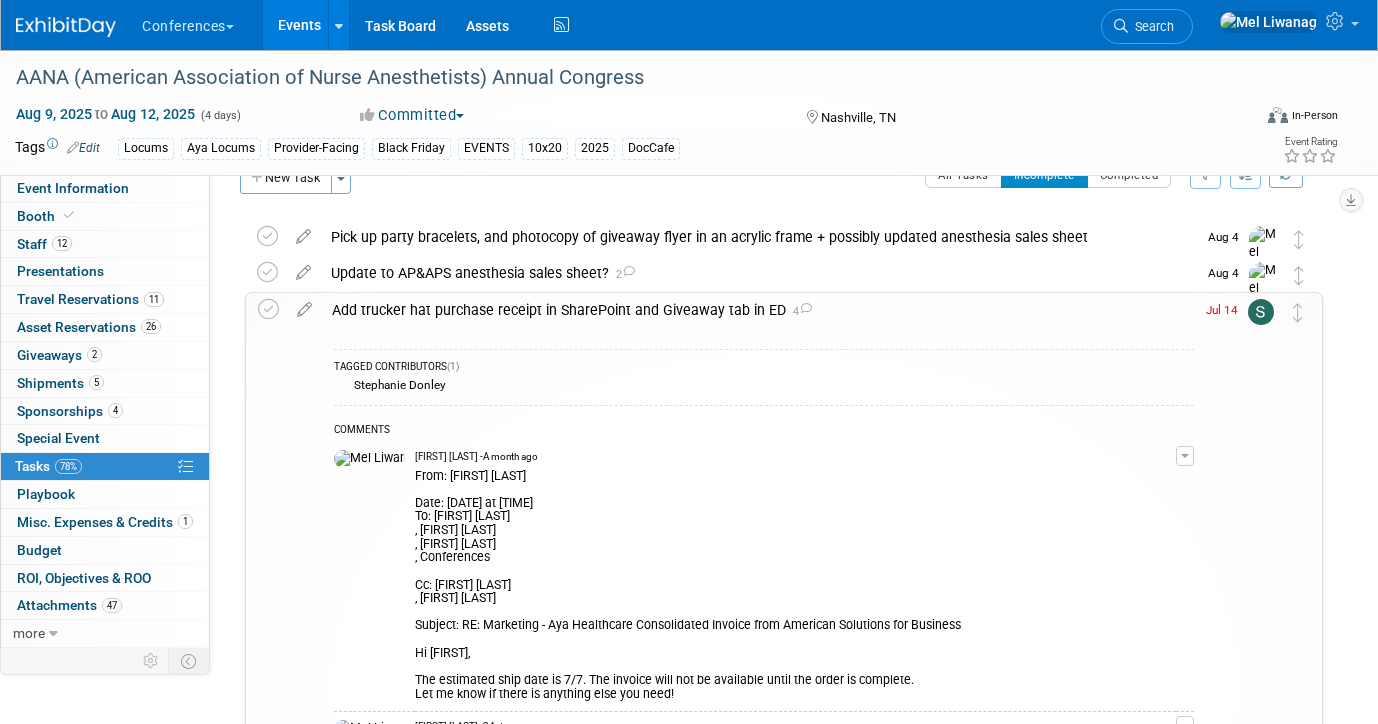 click on "Add trucker hat purchase receipt in SharePoint and Giveaway tab in ED
4" at bounding box center (758, 310) 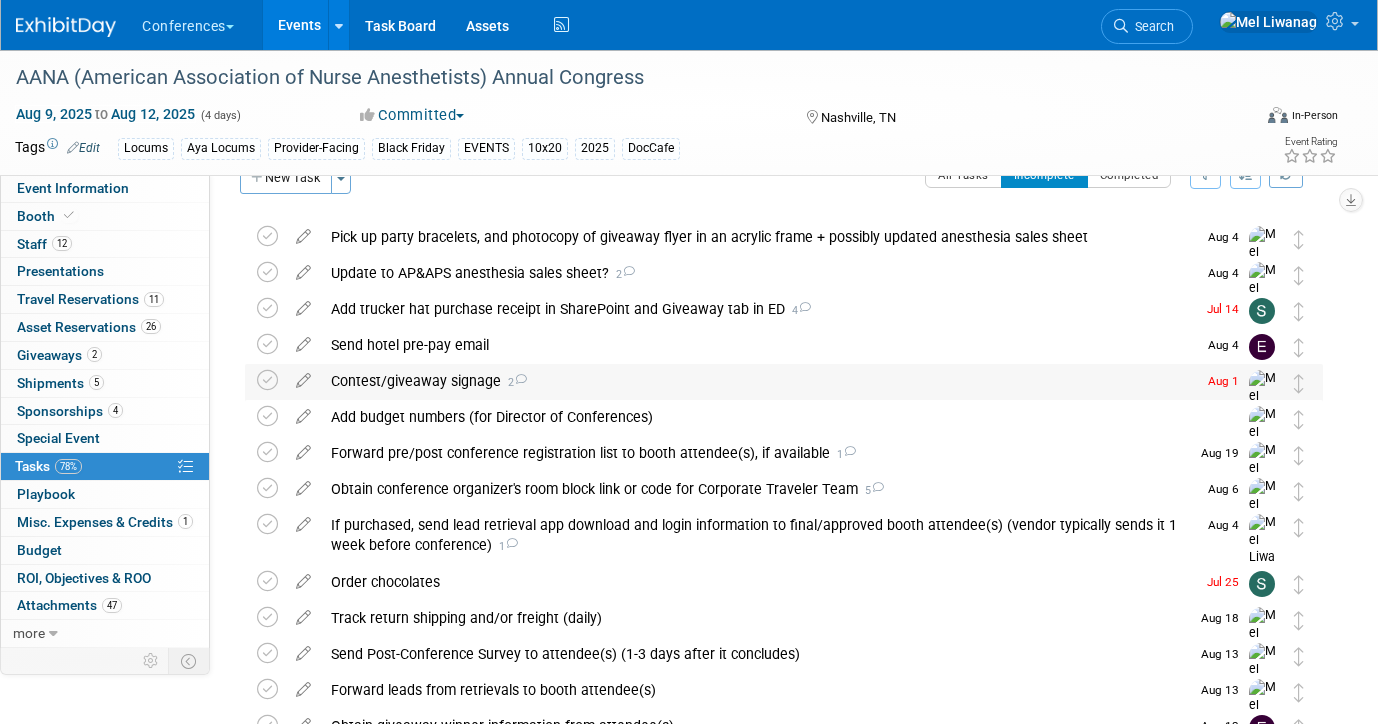 click on "2" at bounding box center [514, 382] 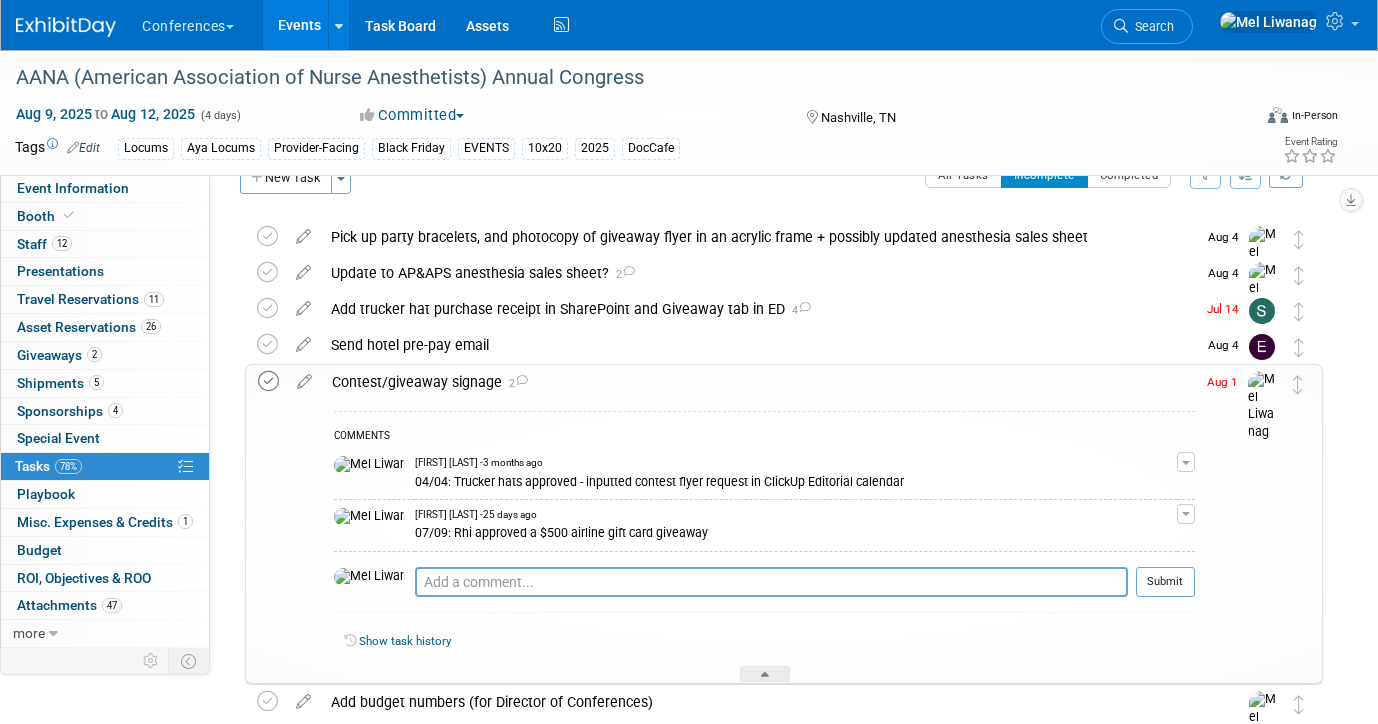 click at bounding box center [268, 381] 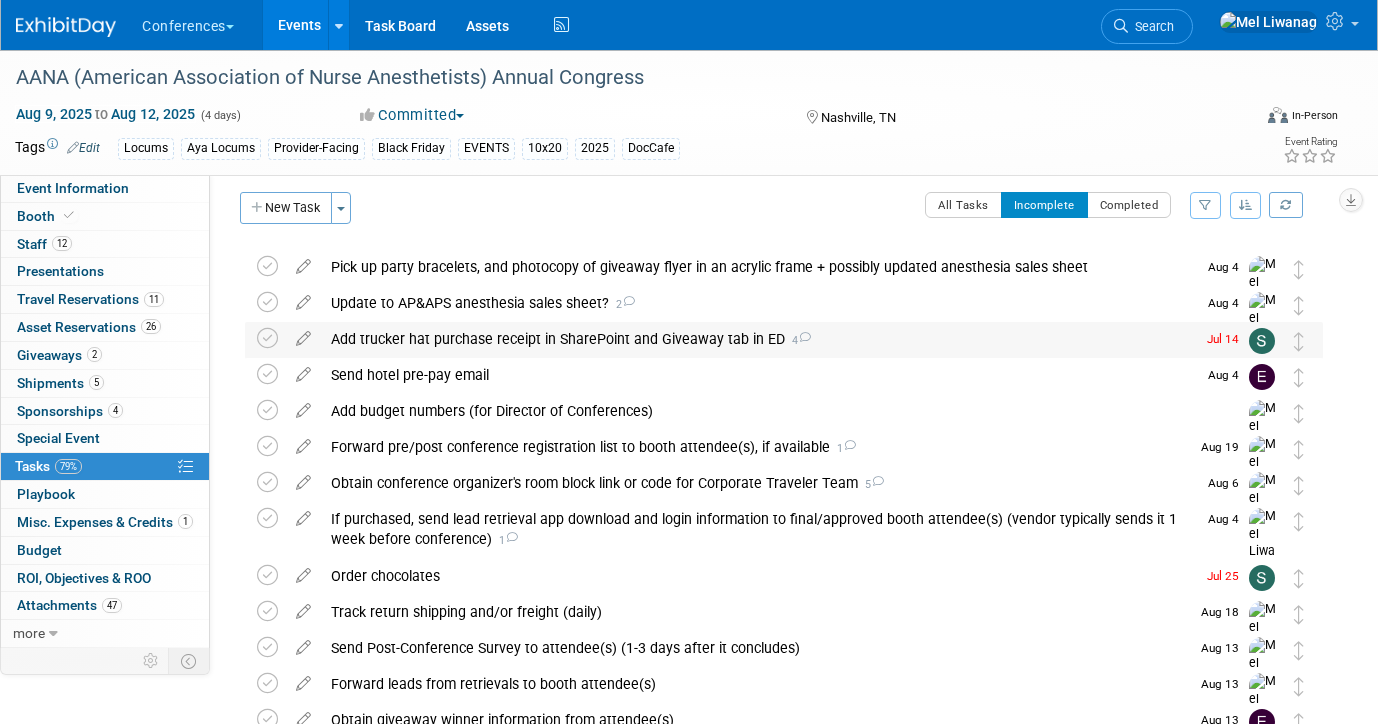scroll, scrollTop: 0, scrollLeft: 0, axis: both 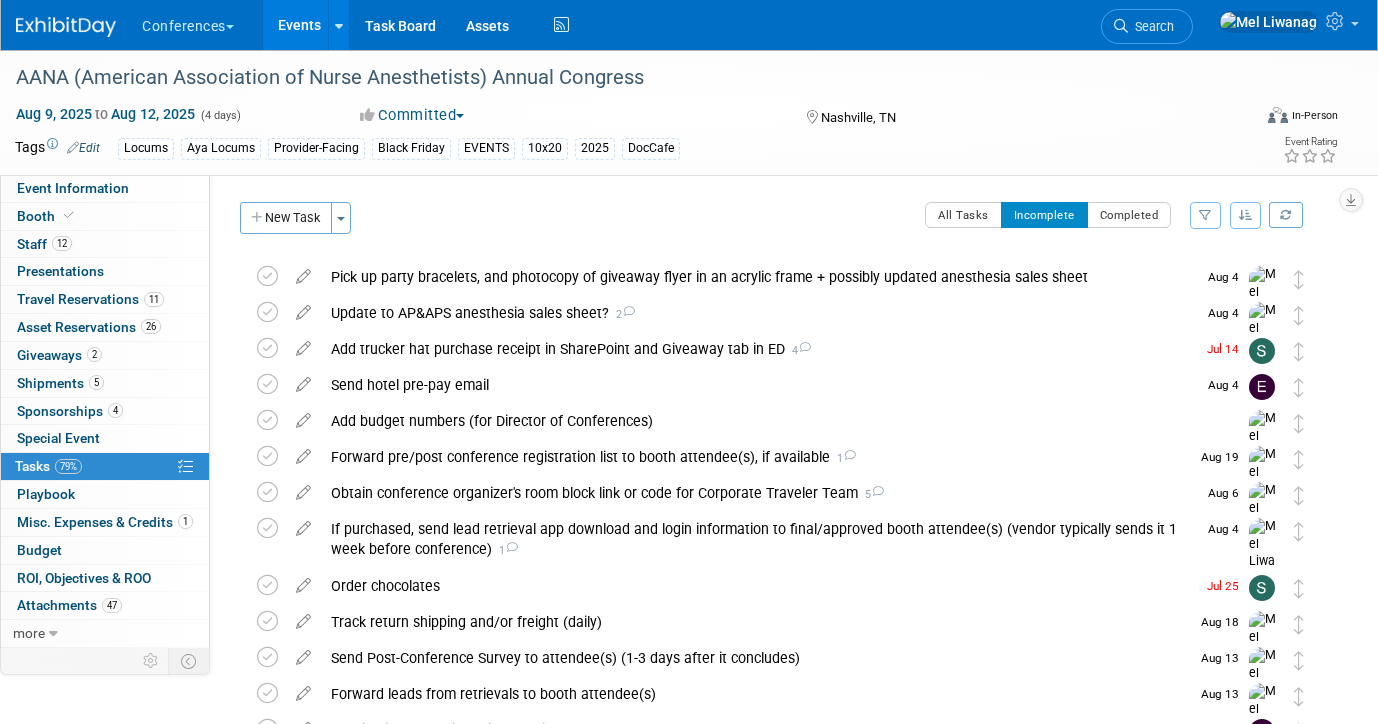 click at bounding box center [66, 27] 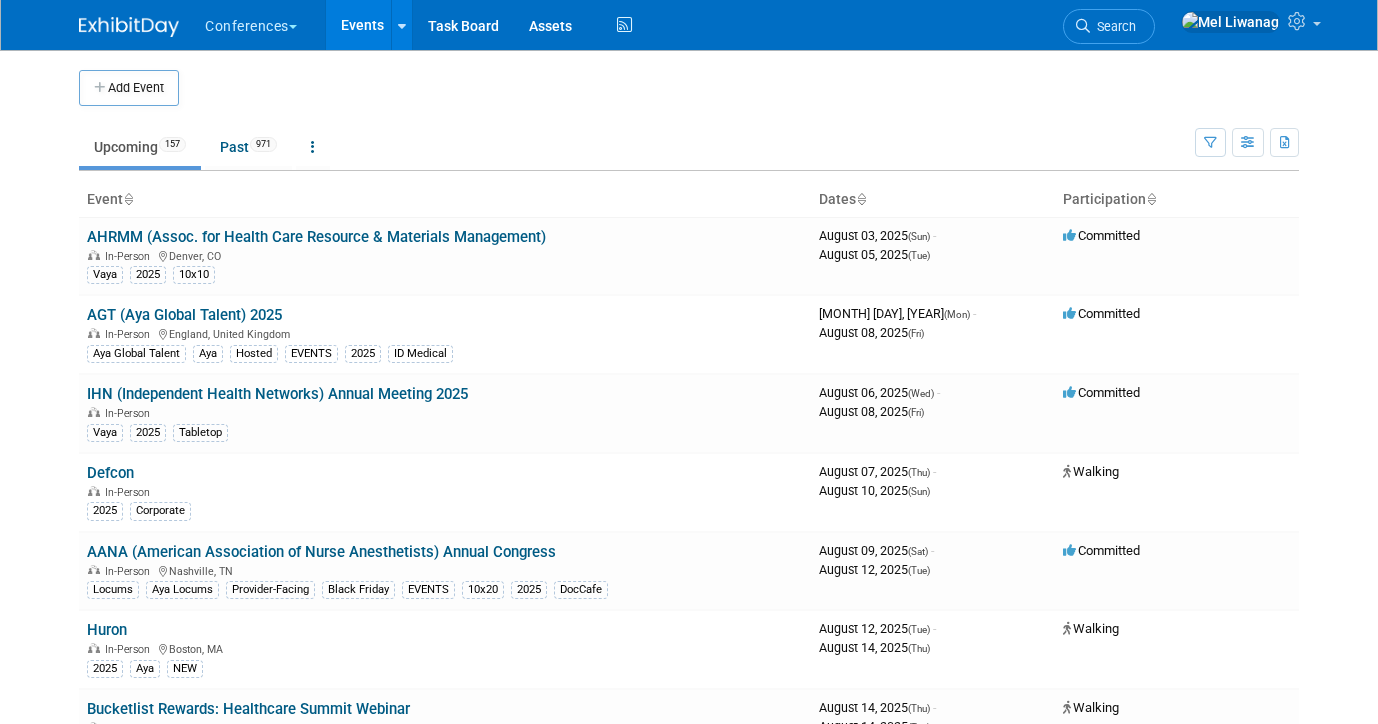 scroll, scrollTop: 0, scrollLeft: 0, axis: both 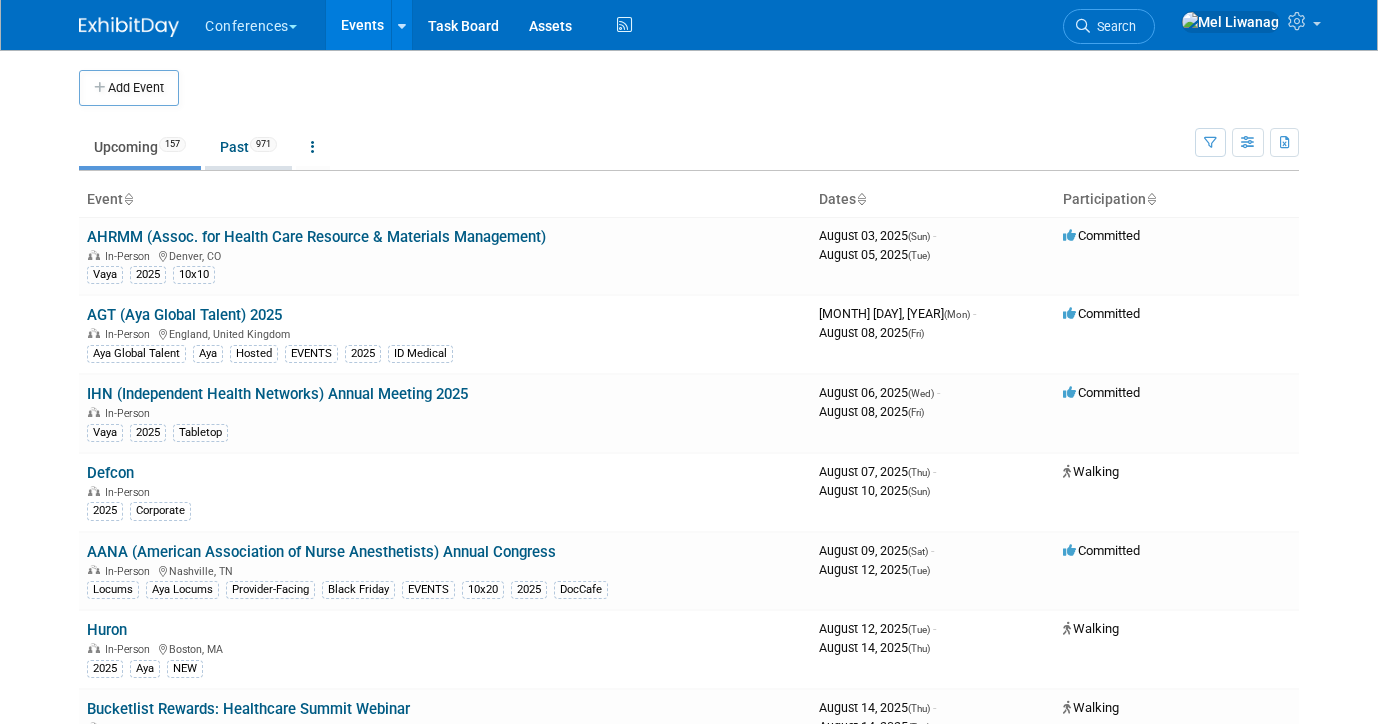 click on "Past
[POSTAL CODE]" at bounding box center (248, 147) 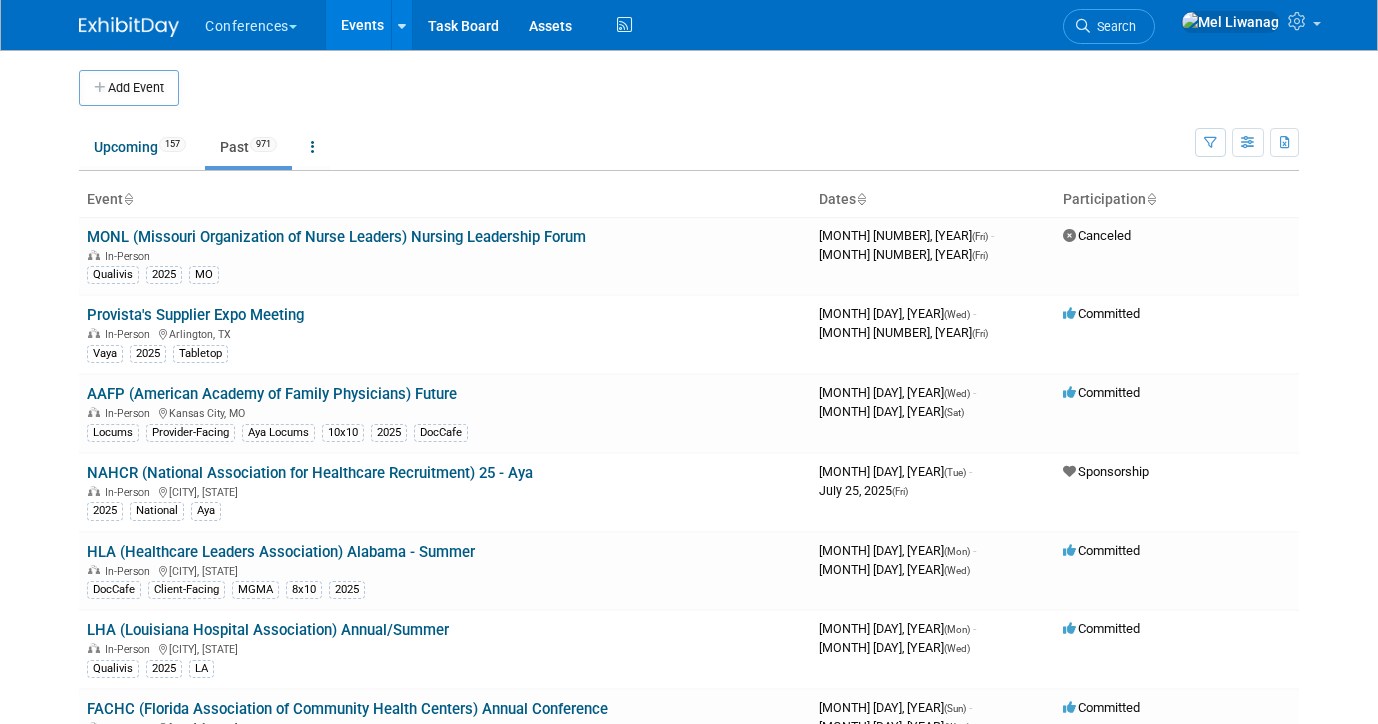 scroll, scrollTop: 0, scrollLeft: 0, axis: both 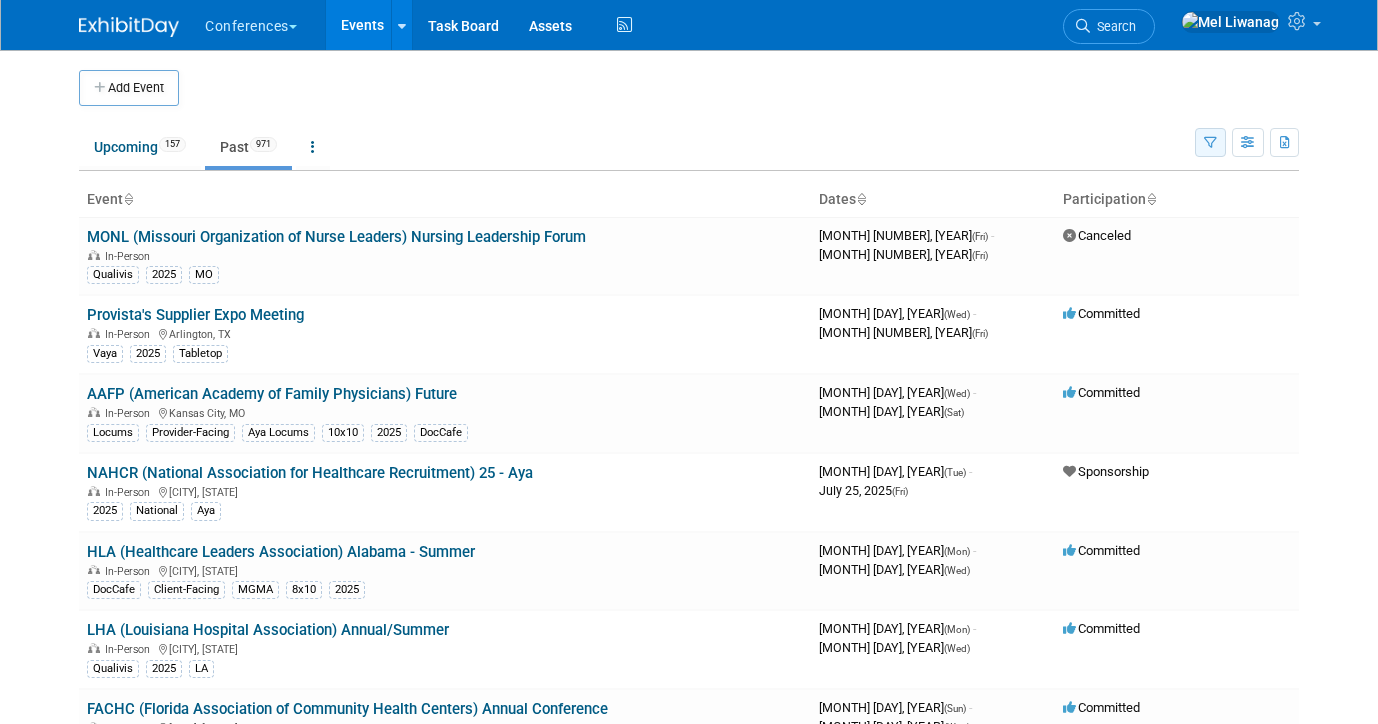 click at bounding box center (1210, 142) 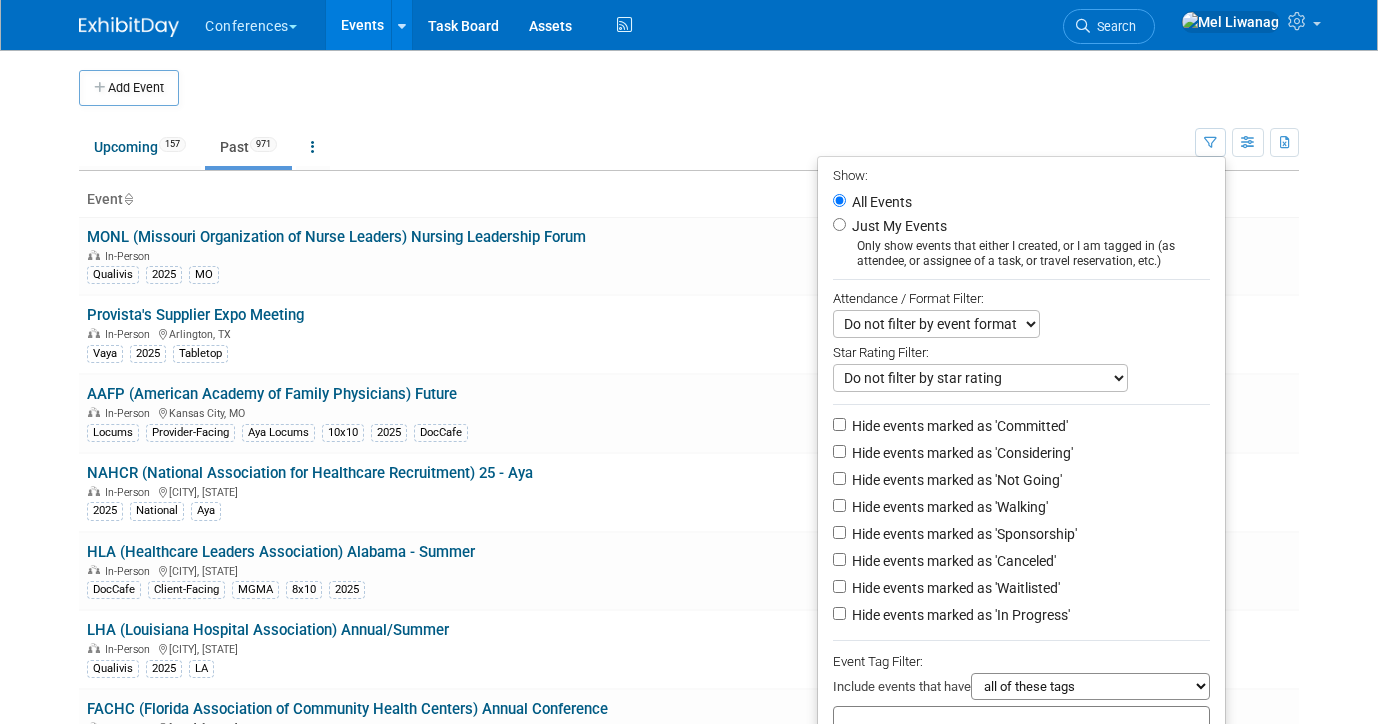 click on "Just My Events" at bounding box center [897, 226] 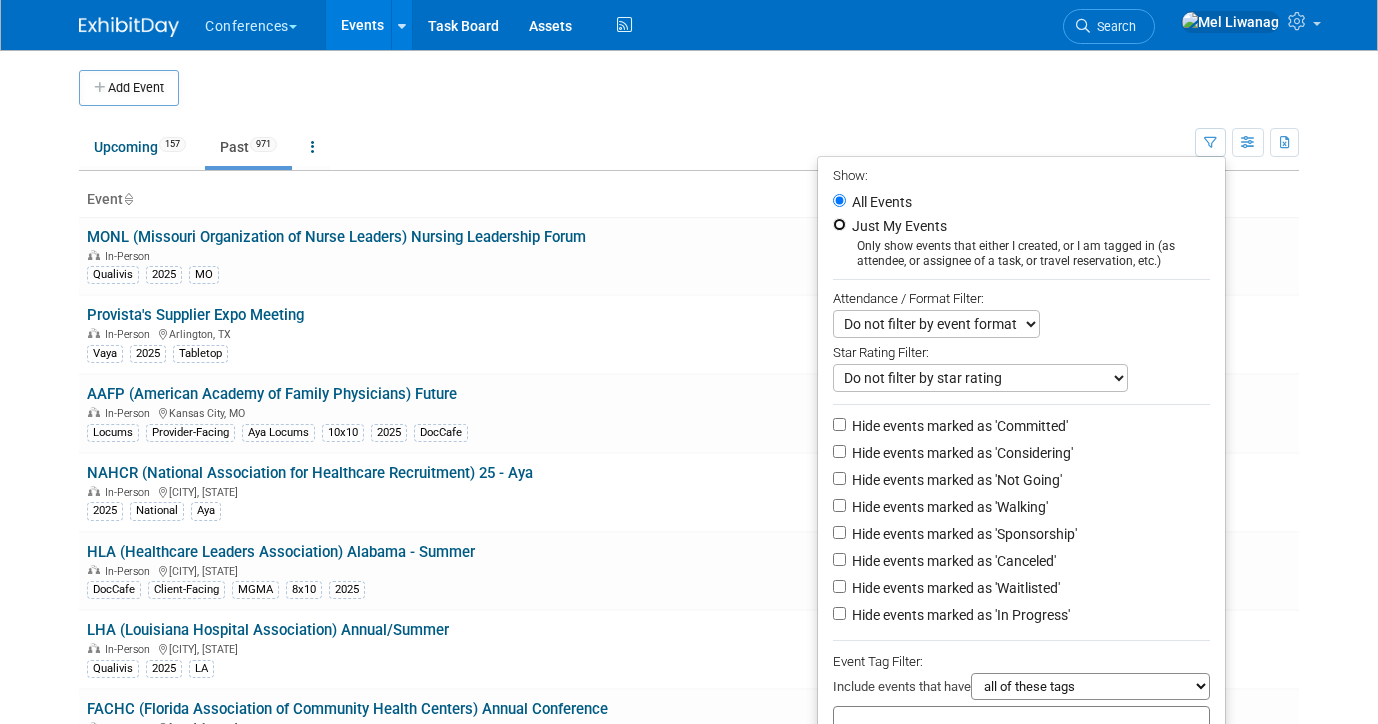click on "Just My Events" at bounding box center (839, 224) 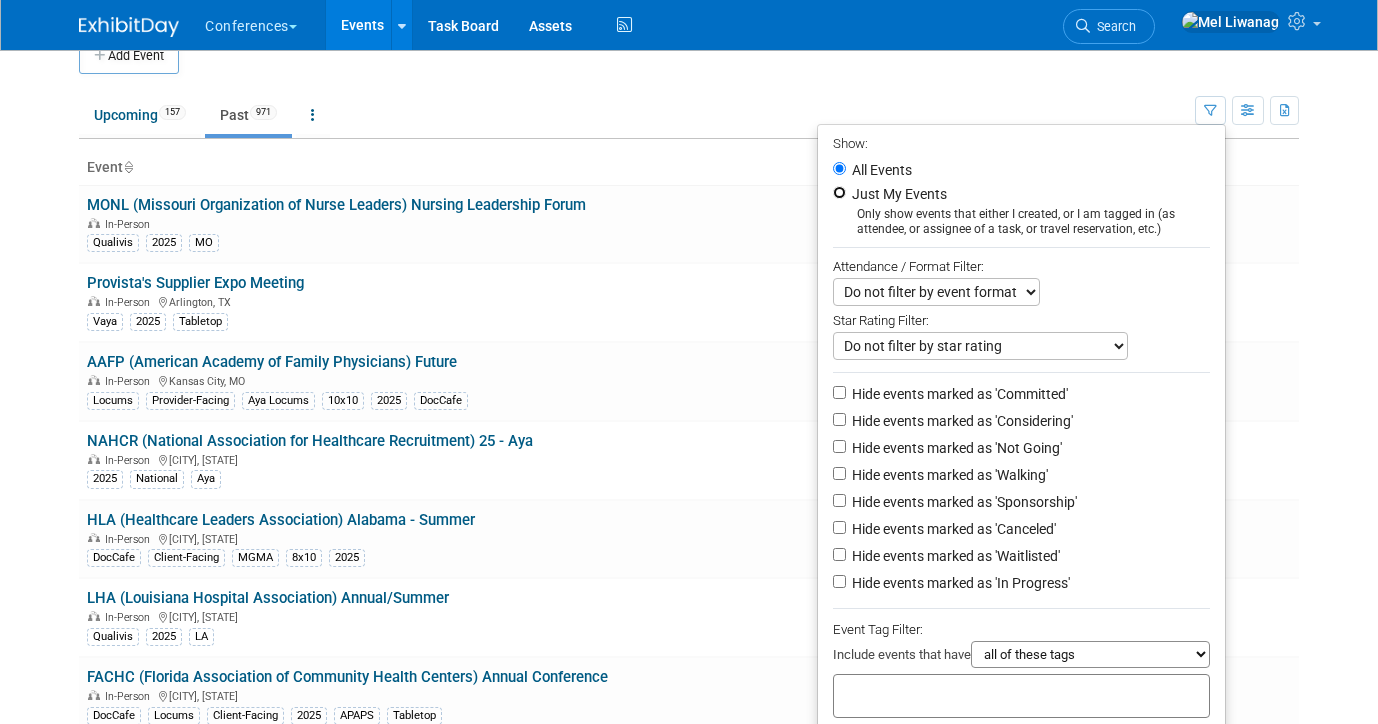 scroll, scrollTop: 36, scrollLeft: 0, axis: vertical 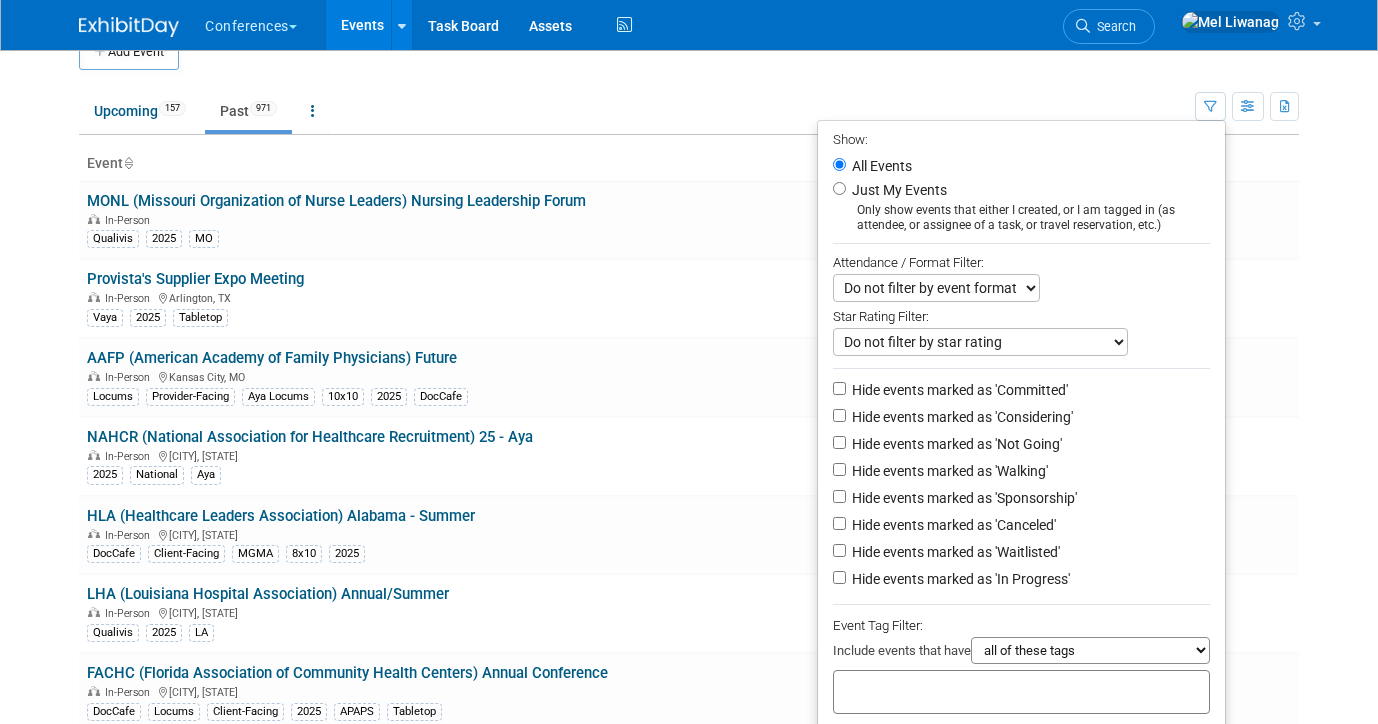 click on "Hide events marked as 'Not Going'" at bounding box center (955, 444) 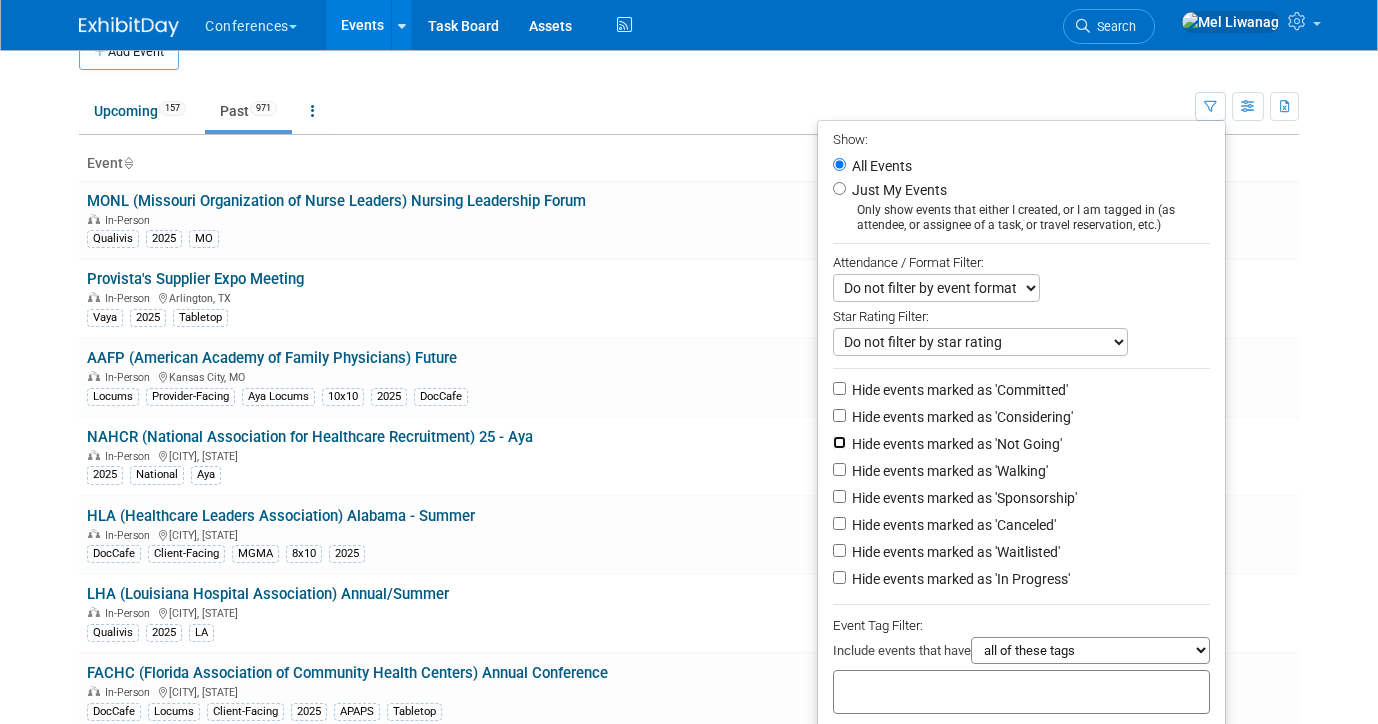 click on "Hide events marked as 'Not Going'" at bounding box center [839, 442] 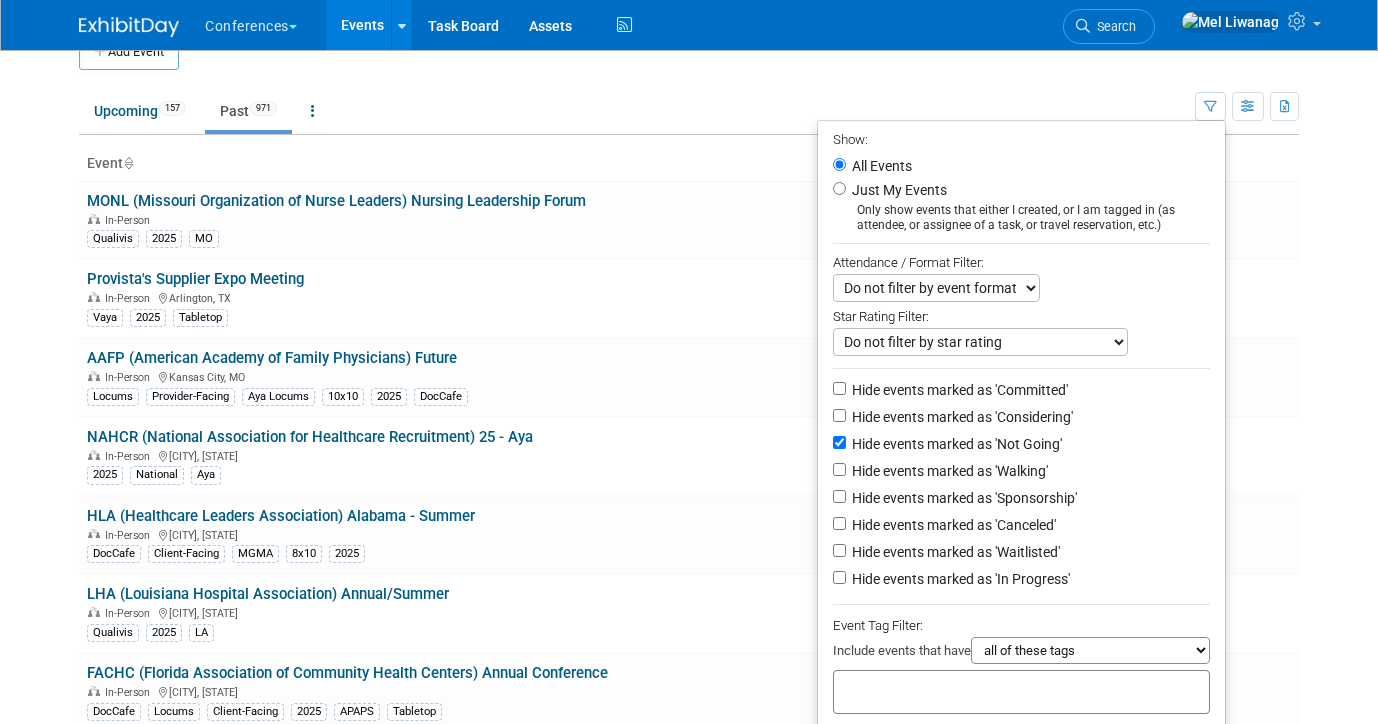 click on "Hide events marked as 'Waitlisted'" at bounding box center [954, 552] 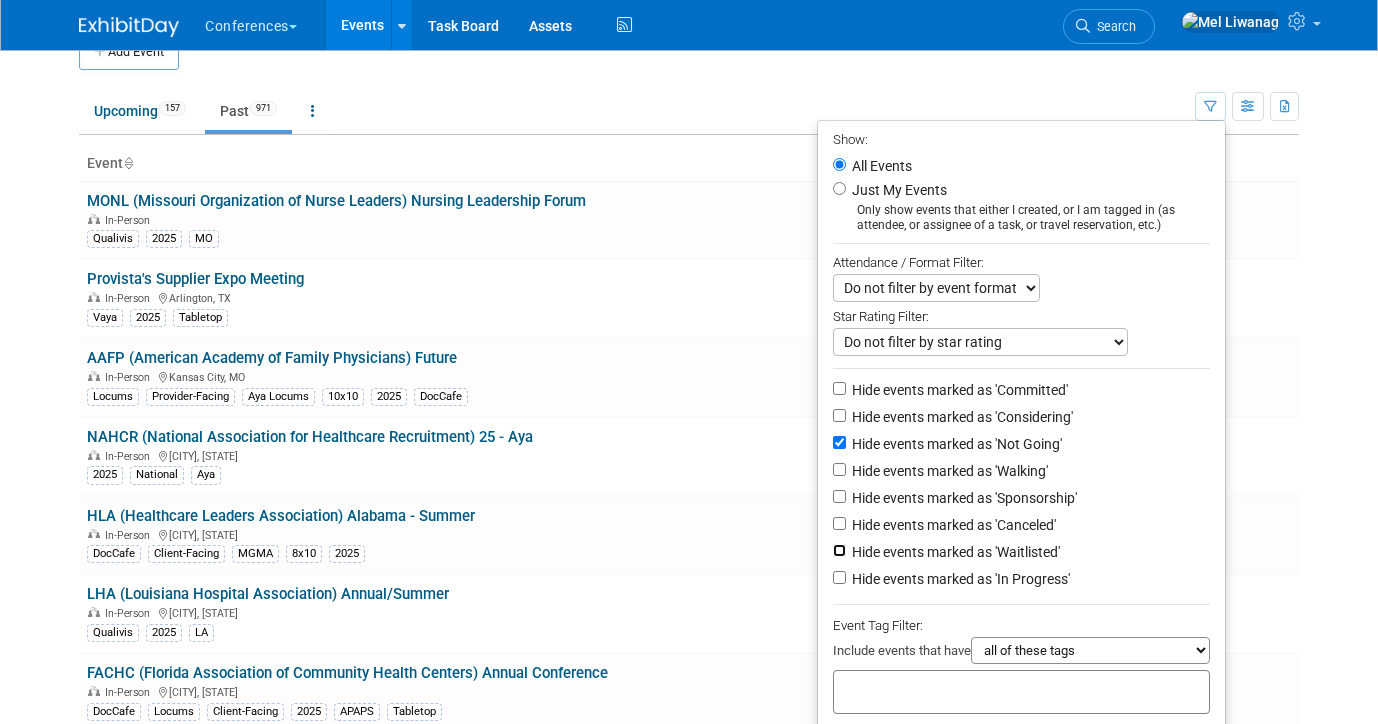 click on "Hide events marked as 'Waitlisted'" at bounding box center (839, 550) 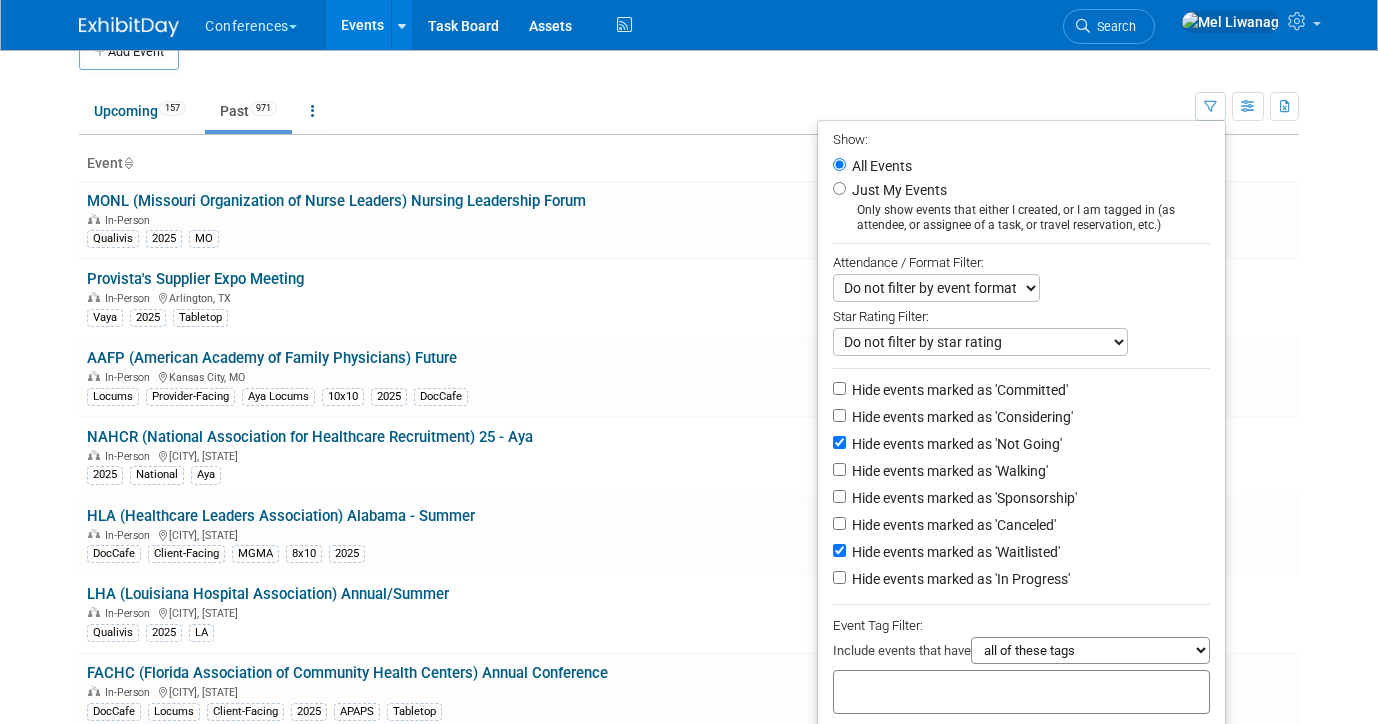 click on "Hide events marked as 'Canceled'" at bounding box center (952, 525) 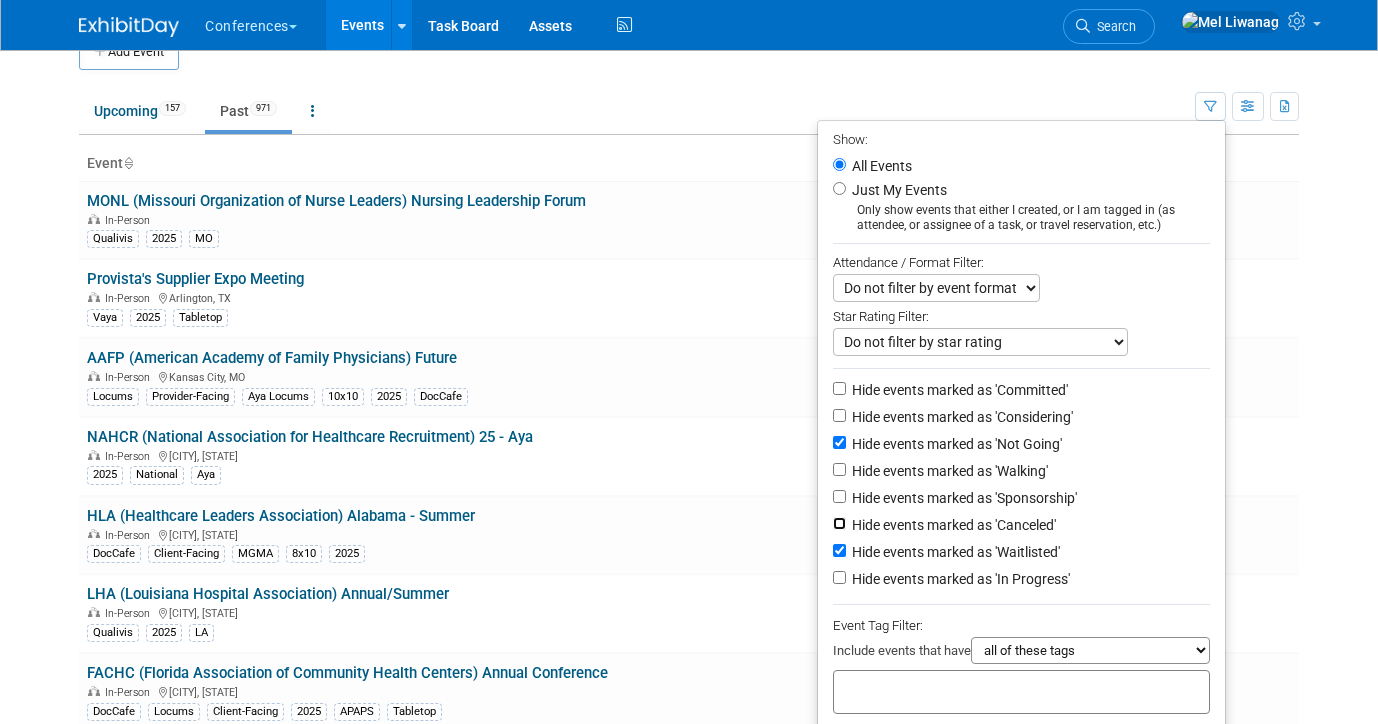 click on "Hide events marked as 'Canceled'" at bounding box center [839, 523] 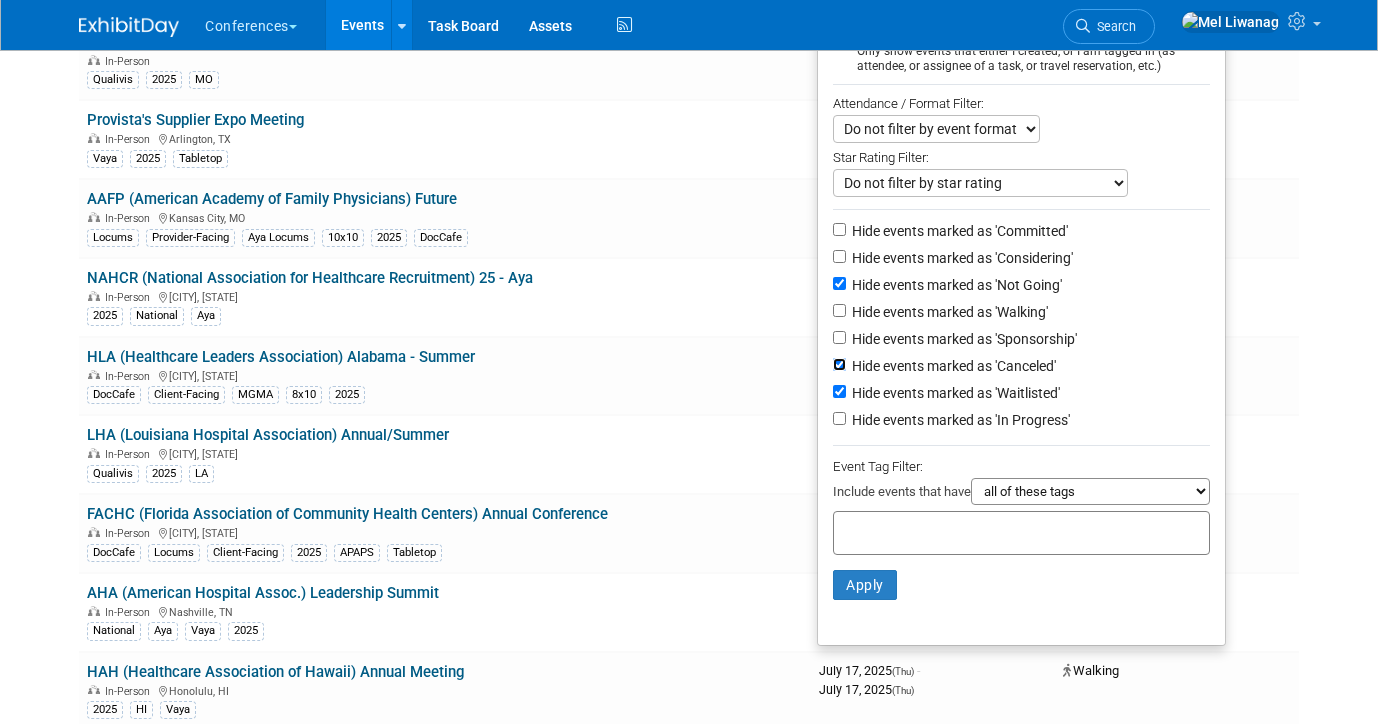 scroll, scrollTop: 196, scrollLeft: 0, axis: vertical 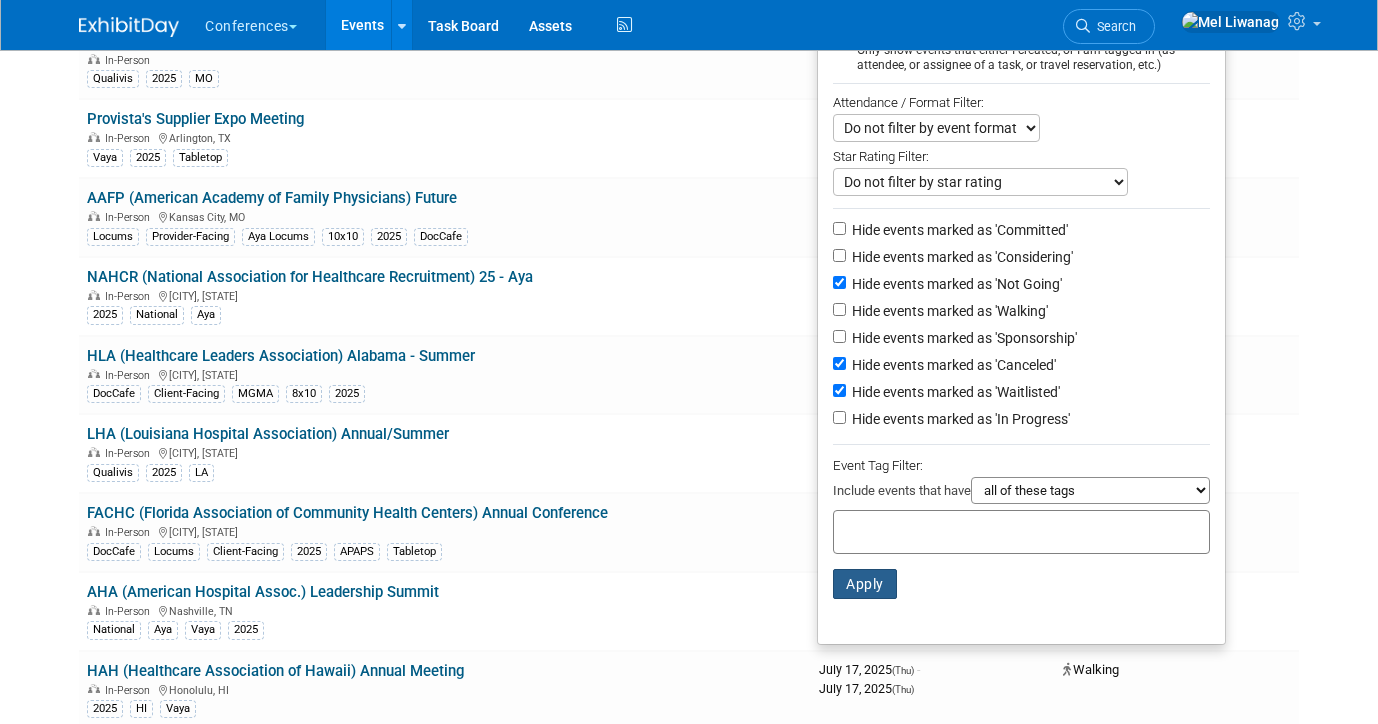 click on "Apply
Clear Filters" at bounding box center (1021, 584) 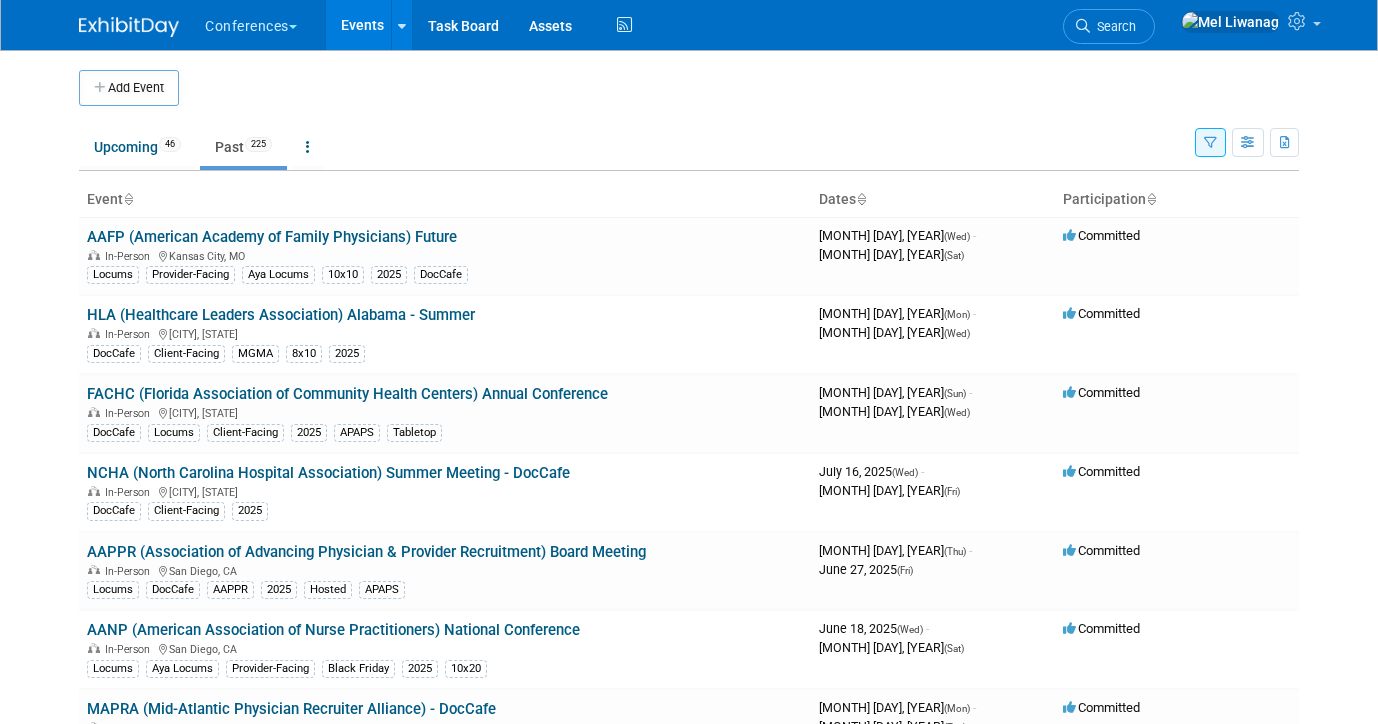 scroll, scrollTop: 0, scrollLeft: 0, axis: both 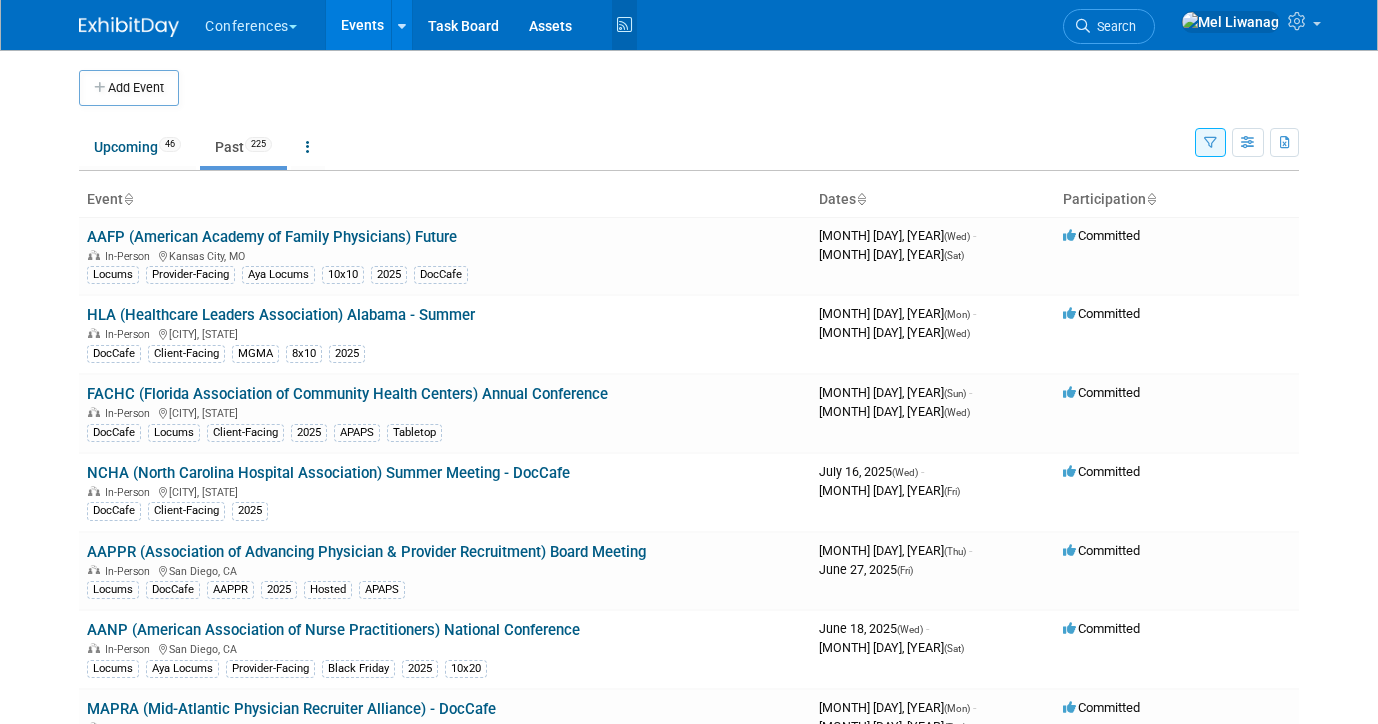 click at bounding box center [624, 25] 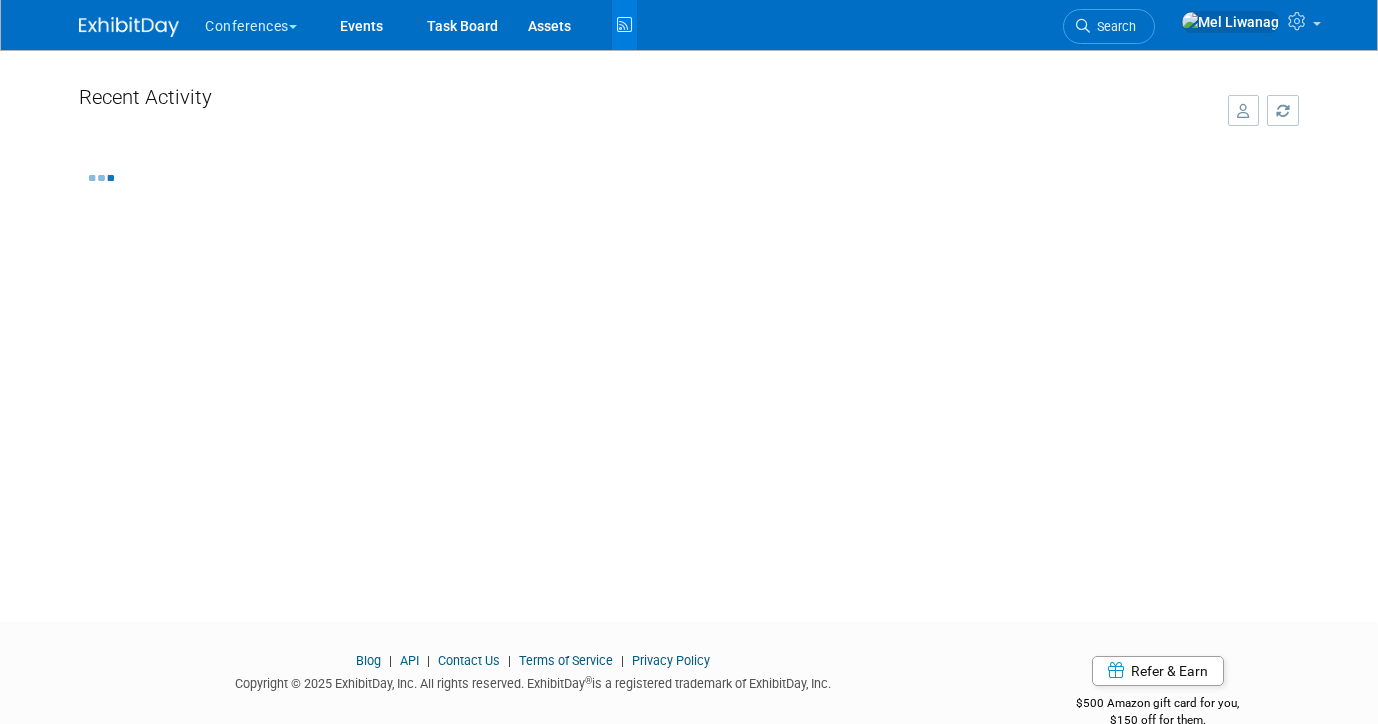 scroll, scrollTop: 0, scrollLeft: 0, axis: both 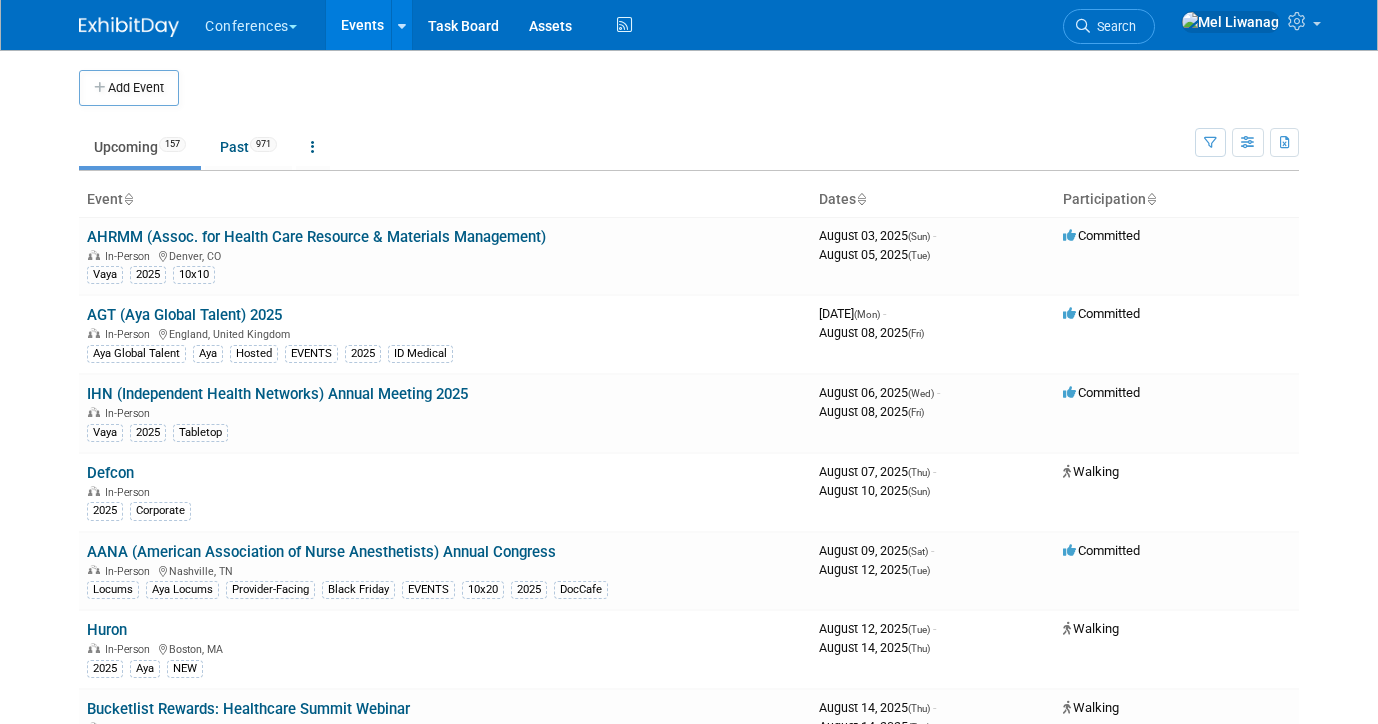 click on "Search" at bounding box center (1109, 26) 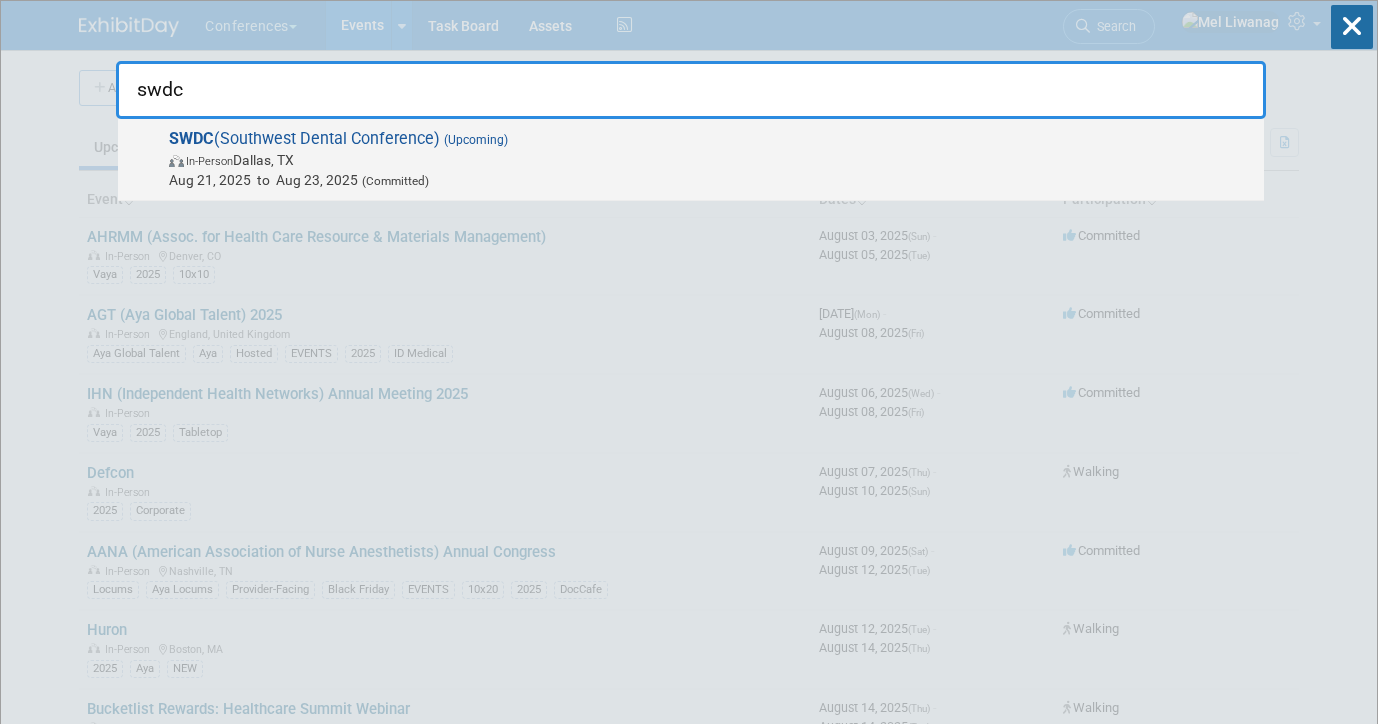 type on "swdc" 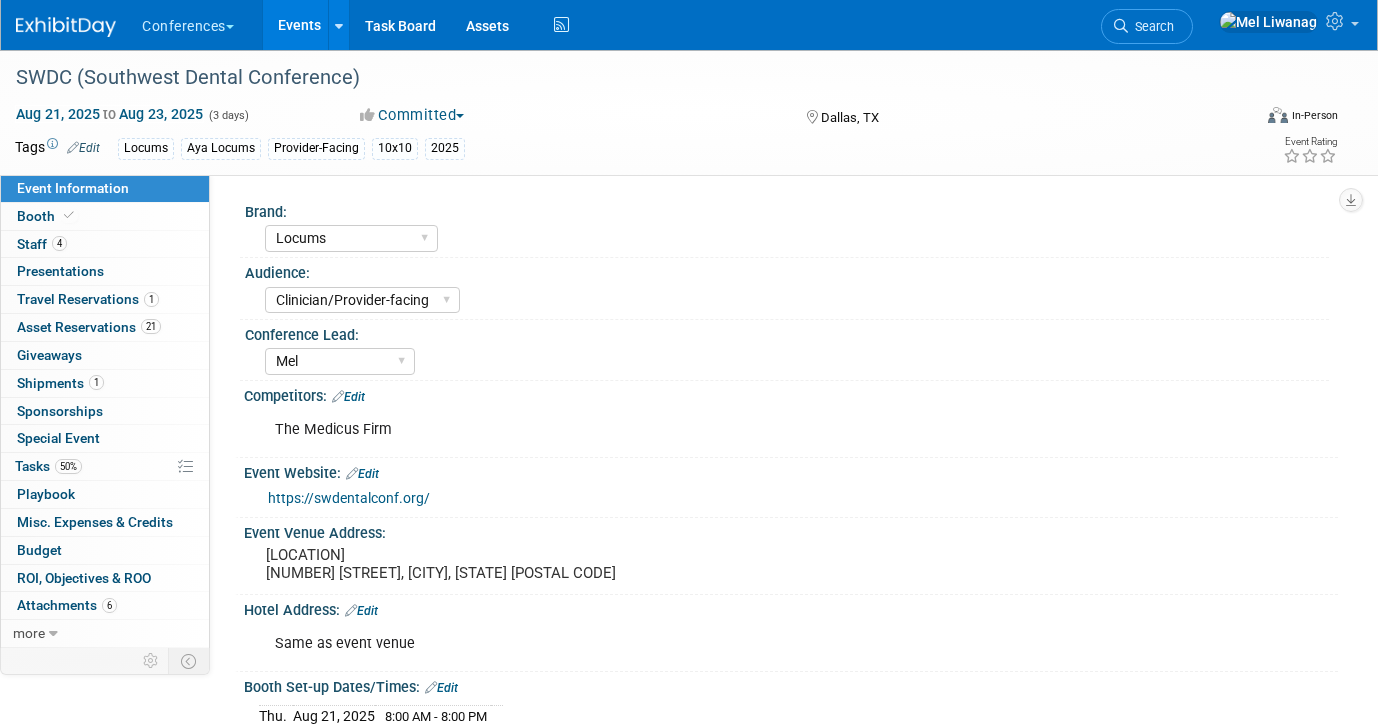 select on "Locums" 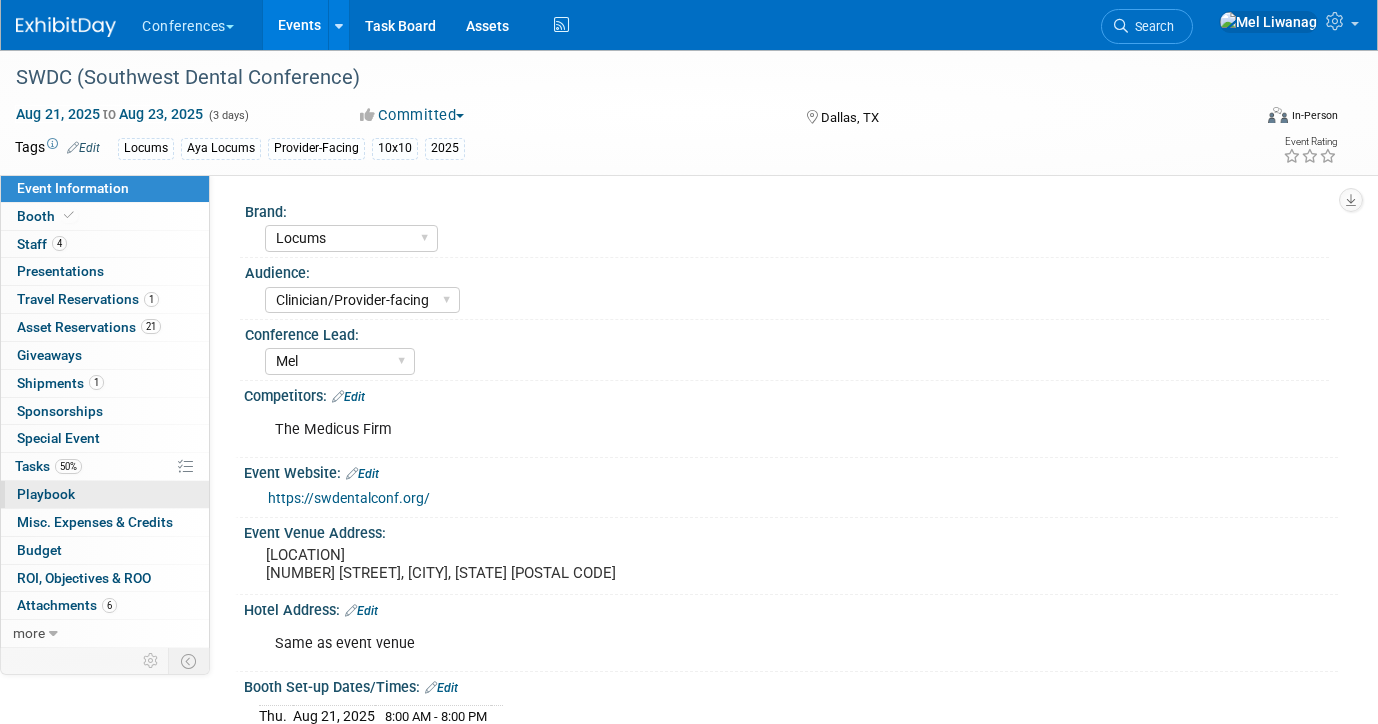 click on "0
Playbook 0" at bounding box center [105, 494] 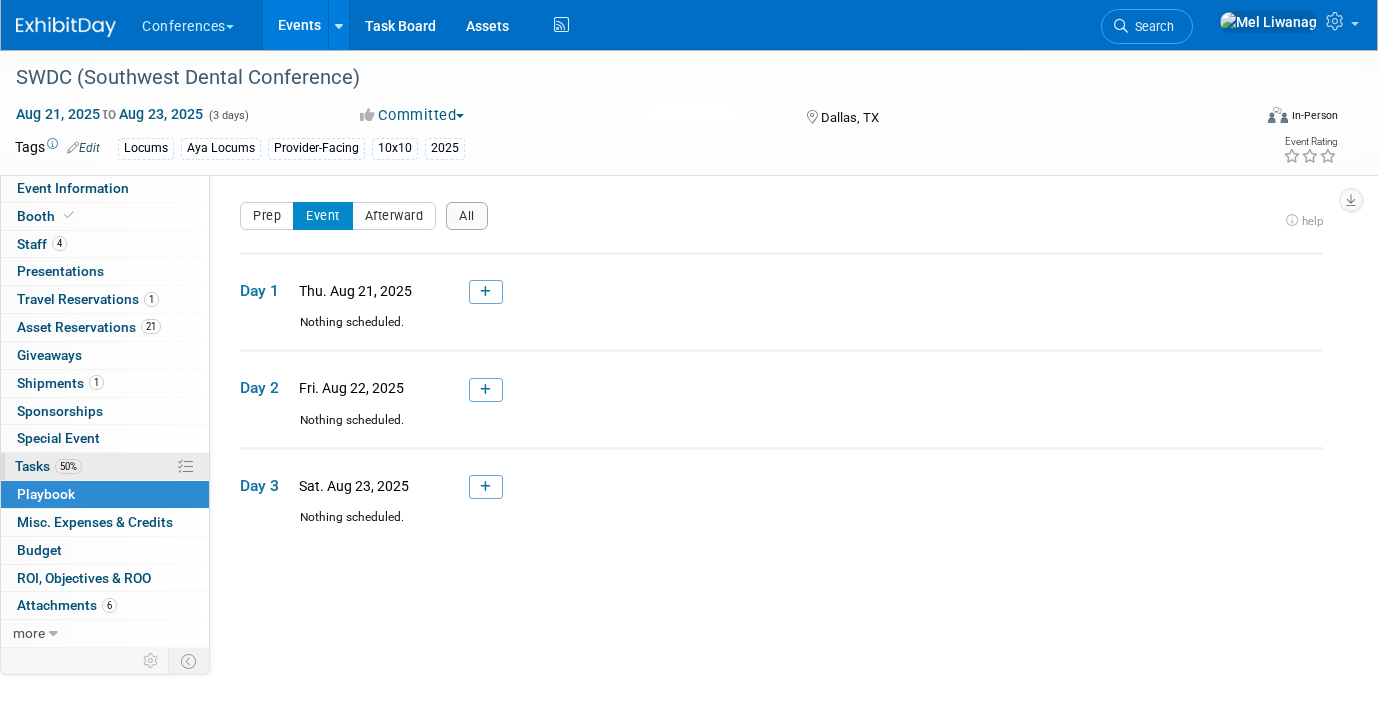click on "50%" at bounding box center [68, 466] 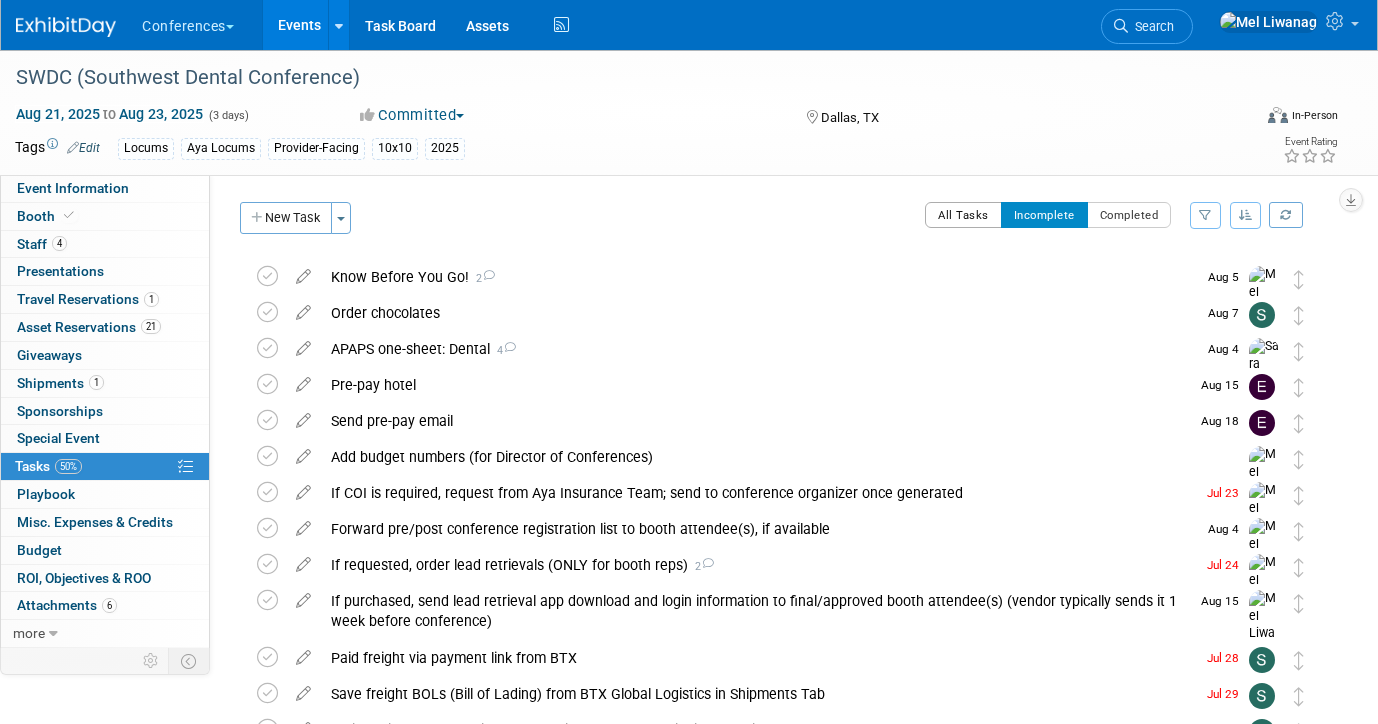 click on "All Tasks" at bounding box center (963, 215) 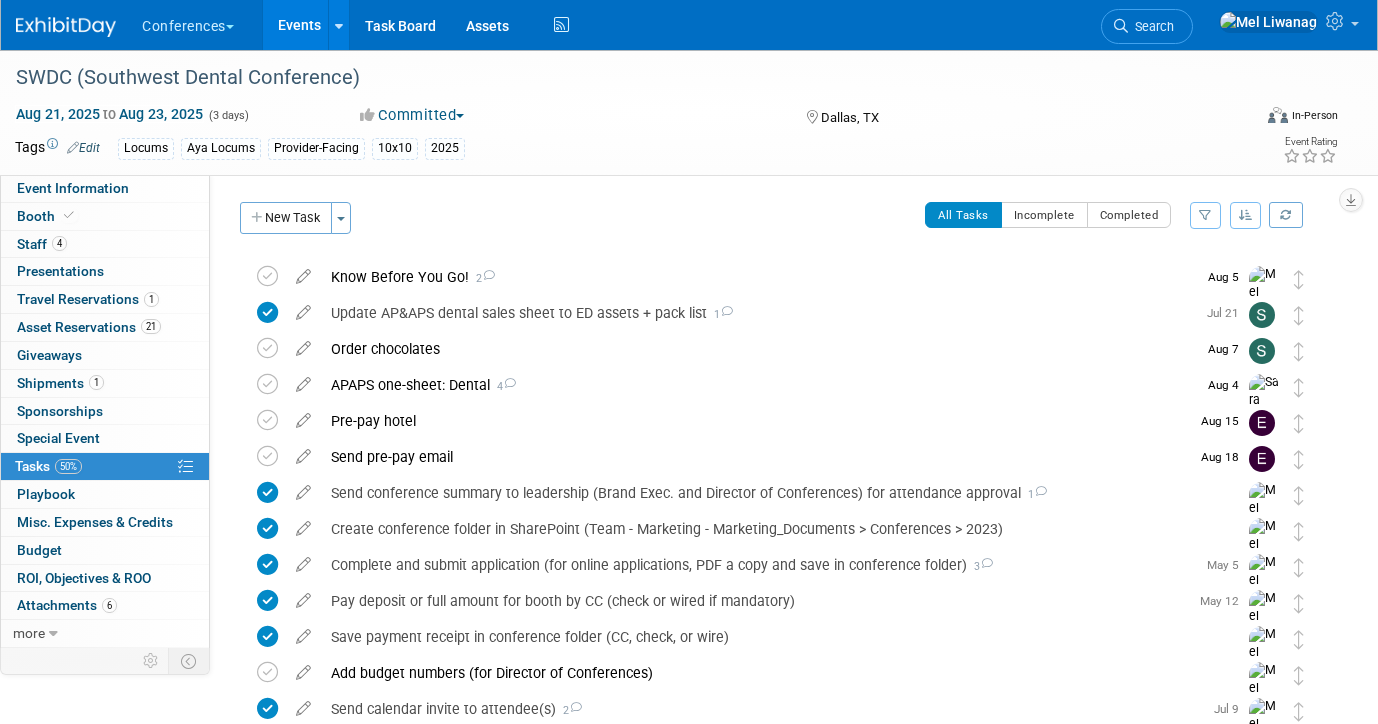 type 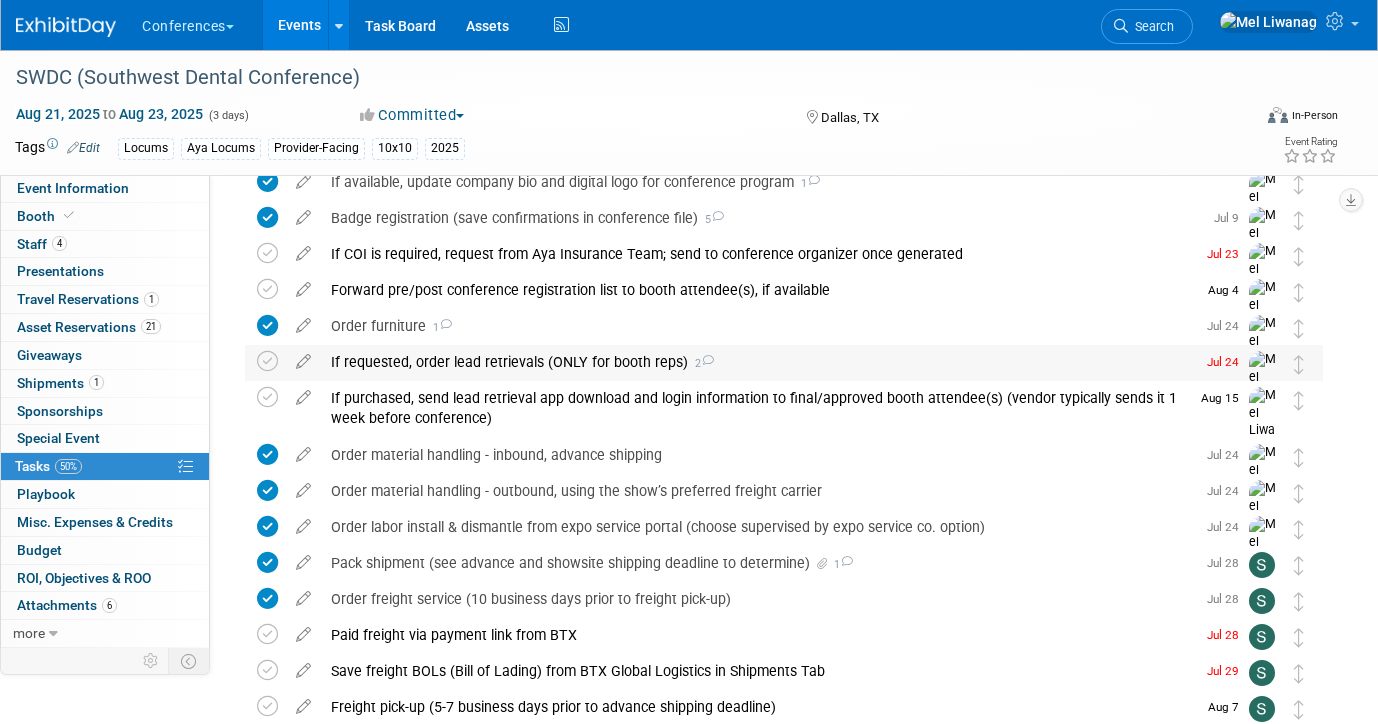 click on "If requested, order lead retrievals (ONLY for booth reps)
2" at bounding box center (758, 362) 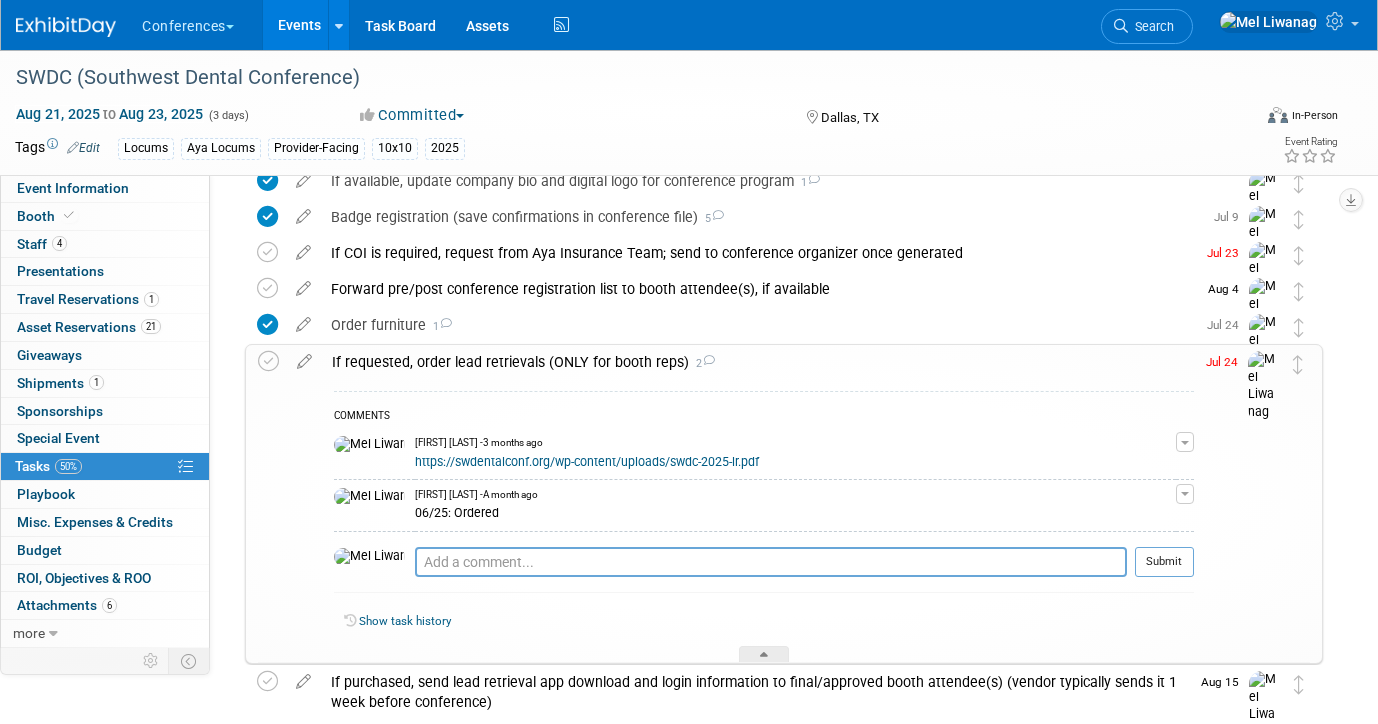 click on "https://swdentalconf.org/wp-content/uploads/swdc-2025-lr.pdf" at bounding box center (587, 462) 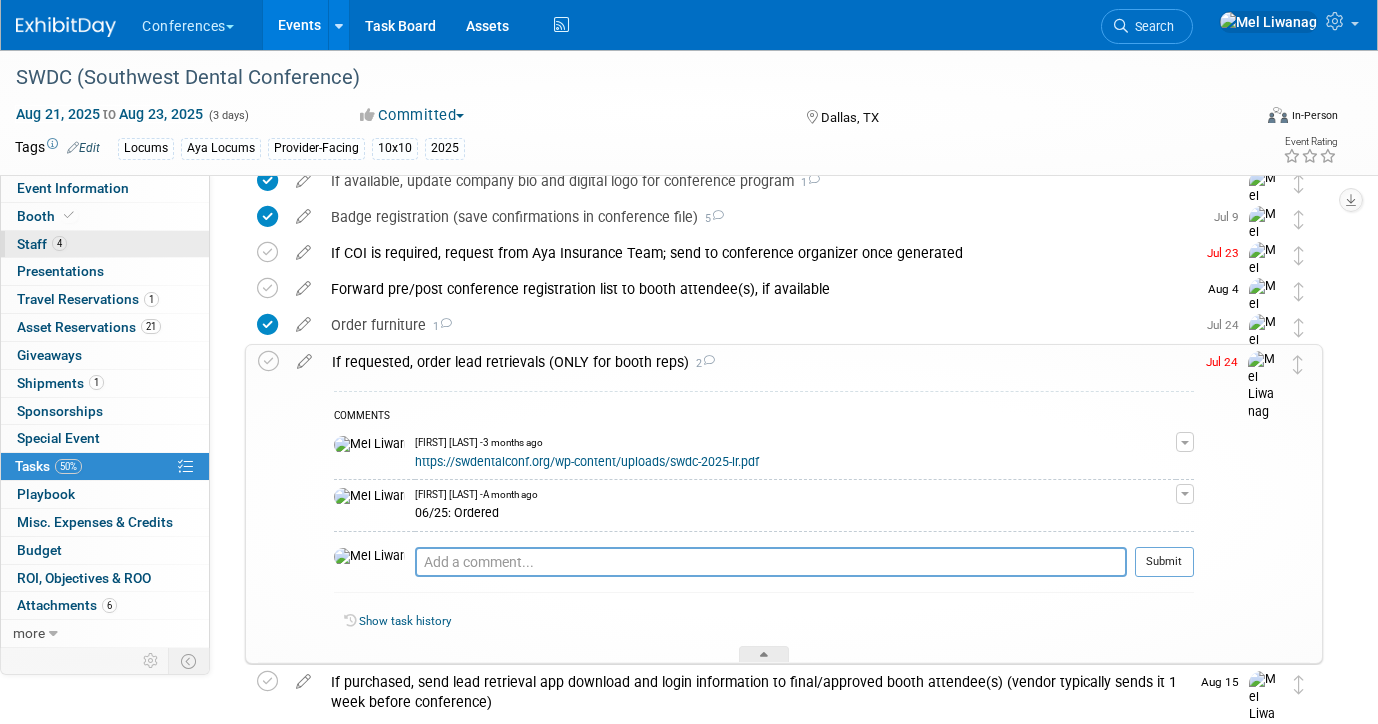 click on "4
Staff 4" at bounding box center (105, 244) 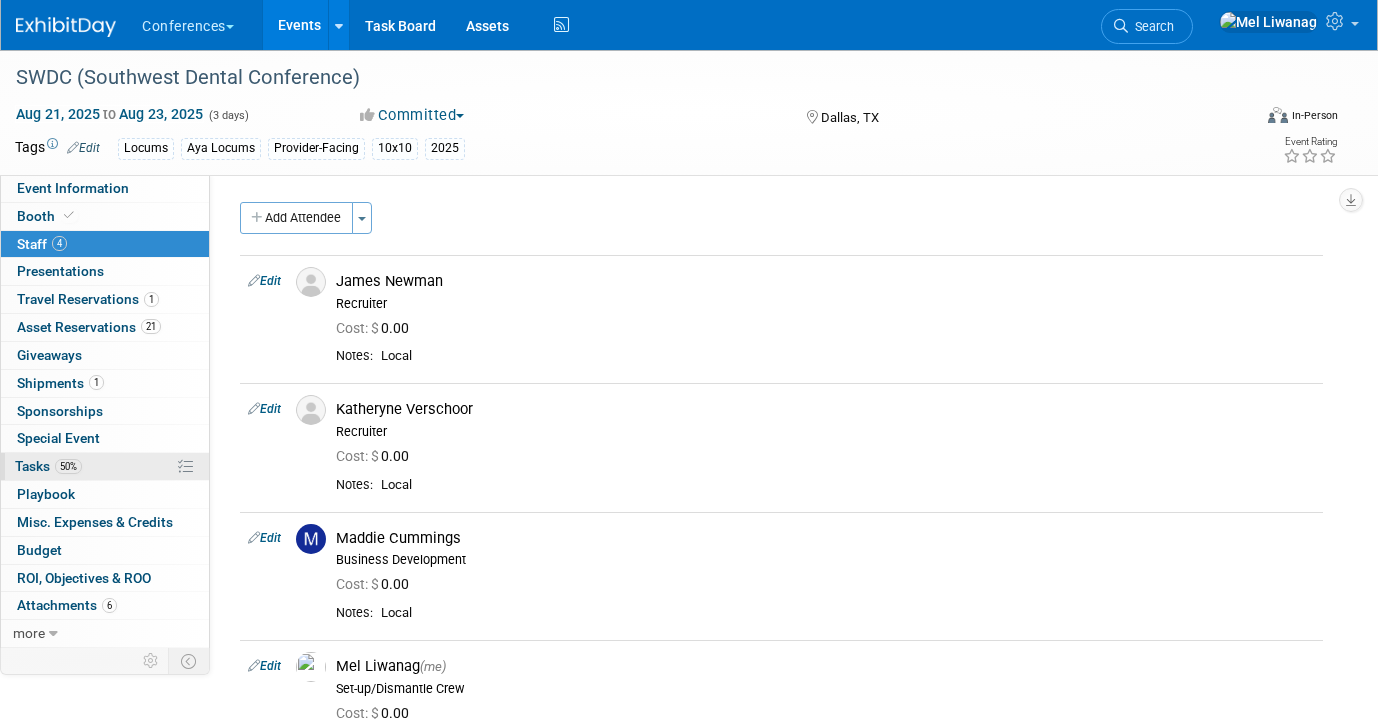 click on "50%
Tasks 50%" at bounding box center (105, 466) 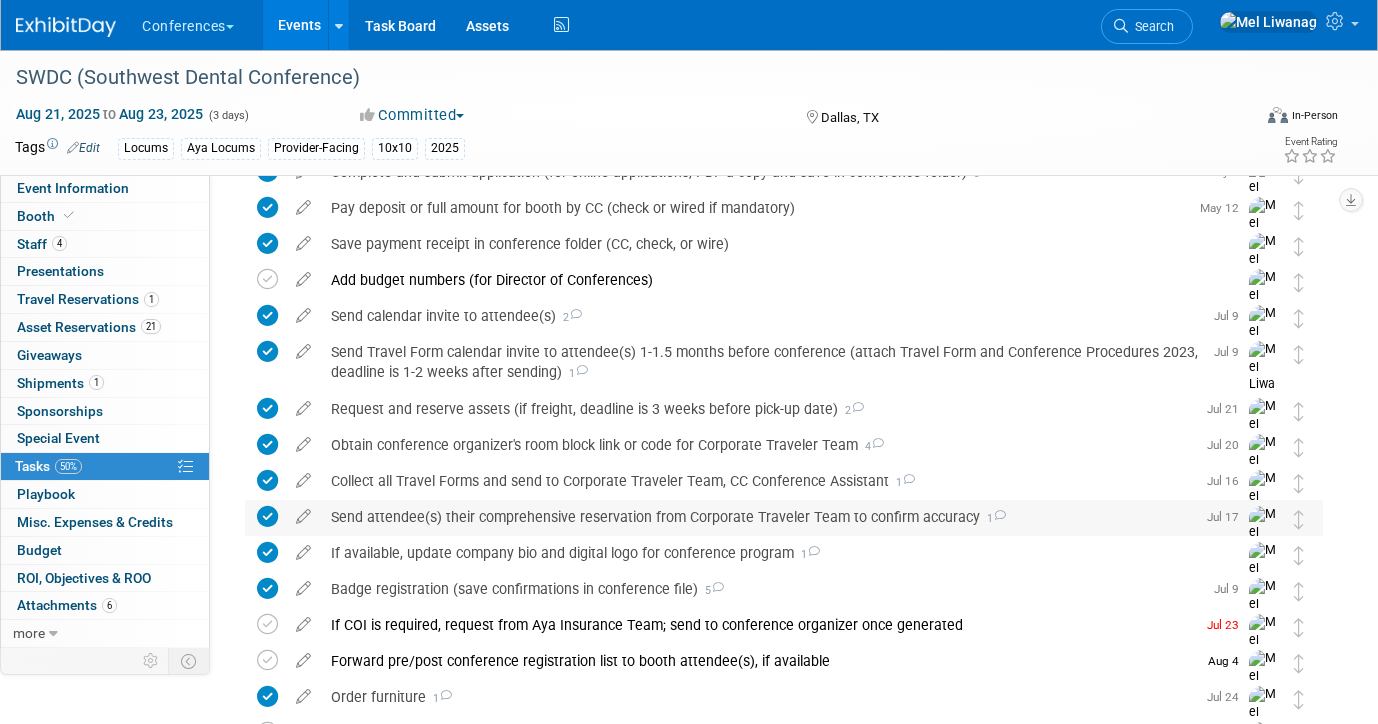 scroll, scrollTop: 764, scrollLeft: 0, axis: vertical 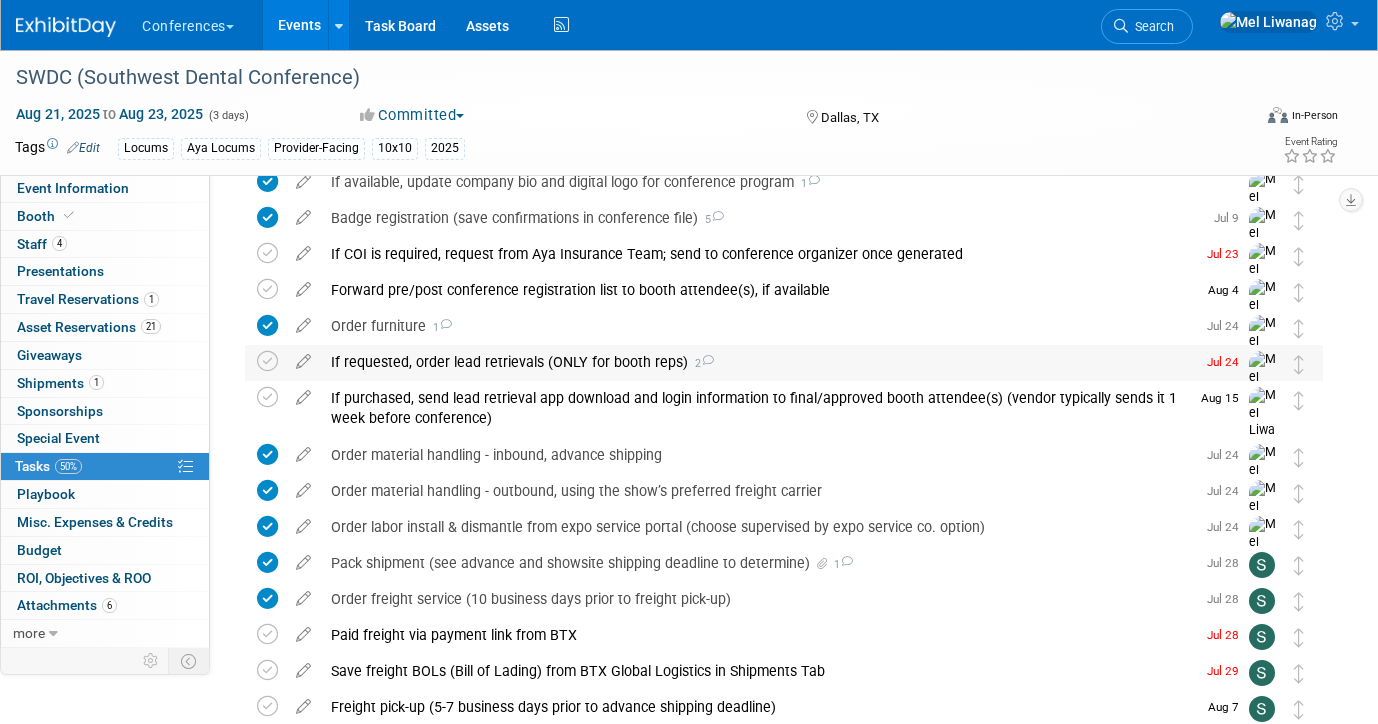 click on "If requested, order lead retrievals (ONLY for booth reps)
2" at bounding box center (758, 362) 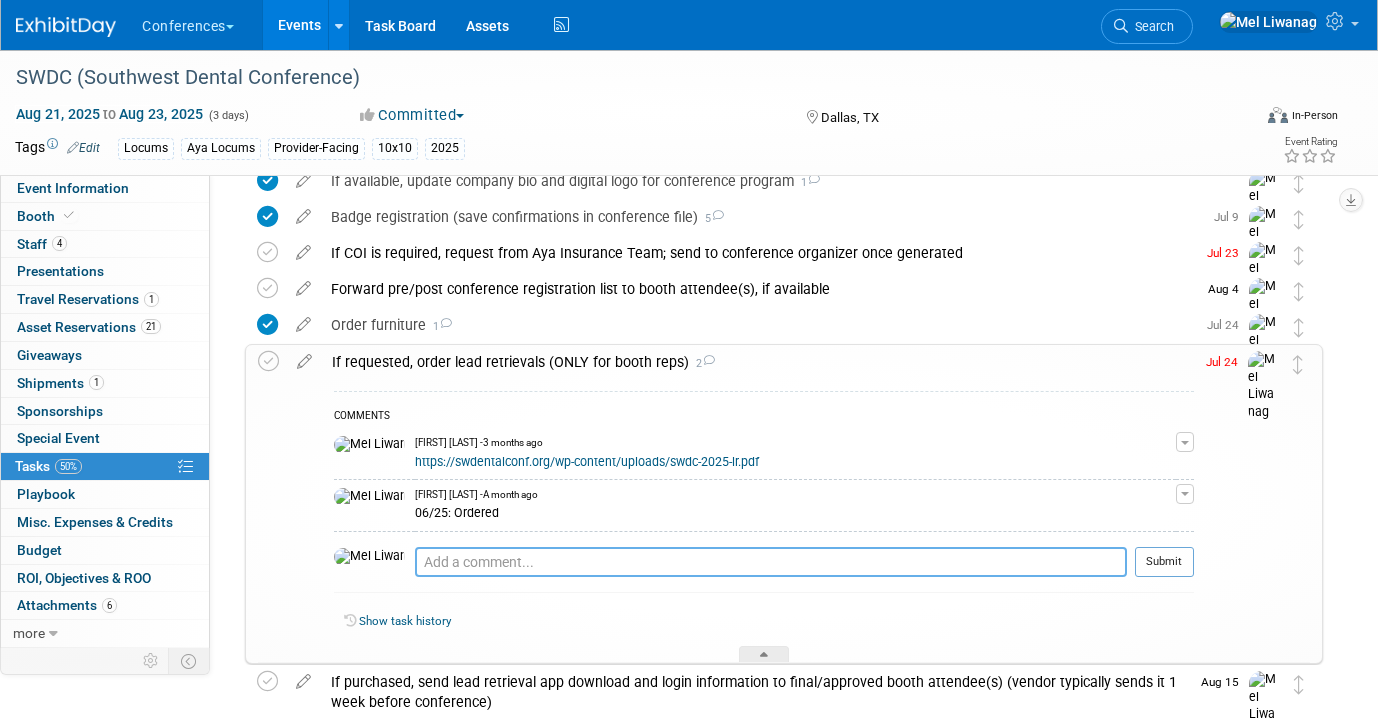 click at bounding box center (771, 562) 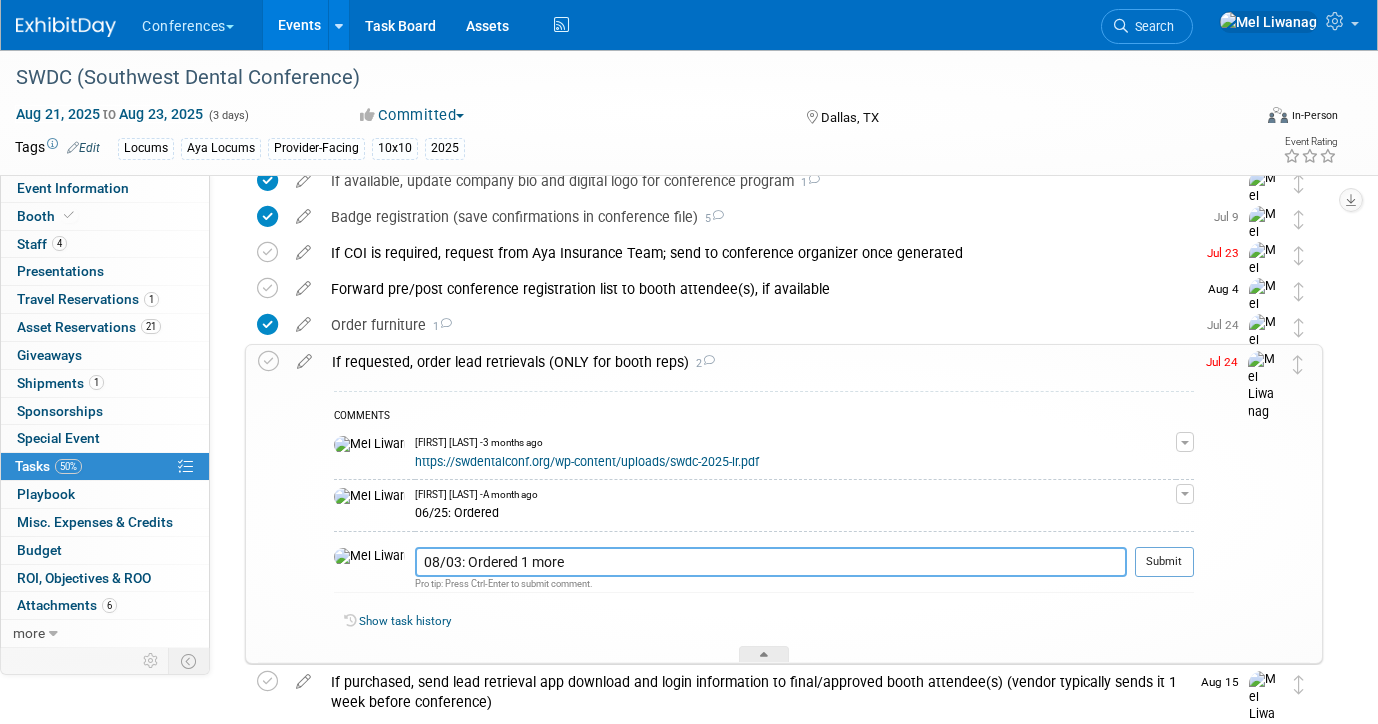 type on "08/03: Ordered 1 more" 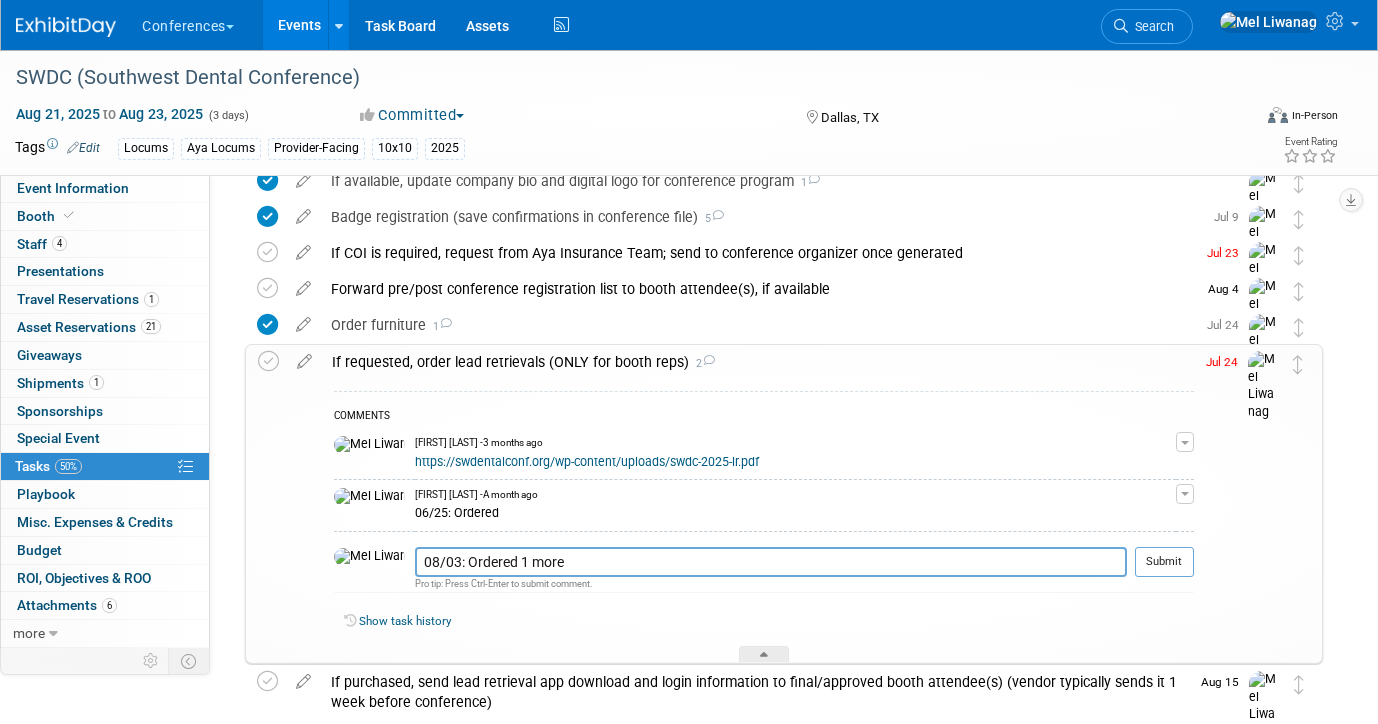 click at bounding box center [1164, 584] 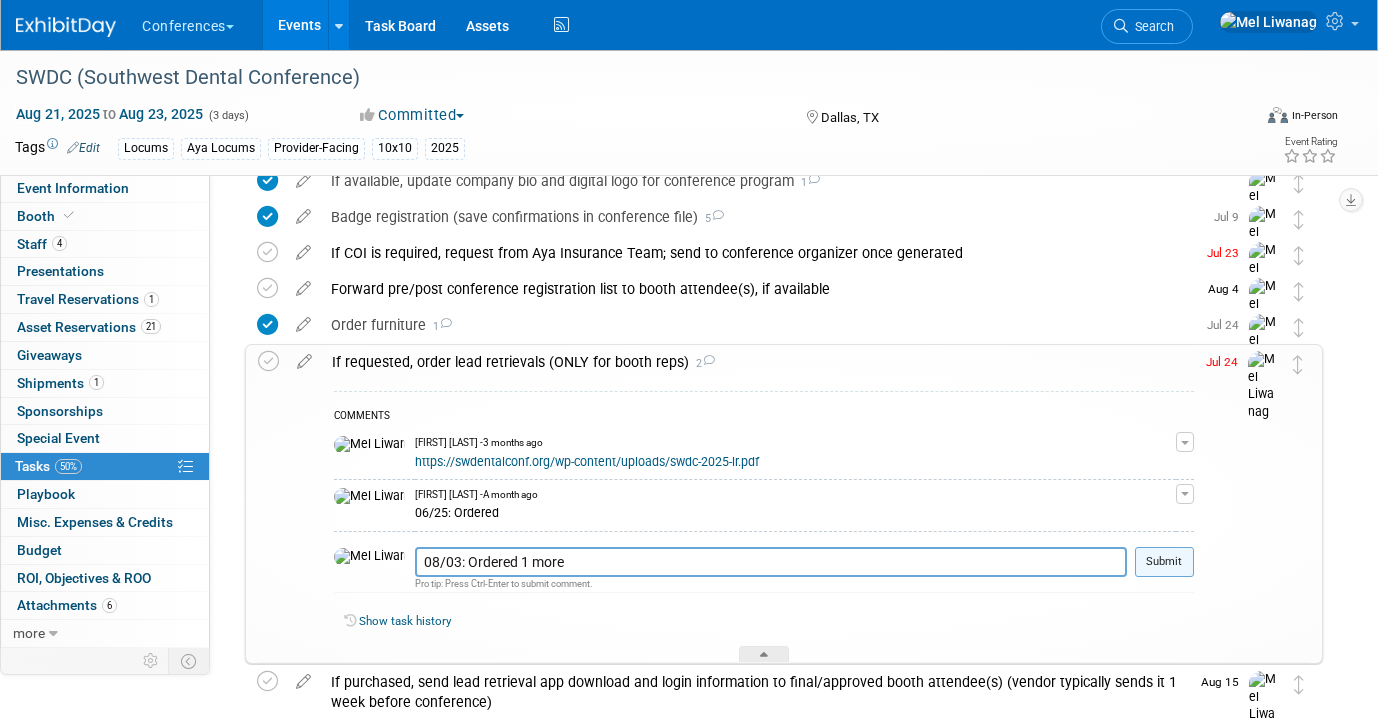 click on "Submit" at bounding box center [1164, 562] 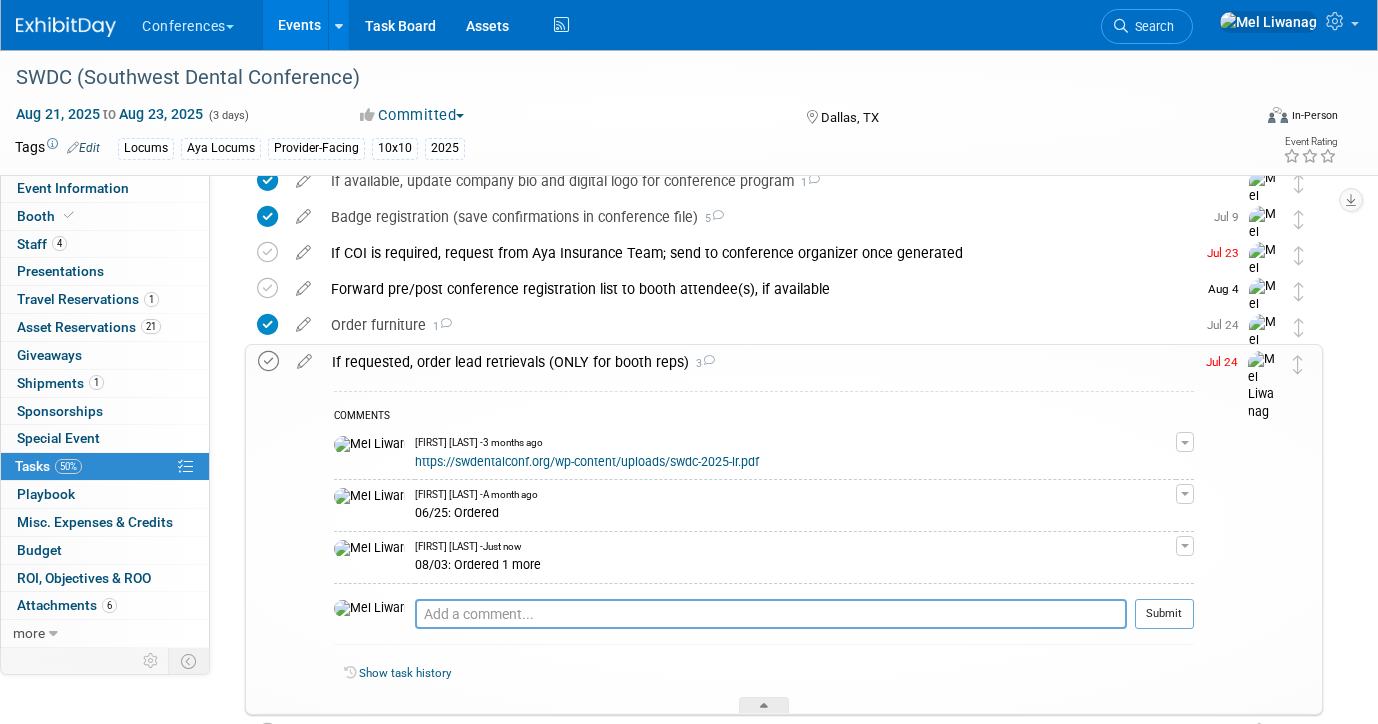 click on "If requested, order lead retrievals (ONLY for booth reps)
3
COMMENTS
[FIRST] [LAST] -   3 months ago
https://swdentalconf.org/wp-content/uploads/swdc-2025-lr.pdf
Edit Comment" at bounding box center (784, 529) 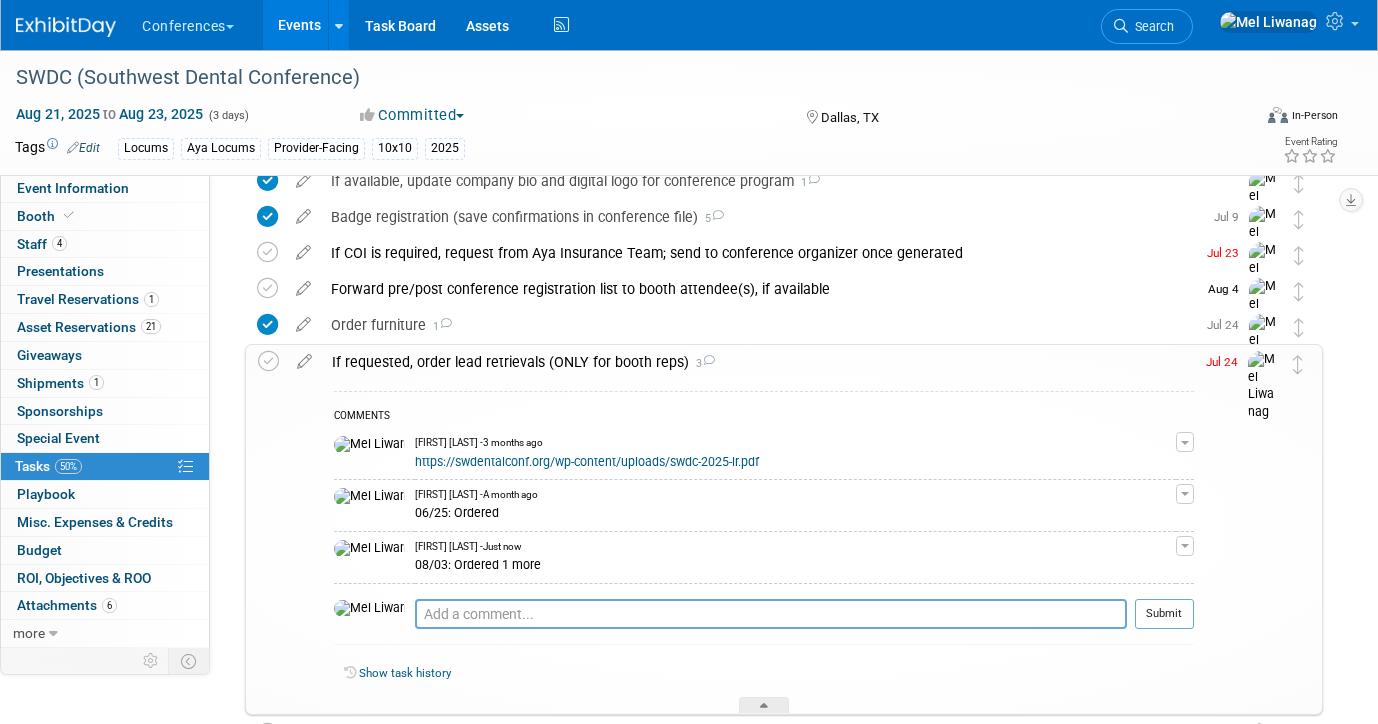 drag, startPoint x: 264, startPoint y: 359, endPoint x: 292, endPoint y: 380, distance: 35 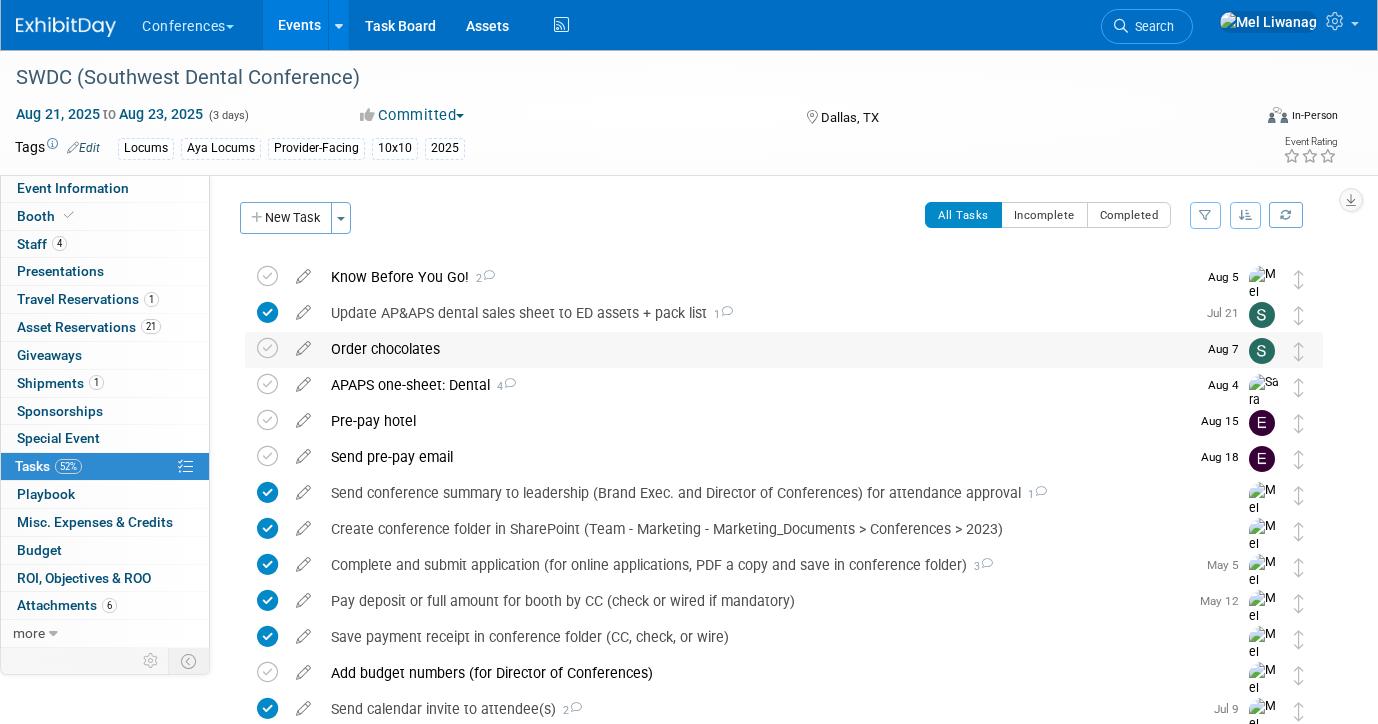 scroll, scrollTop: 620, scrollLeft: 0, axis: vertical 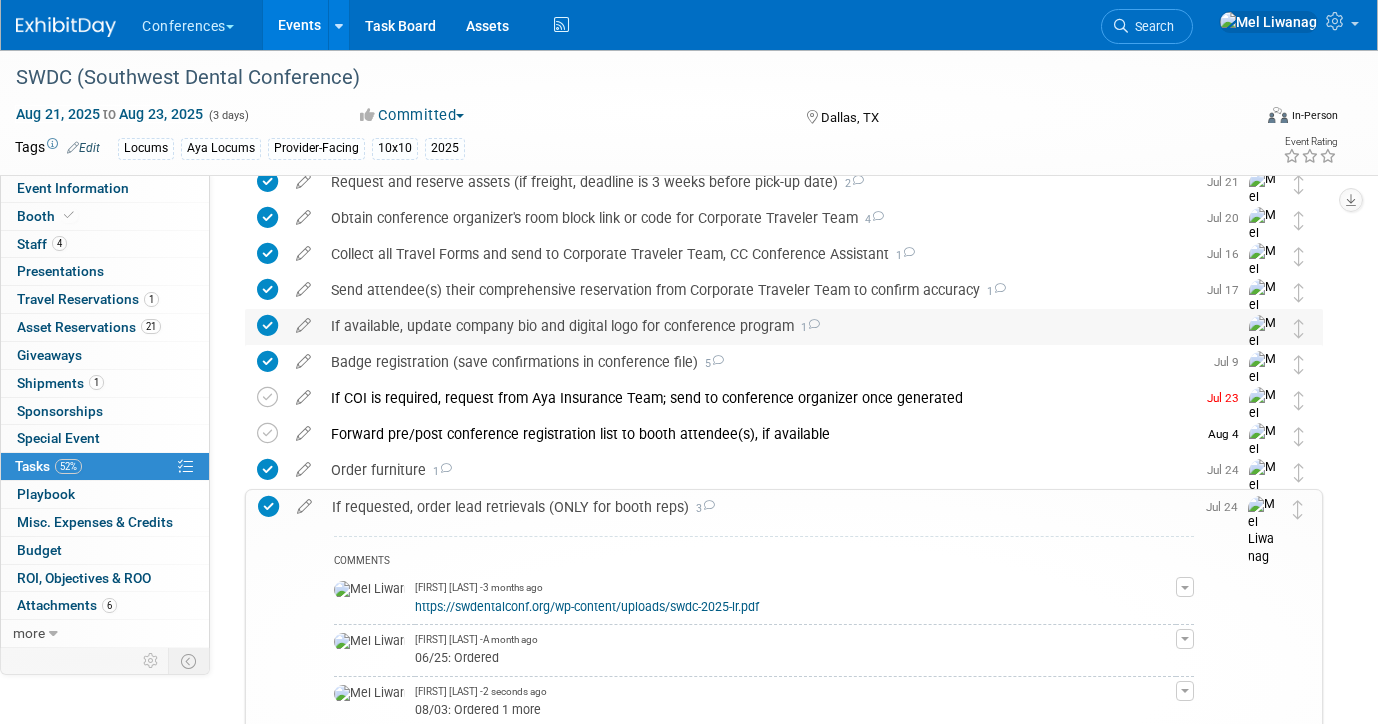 click on "If available, update company bio and digital logo for conference program
1" at bounding box center [765, 326] 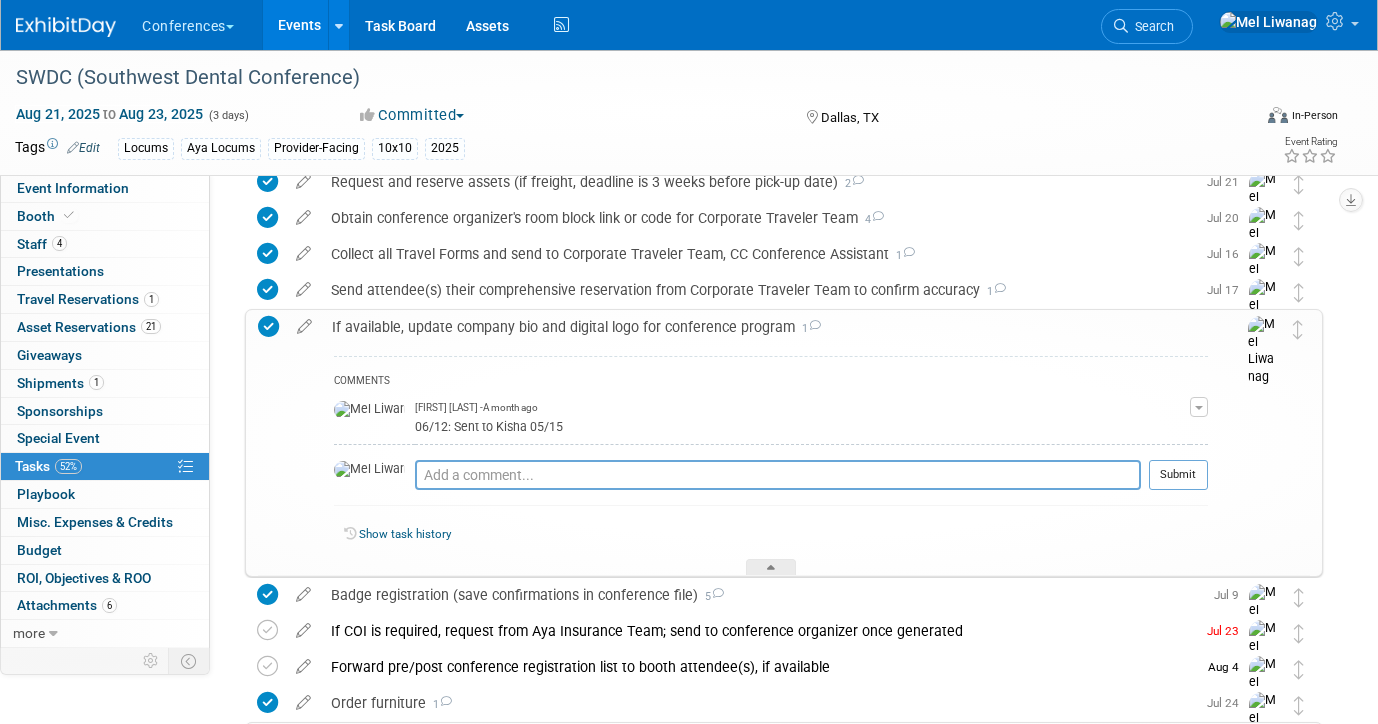 click on "If available, update company bio and digital logo for conference program
1" at bounding box center [765, 327] 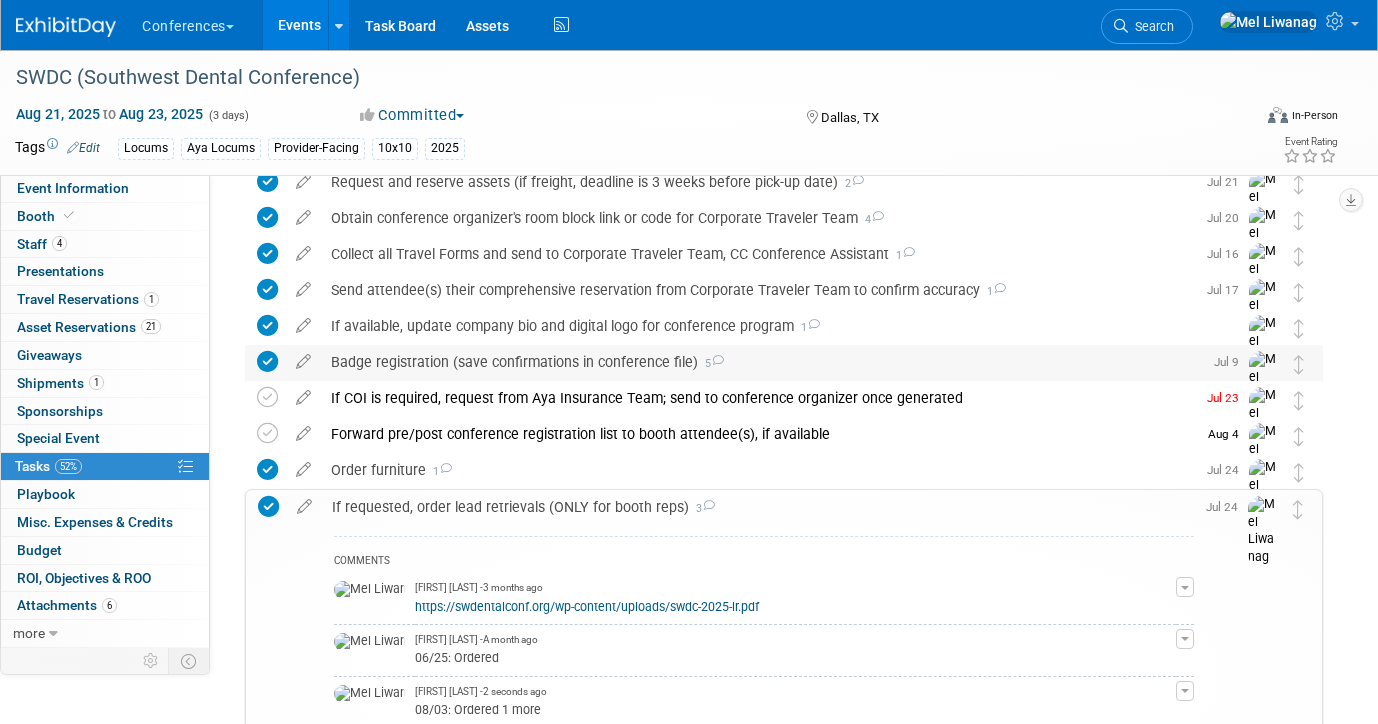 click on "Badge registration (save confirmations in conference file)
5" at bounding box center (761, 362) 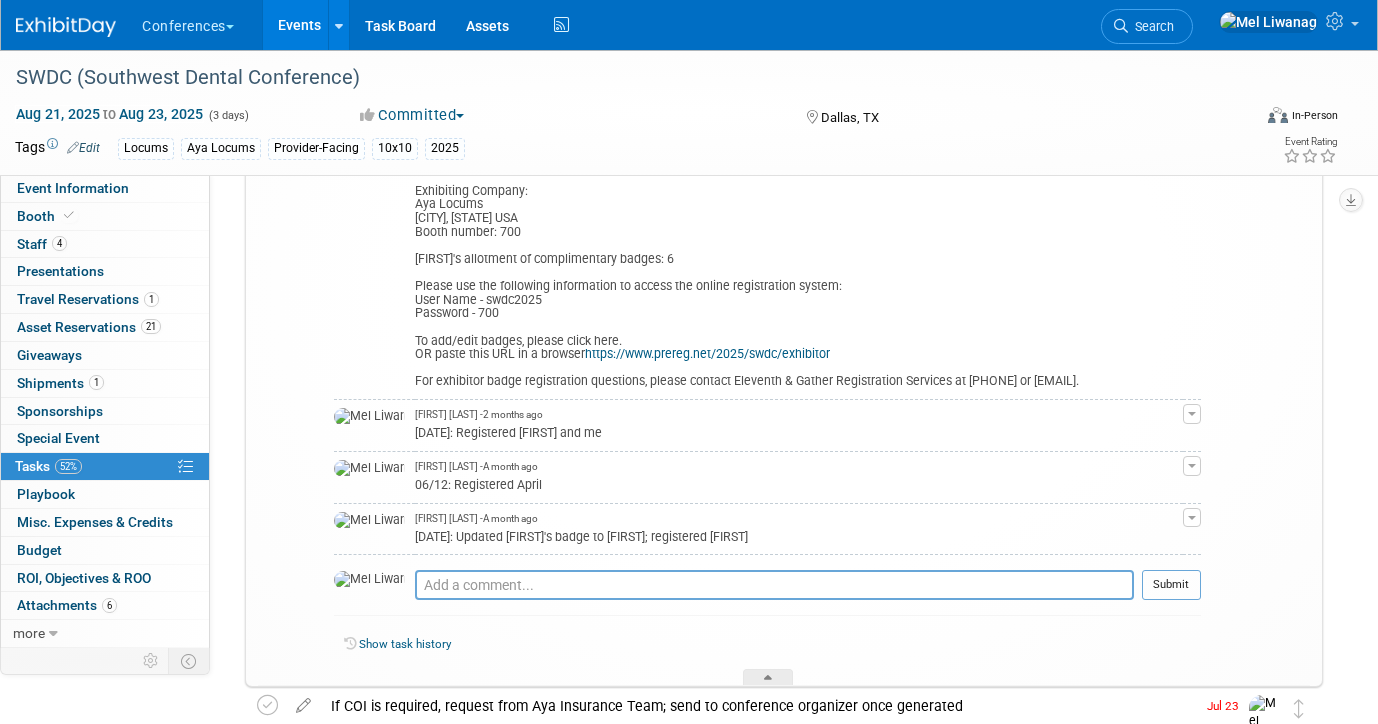 scroll, scrollTop: 1124, scrollLeft: 0, axis: vertical 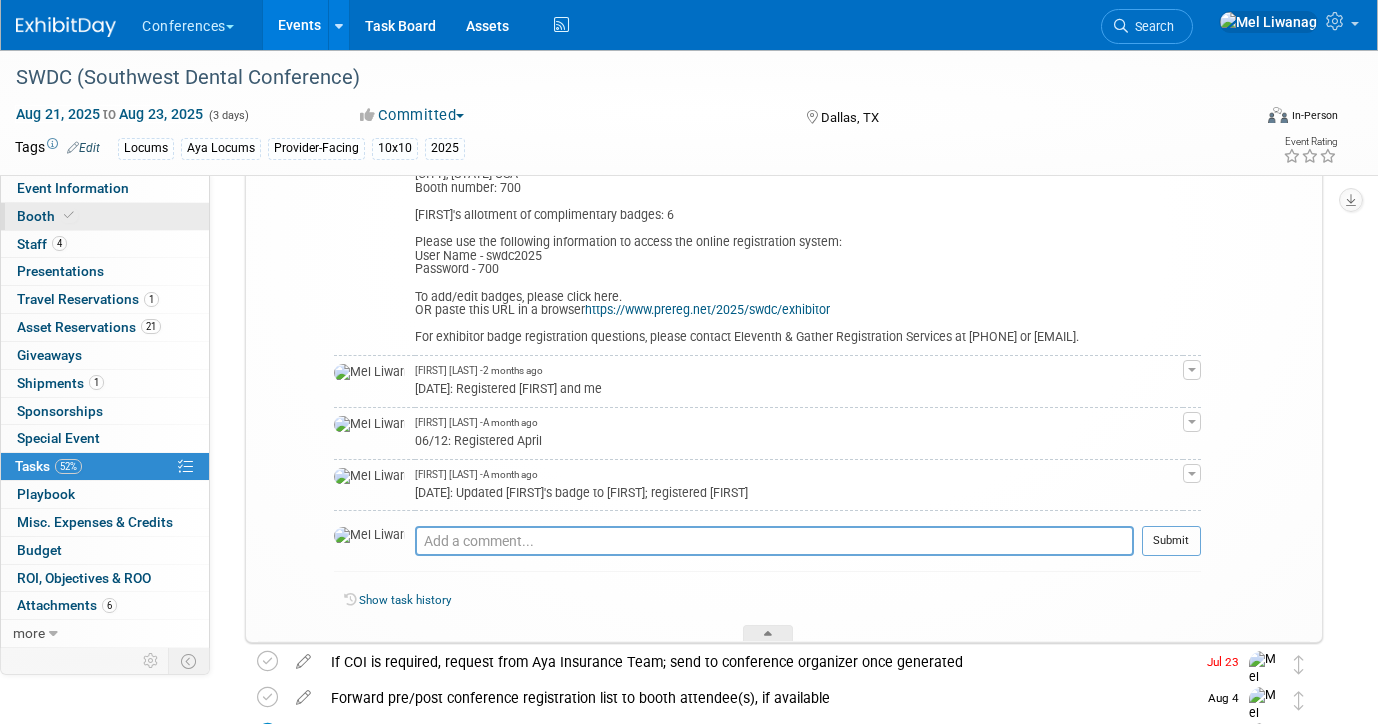 click on "Booth" at bounding box center [105, 216] 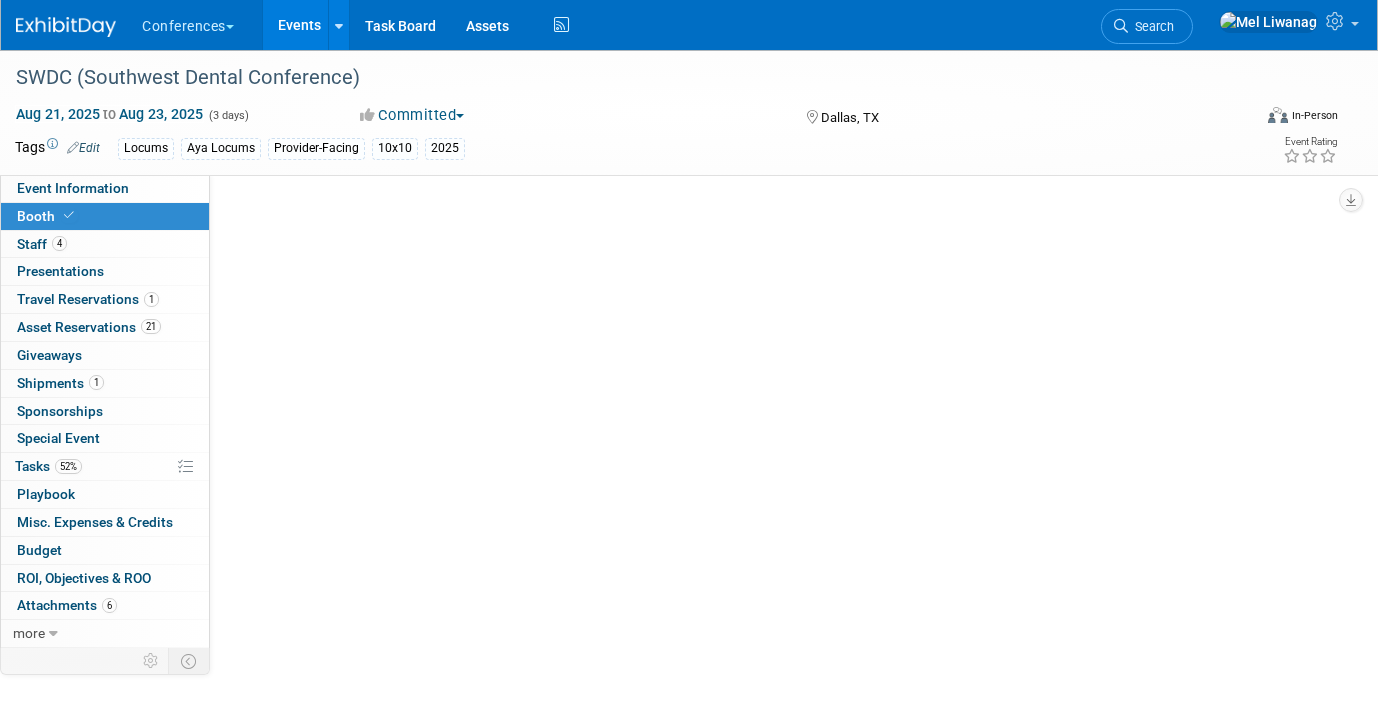 select on "10'x10'" 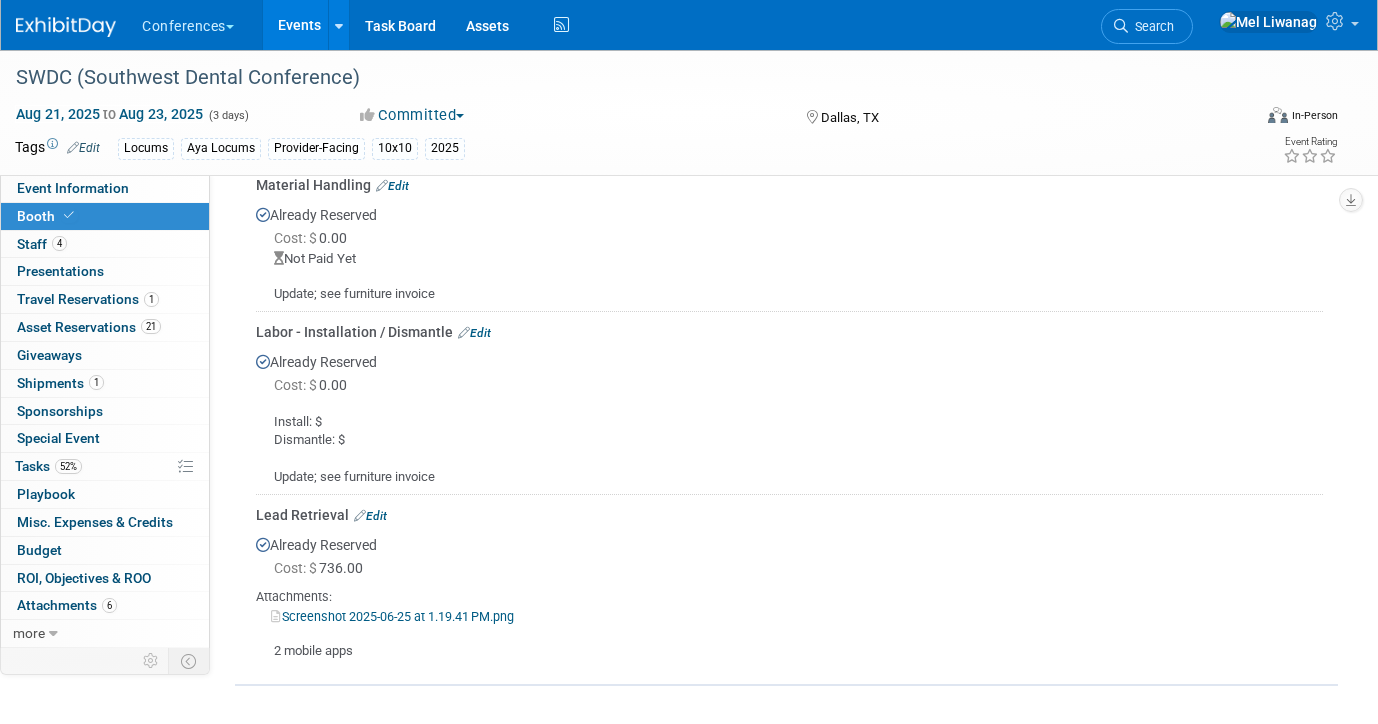 scroll, scrollTop: 1082, scrollLeft: 0, axis: vertical 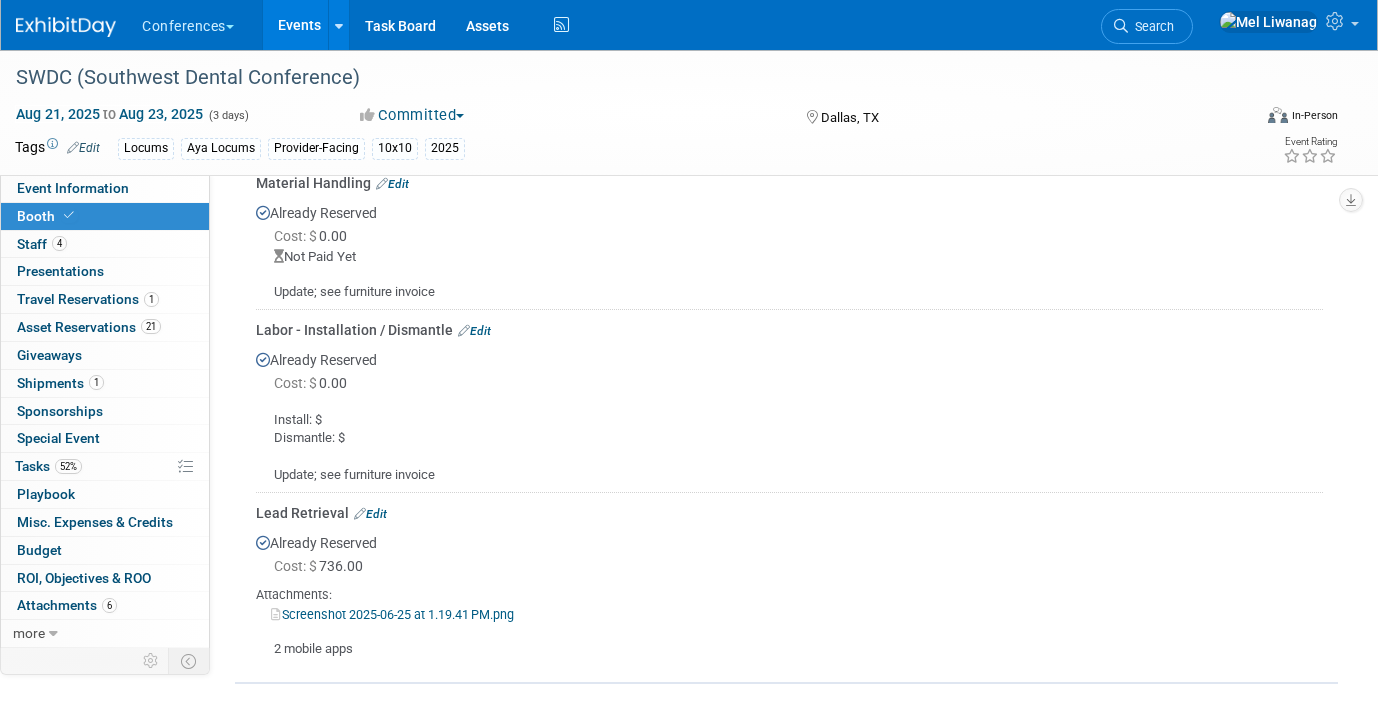 click on "Edit" at bounding box center (370, 514) 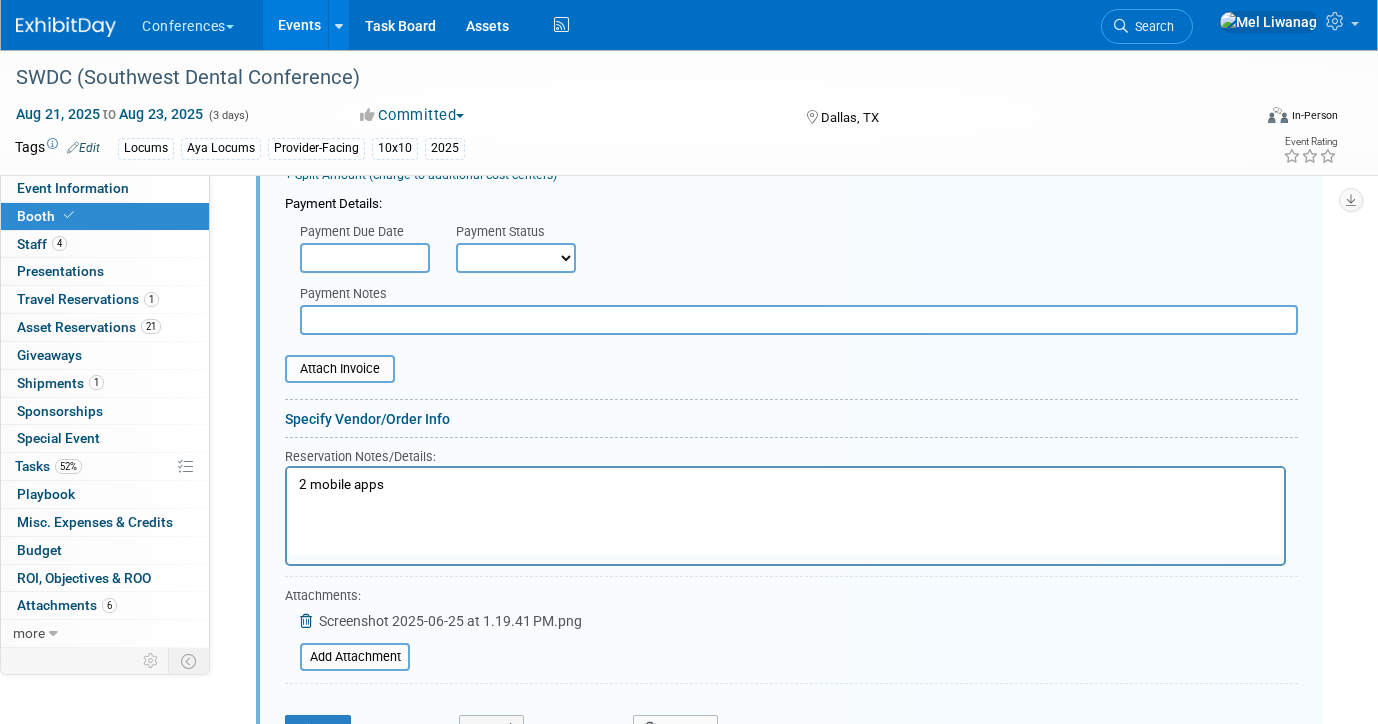 scroll, scrollTop: 1676, scrollLeft: 0, axis: vertical 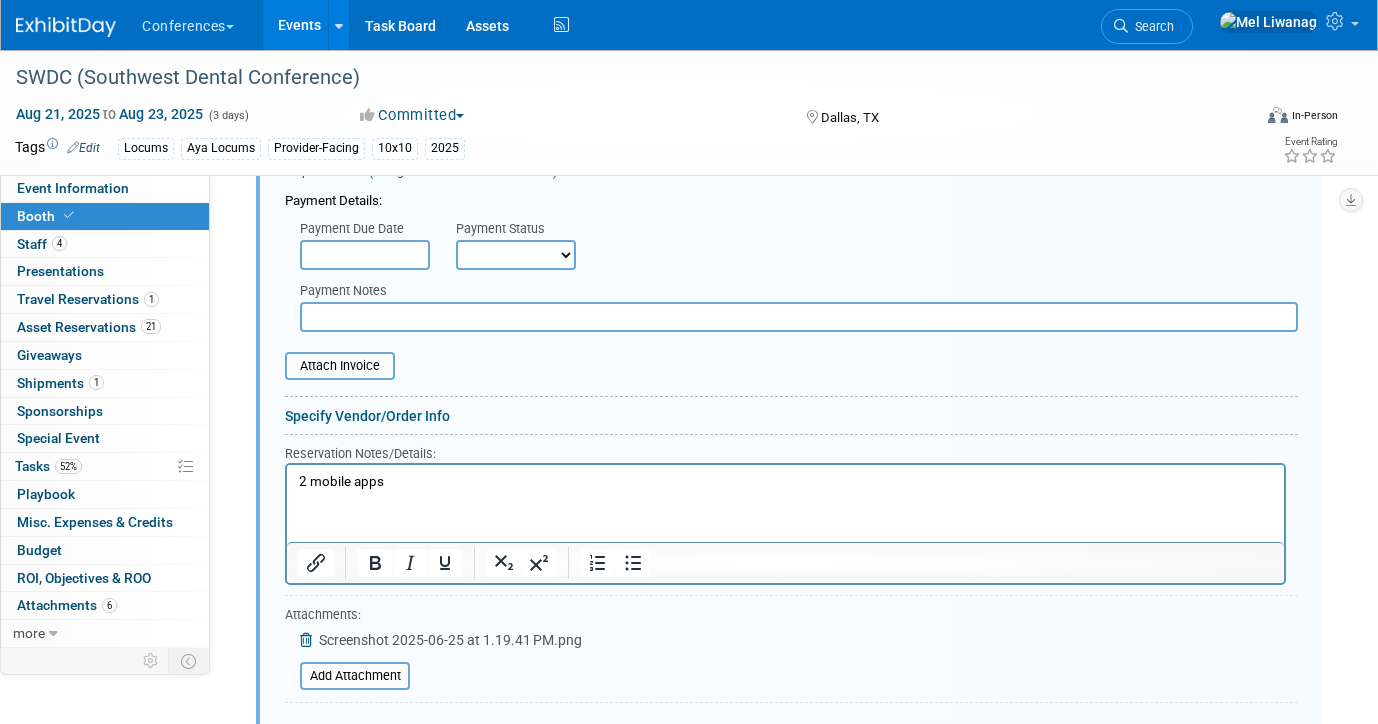 click on "2 mobile apps" at bounding box center [786, 482] 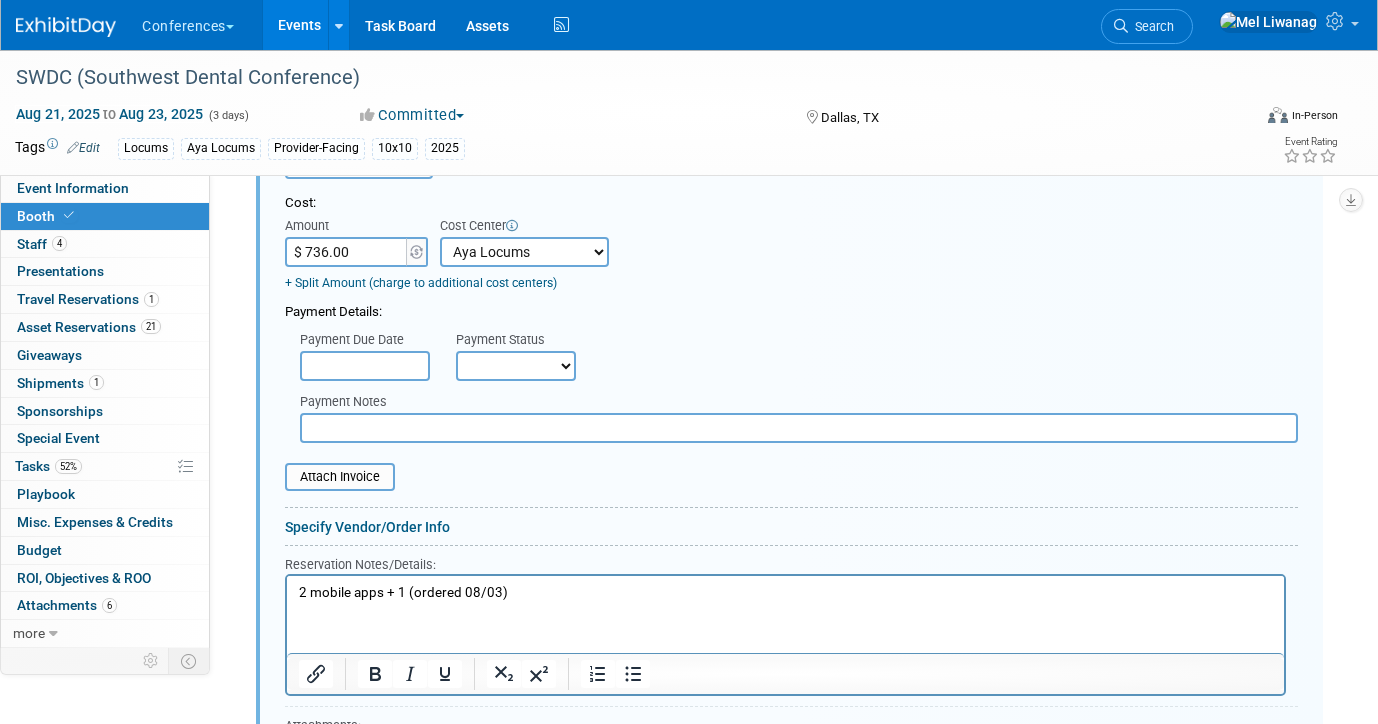 scroll, scrollTop: 1590, scrollLeft: 0, axis: vertical 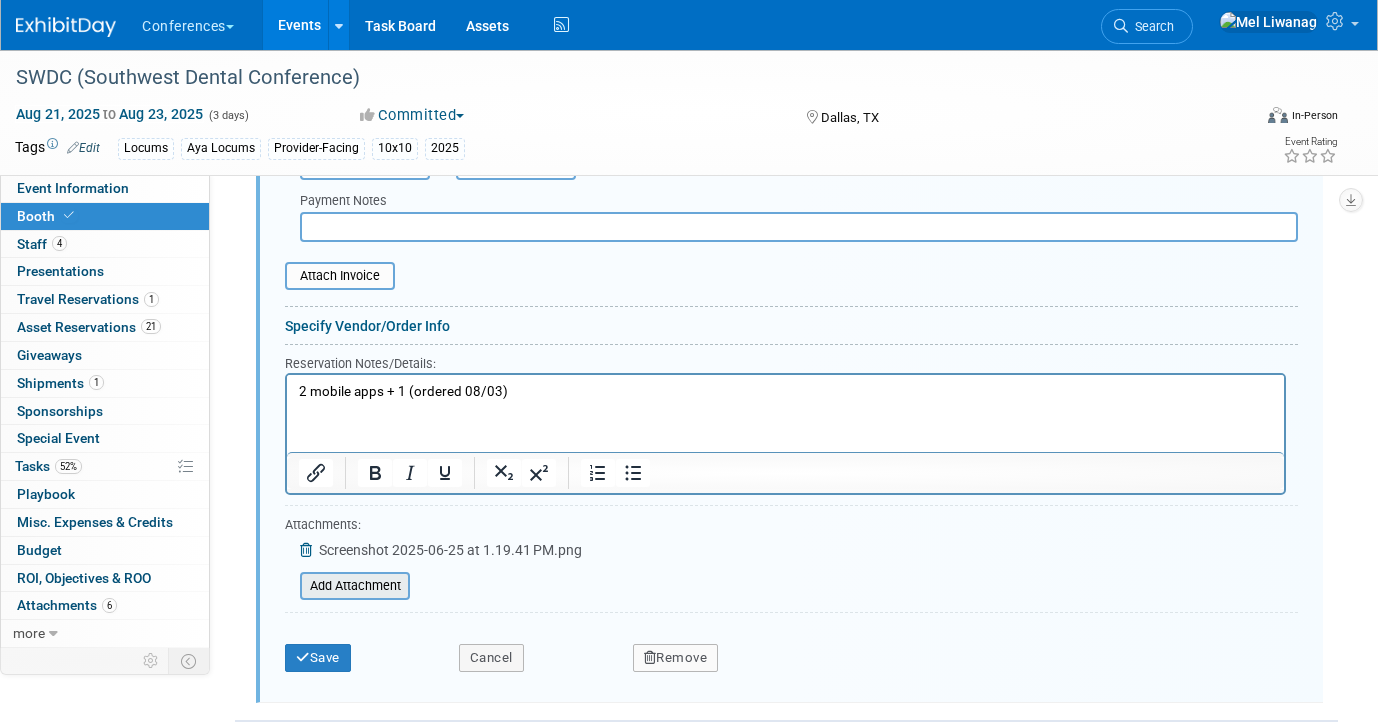 click at bounding box center [289, 586] 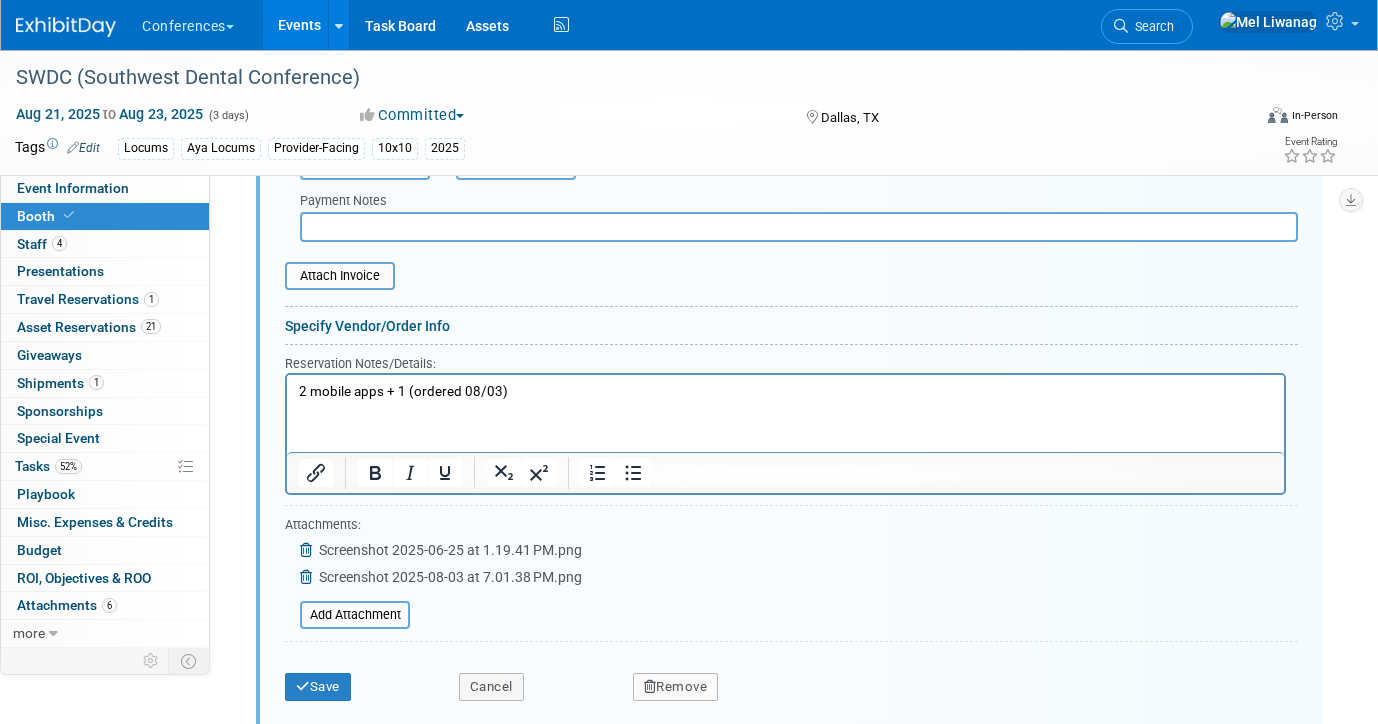 click on "2 mobile apps + 1 (ordered 08/03)" at bounding box center [786, 392] 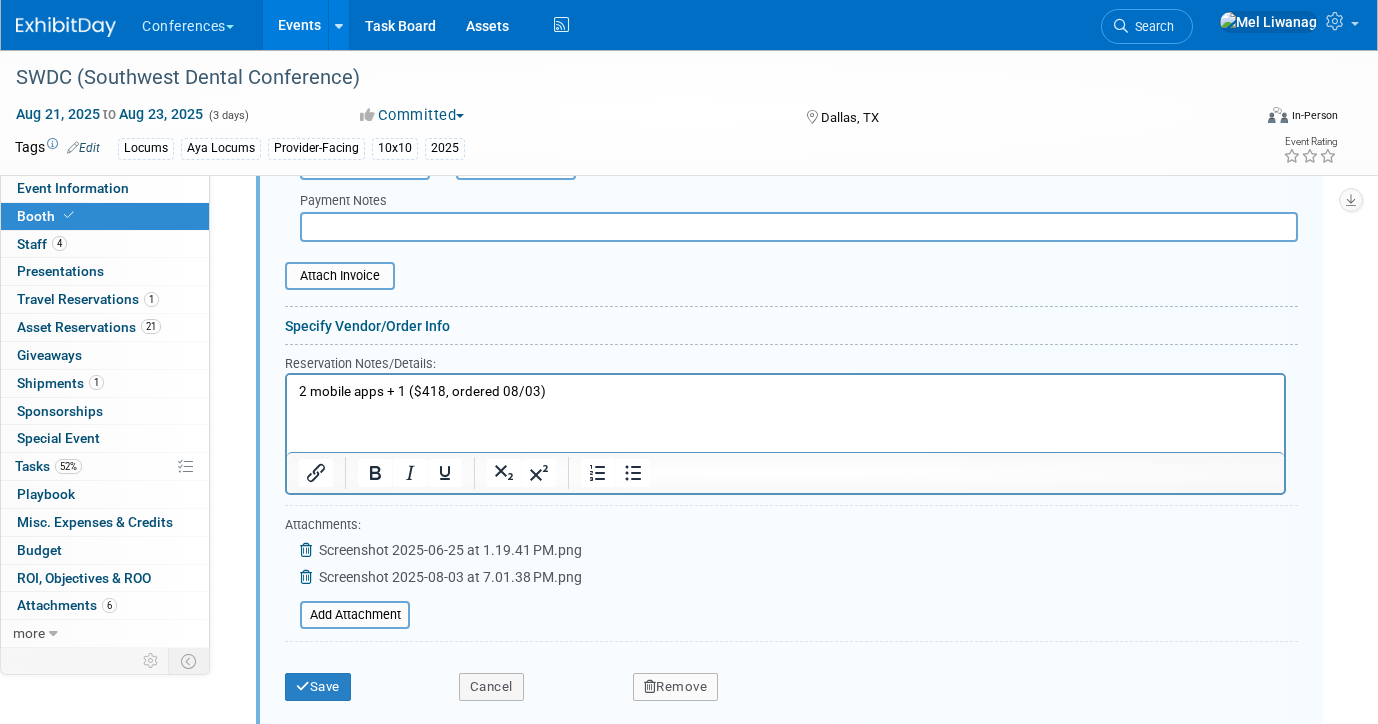 click on "2 mobile apps + 1 ($418, ordered 08/03)" at bounding box center [786, 392] 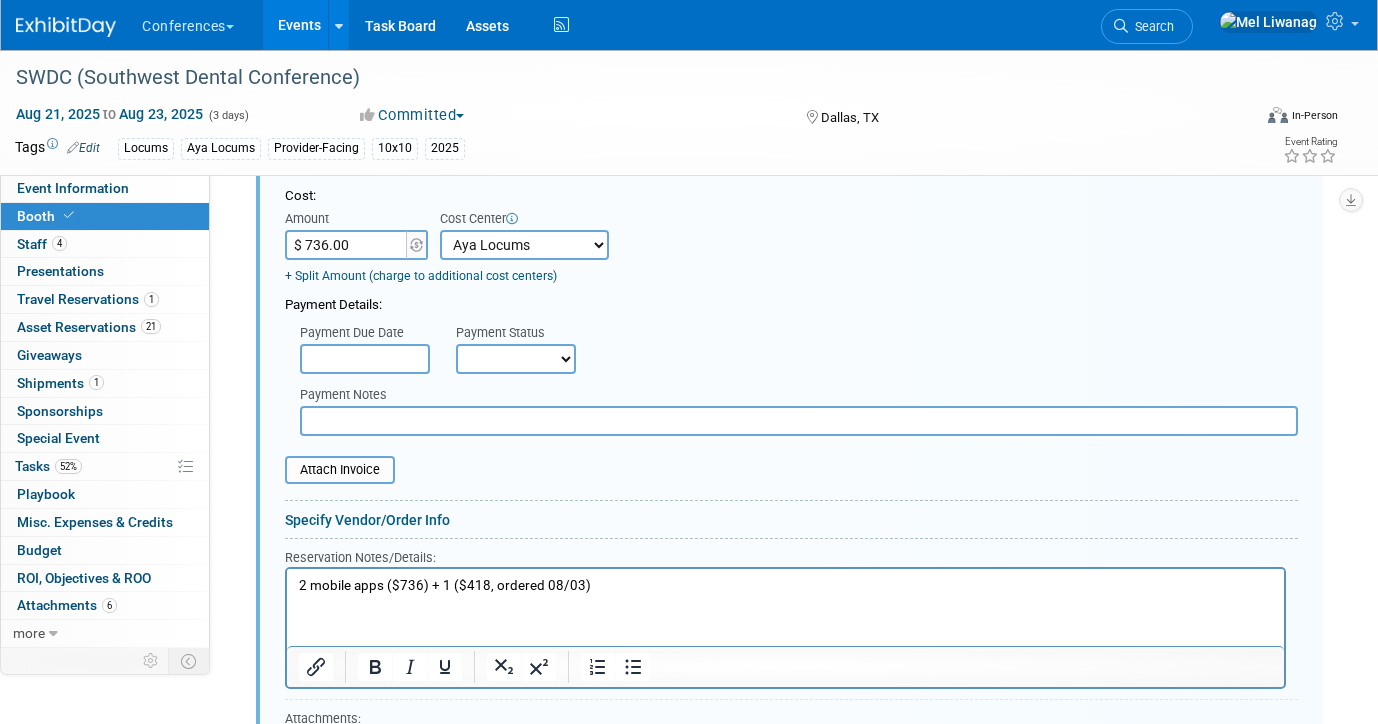 scroll, scrollTop: 1356, scrollLeft: 0, axis: vertical 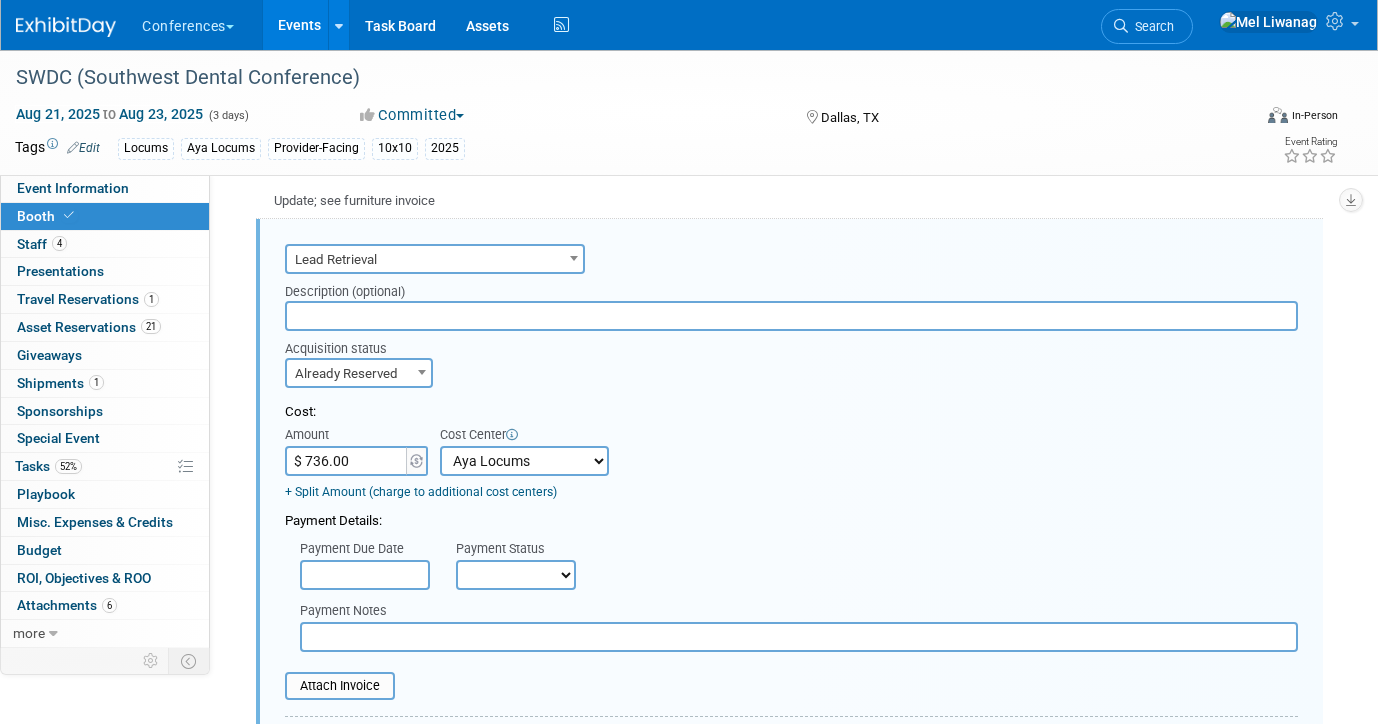 click on "$ 736.00" at bounding box center [347, 461] 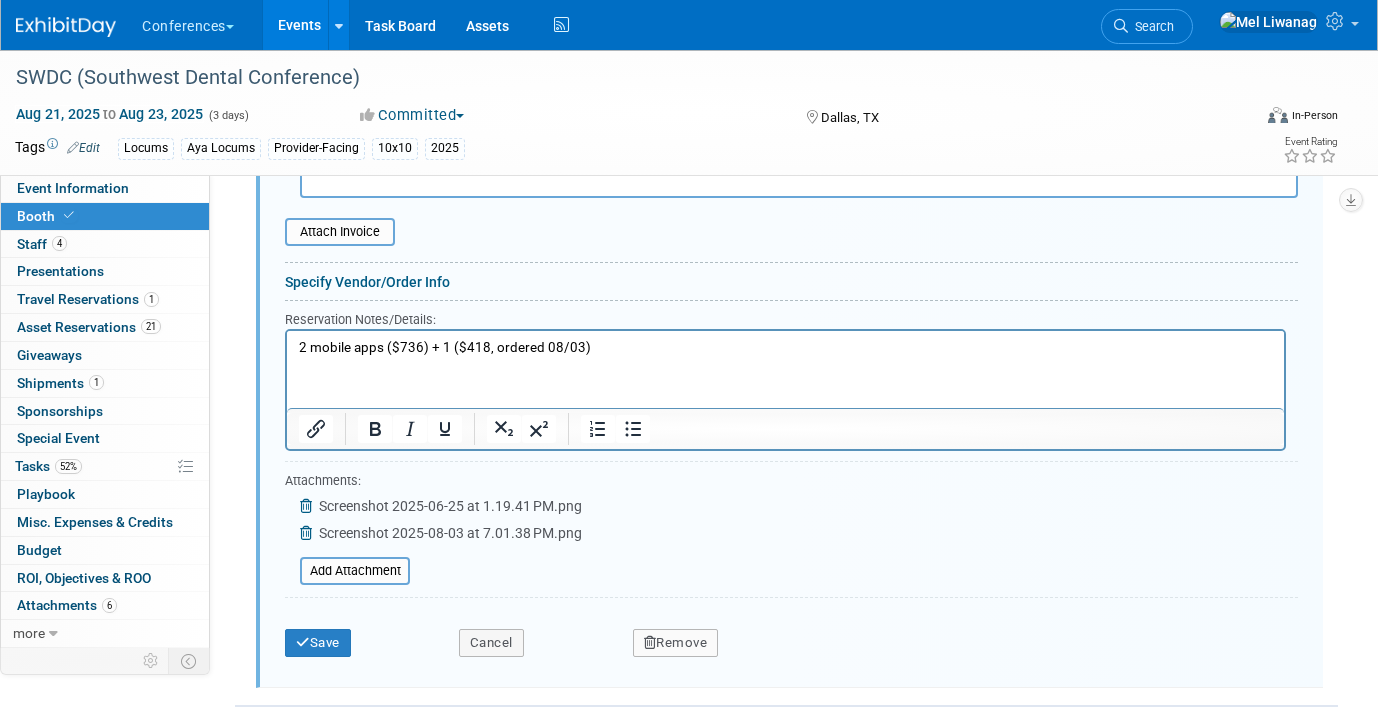 scroll, scrollTop: 1812, scrollLeft: 0, axis: vertical 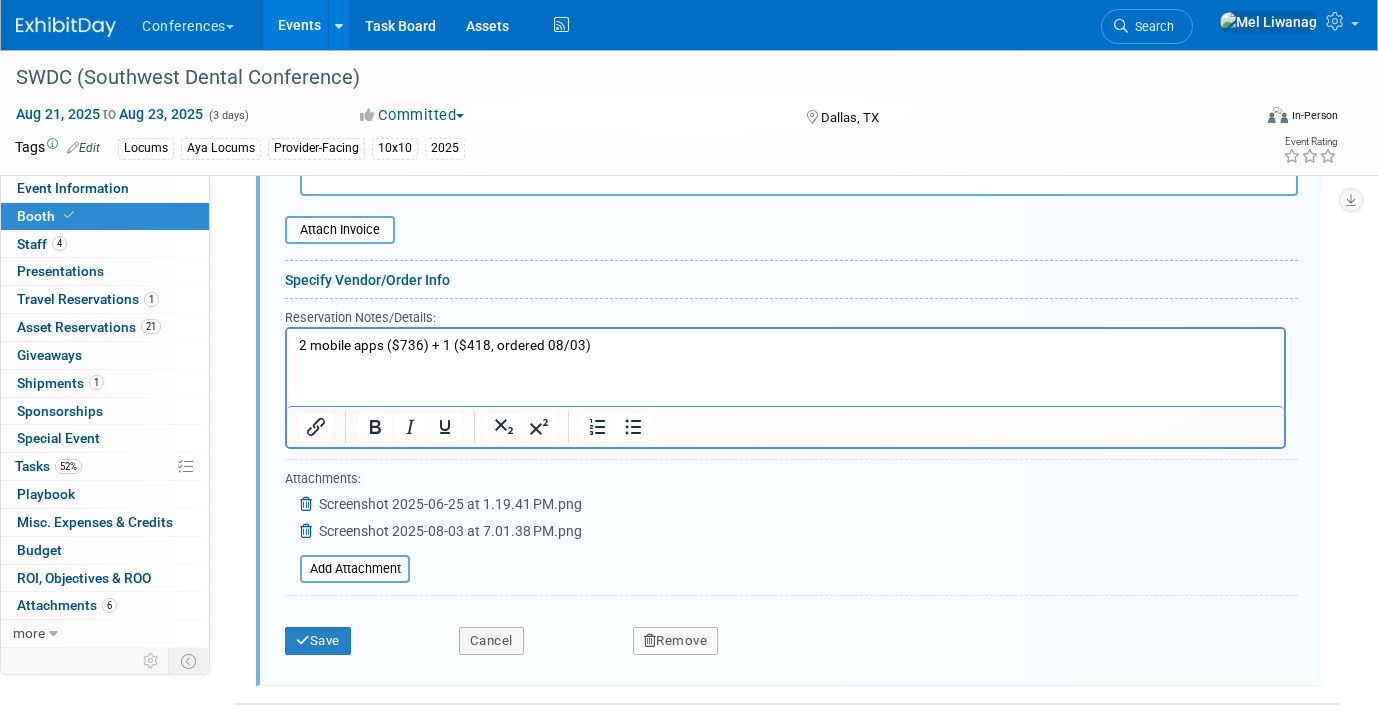 type on "$ 1,154.00" 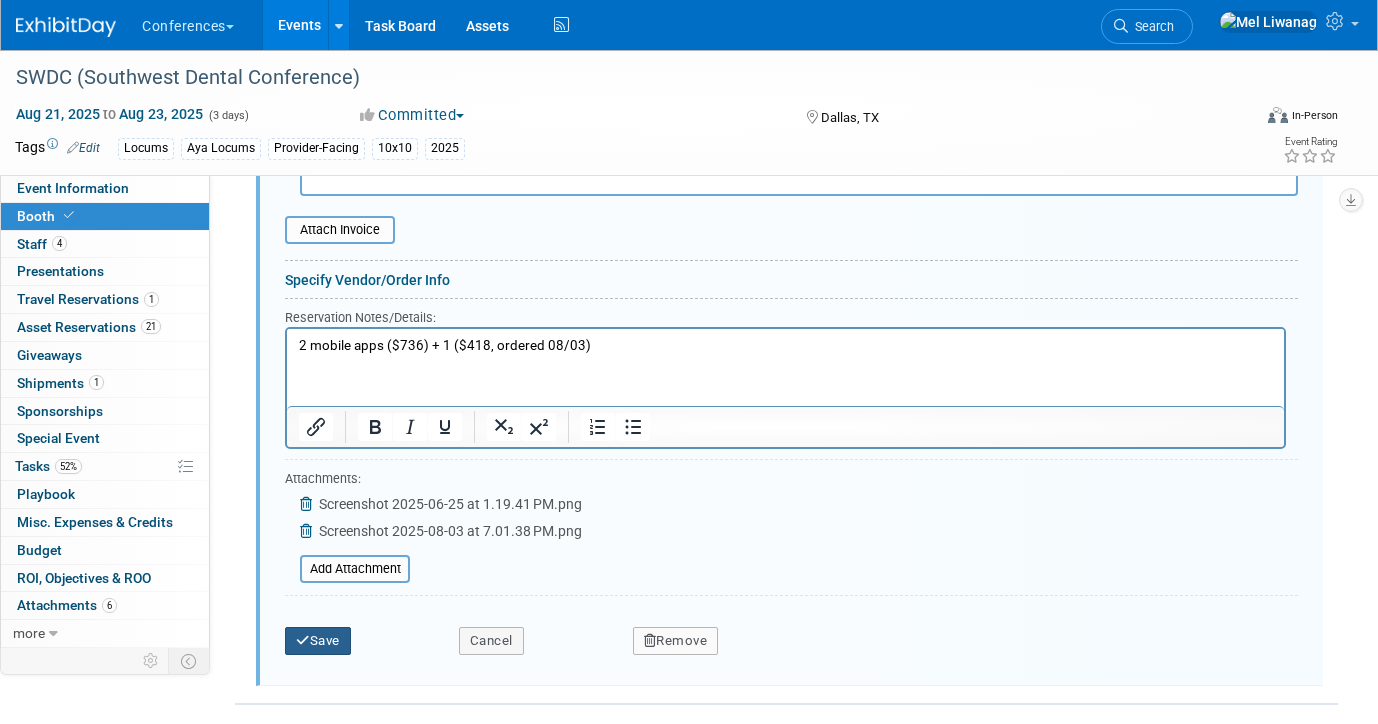 click on "Save" at bounding box center [318, 641] 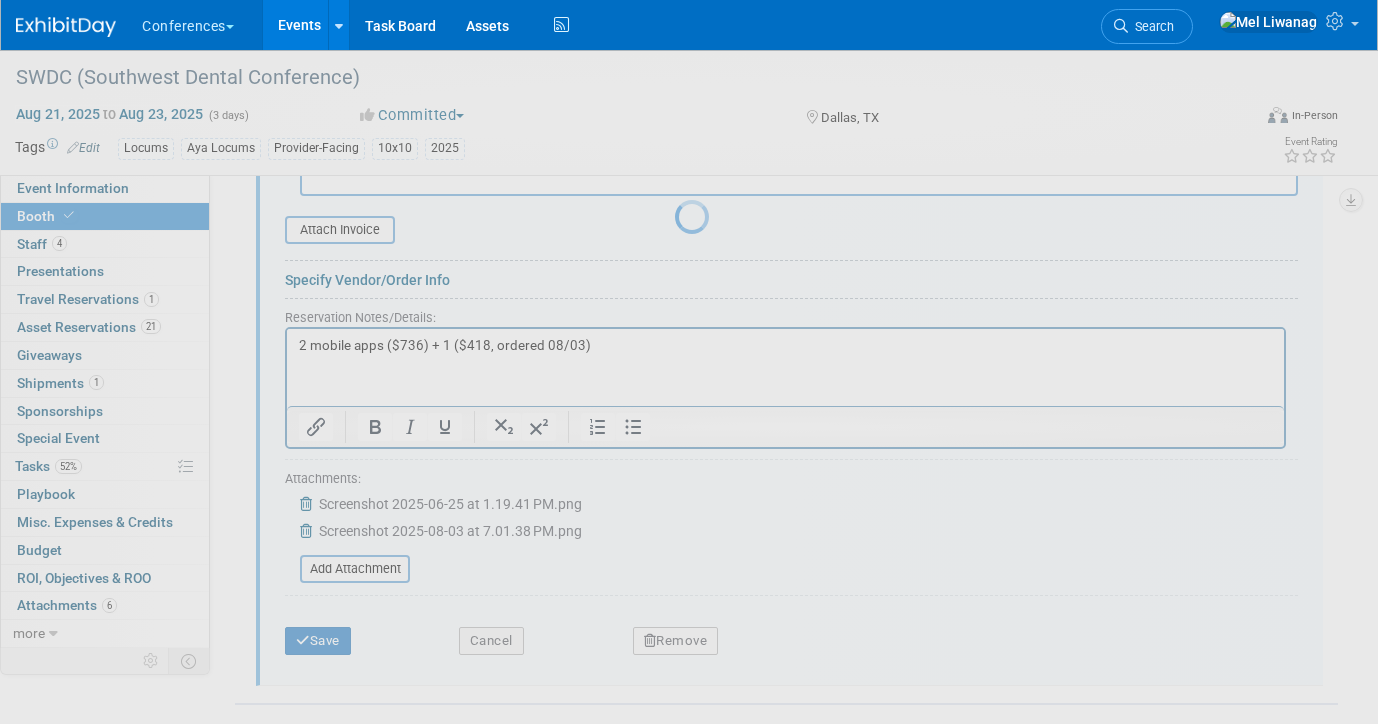 scroll, scrollTop: 1102, scrollLeft: 0, axis: vertical 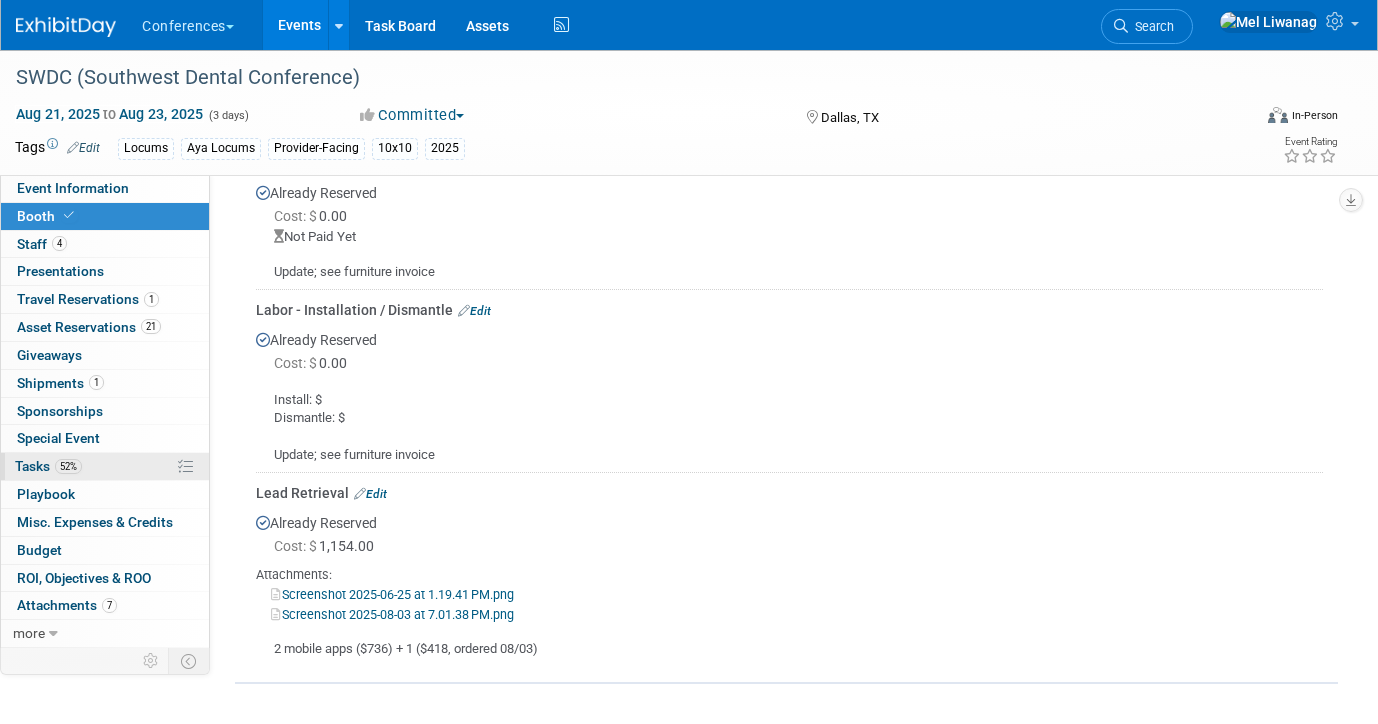click on "Tasks 52%" at bounding box center [48, 466] 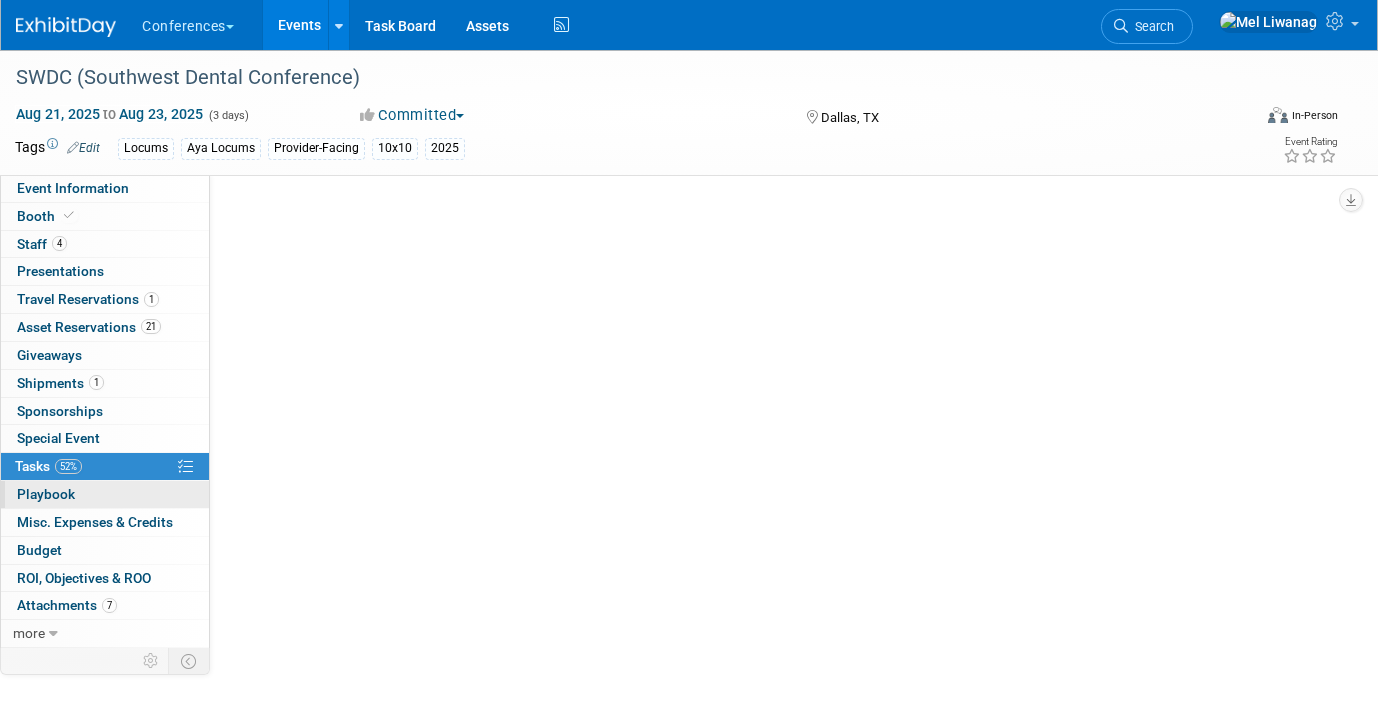 scroll, scrollTop: 0, scrollLeft: 0, axis: both 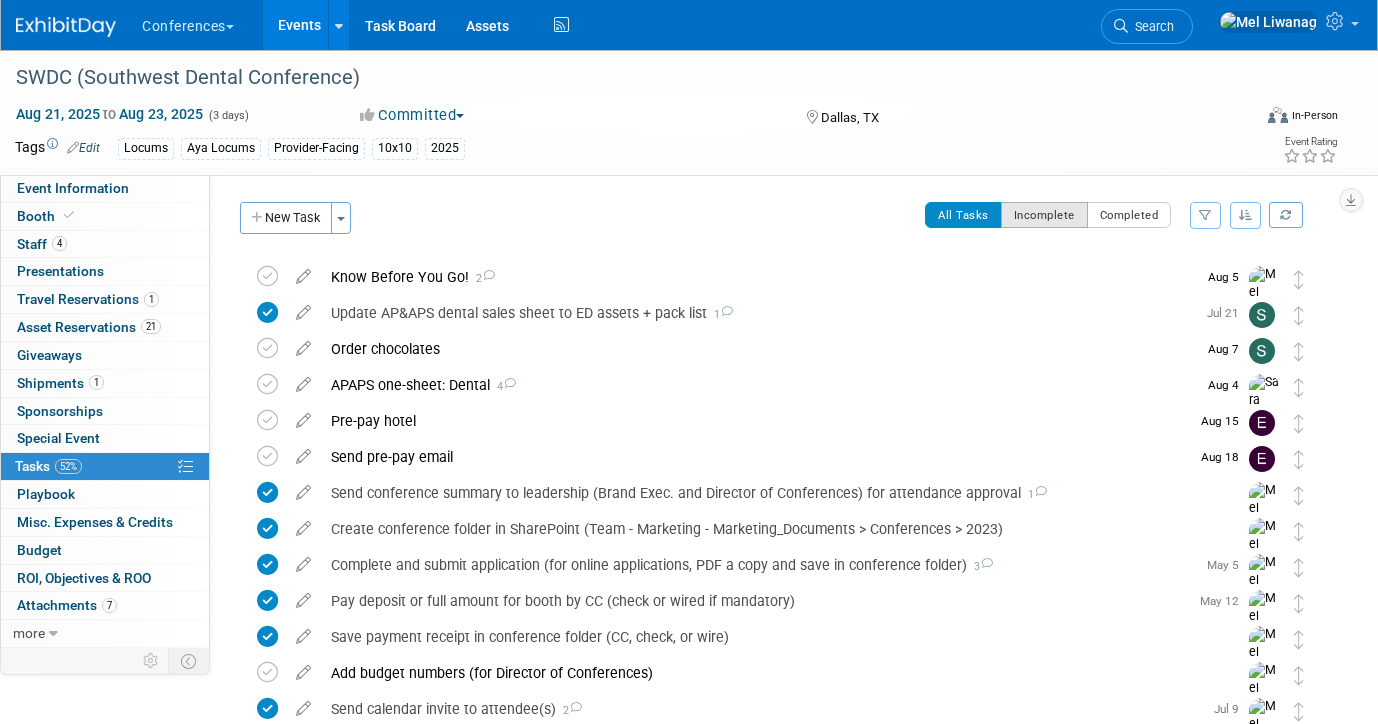 drag, startPoint x: 1018, startPoint y: 200, endPoint x: 1026, endPoint y: 227, distance: 28.160255 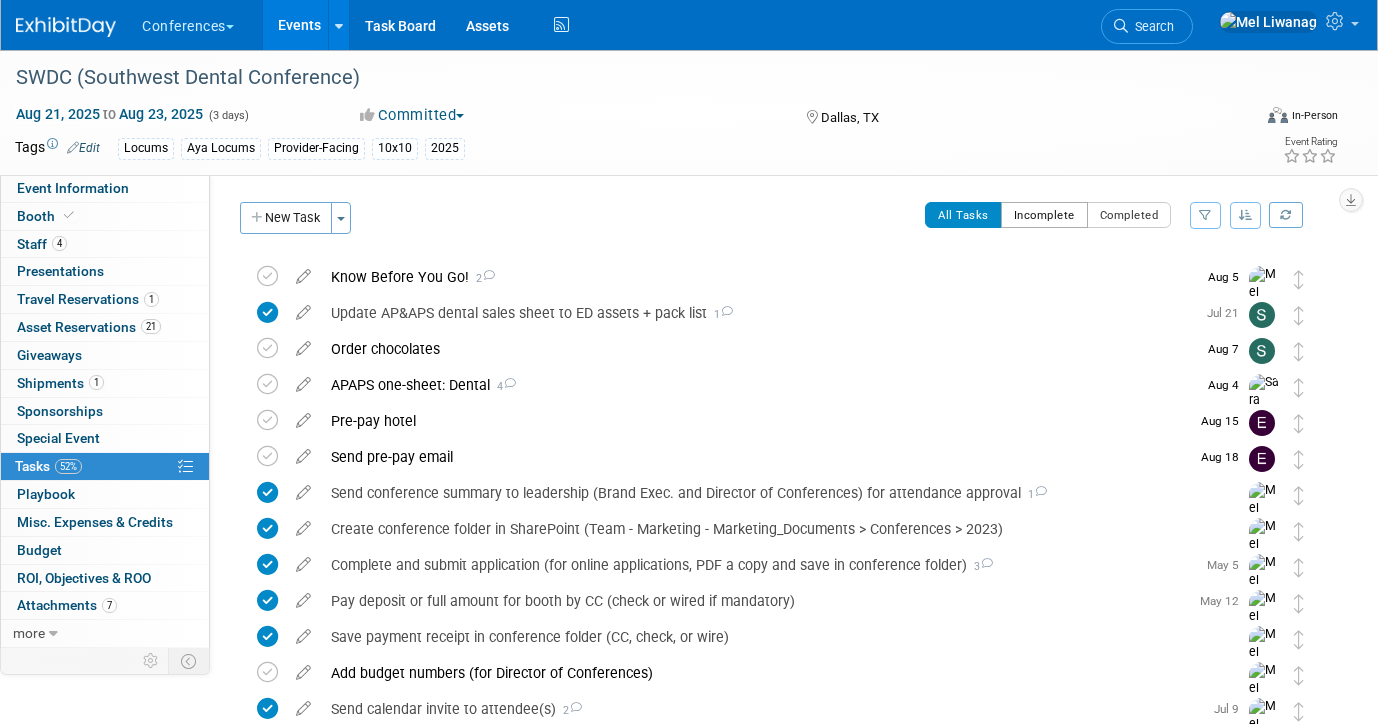 click on "Incomplete" at bounding box center (1044, 215) 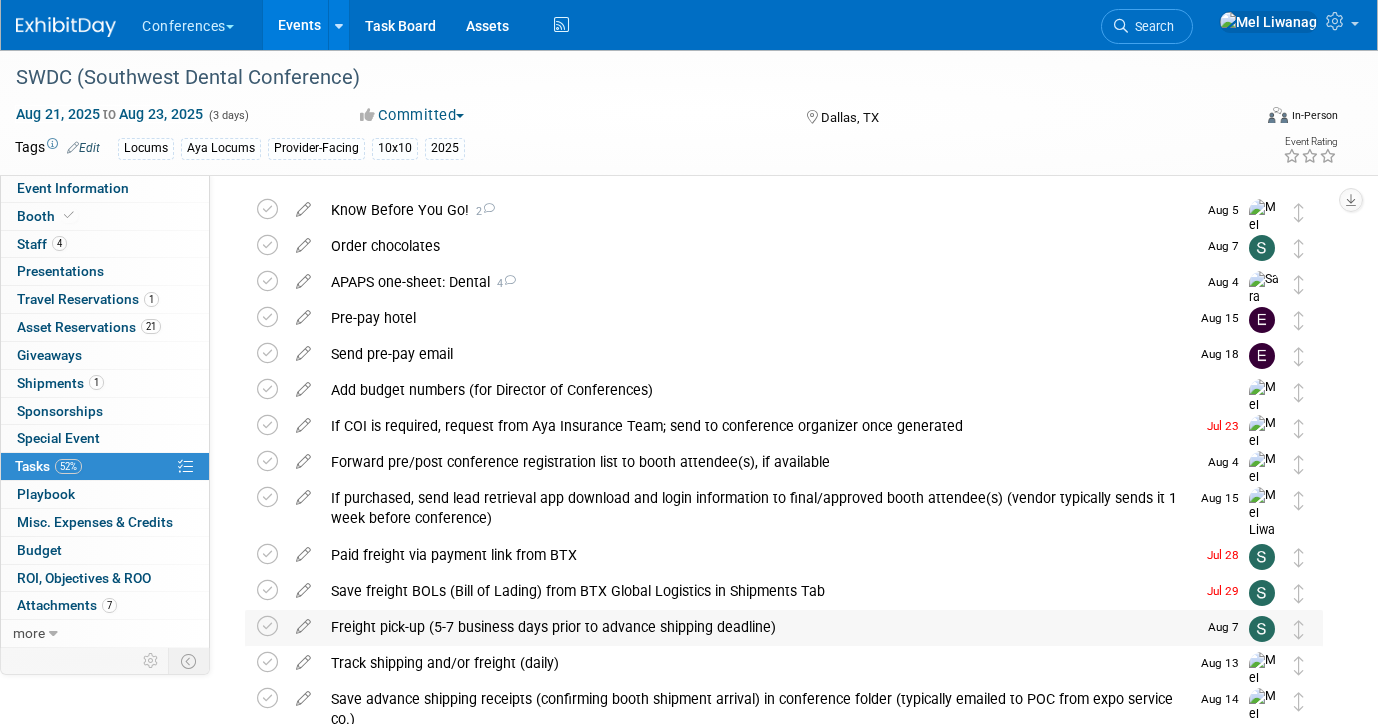scroll, scrollTop: 148, scrollLeft: 0, axis: vertical 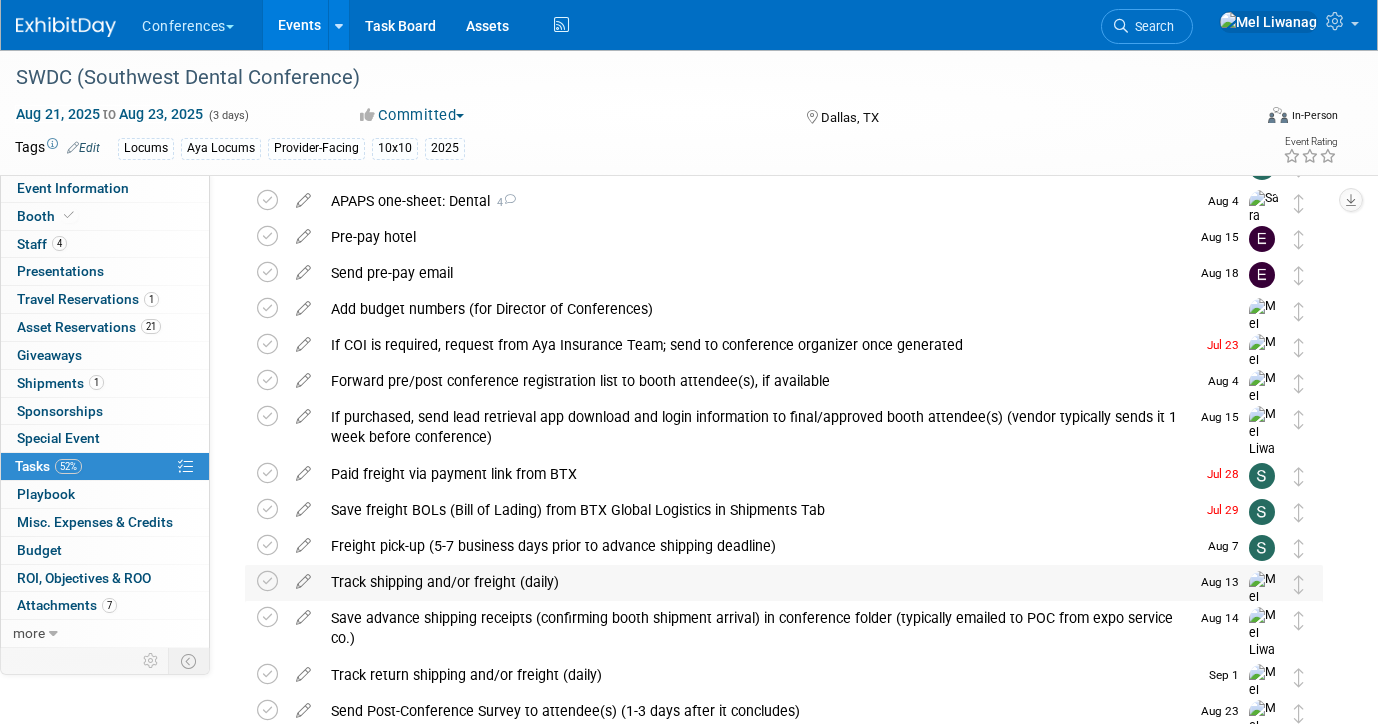 type 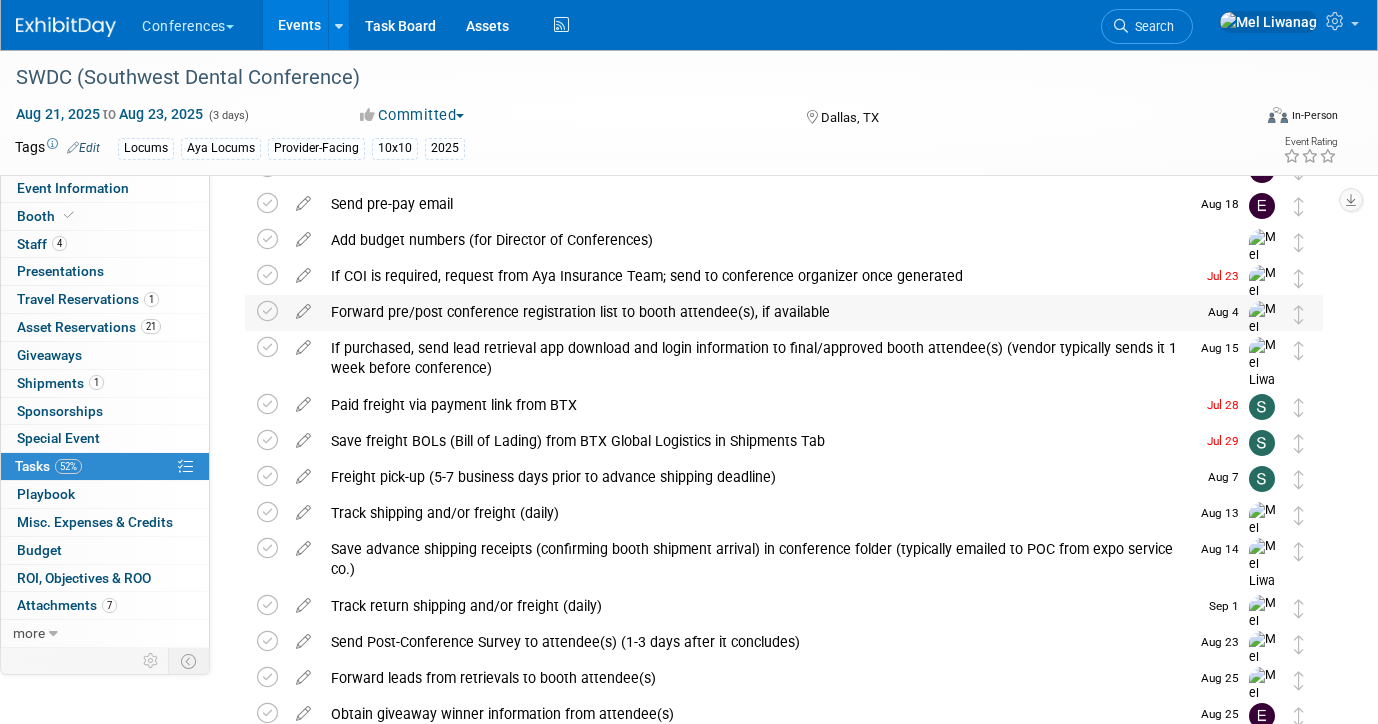 scroll, scrollTop: 210, scrollLeft: 0, axis: vertical 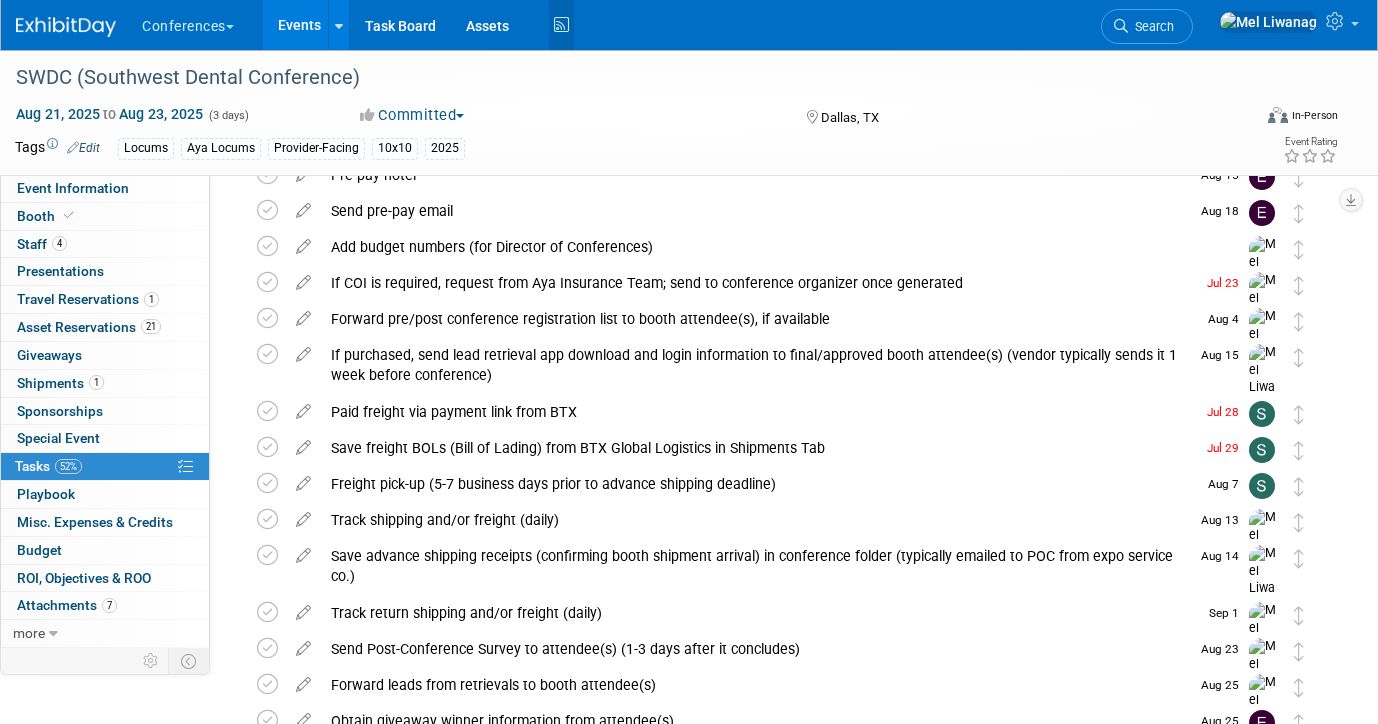click at bounding box center [561, 25] 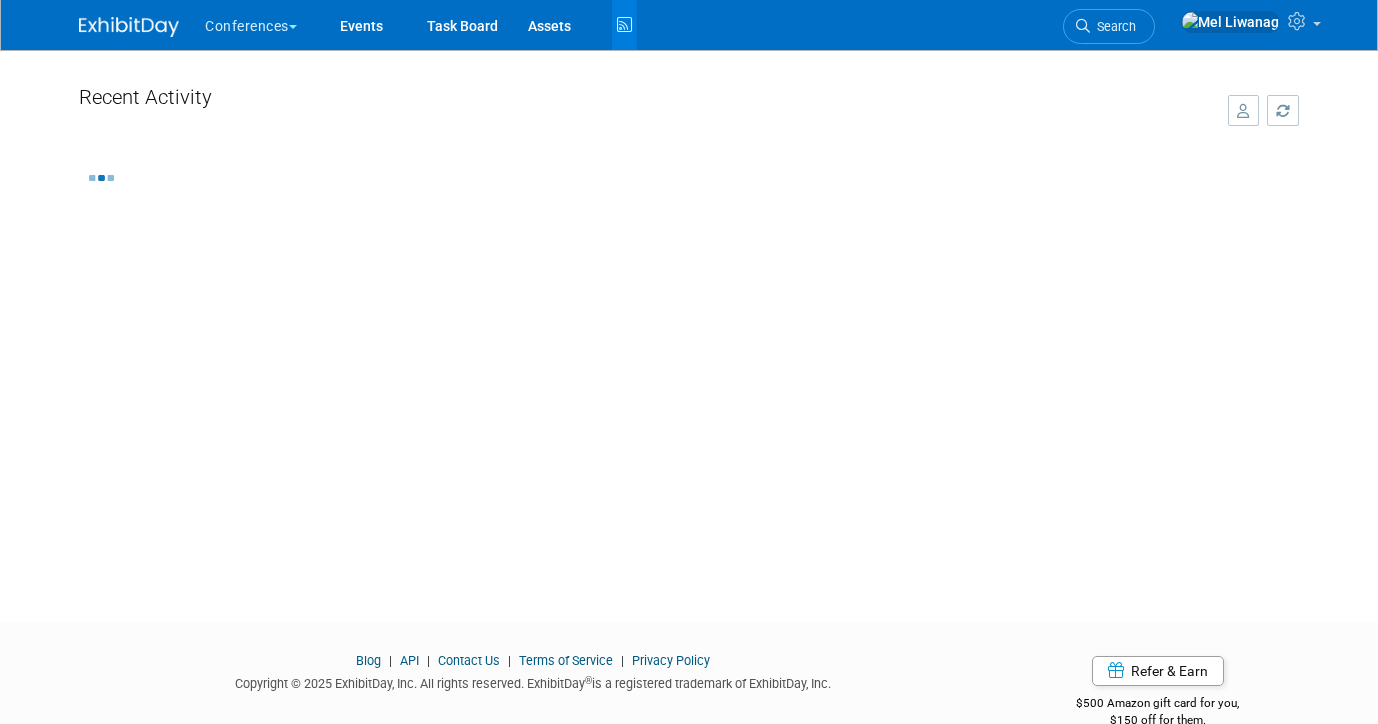 scroll, scrollTop: 0, scrollLeft: 0, axis: both 